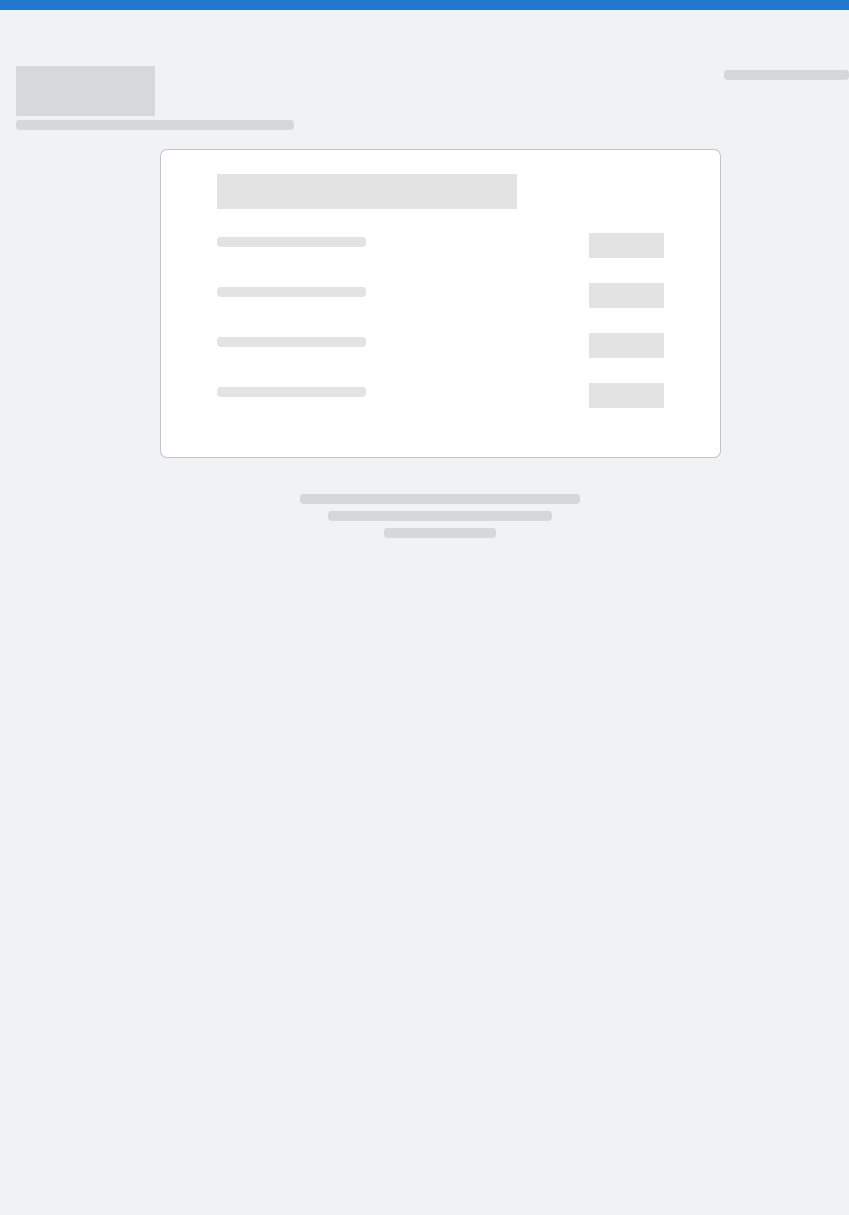 scroll, scrollTop: 0, scrollLeft: 0, axis: both 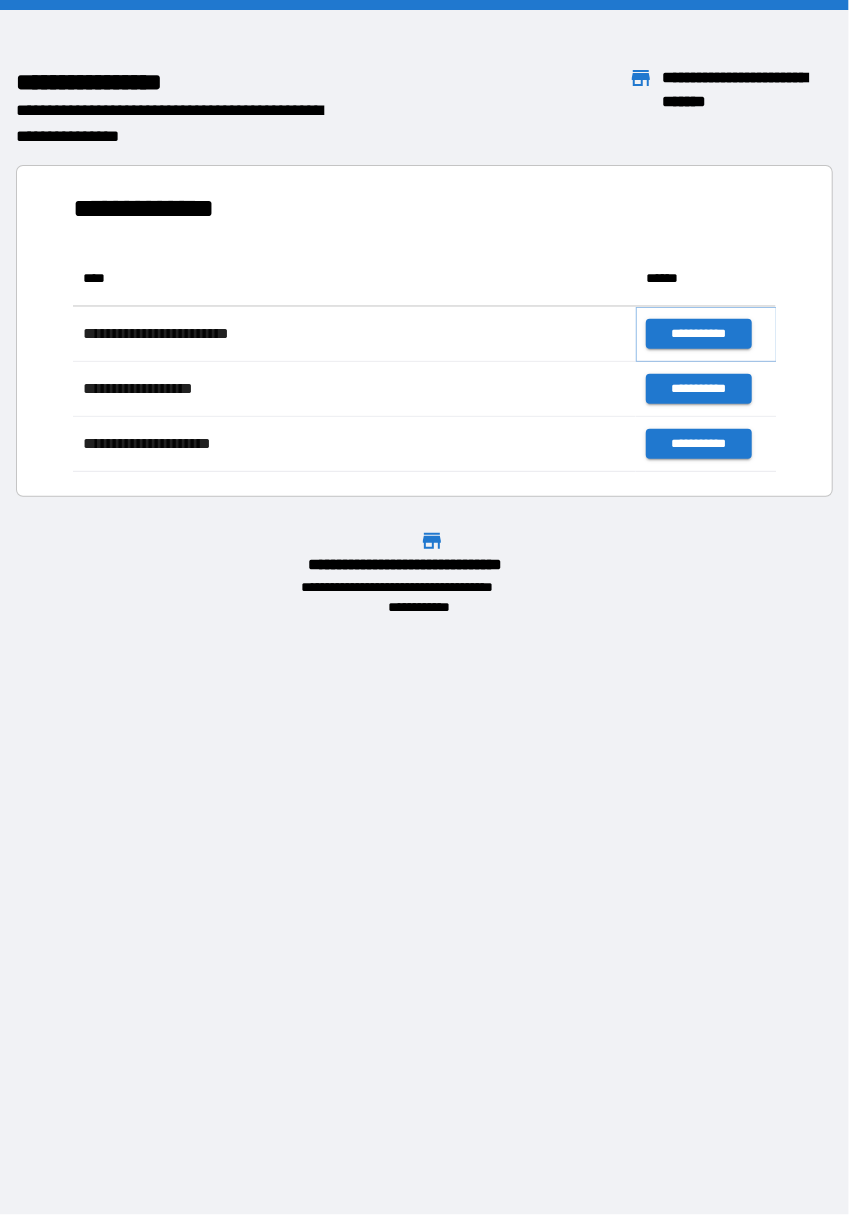 click on "**********" at bounding box center (699, 334) 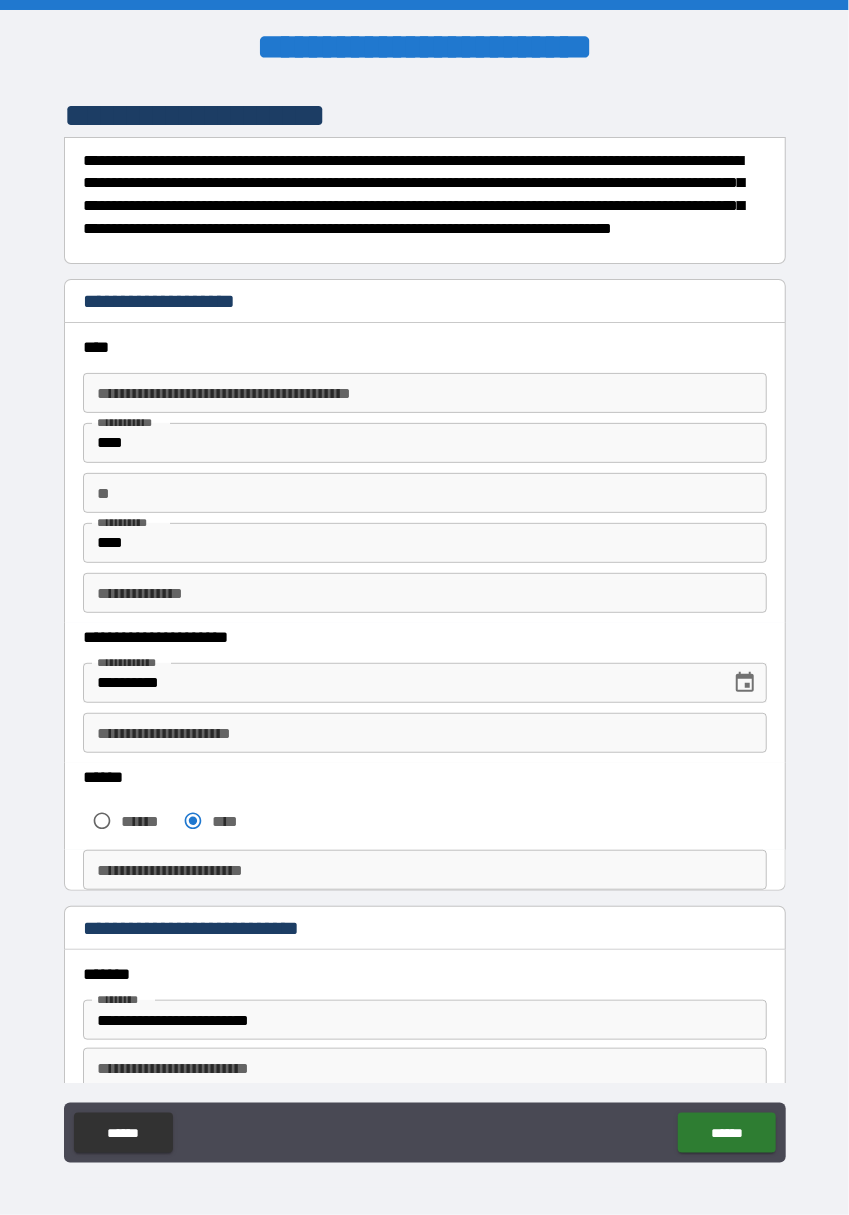 click on "**" at bounding box center (425, 493) 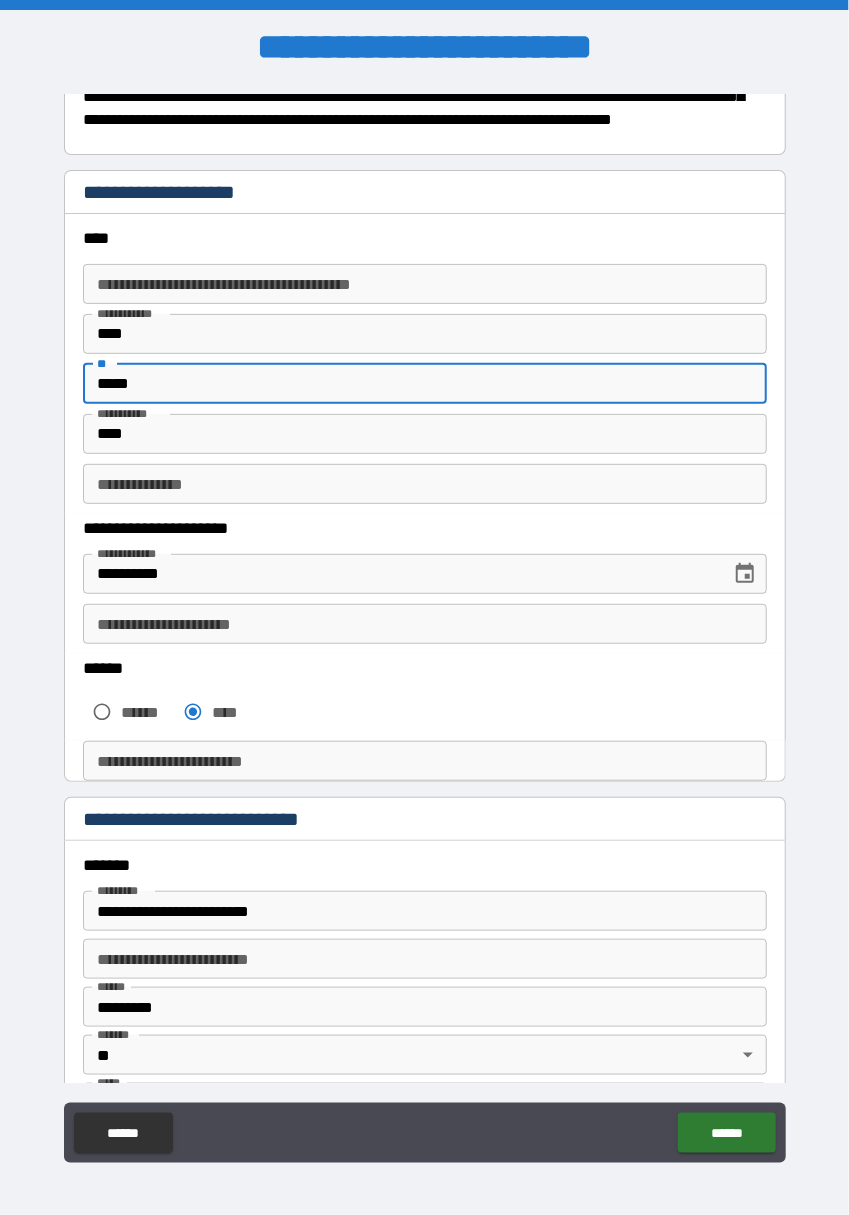 scroll, scrollTop: 119, scrollLeft: 0, axis: vertical 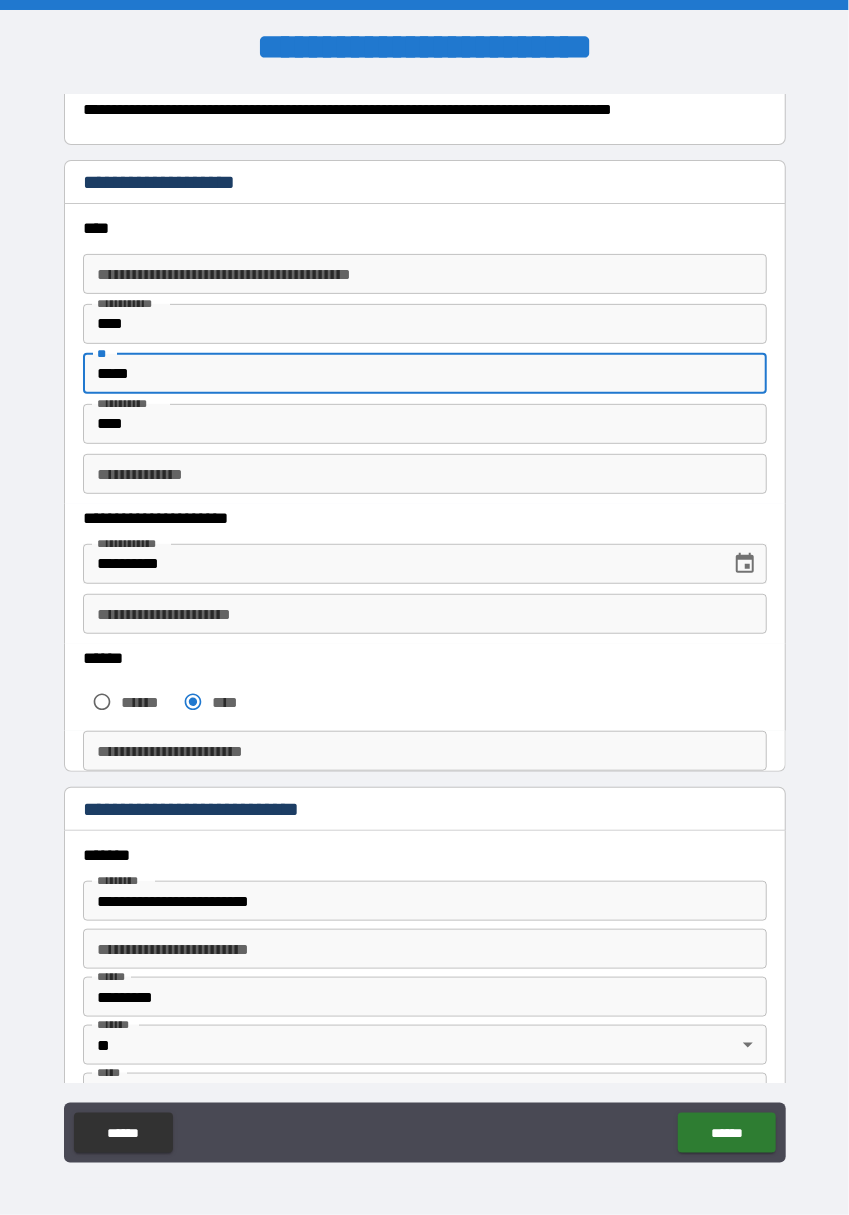 type on "*****" 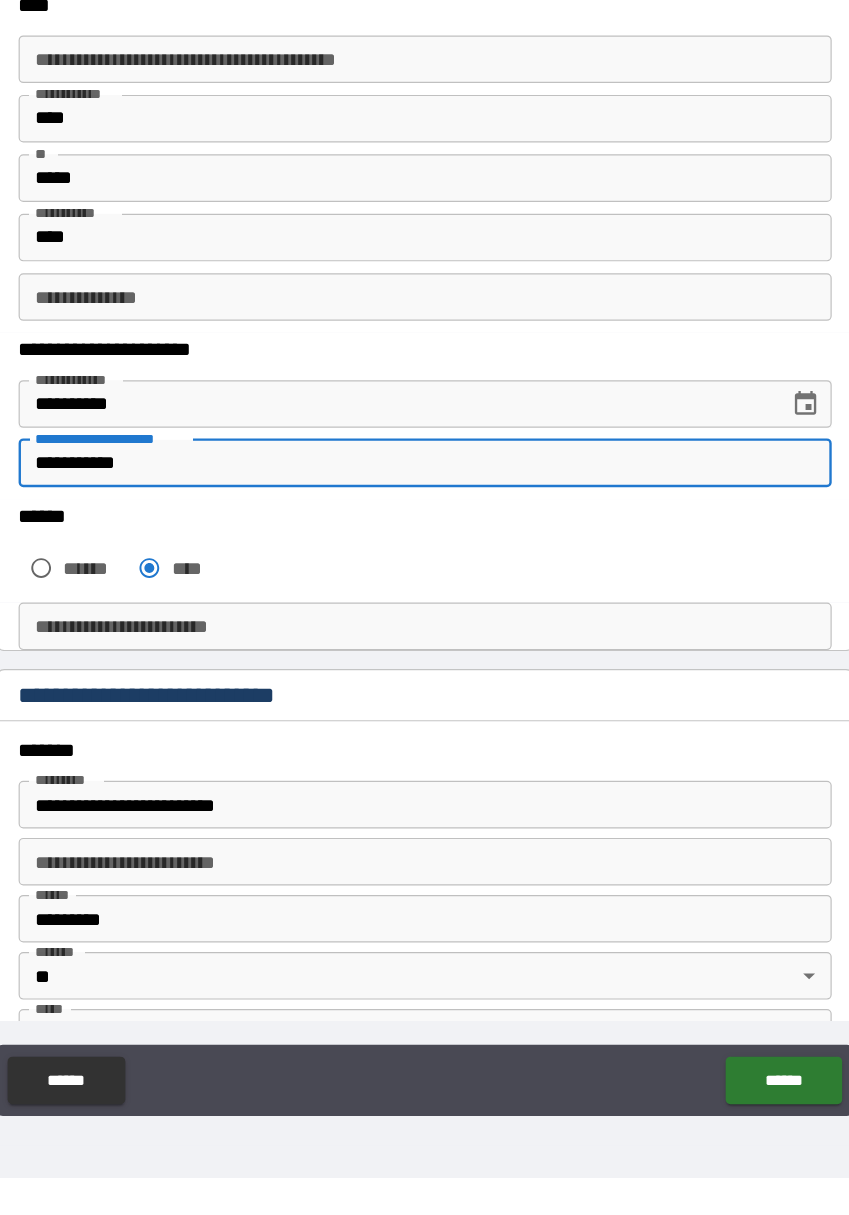 type on "**********" 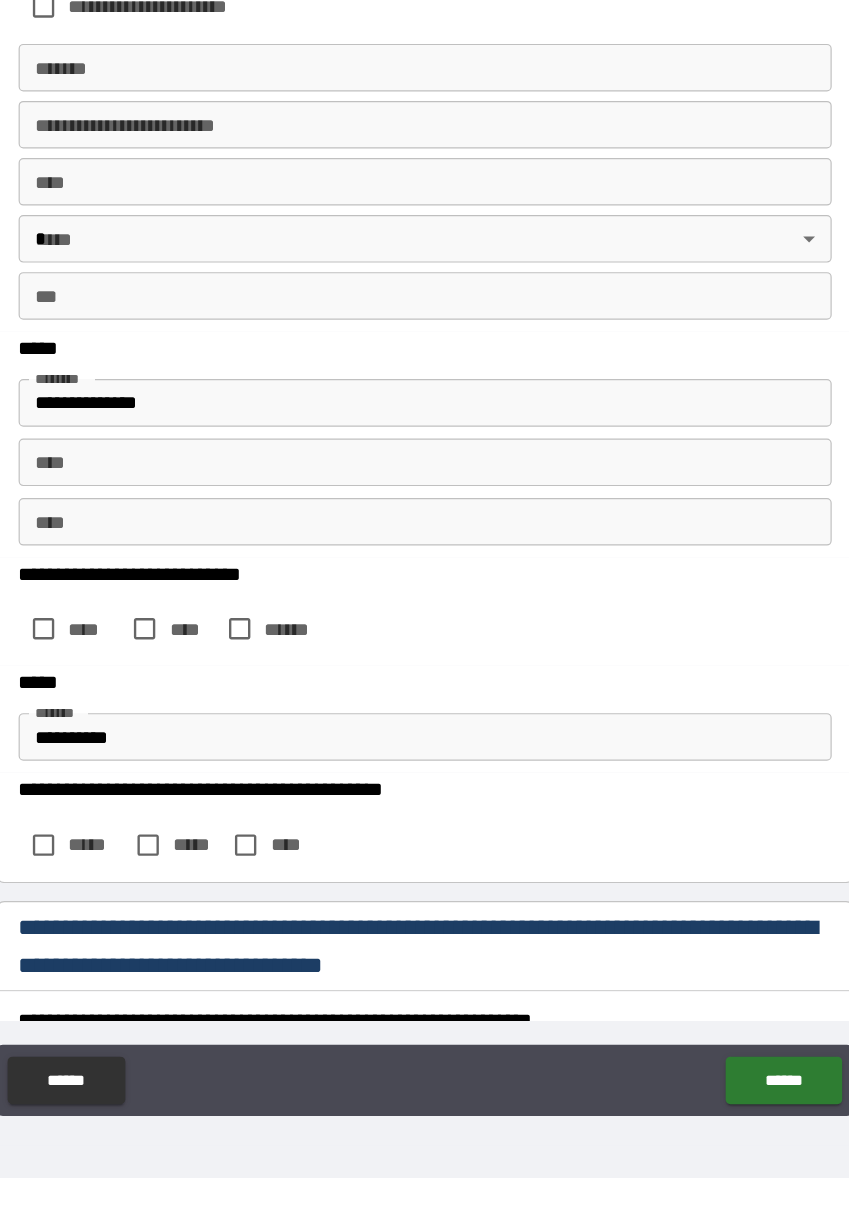 scroll, scrollTop: 1079, scrollLeft: 0, axis: vertical 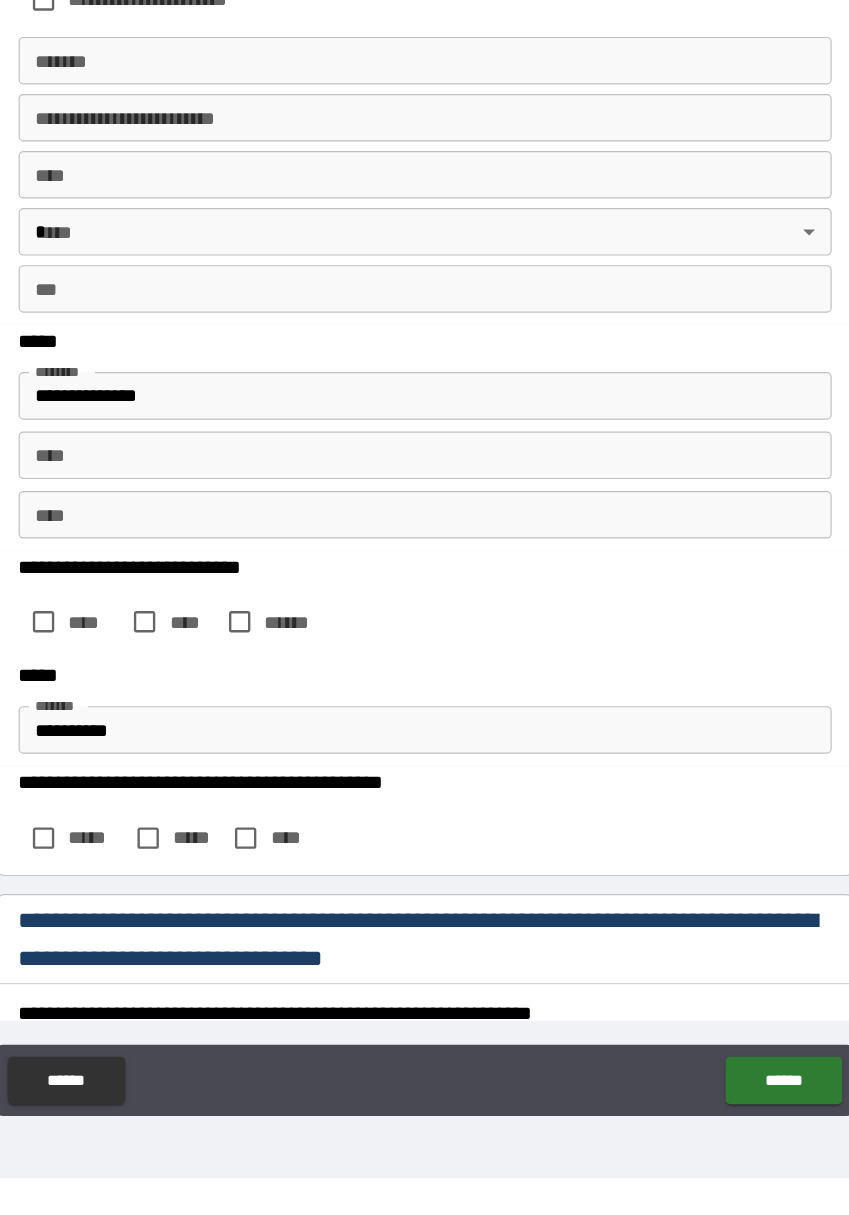 type on "**********" 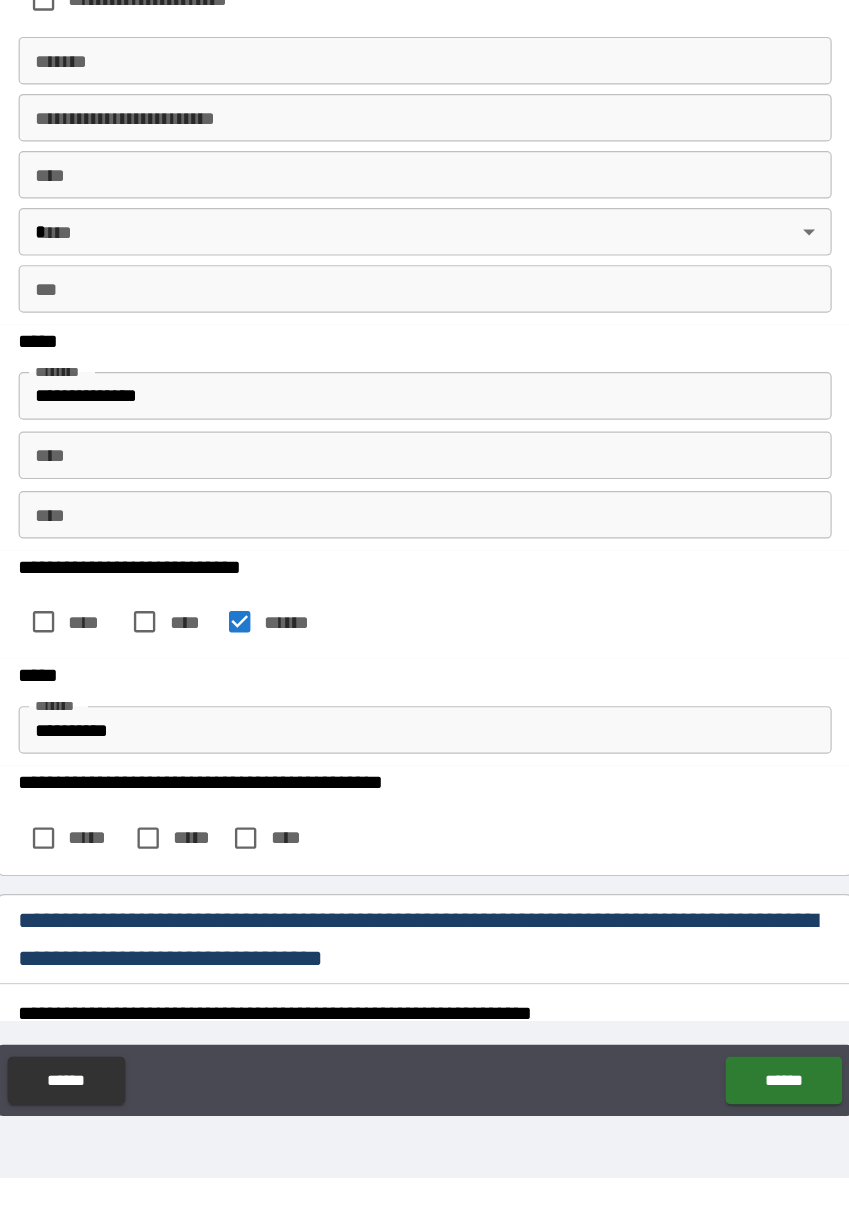 scroll, scrollTop: 48, scrollLeft: 0, axis: vertical 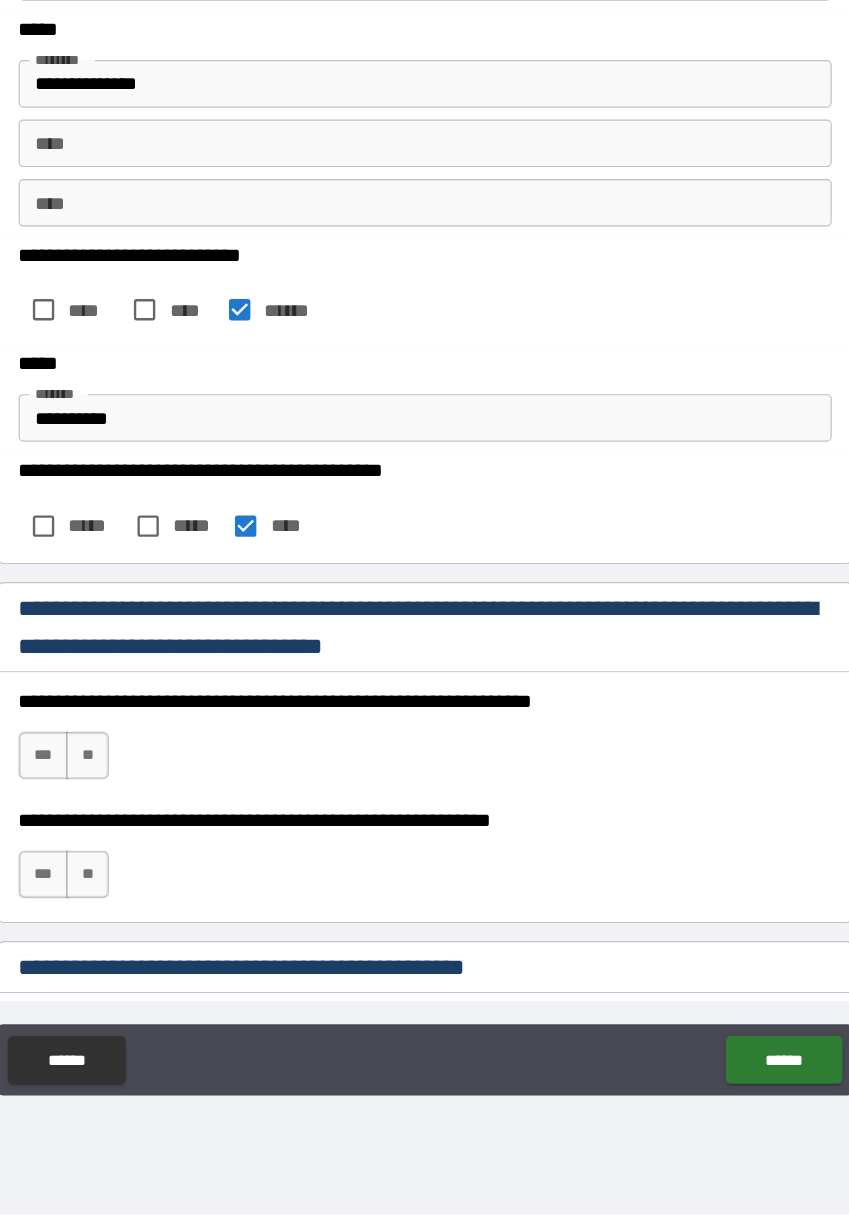 click on "***" at bounding box center [104, 829] 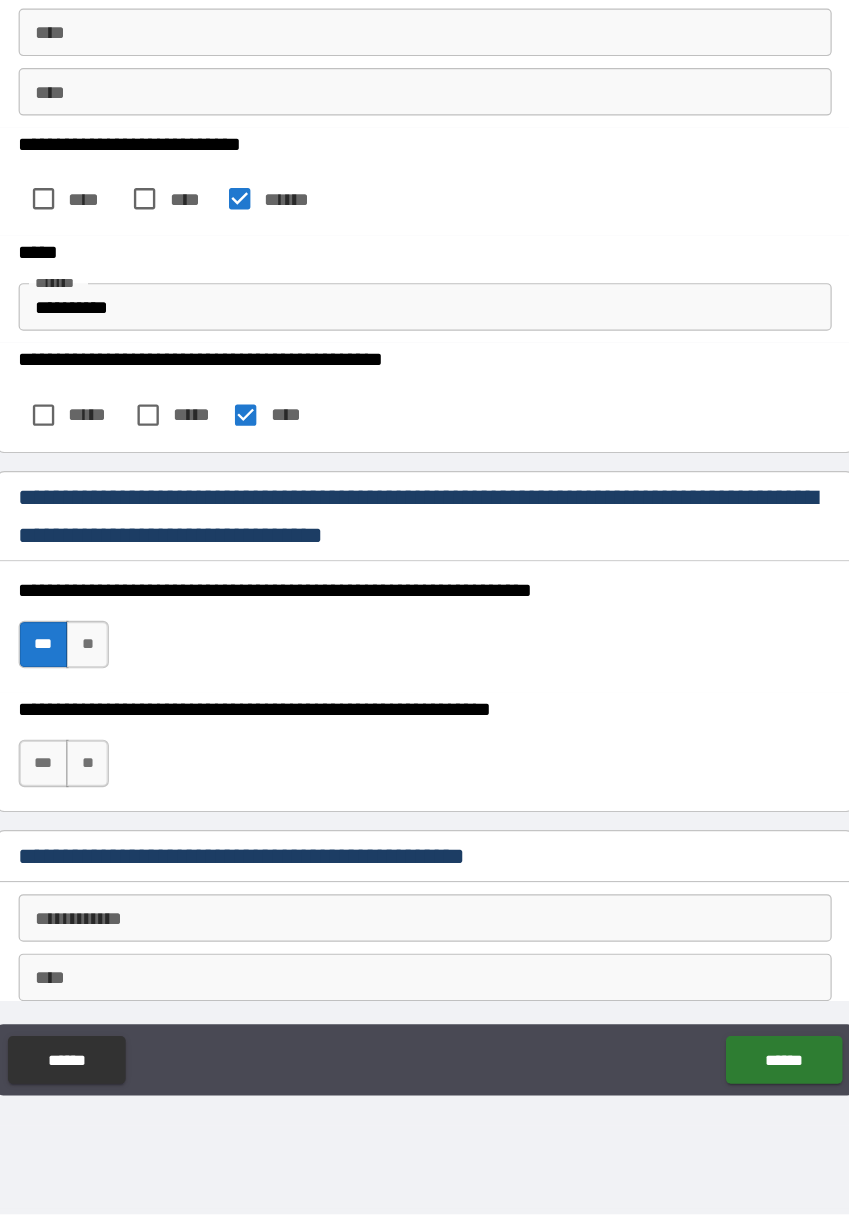 scroll, scrollTop: 1422, scrollLeft: 0, axis: vertical 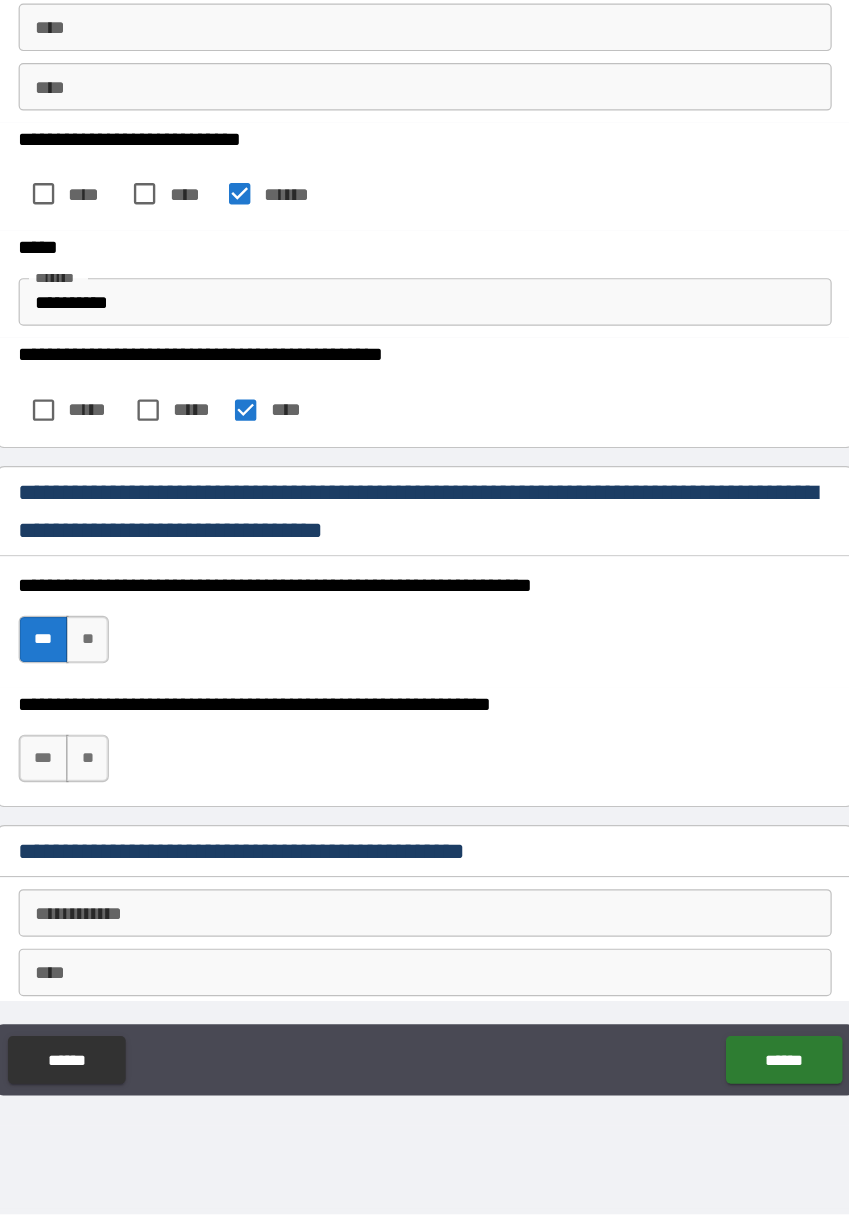 click on "***" at bounding box center [104, 831] 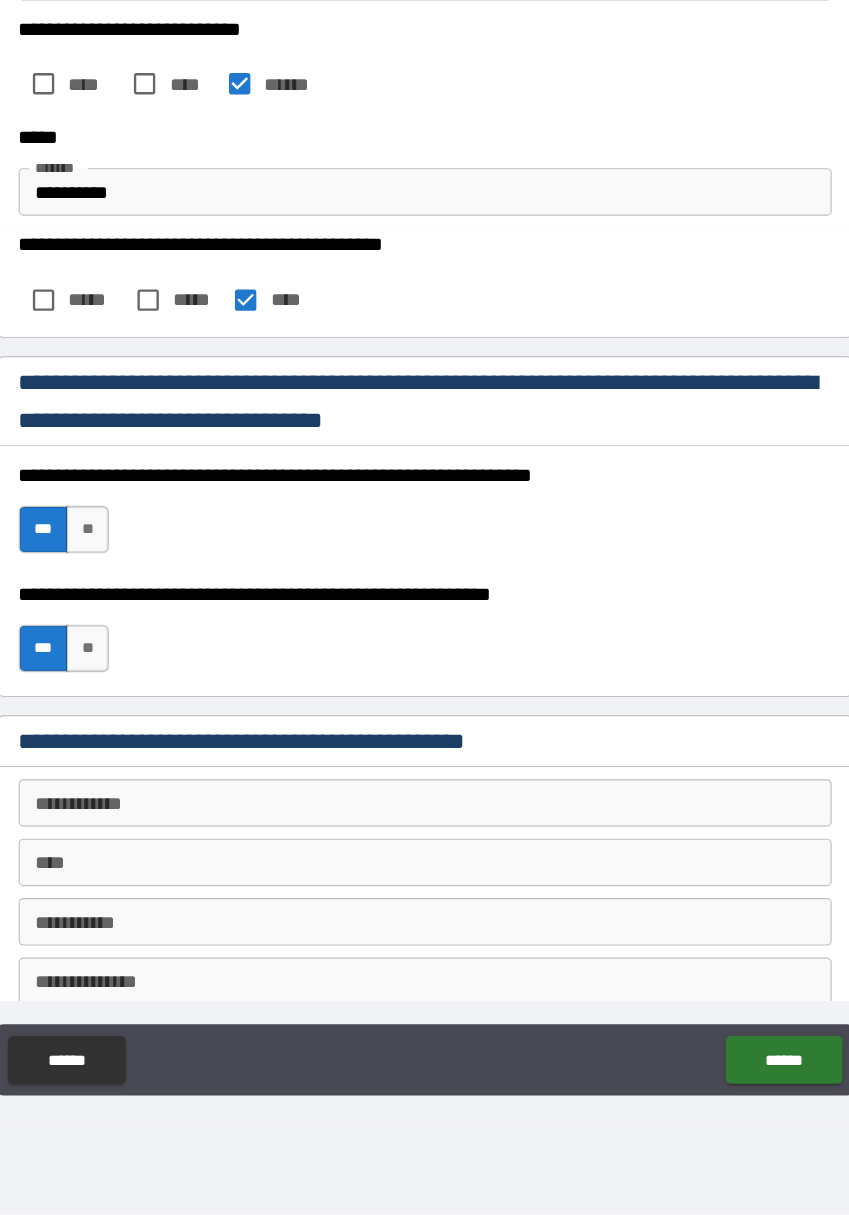 scroll, scrollTop: 1520, scrollLeft: 0, axis: vertical 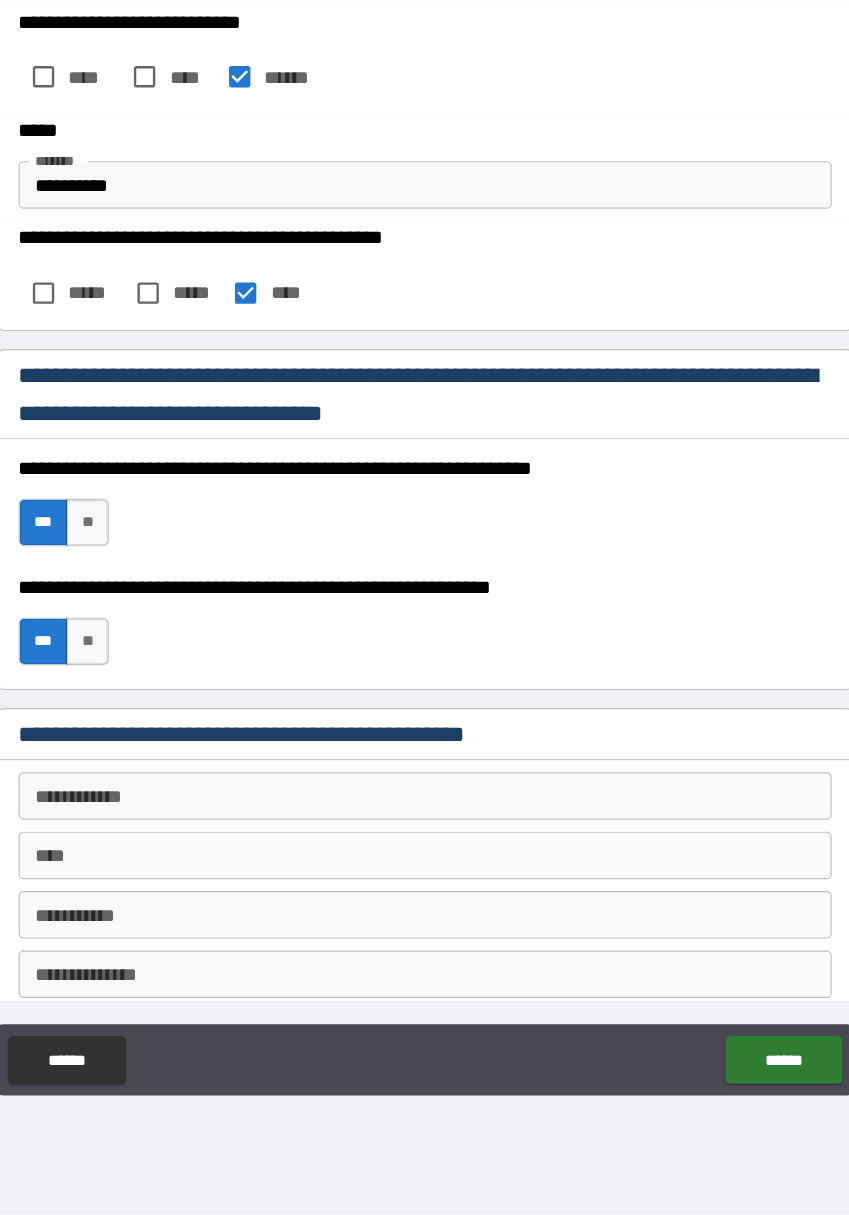 click on "**********" at bounding box center [425, 863] 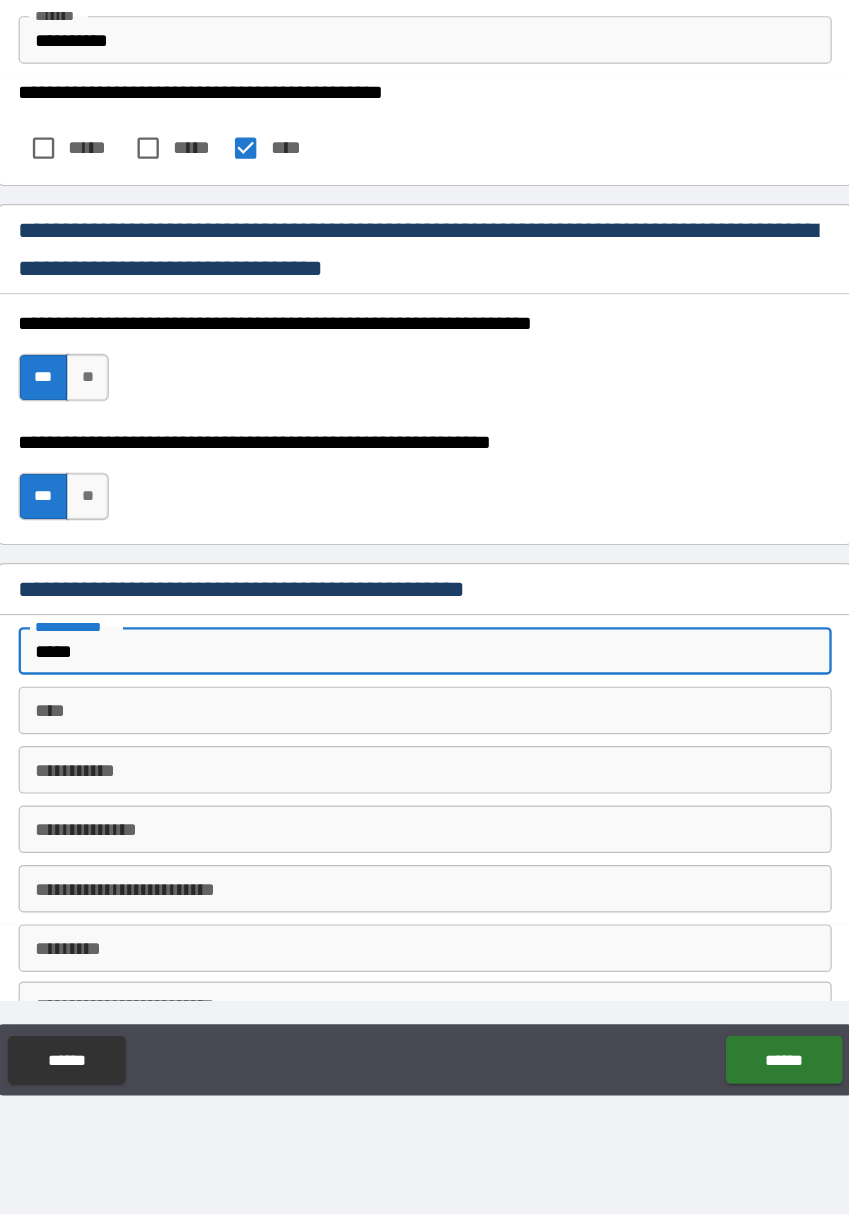 scroll, scrollTop: 1647, scrollLeft: 0, axis: vertical 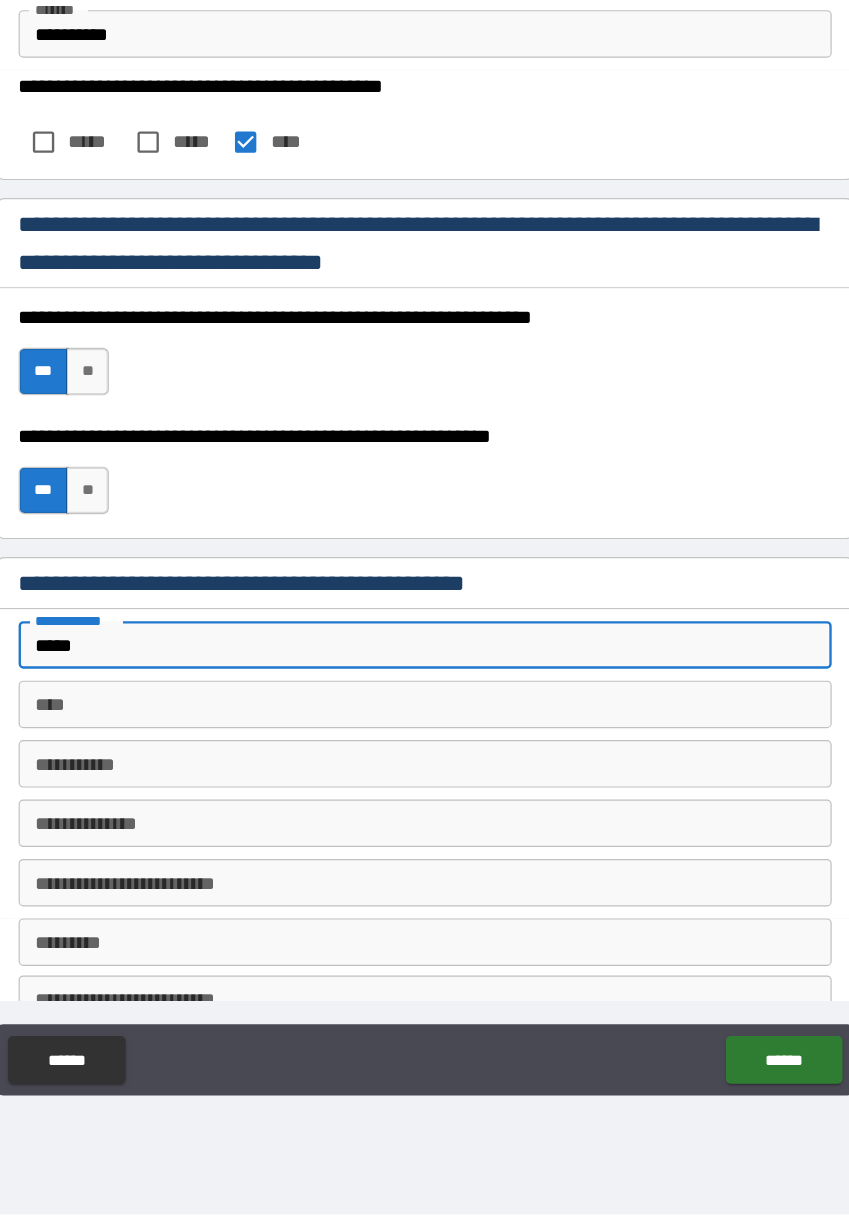type on "*****" 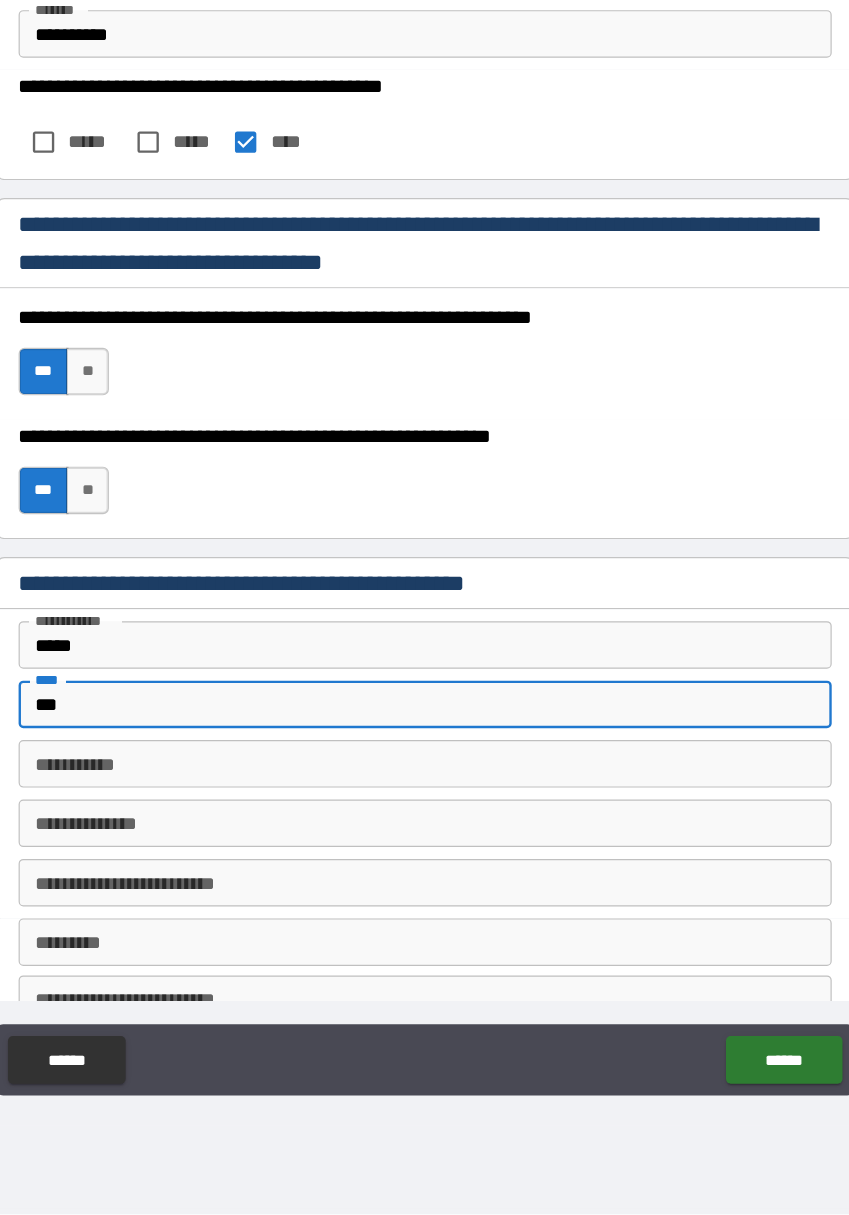 type on "***" 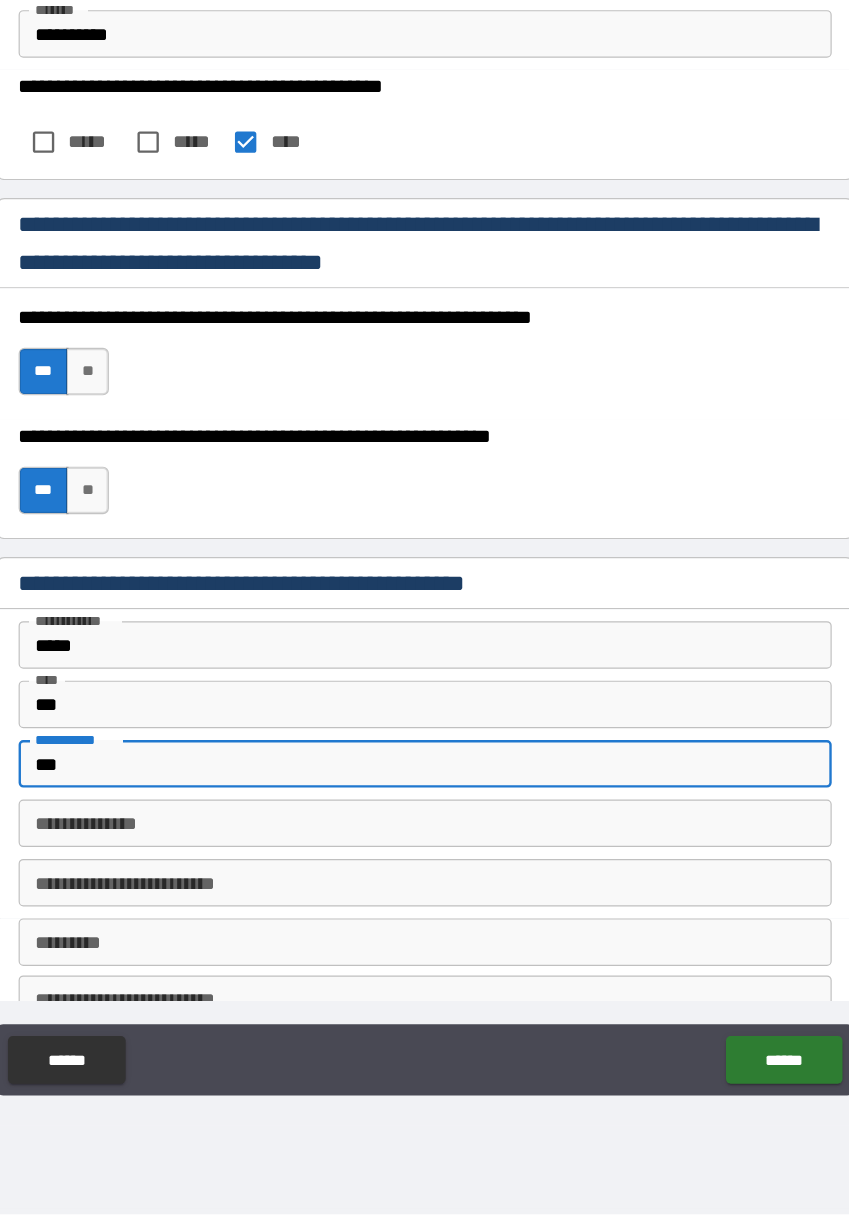 type on "***" 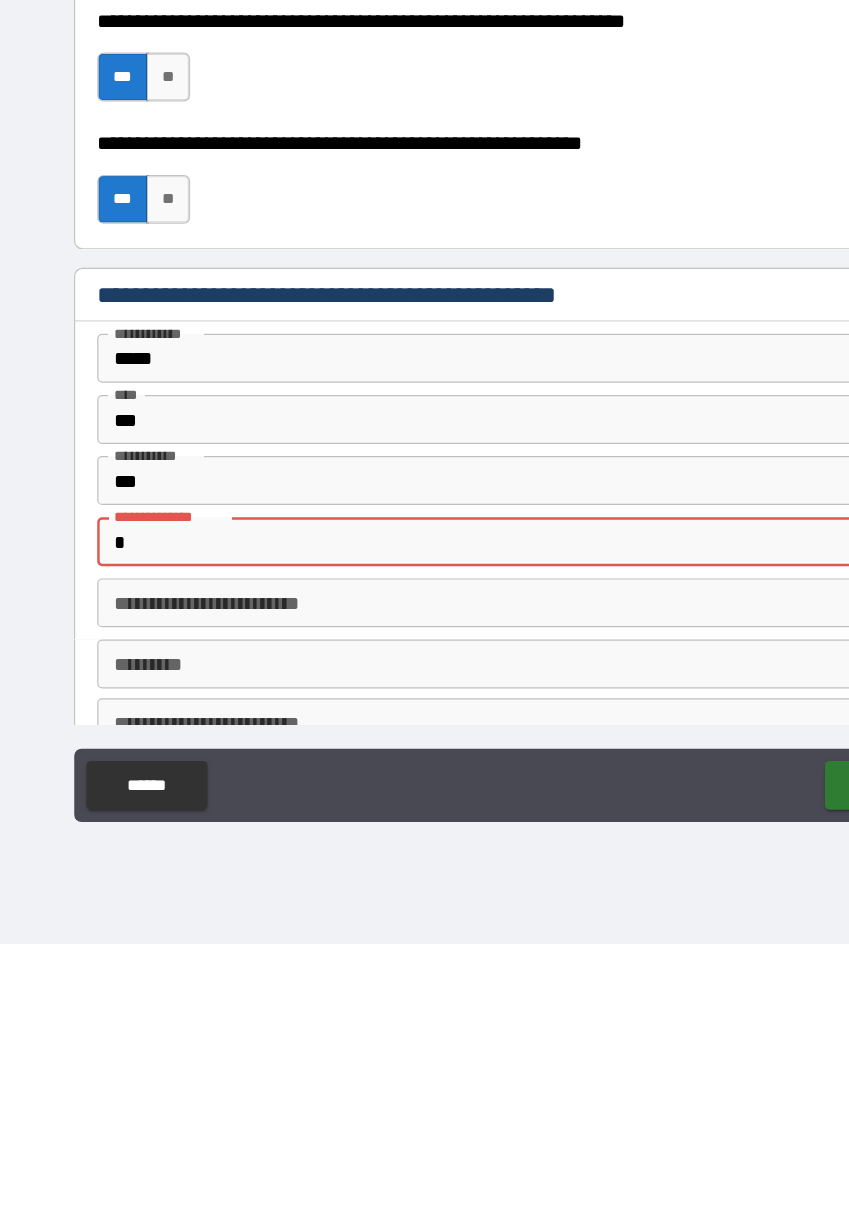 scroll, scrollTop: 48, scrollLeft: 0, axis: vertical 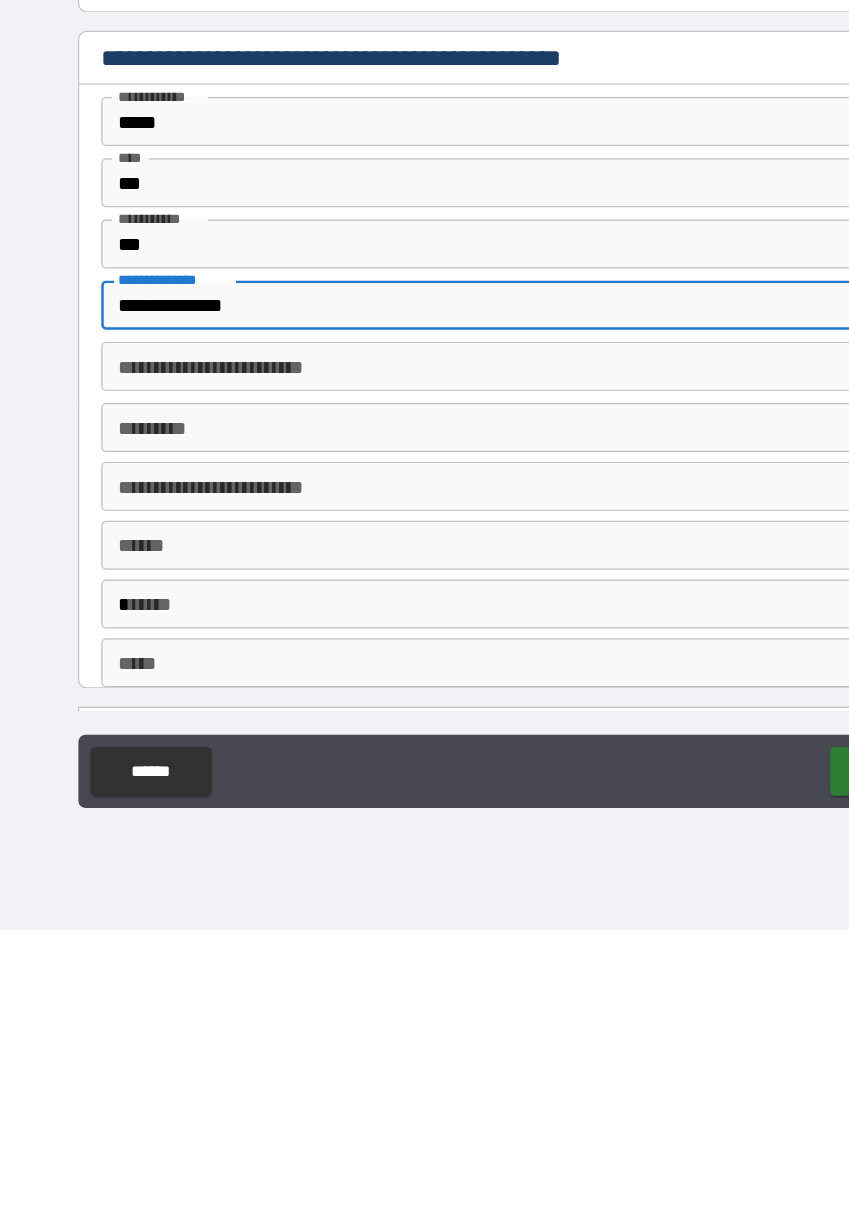 type on "**********" 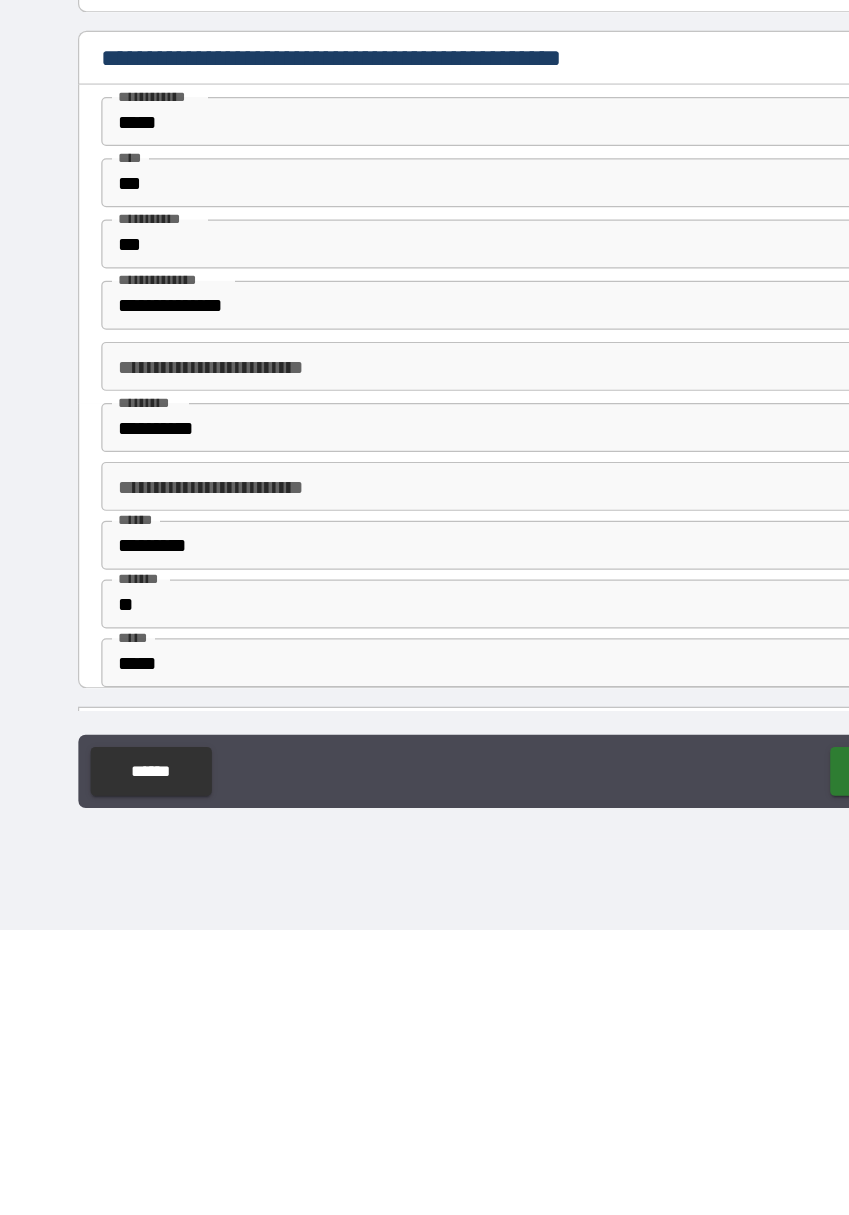 type on "**********" 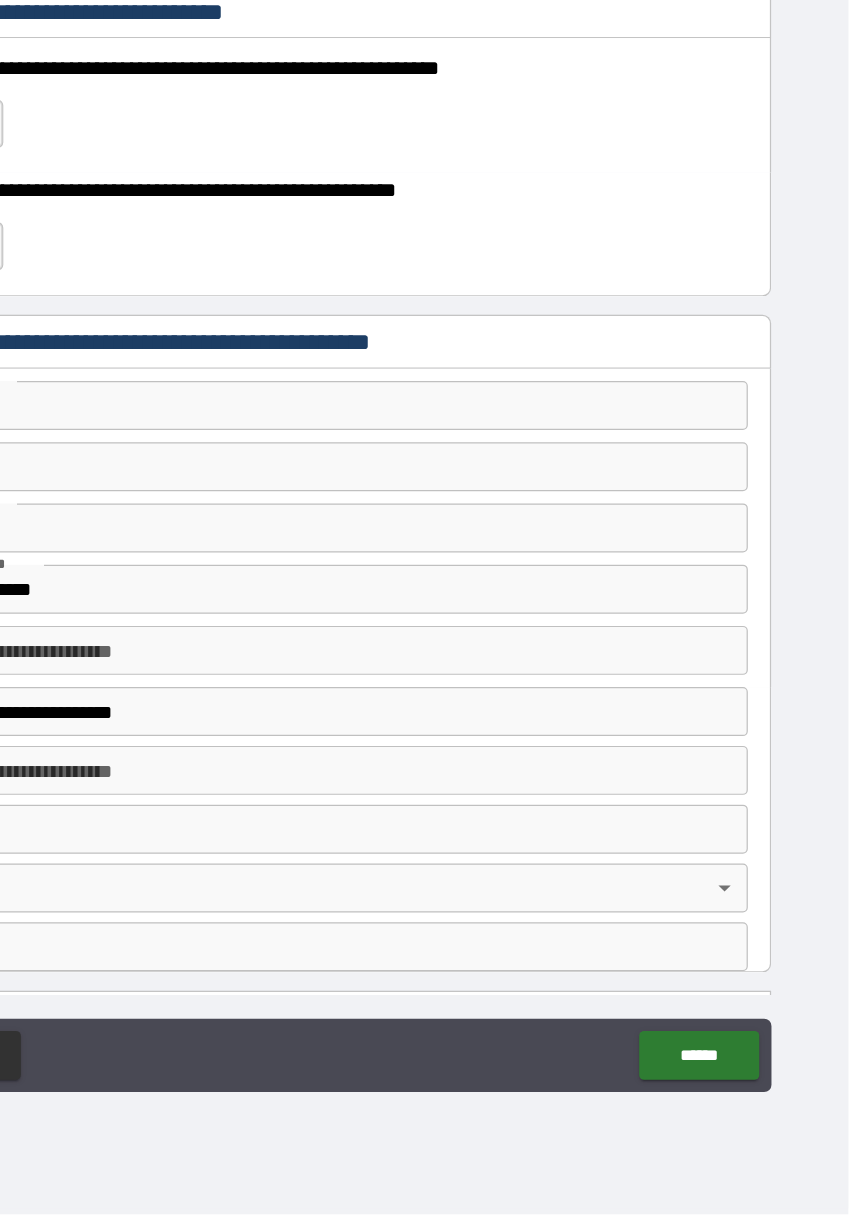 click on "******" at bounding box center (726, 1085) 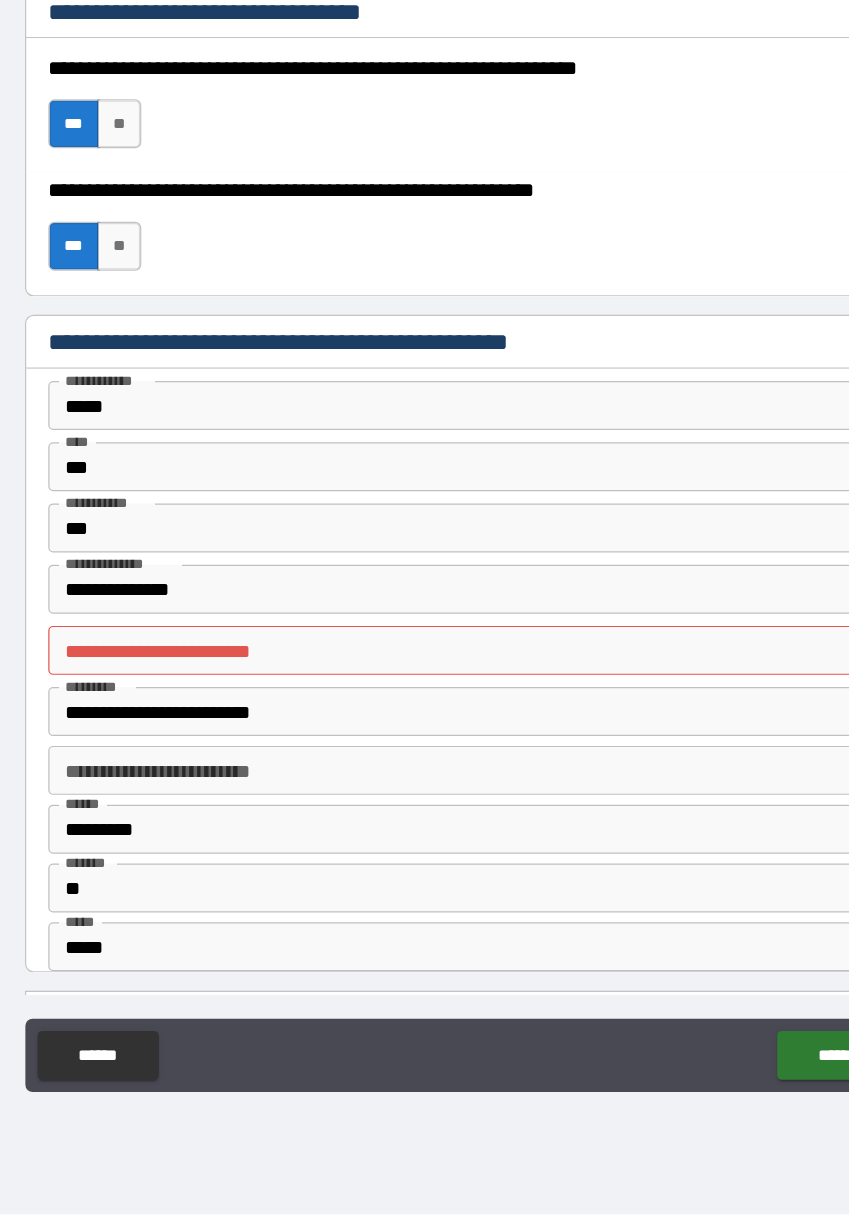 click on "**********" at bounding box center (425, 754) 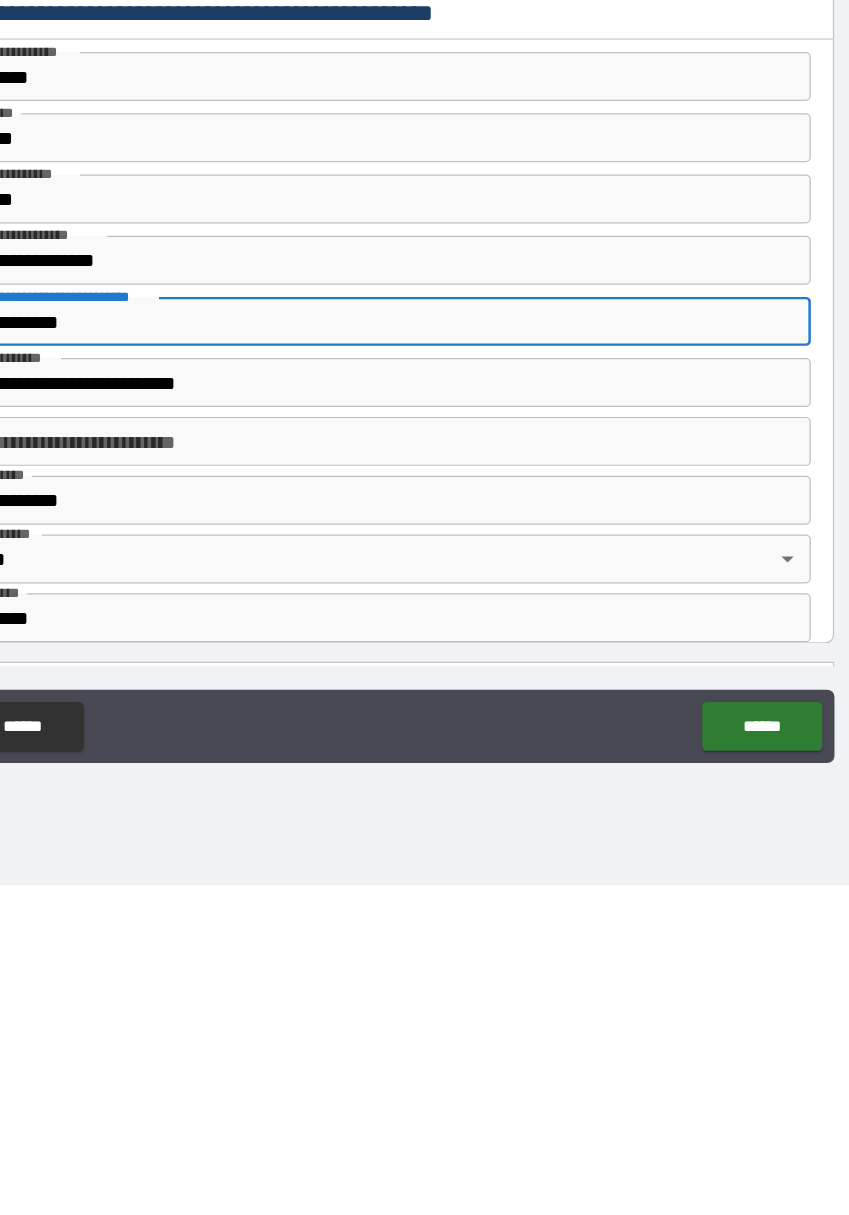 type on "*********" 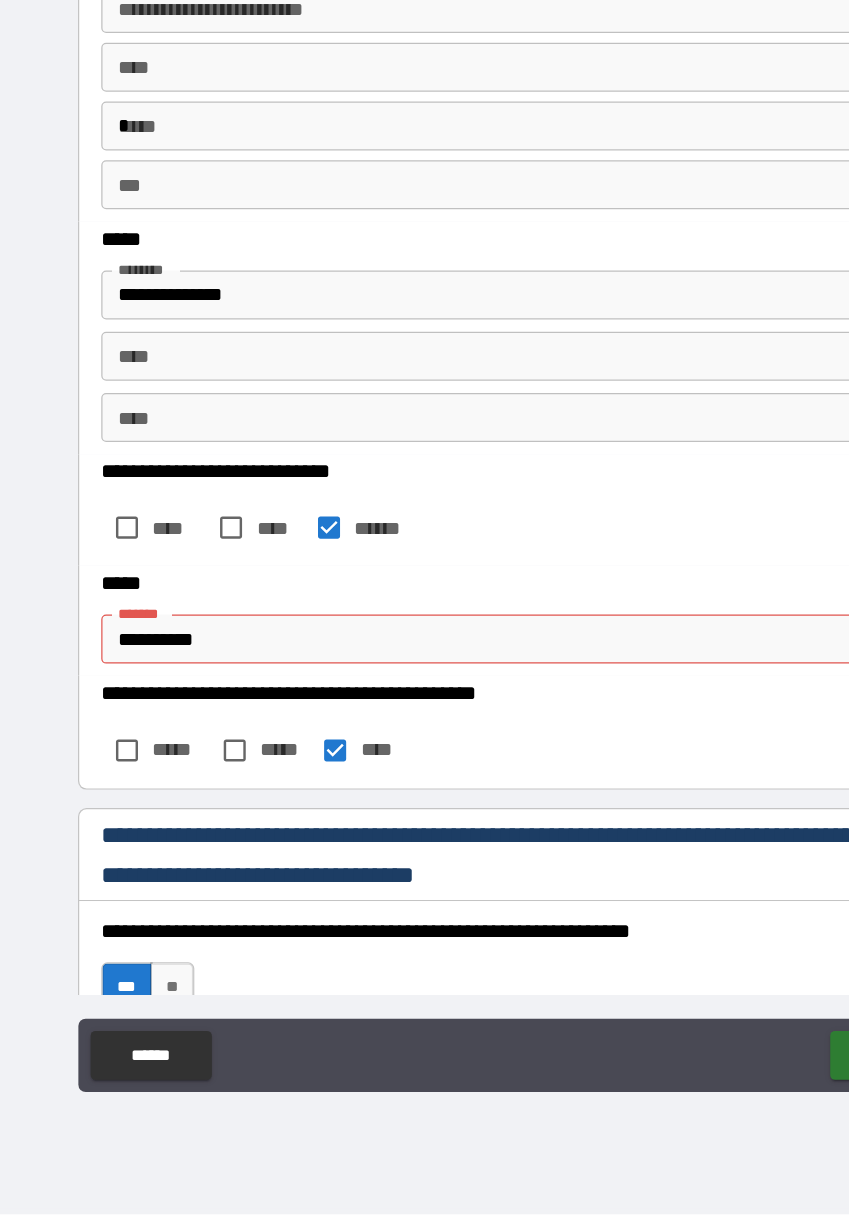 scroll, scrollTop: 1036, scrollLeft: 0, axis: vertical 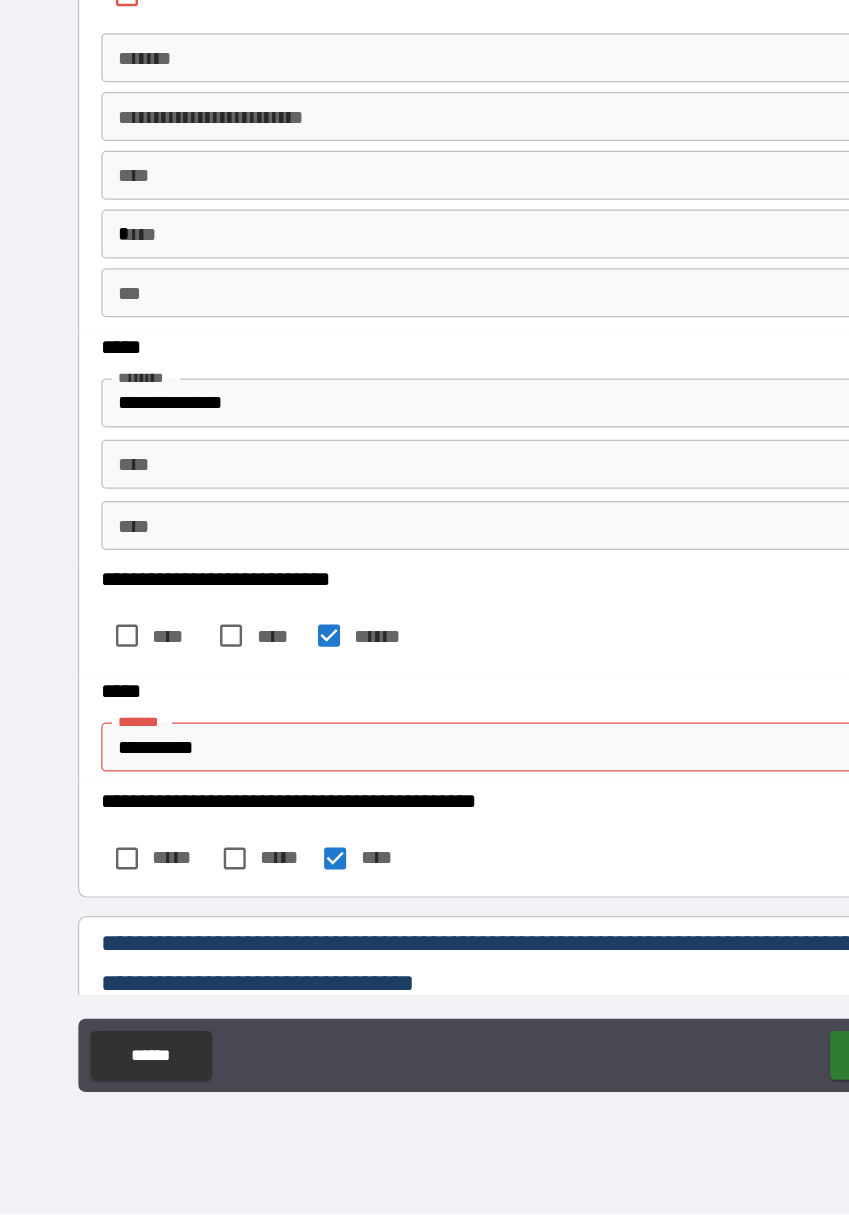 click on "**********" at bounding box center [425, 878] 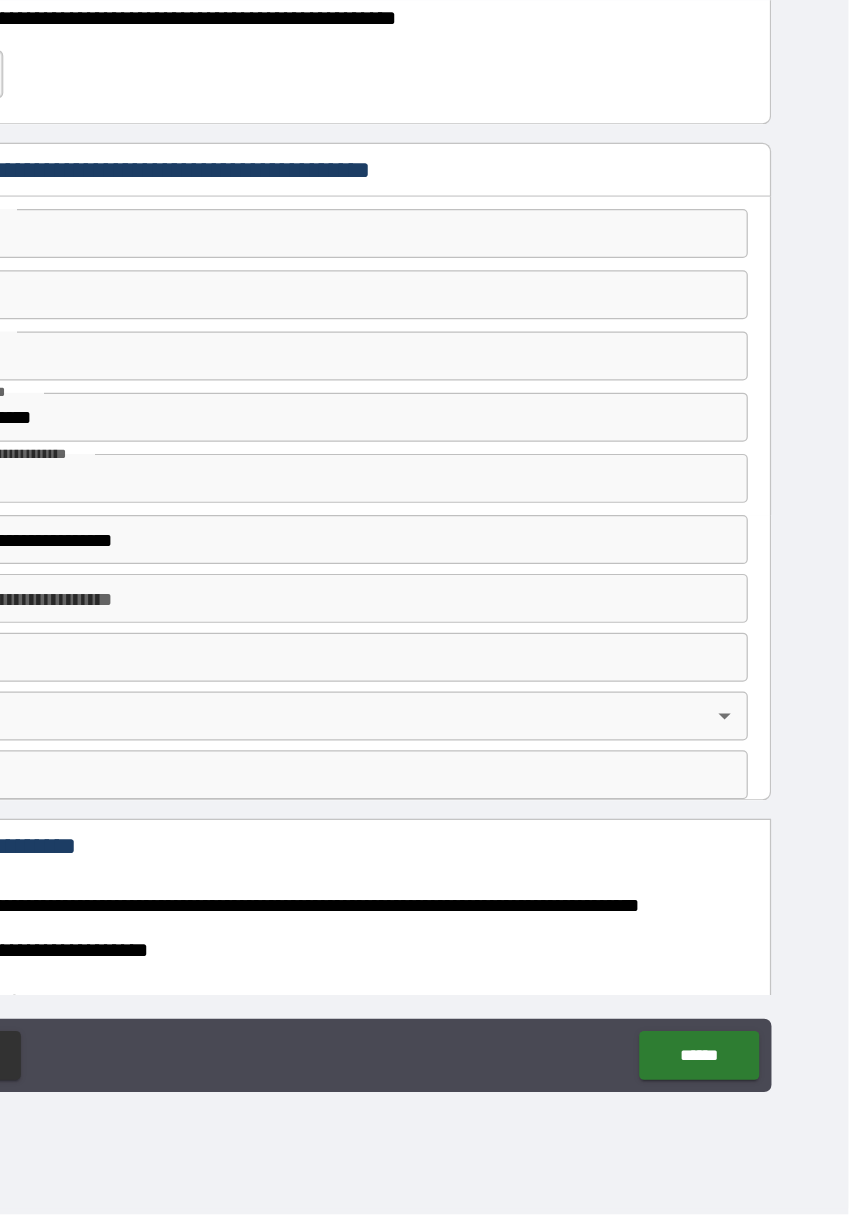 scroll, scrollTop: 1973, scrollLeft: 0, axis: vertical 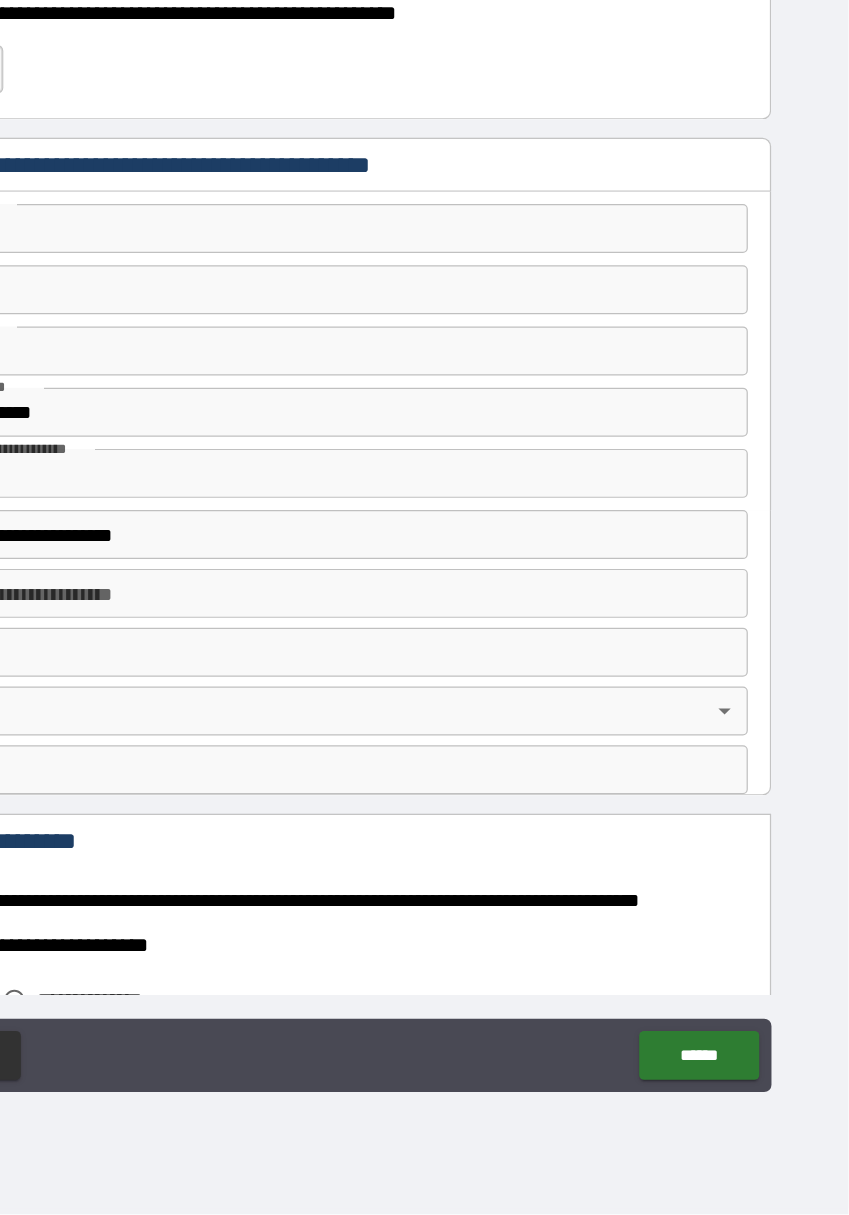 click on "******" at bounding box center (726, 1085) 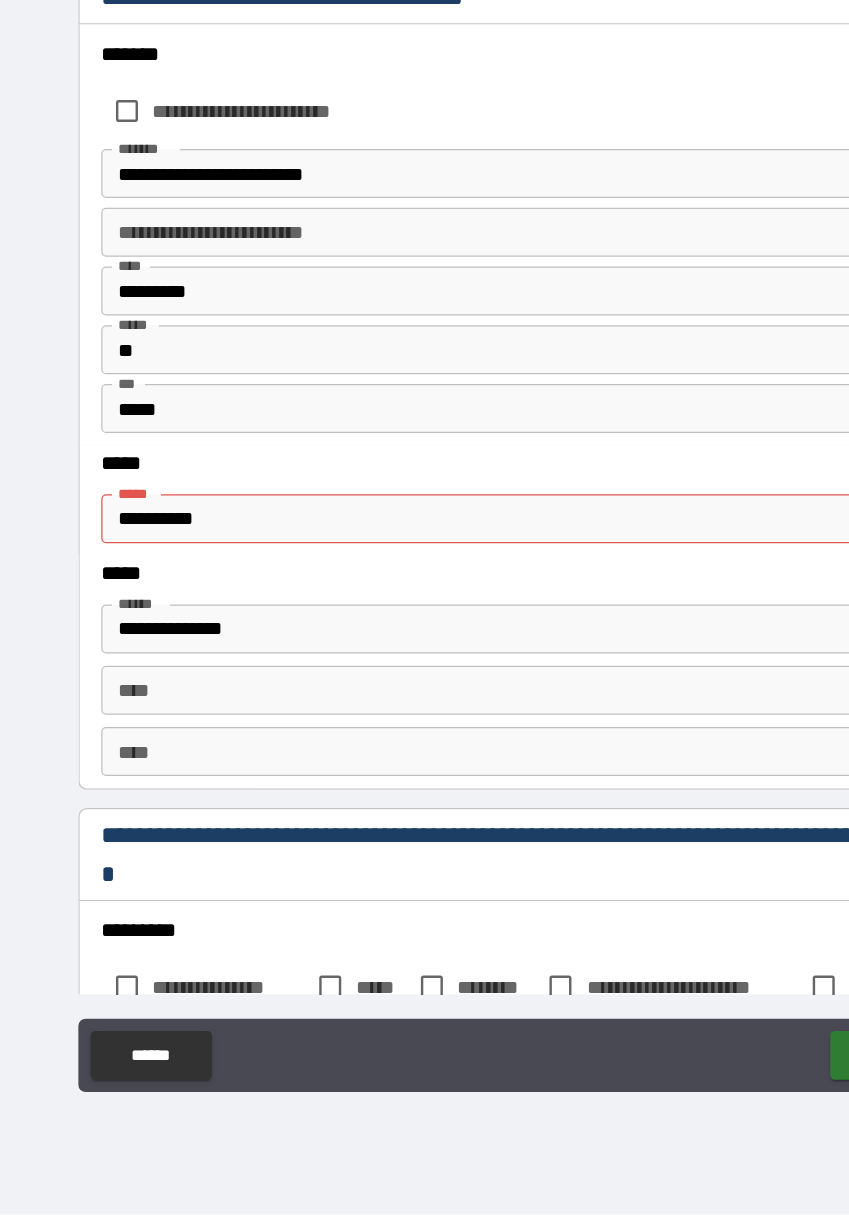 scroll, scrollTop: 3340, scrollLeft: 0, axis: vertical 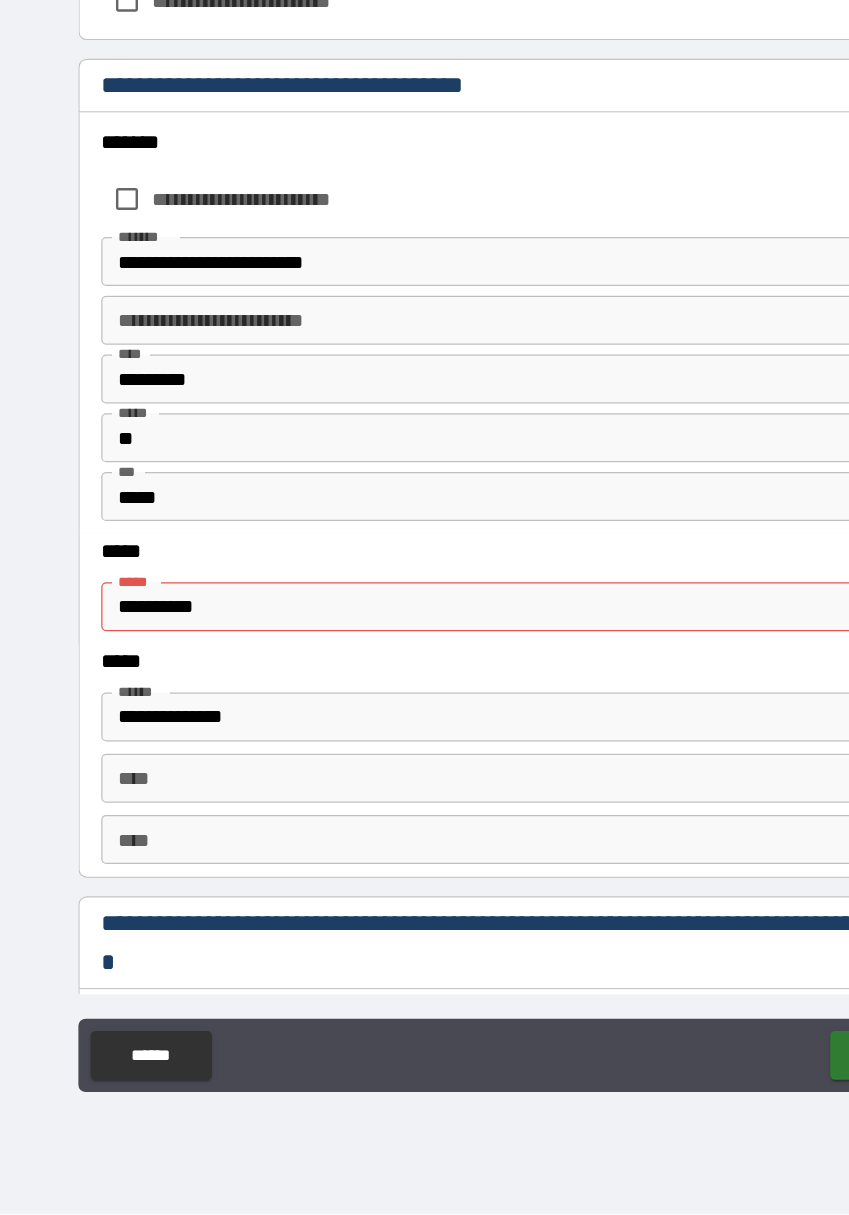 click on "**********" at bounding box center [425, 719] 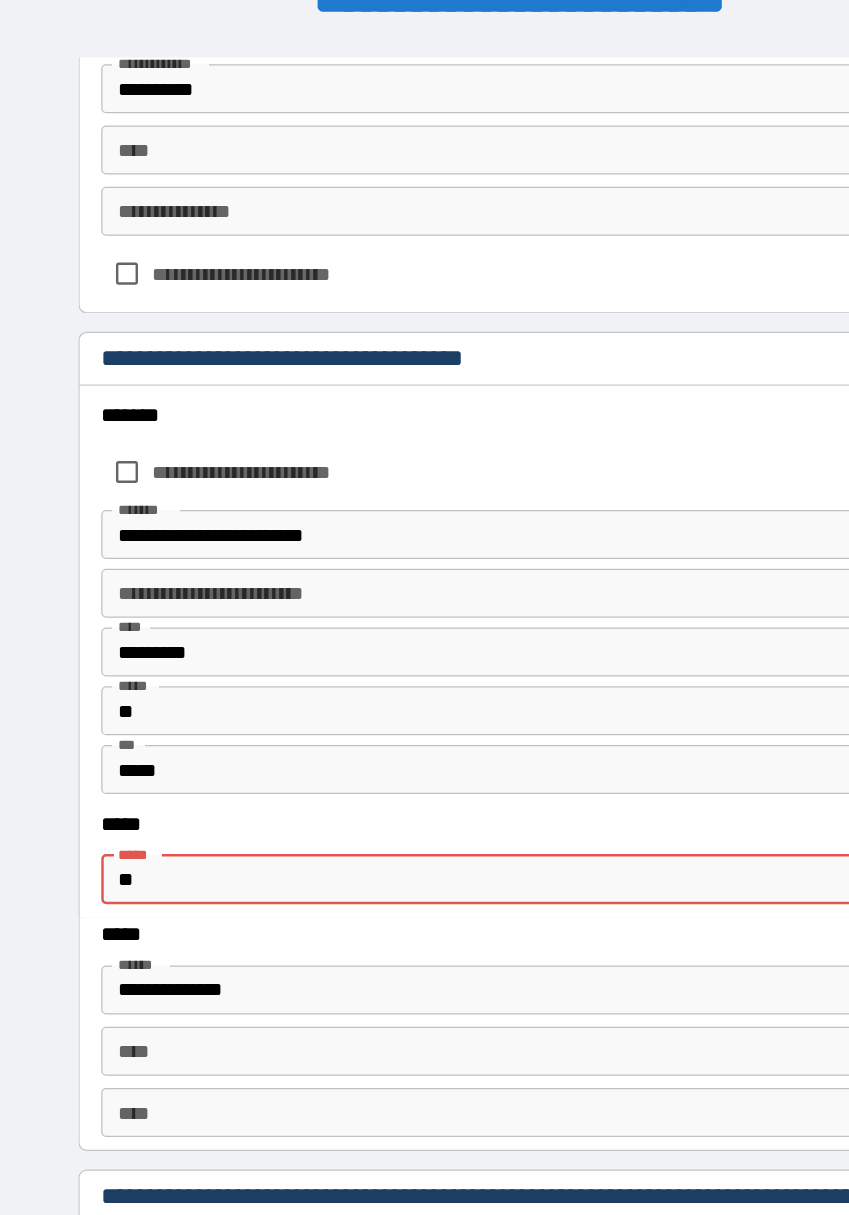 type on "*" 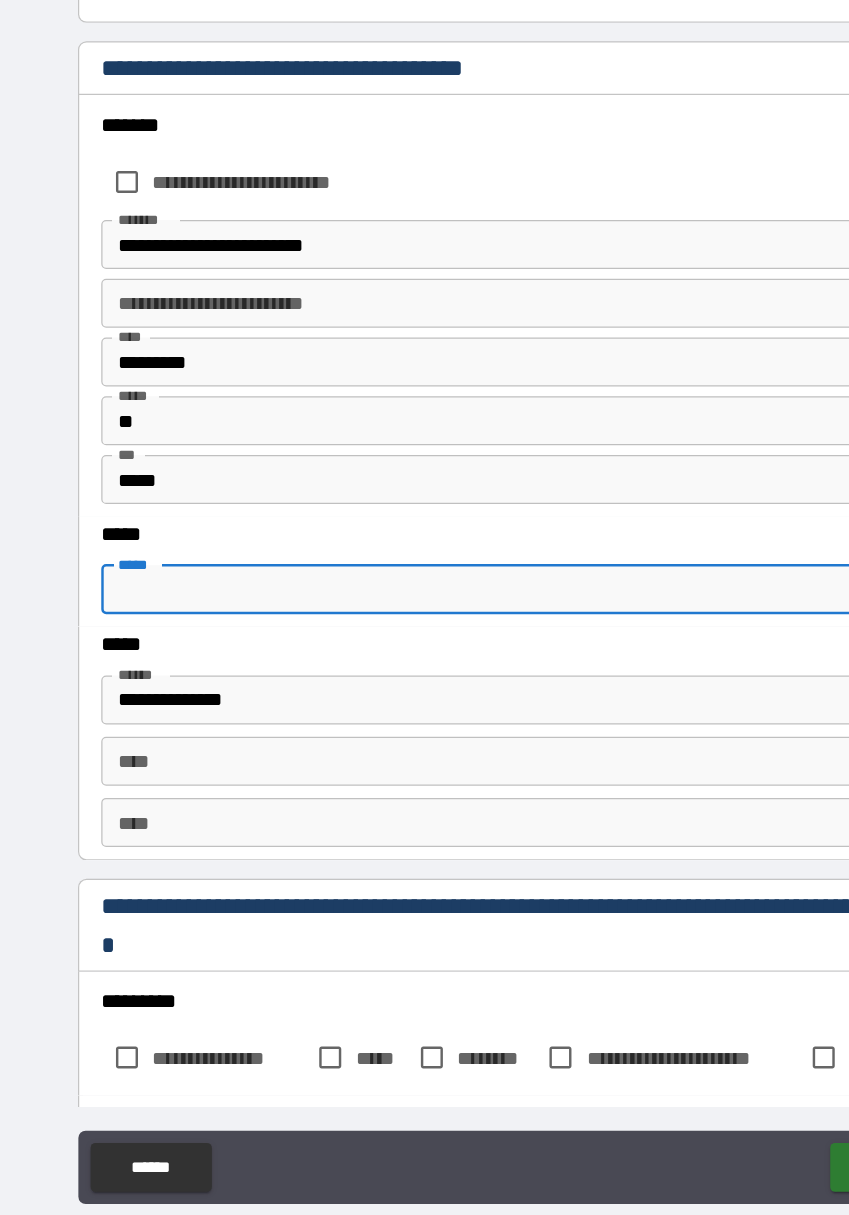 scroll, scrollTop: 3447, scrollLeft: 0, axis: vertical 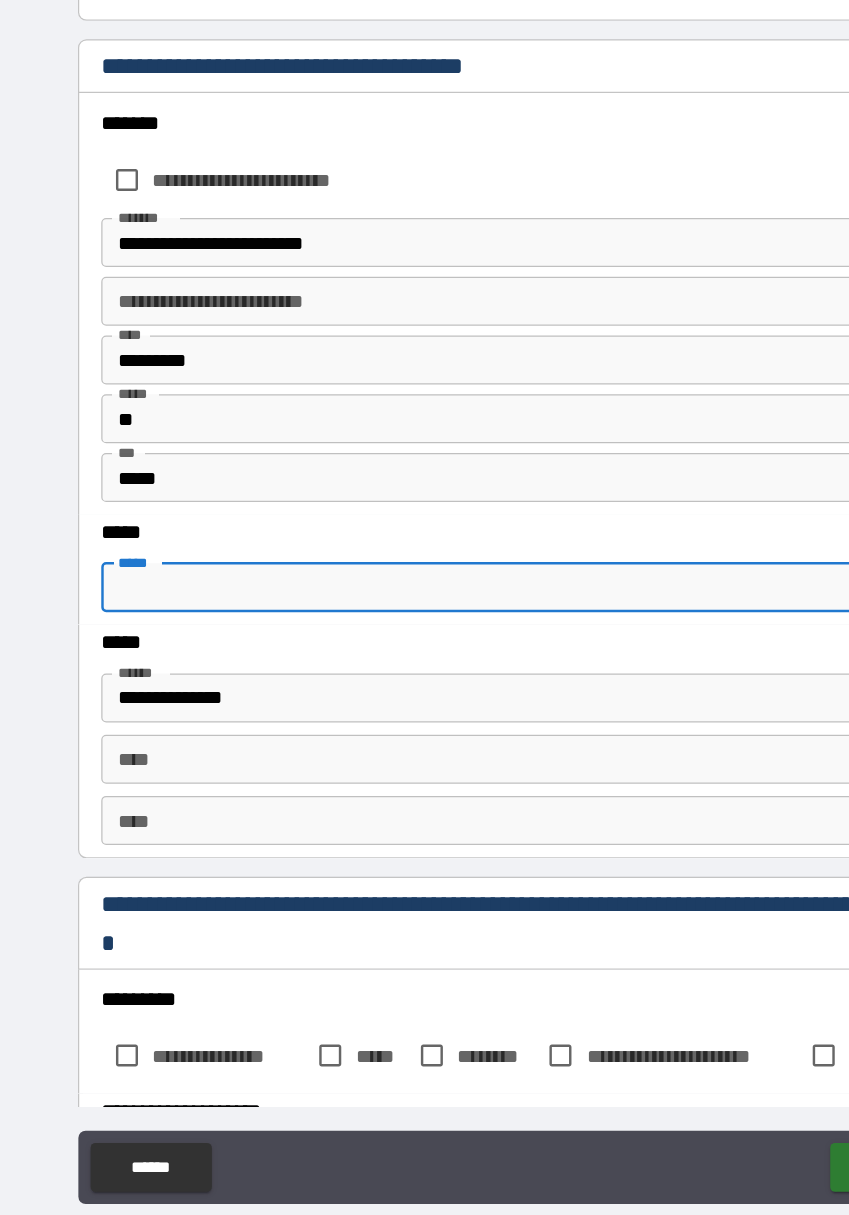 click on "**********" at bounding box center [424, 586] 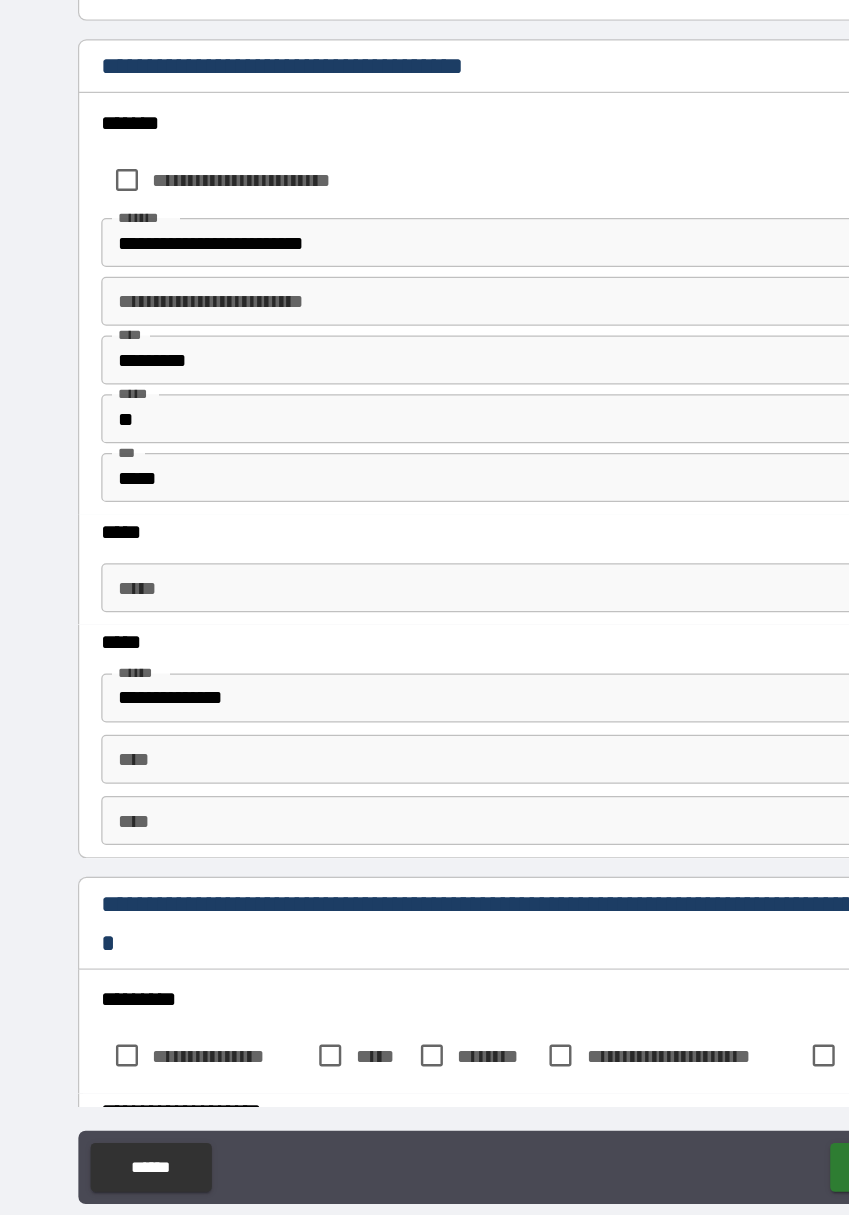 click on "*****" at bounding box center [425, 612] 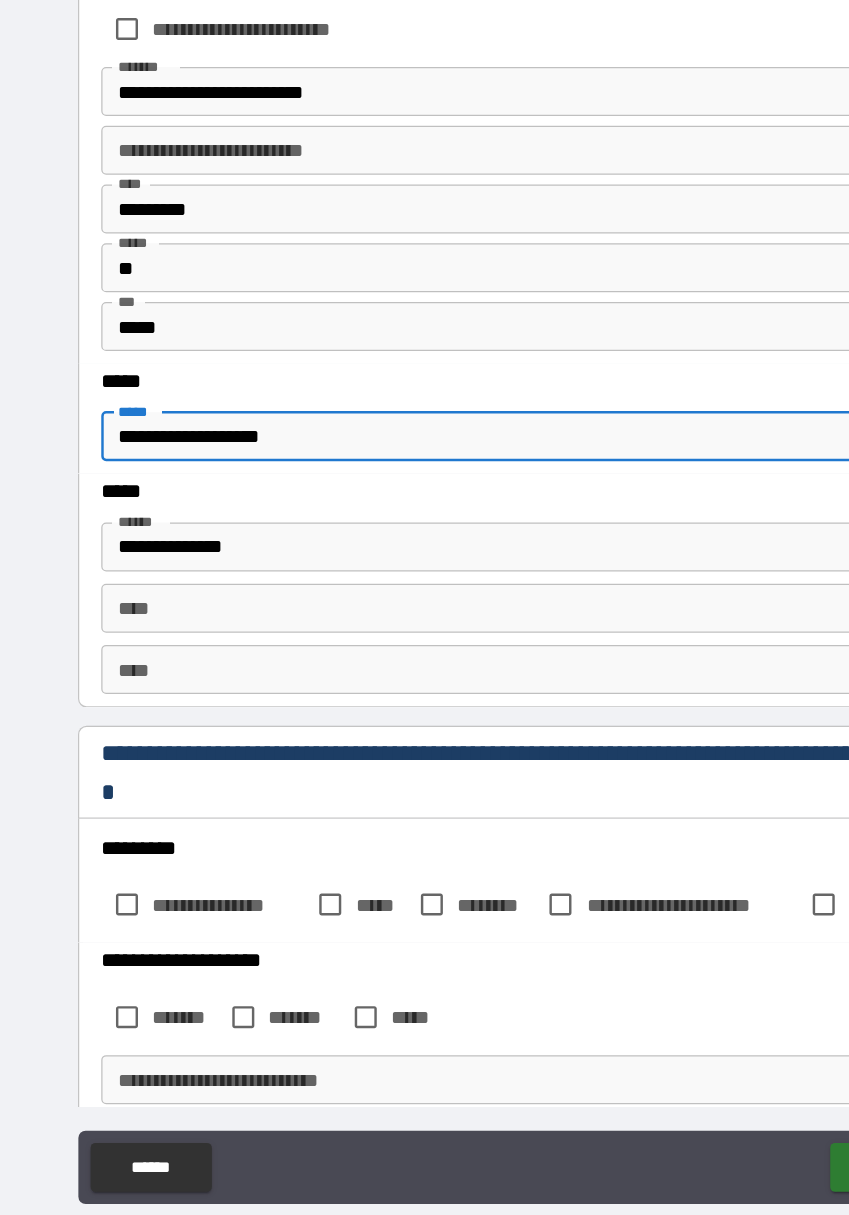 scroll, scrollTop: 3574, scrollLeft: 0, axis: vertical 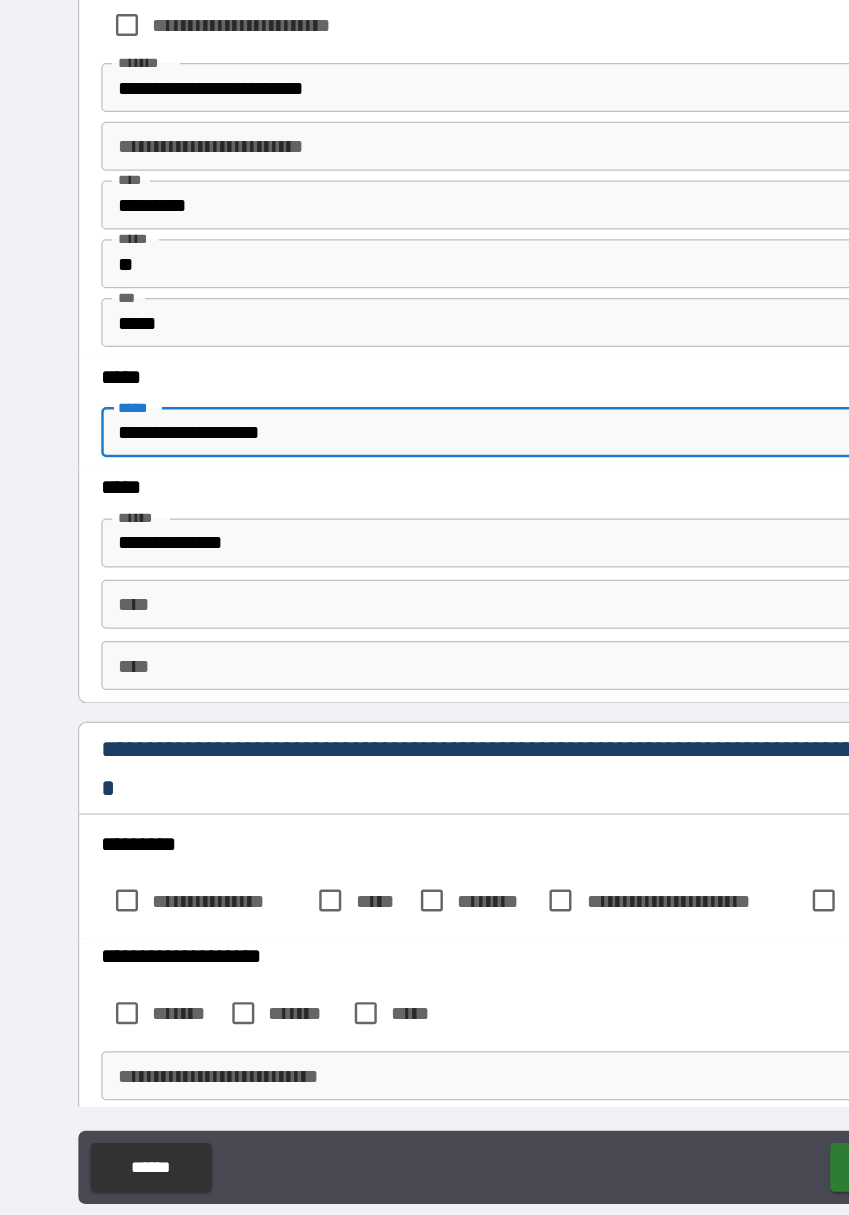 type on "**********" 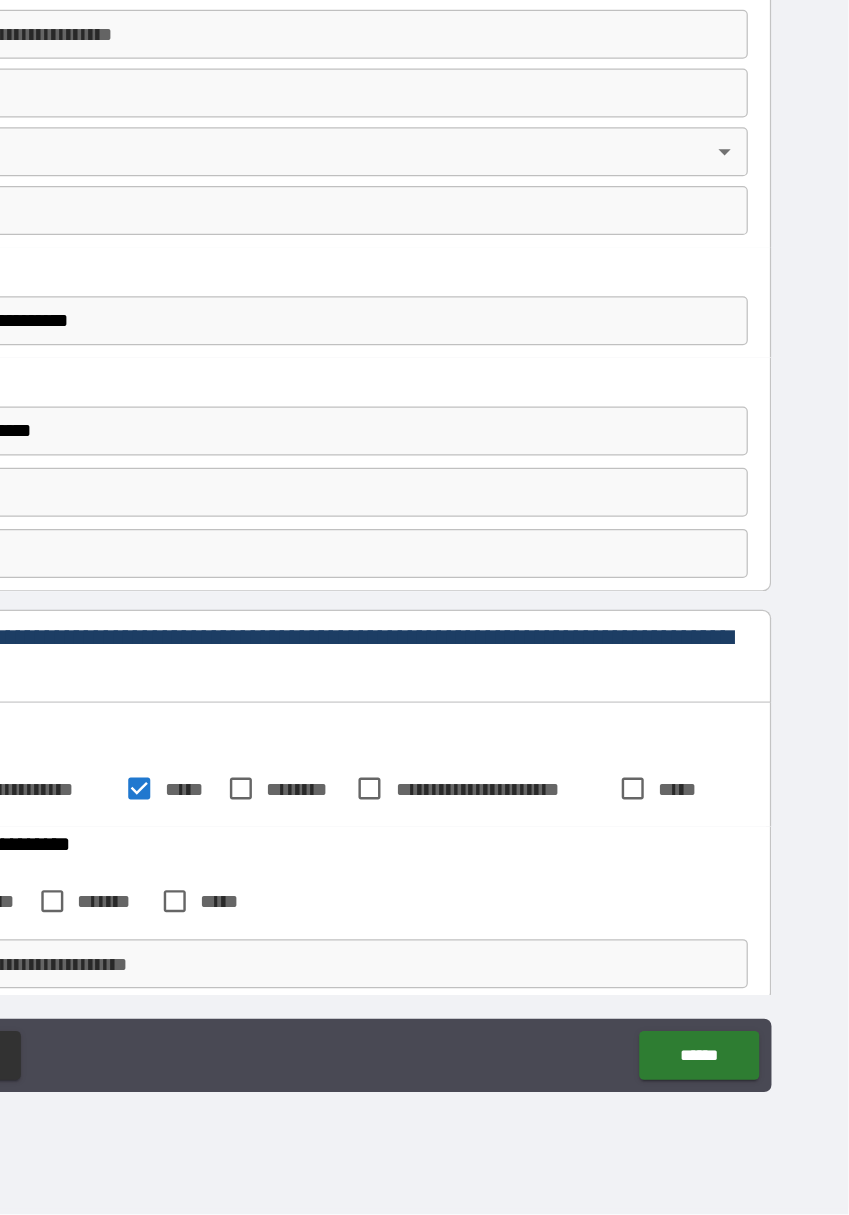 click on "******" at bounding box center (726, 1085) 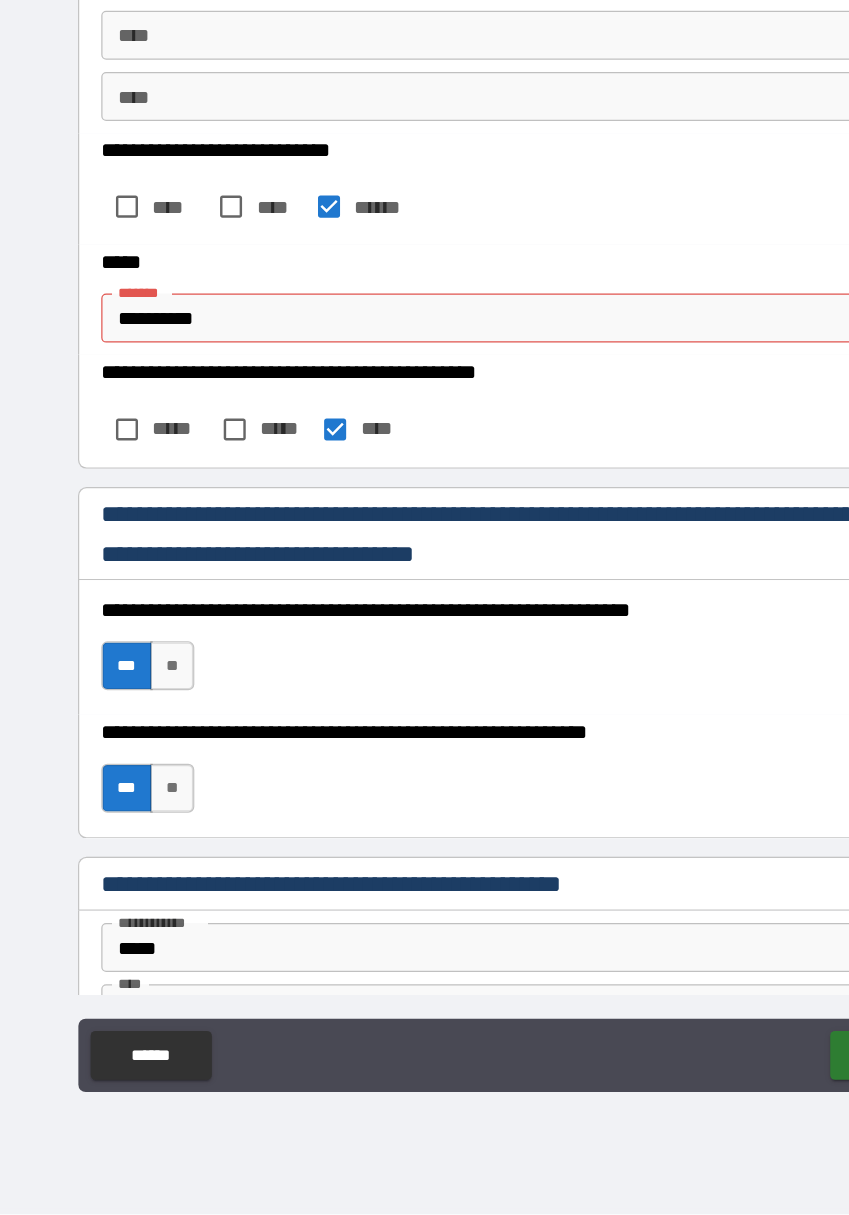 scroll, scrollTop: 1385, scrollLeft: 0, axis: vertical 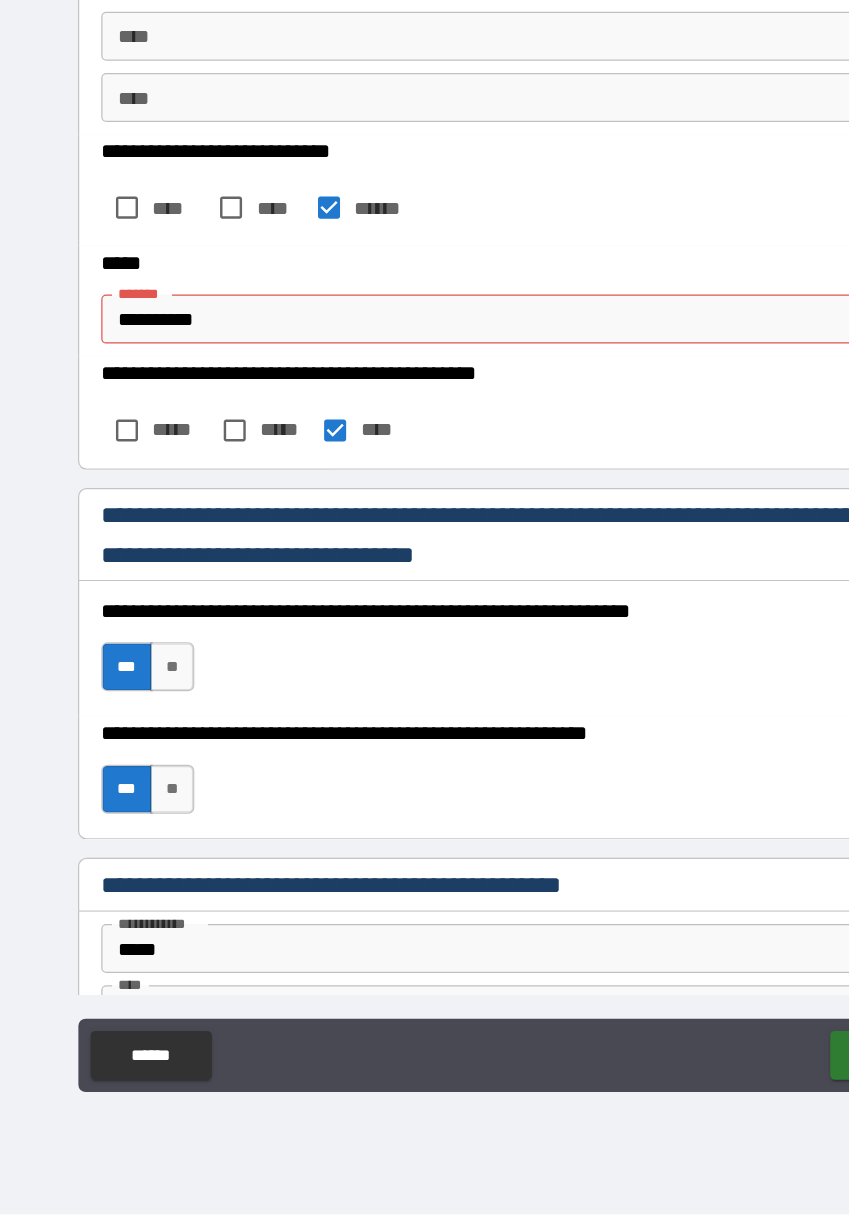 click on "**********" at bounding box center [425, 484] 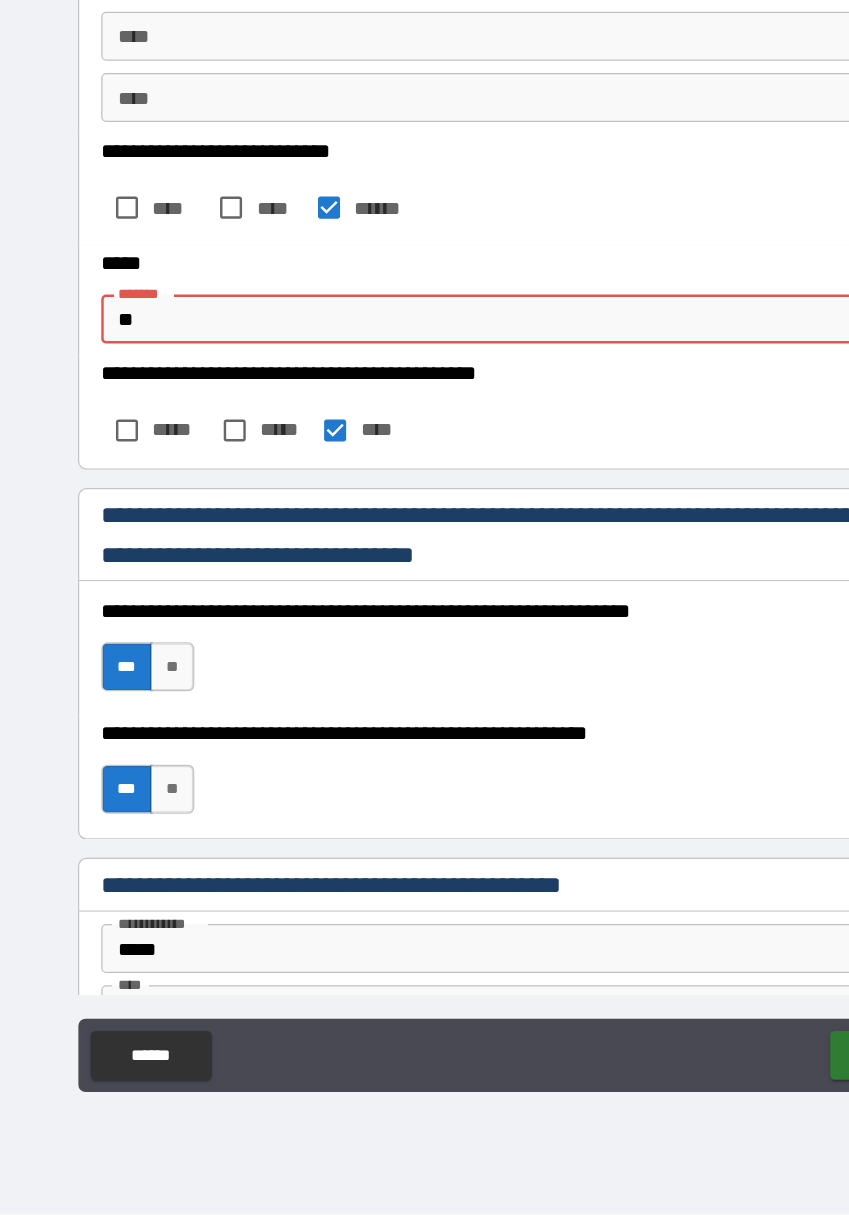 type on "*" 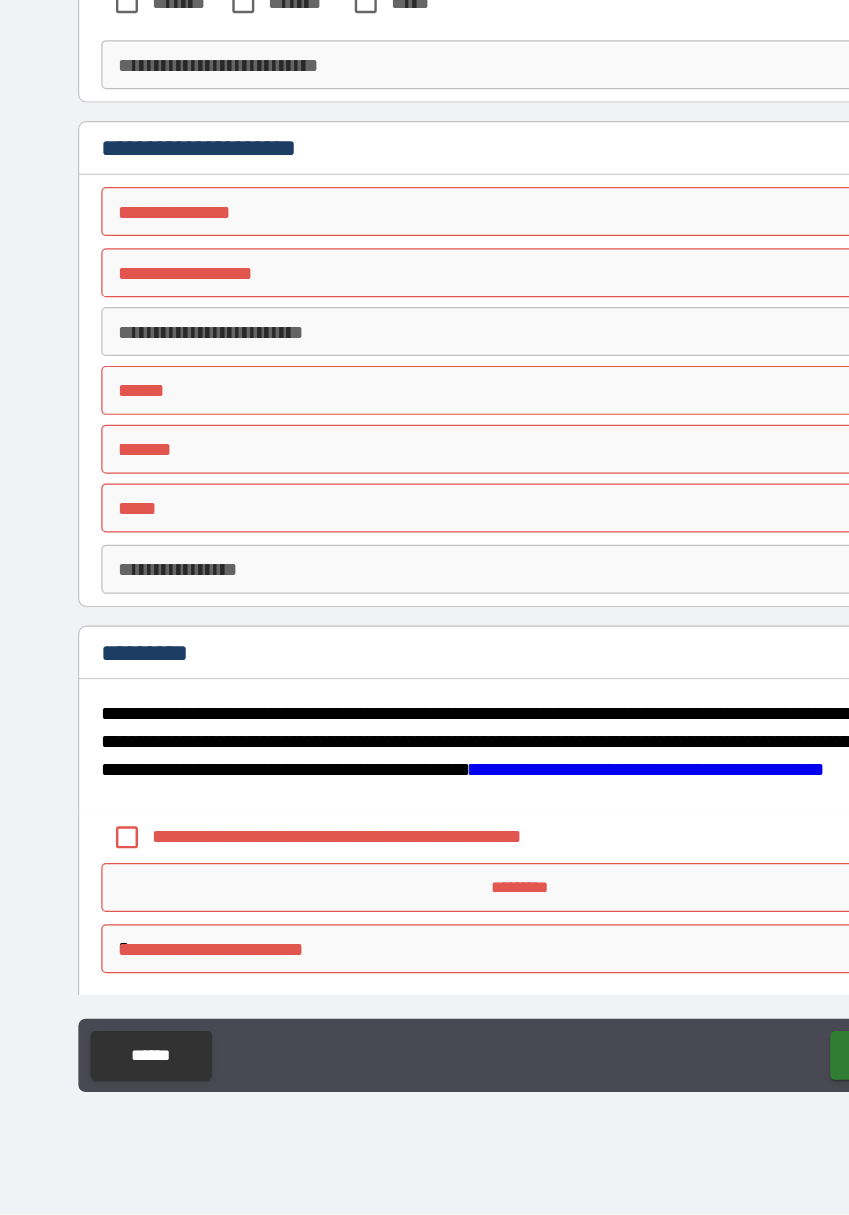 scroll, scrollTop: 4318, scrollLeft: 0, axis: vertical 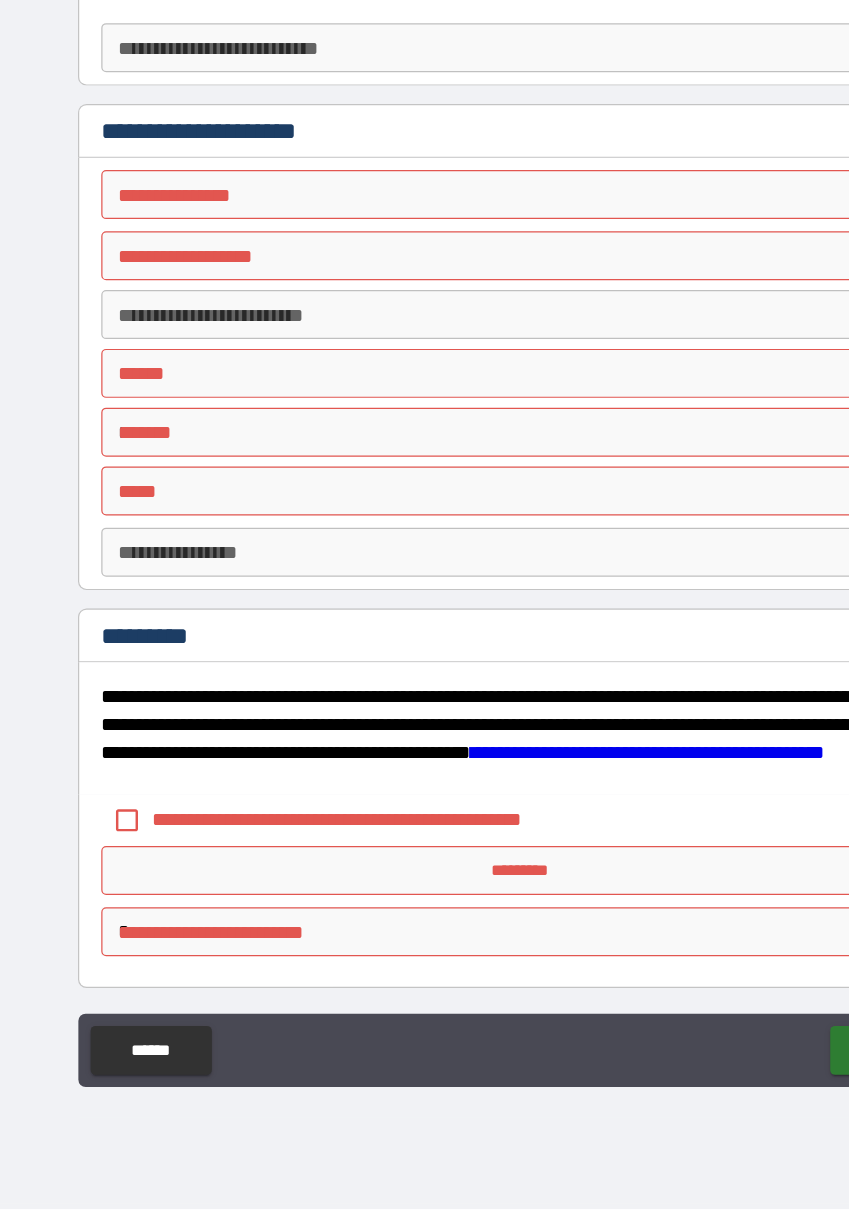 type on "**********" 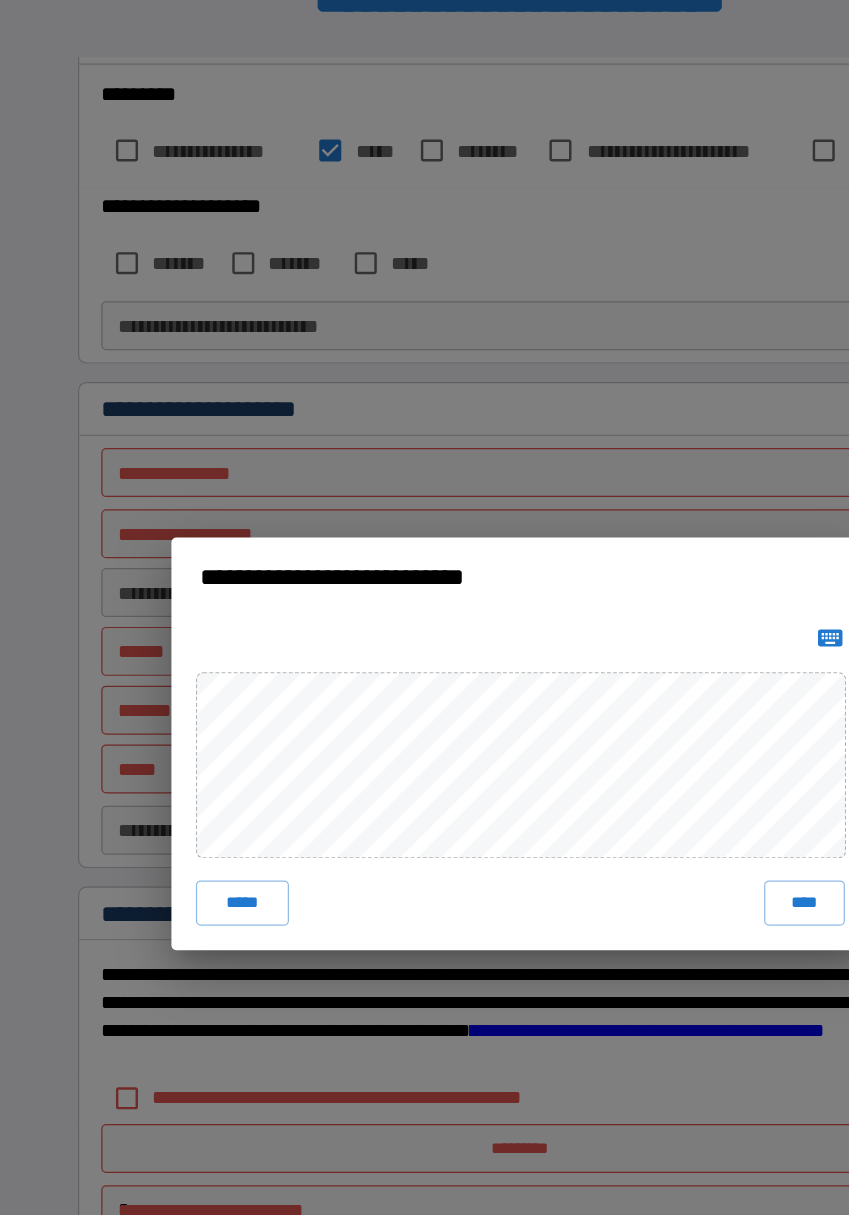 click on "****" at bounding box center (656, 737) 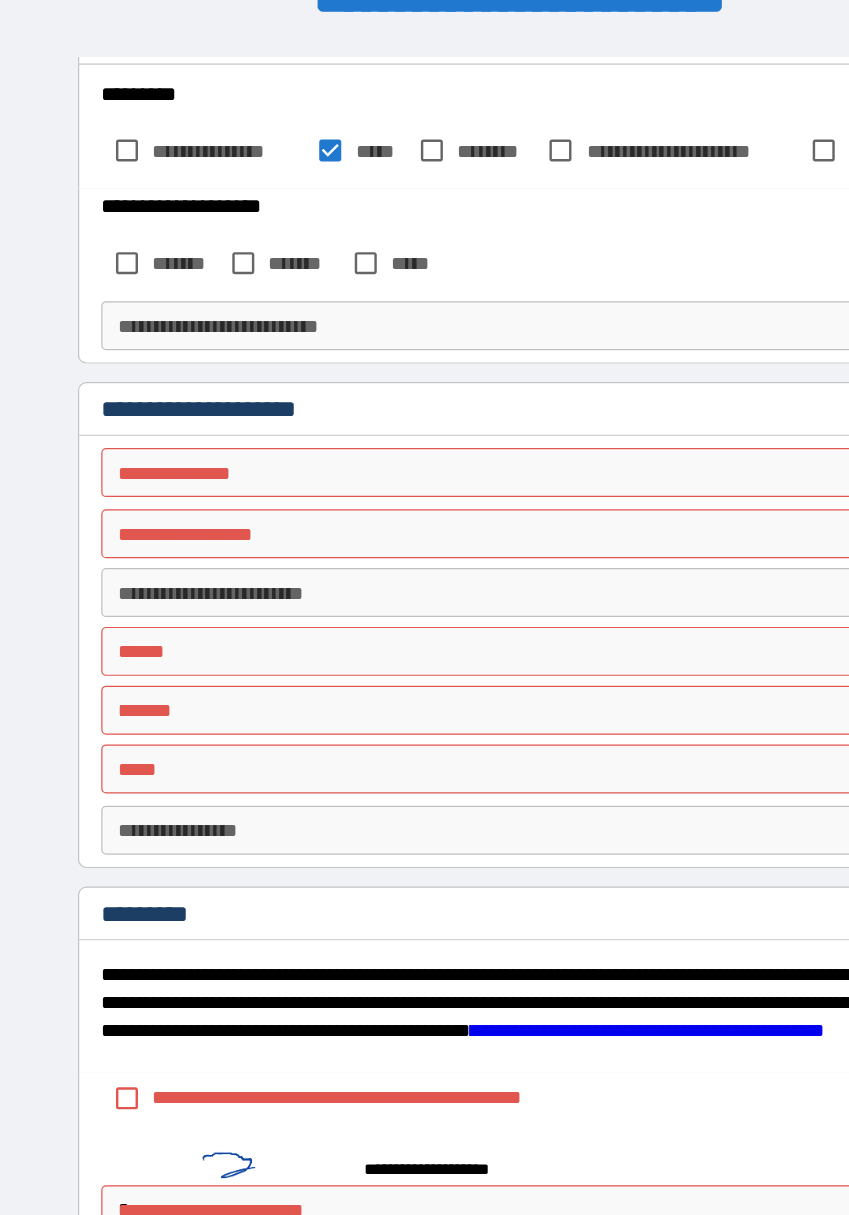 scroll, scrollTop: 4308, scrollLeft: 0, axis: vertical 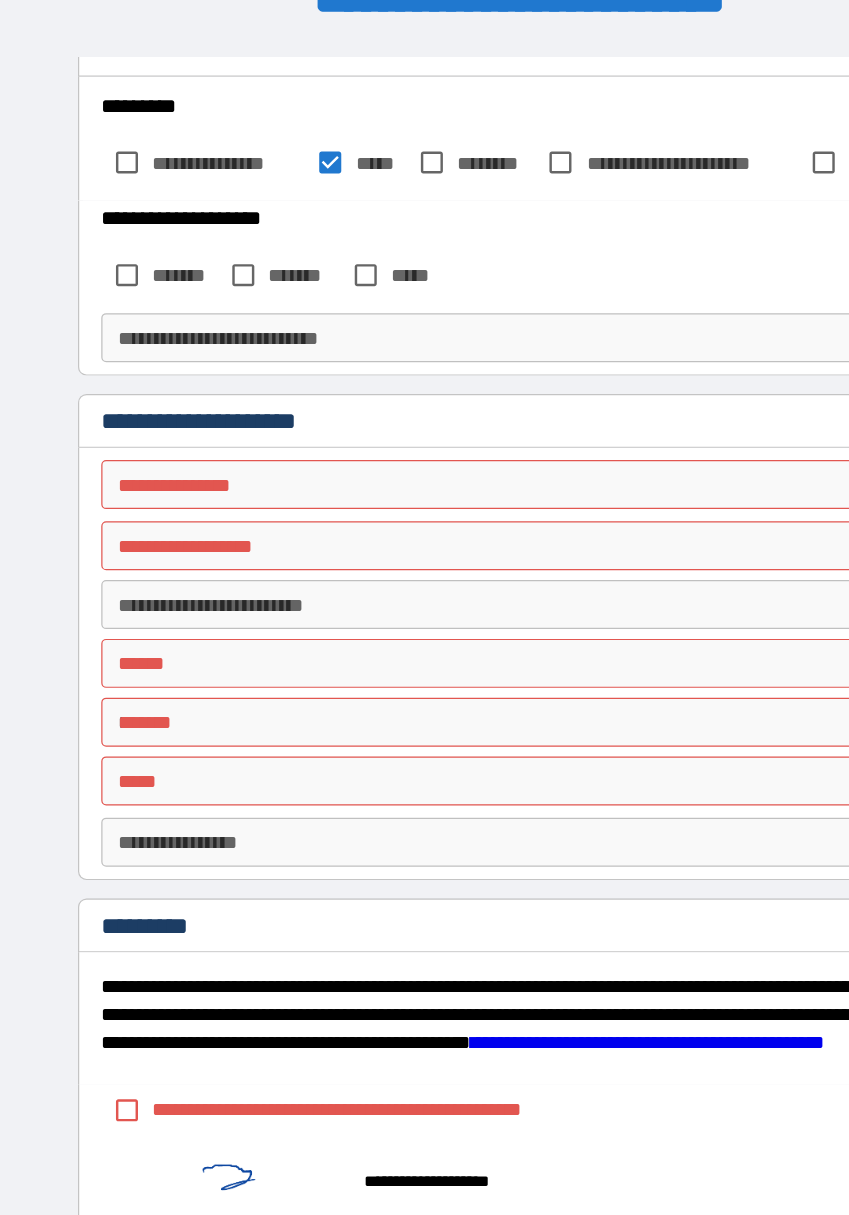 click on "**********" at bounding box center (425, 396) 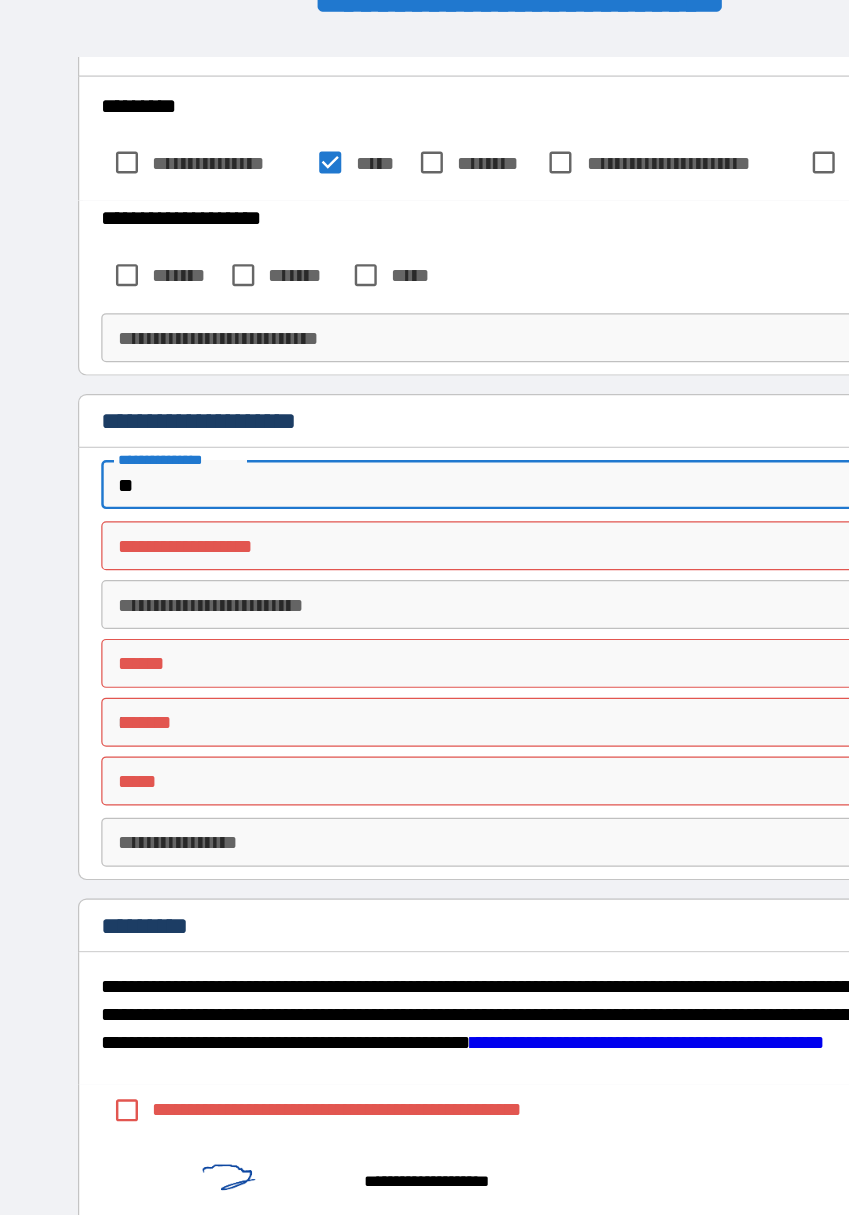 type on "*" 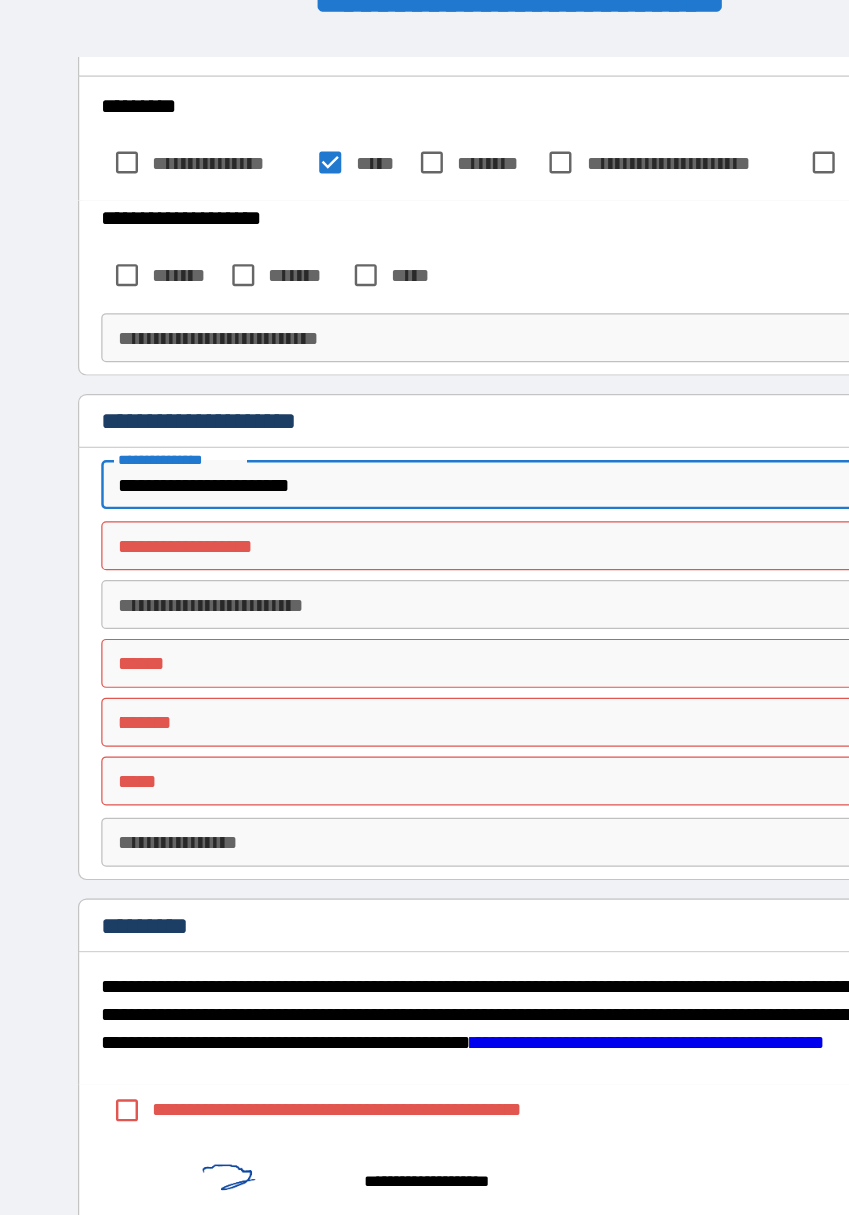 type on "**********" 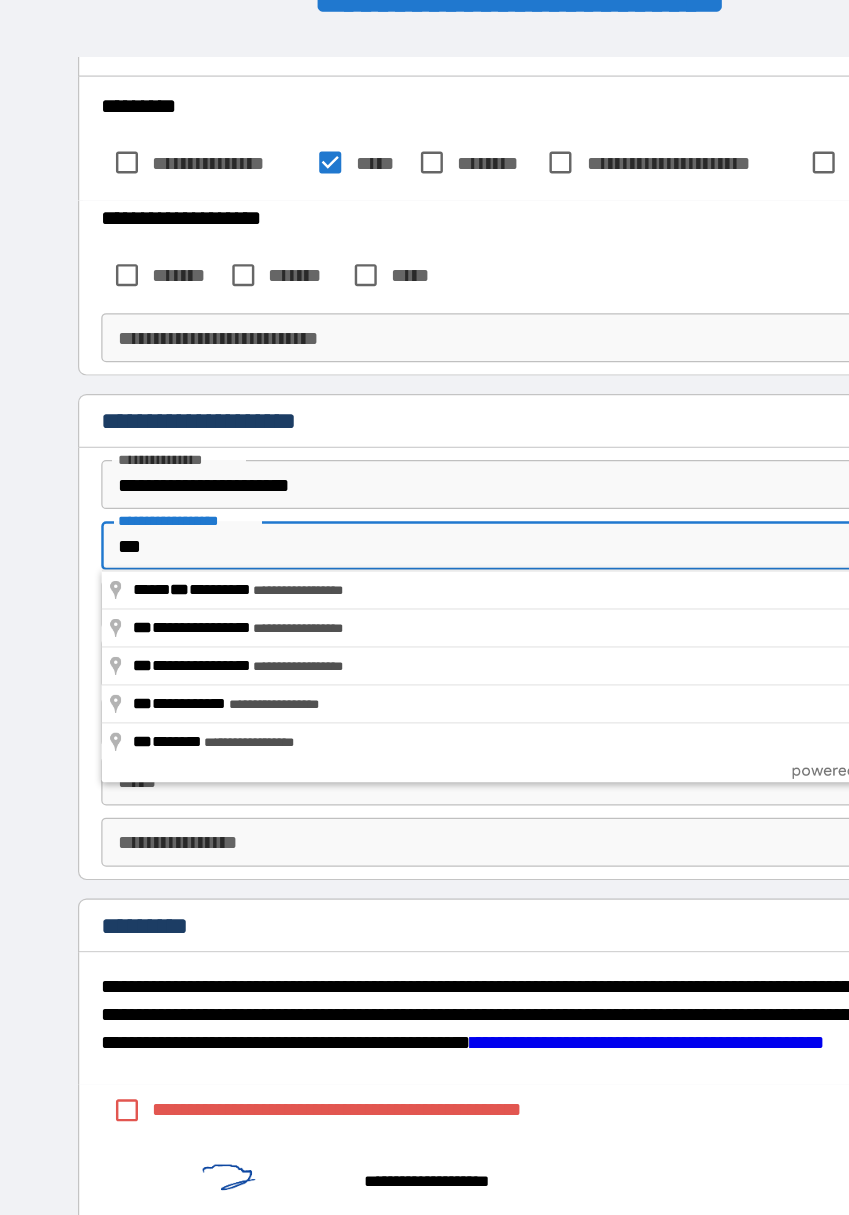 type on "***" 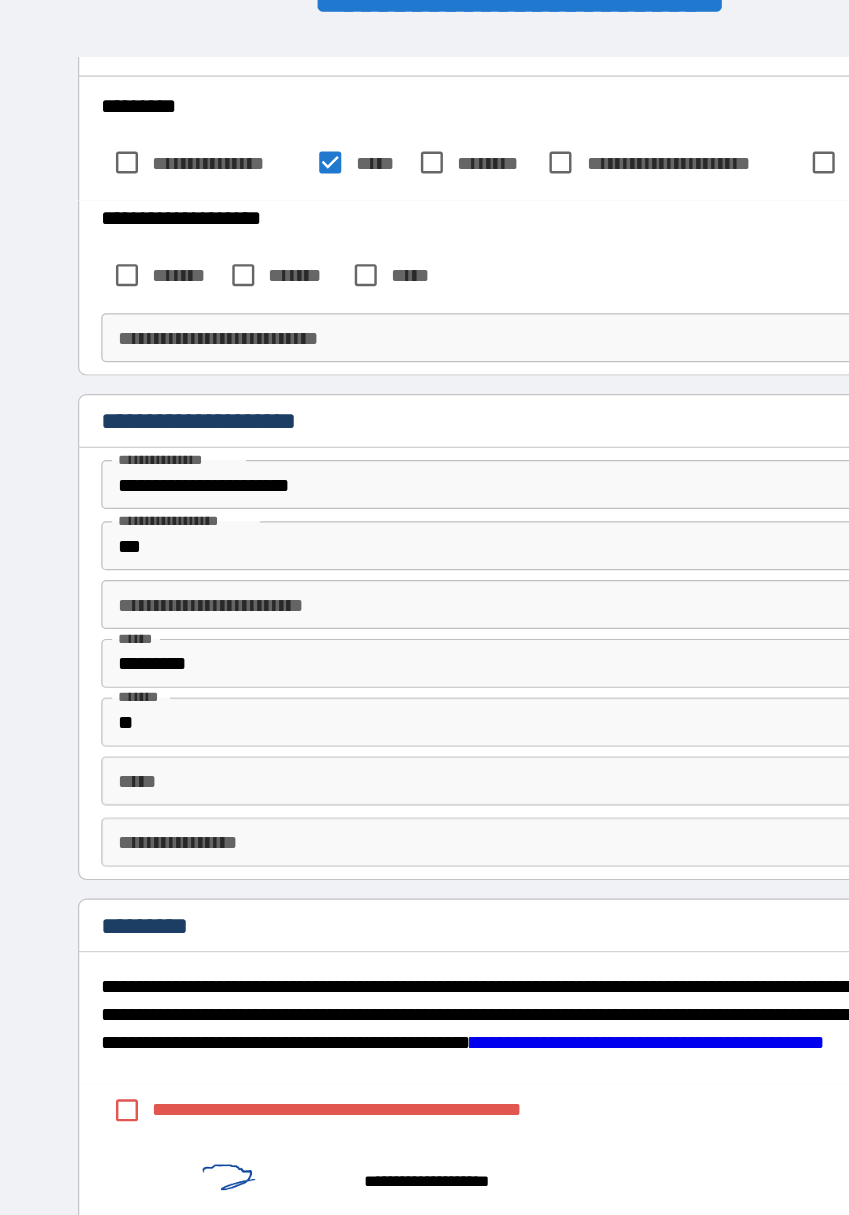 type on "*********" 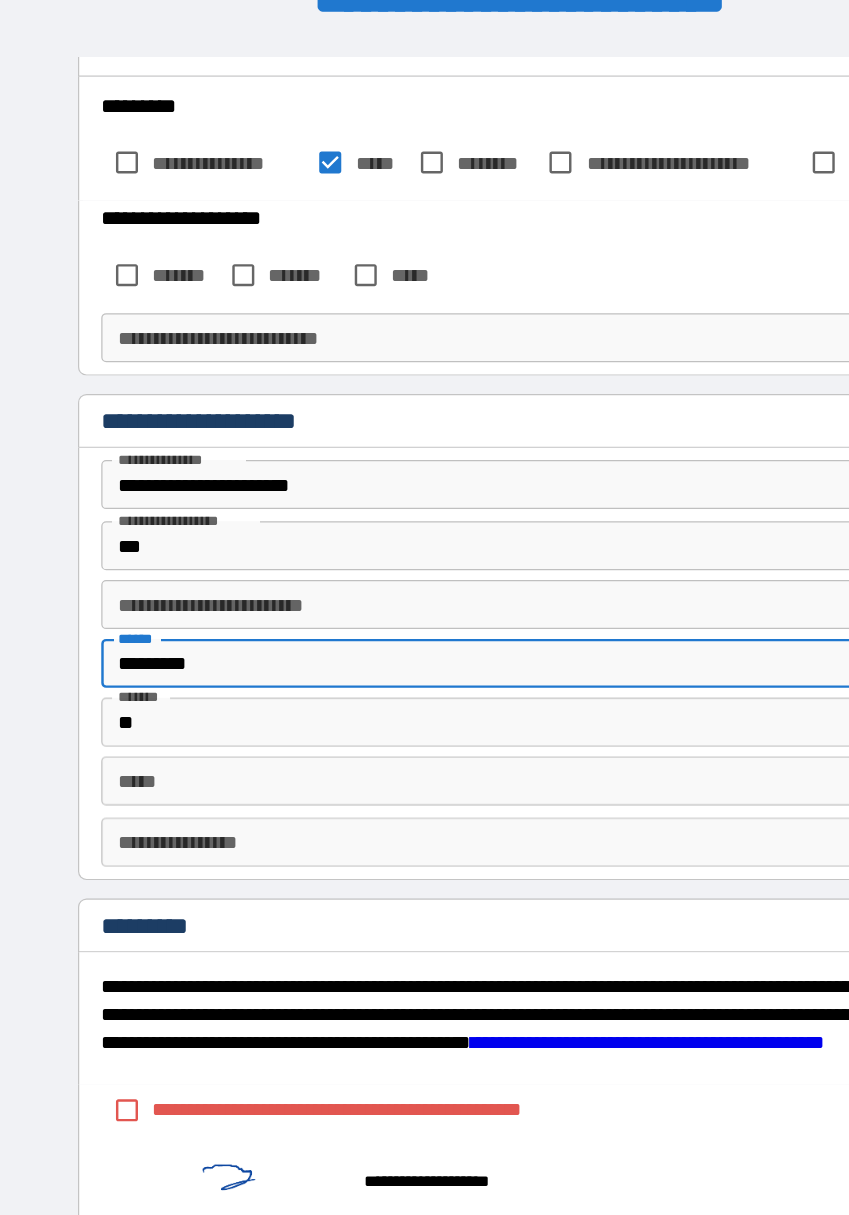 click on "***" at bounding box center (425, 446) 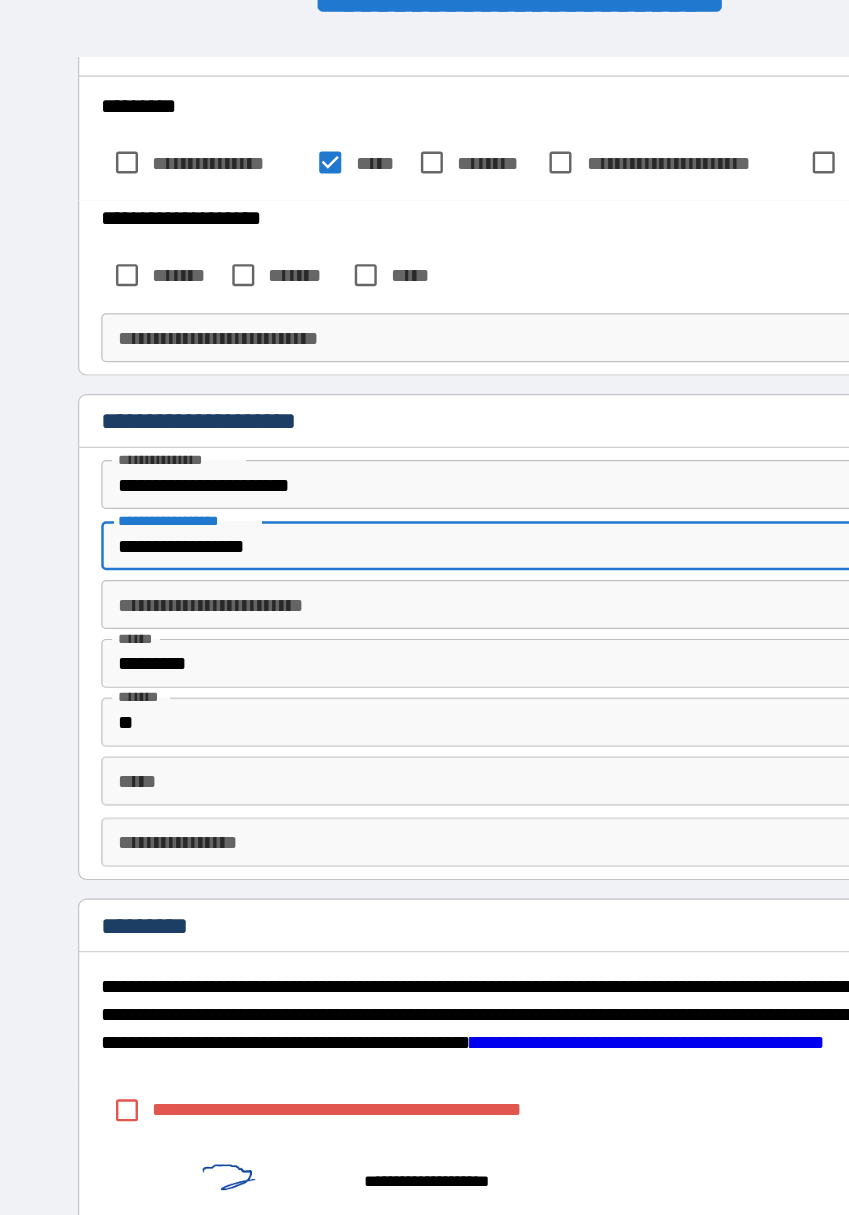 type on "**********" 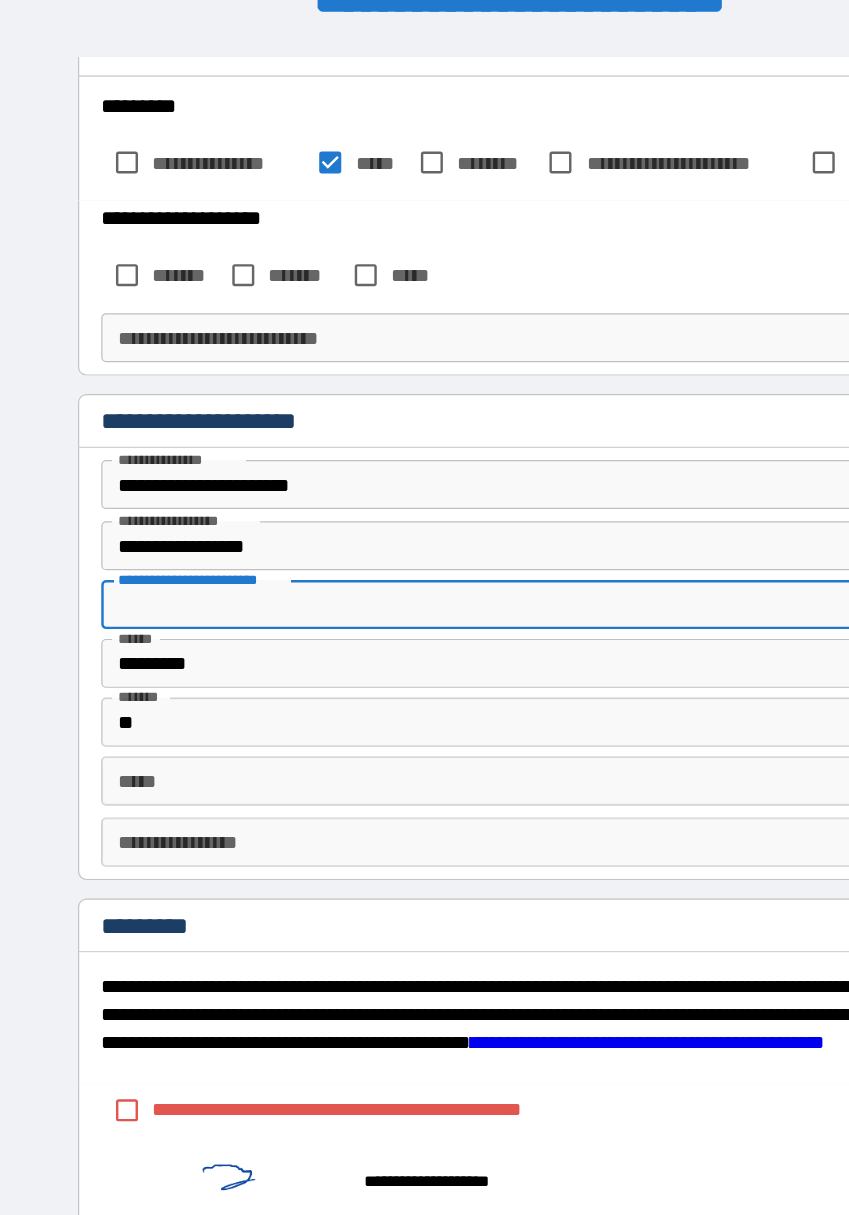 click on "*********" at bounding box center (425, 542) 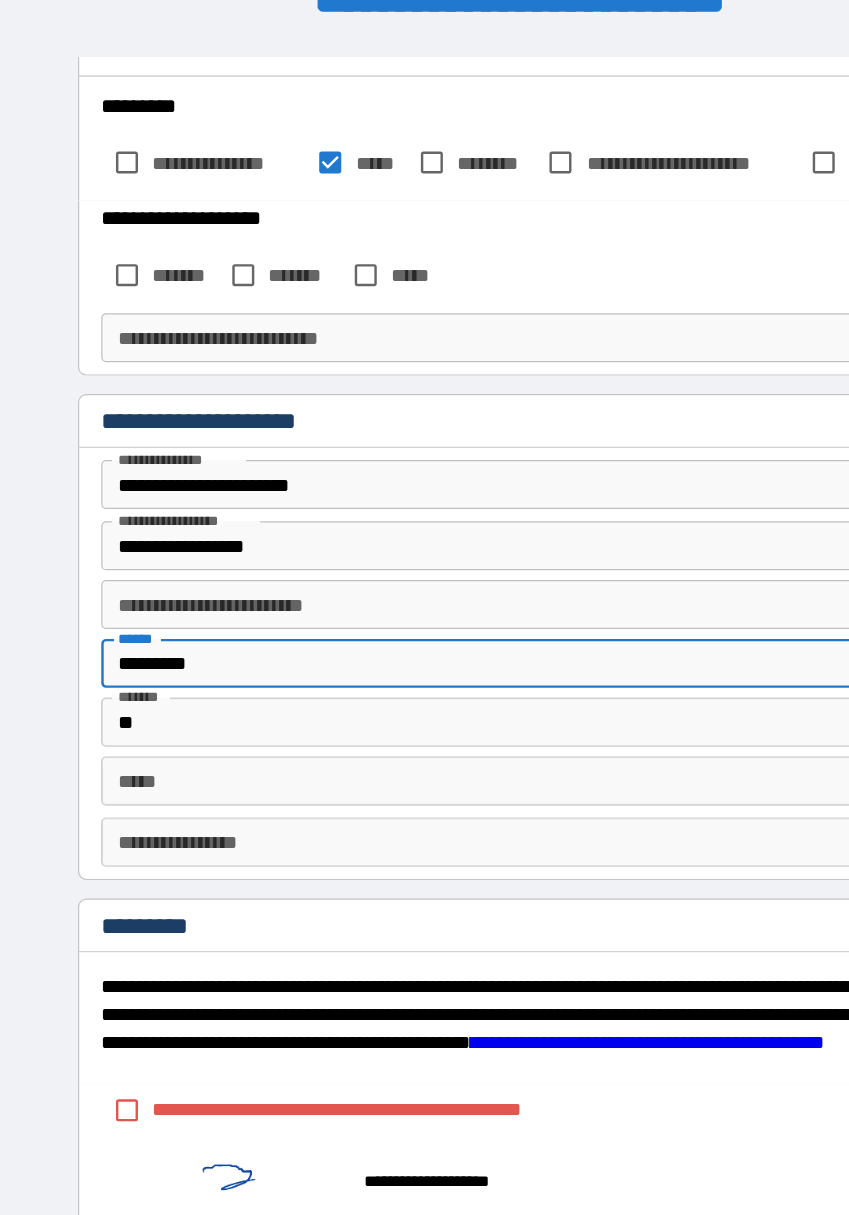 scroll, scrollTop: 4335, scrollLeft: 0, axis: vertical 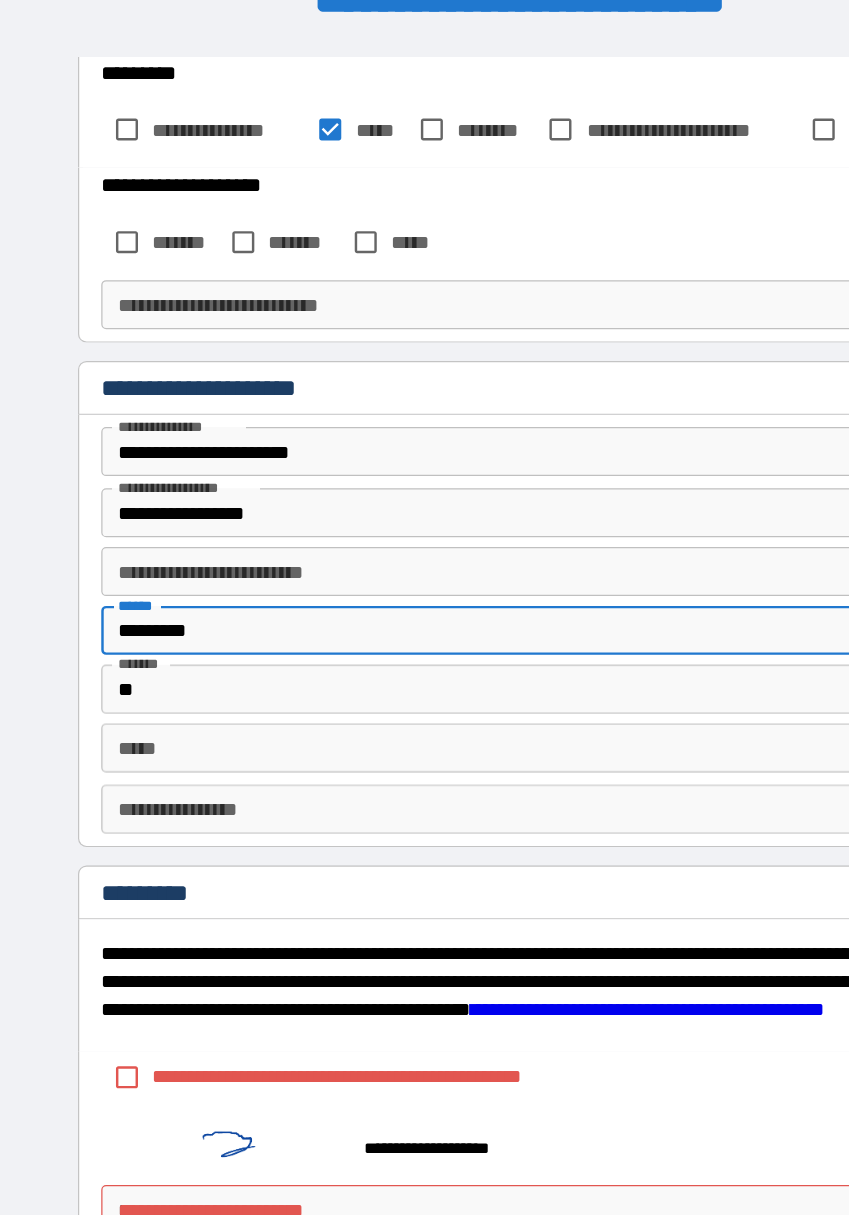click on "***   *" at bounding box center (425, 611) 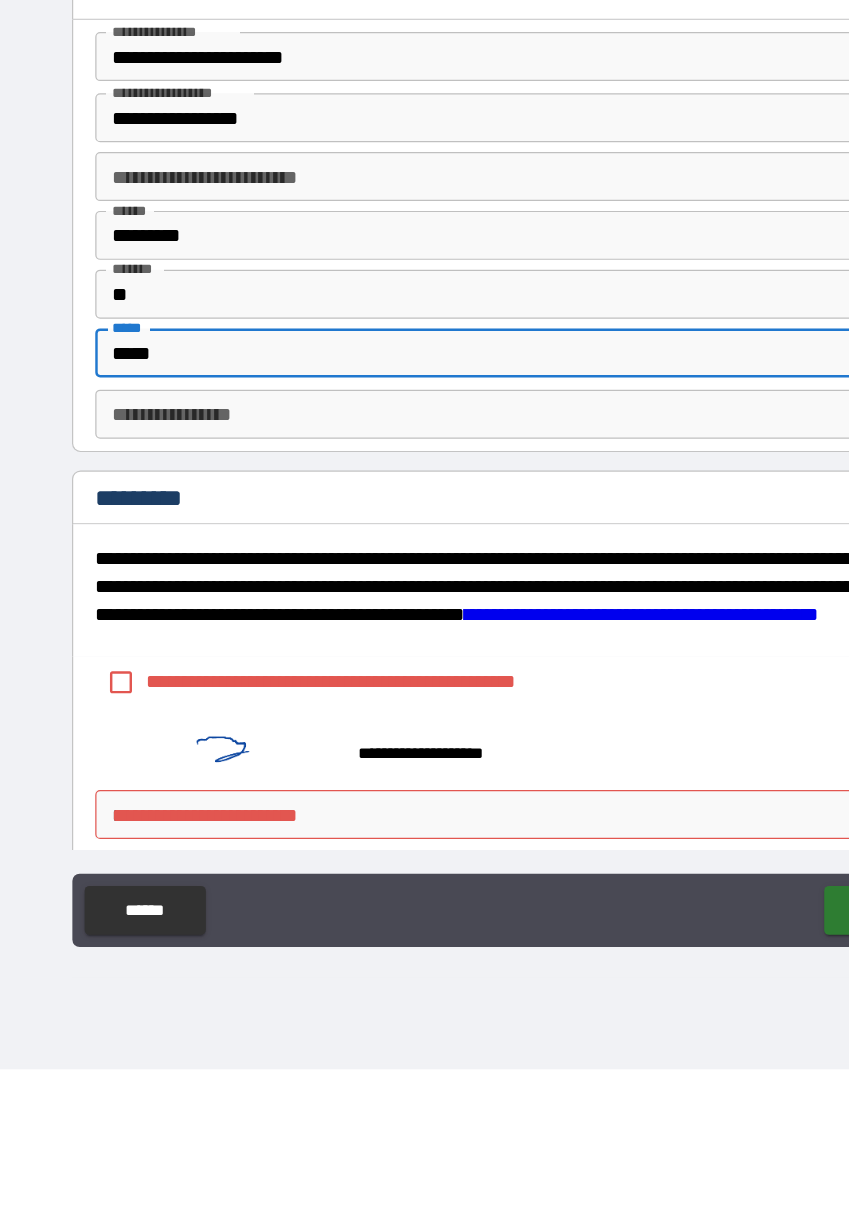 scroll, scrollTop: 4335, scrollLeft: 0, axis: vertical 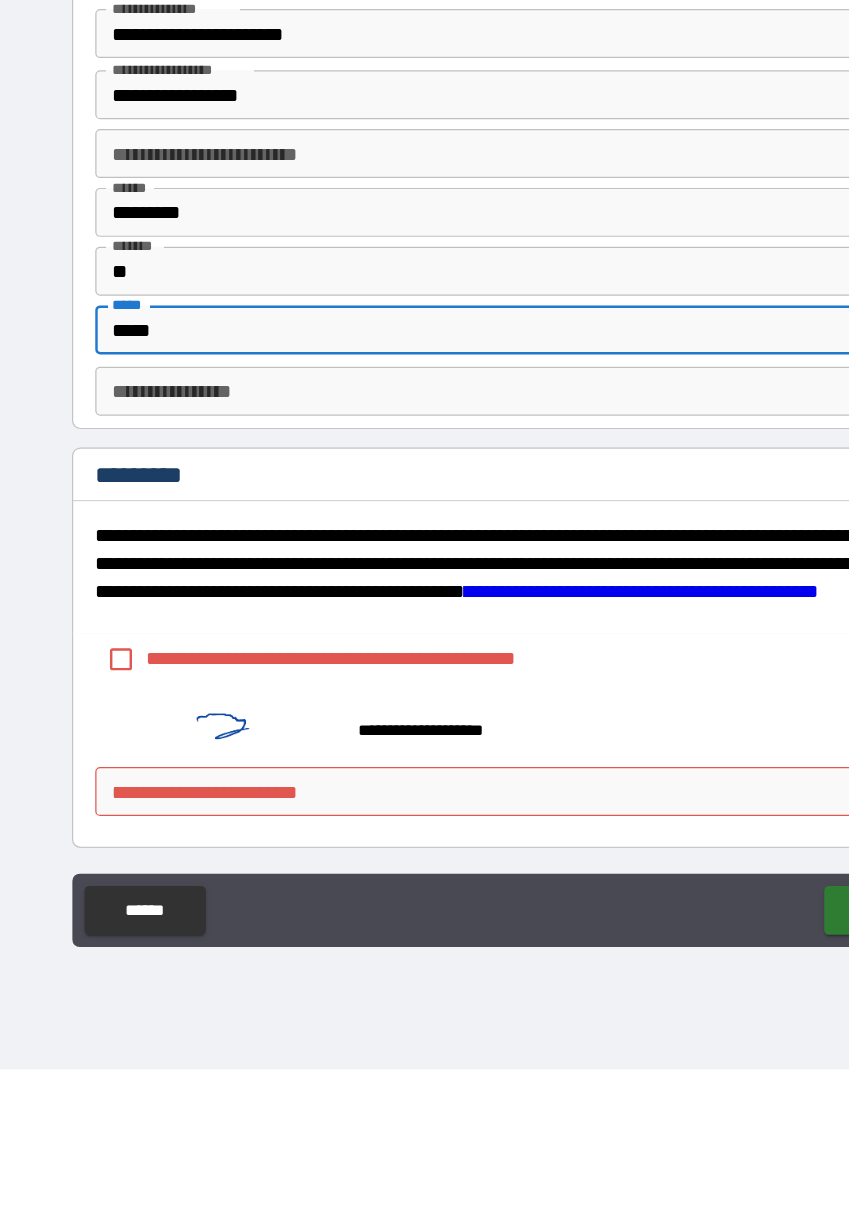 type on "*****" 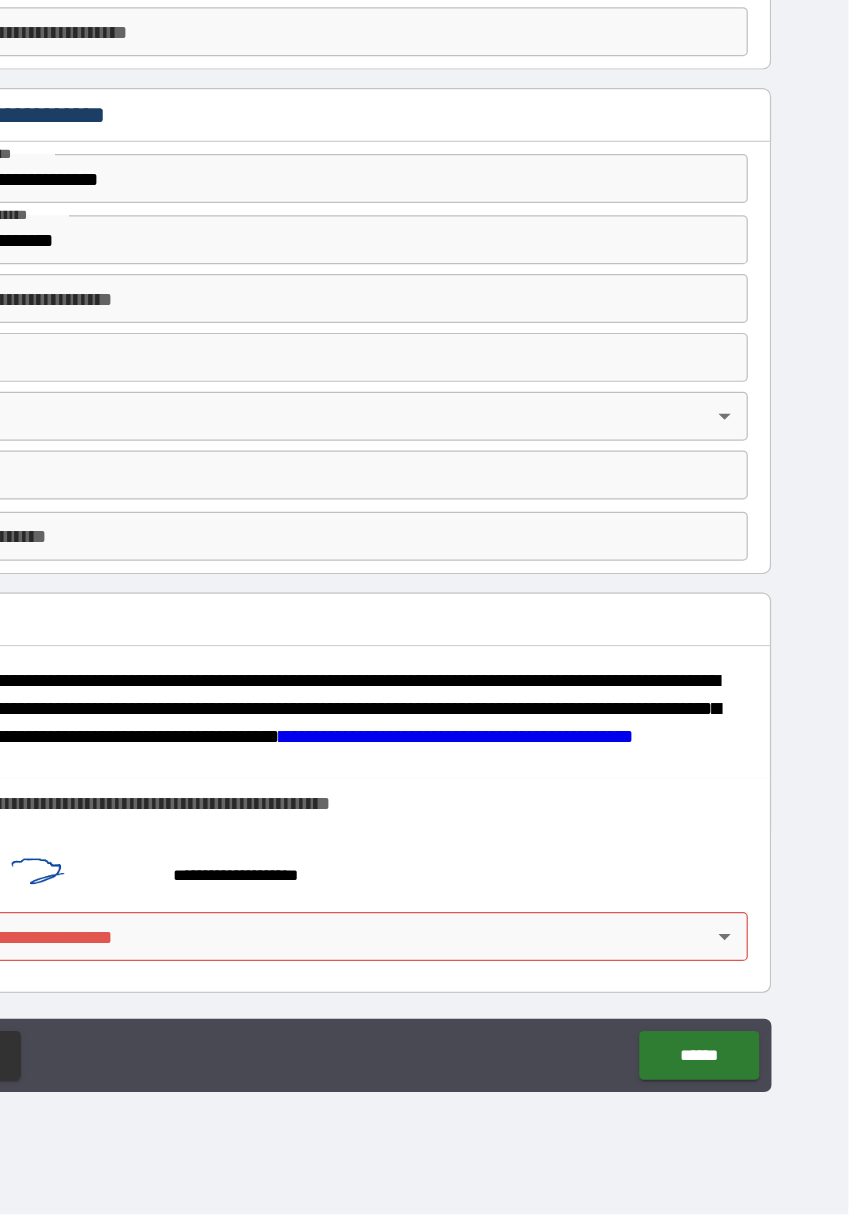 click on "******" at bounding box center (726, 1085) 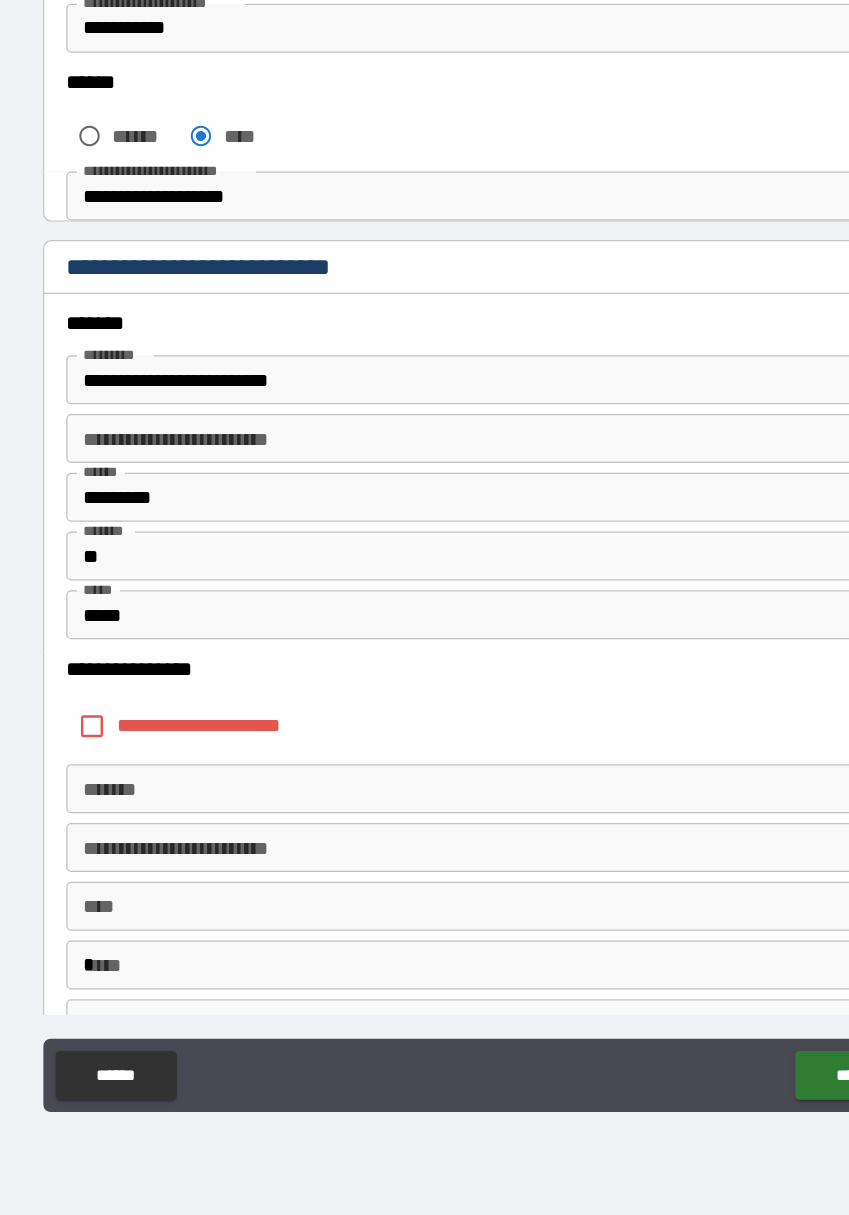 scroll, scrollTop: 497, scrollLeft: 0, axis: vertical 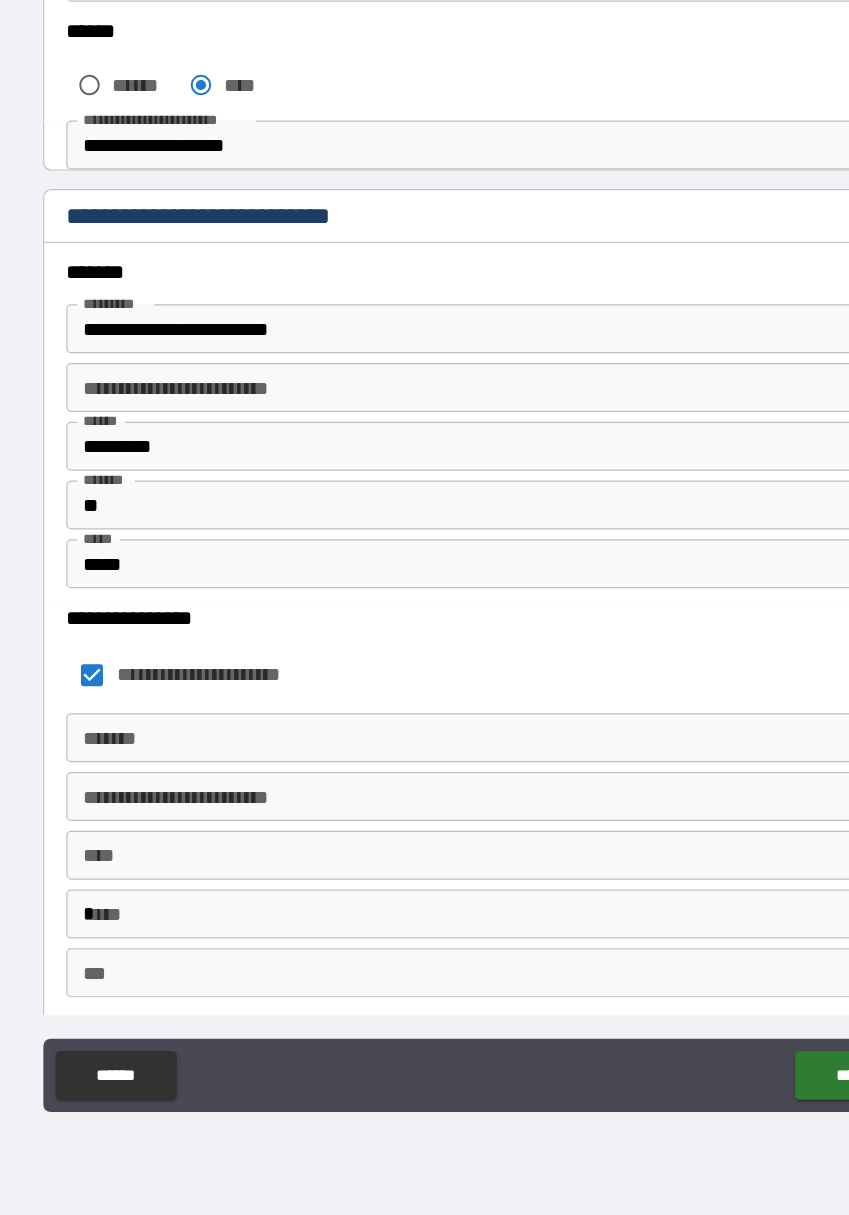 click on "******" at bounding box center [726, 1085] 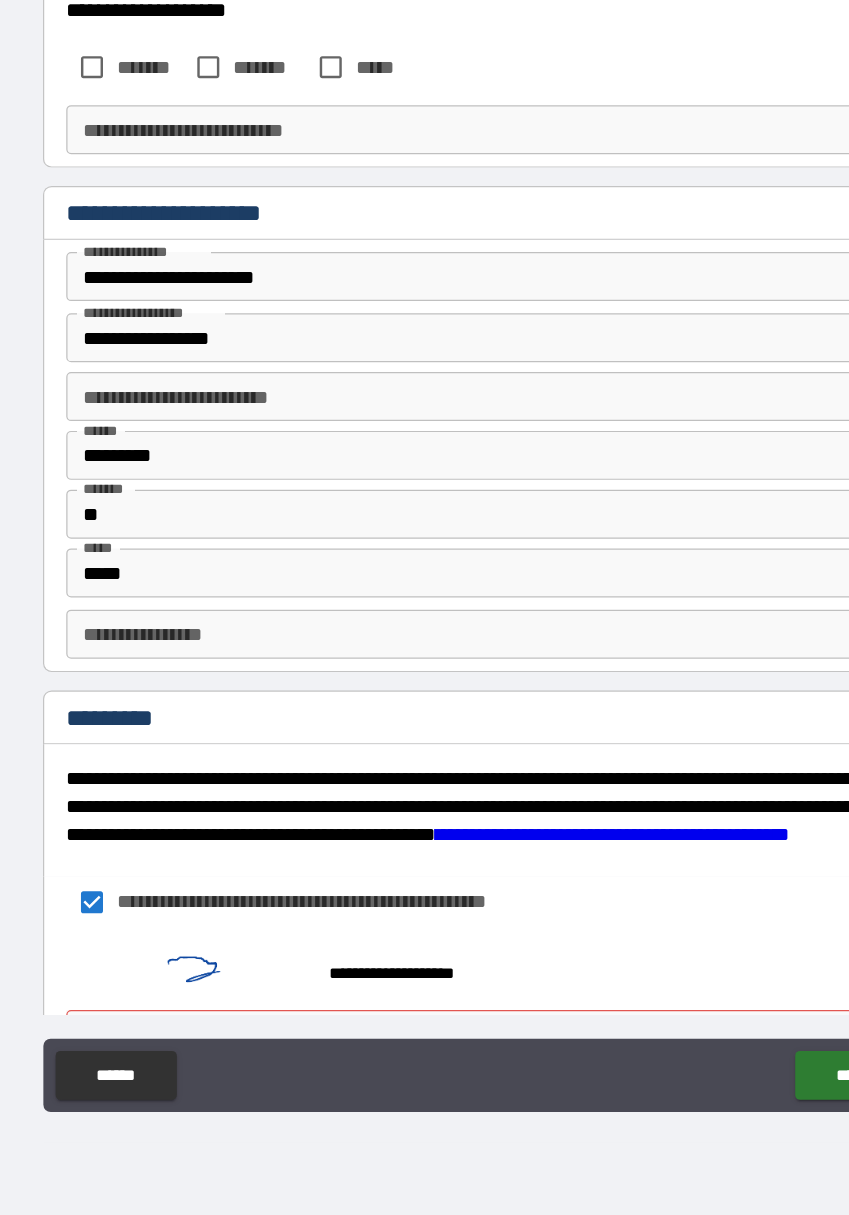 scroll, scrollTop: 4335, scrollLeft: 0, axis: vertical 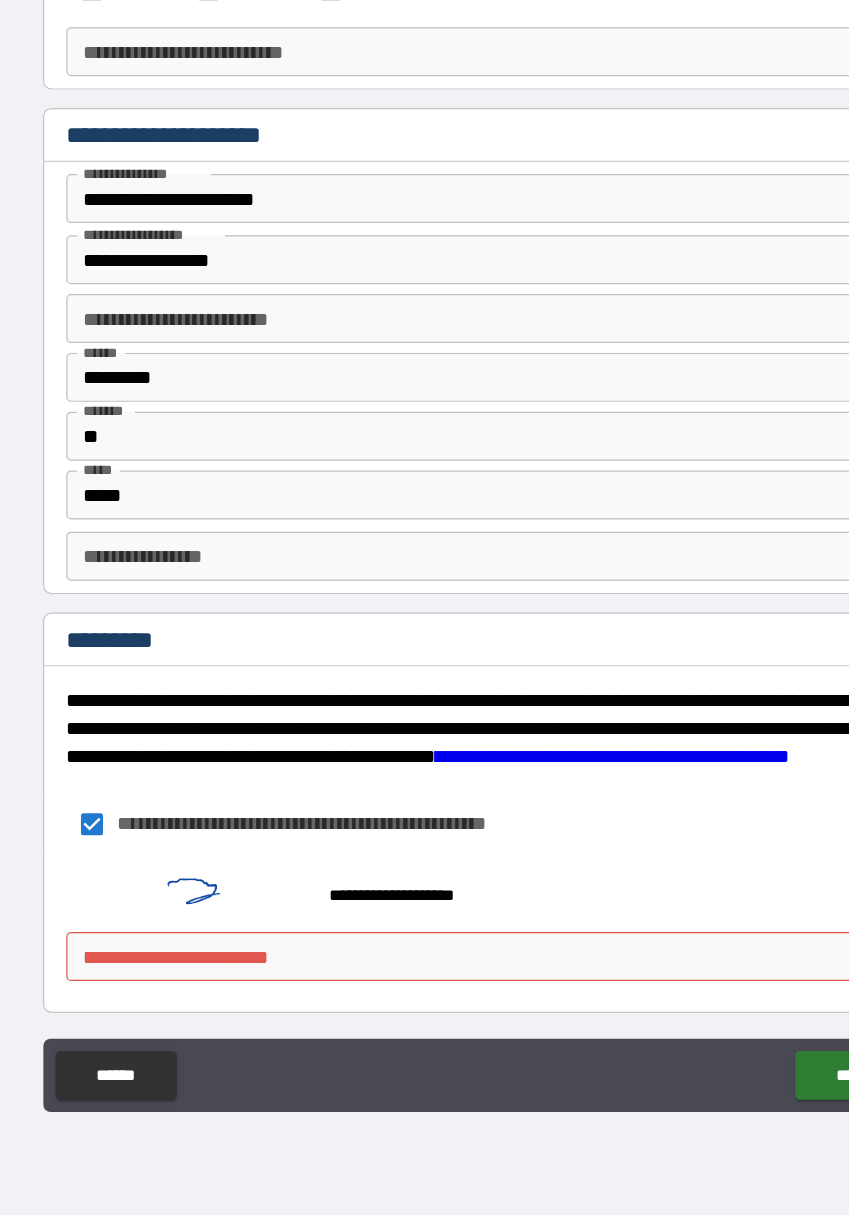 click on "**********" at bounding box center [424, 583] 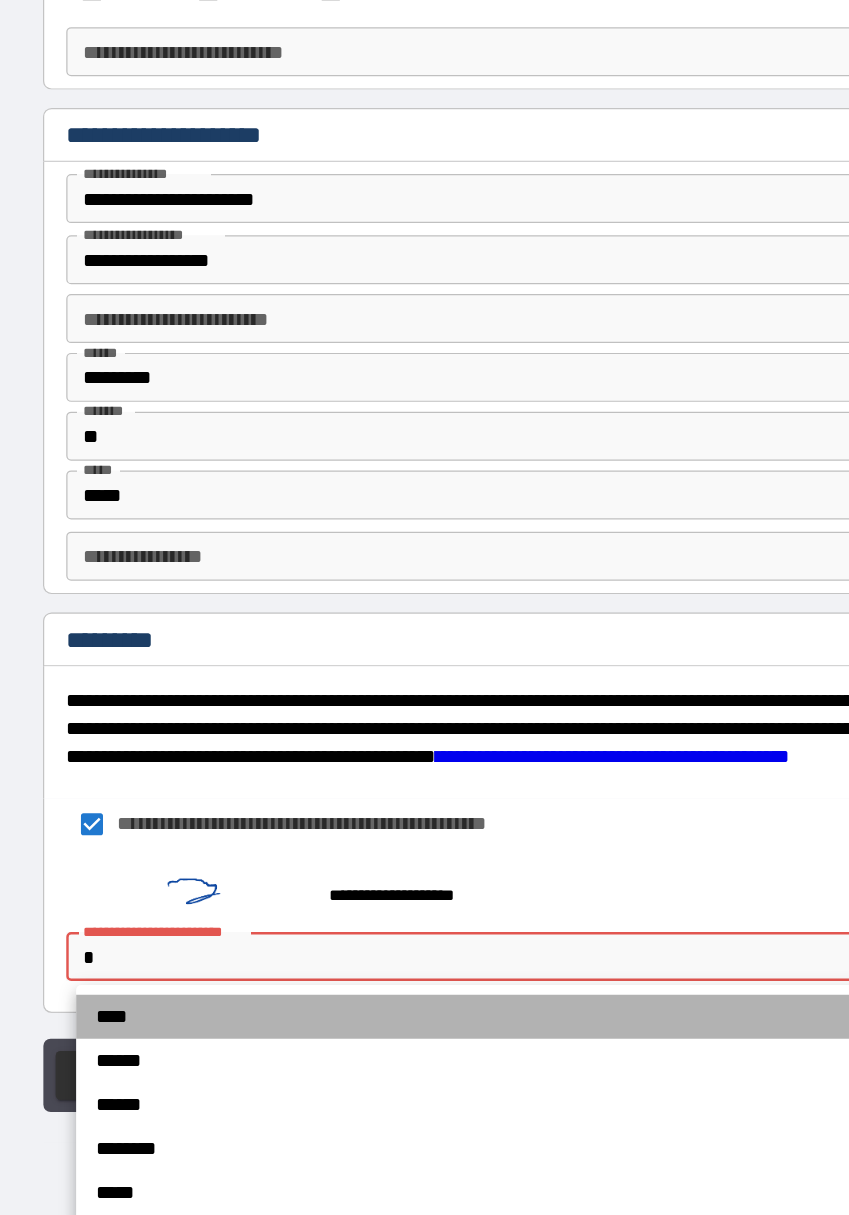 click on "****" at bounding box center [433, 1037] 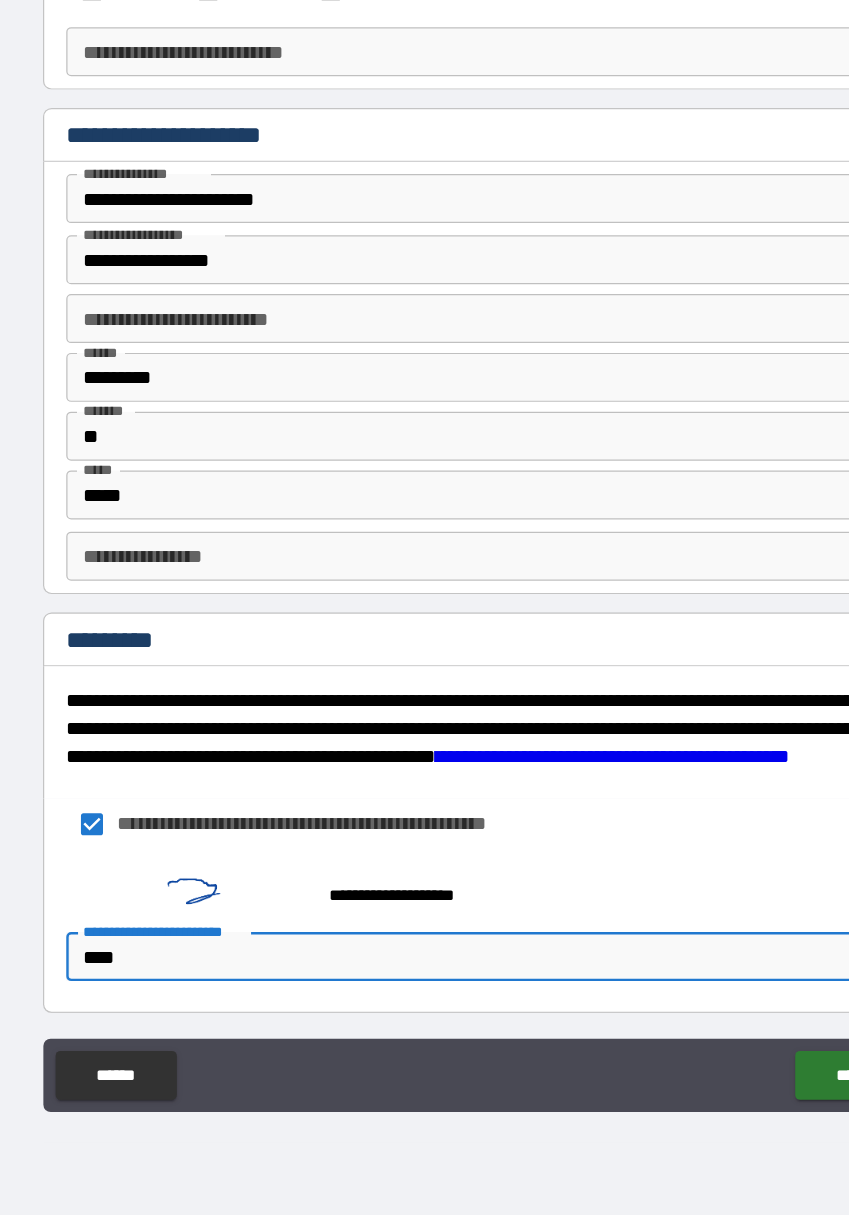 type on "*" 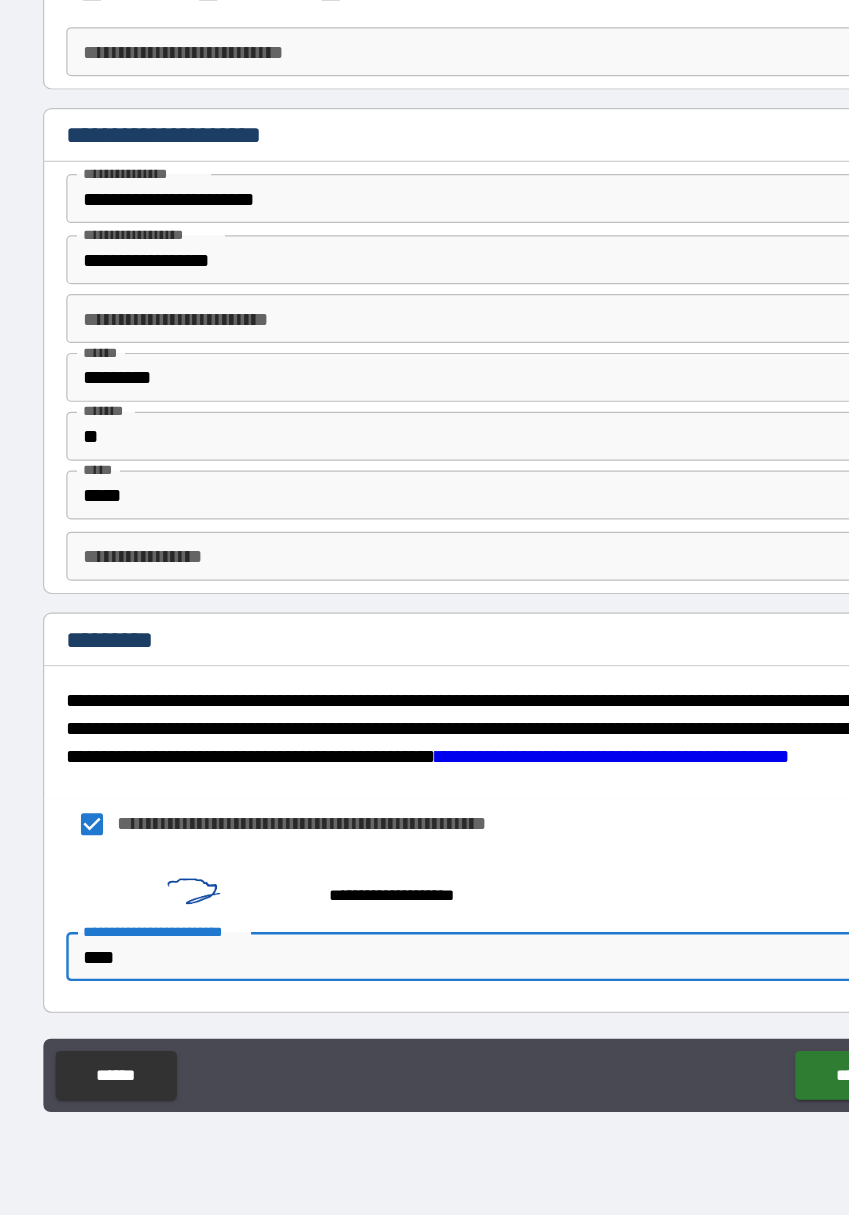 click on "******" at bounding box center (726, 1085) 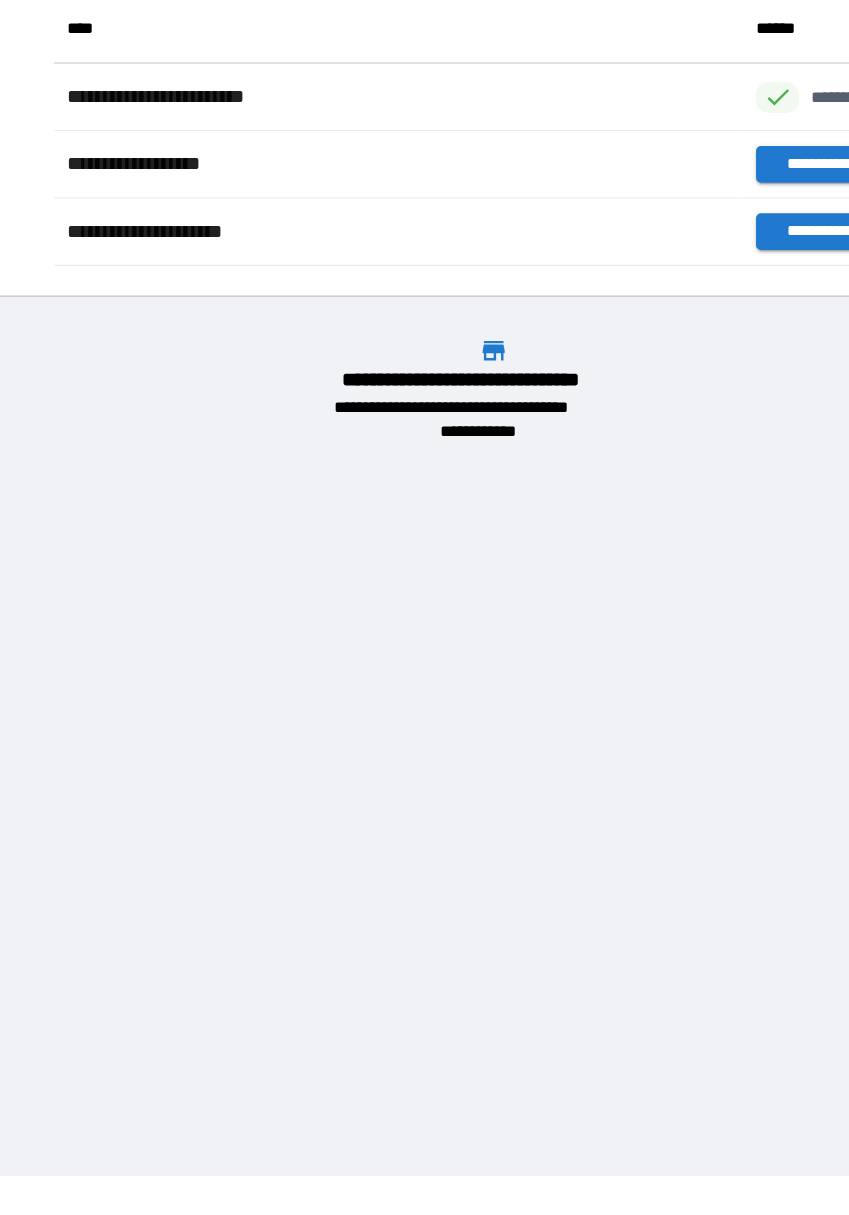 scroll, scrollTop: 221, scrollLeft: 703, axis: both 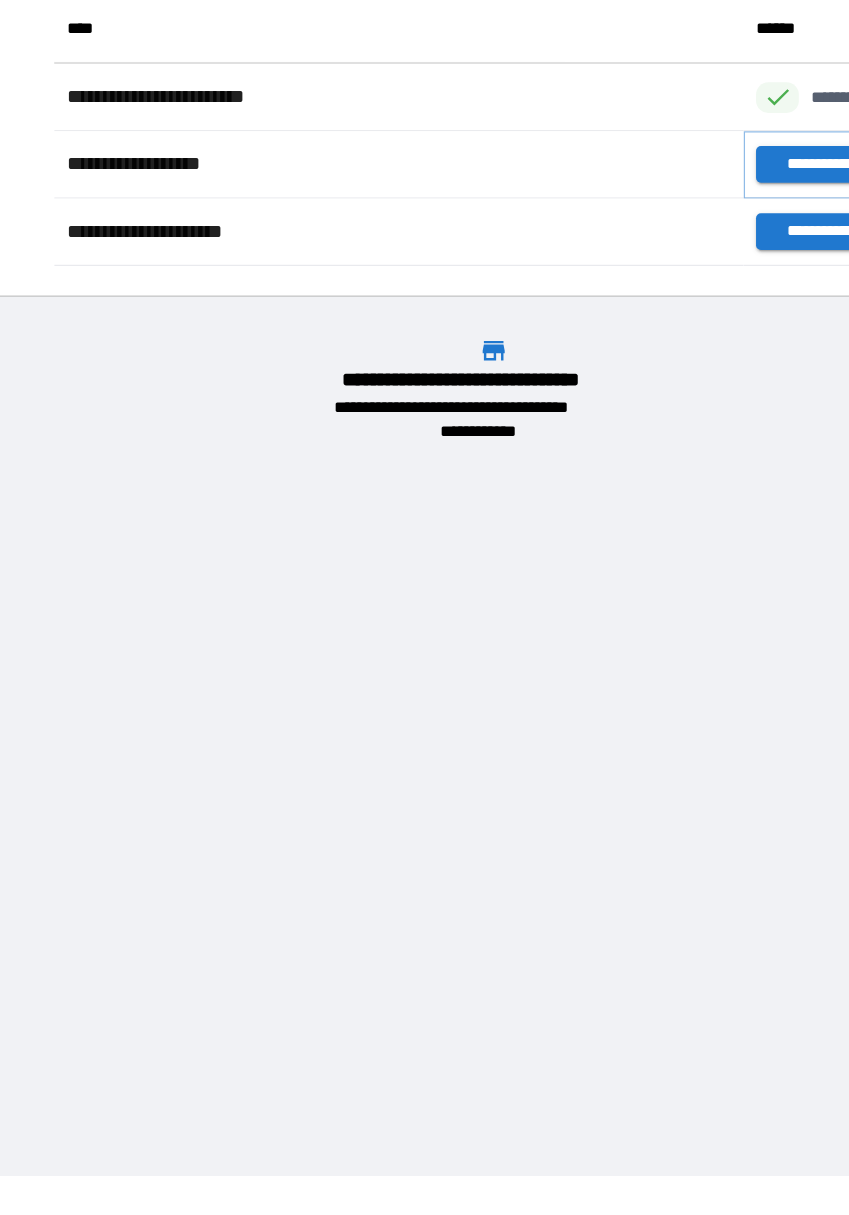 click on "**********" at bounding box center [699, 341] 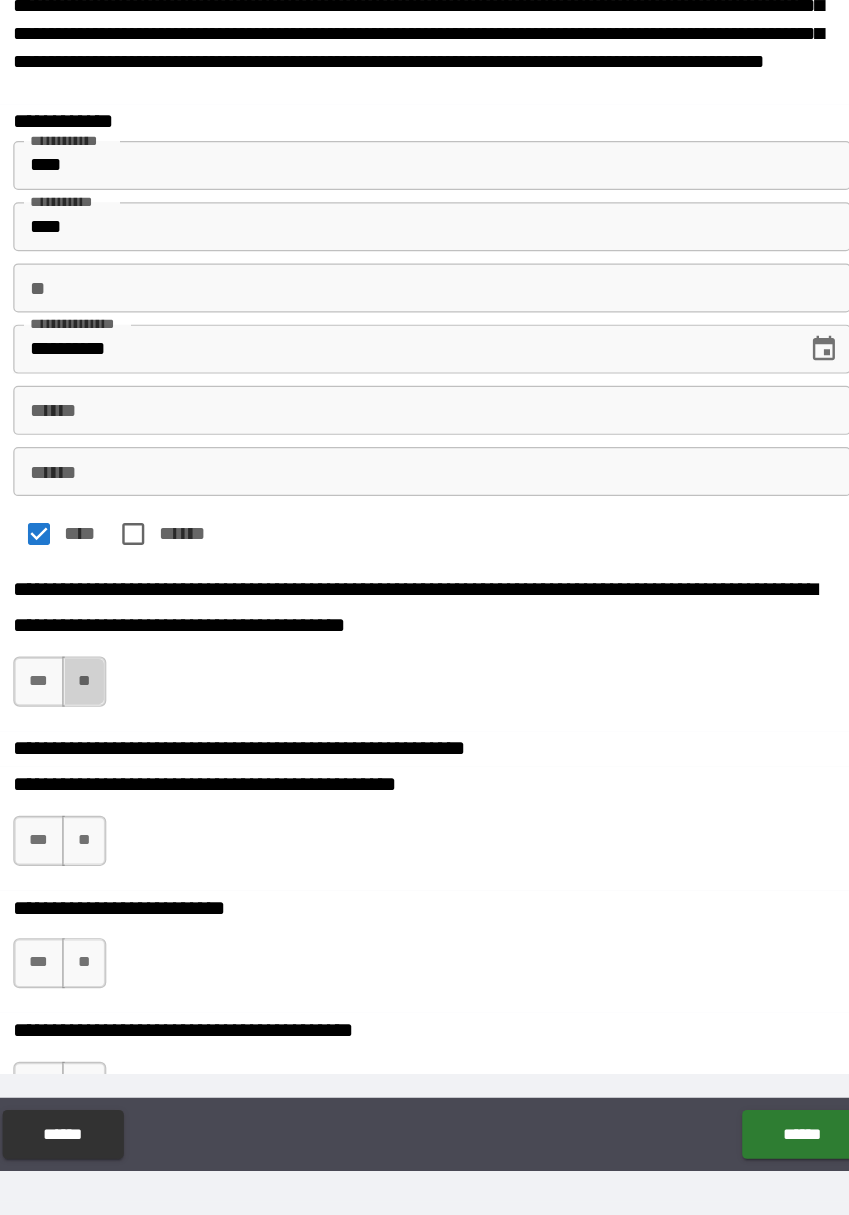 click on "**" at bounding box center (141, 715) 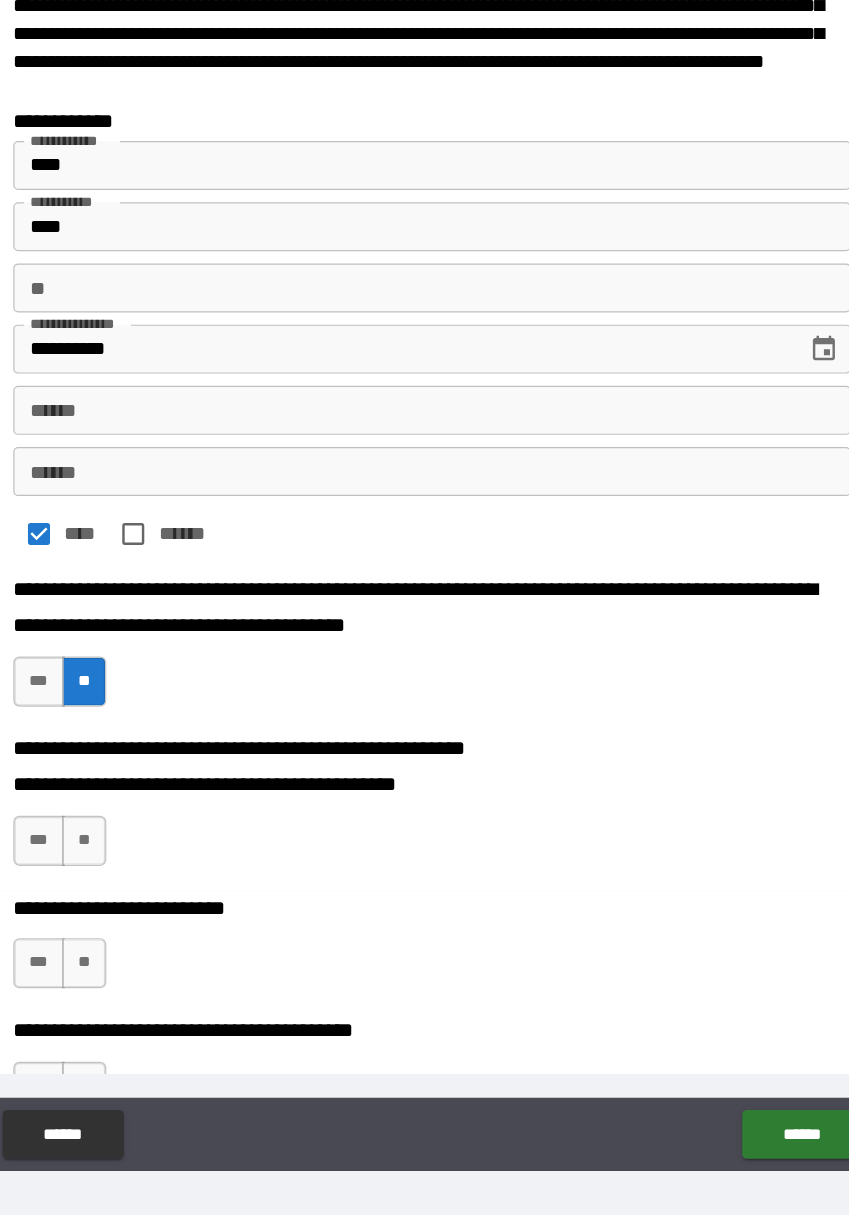 click on "**" at bounding box center [141, 845] 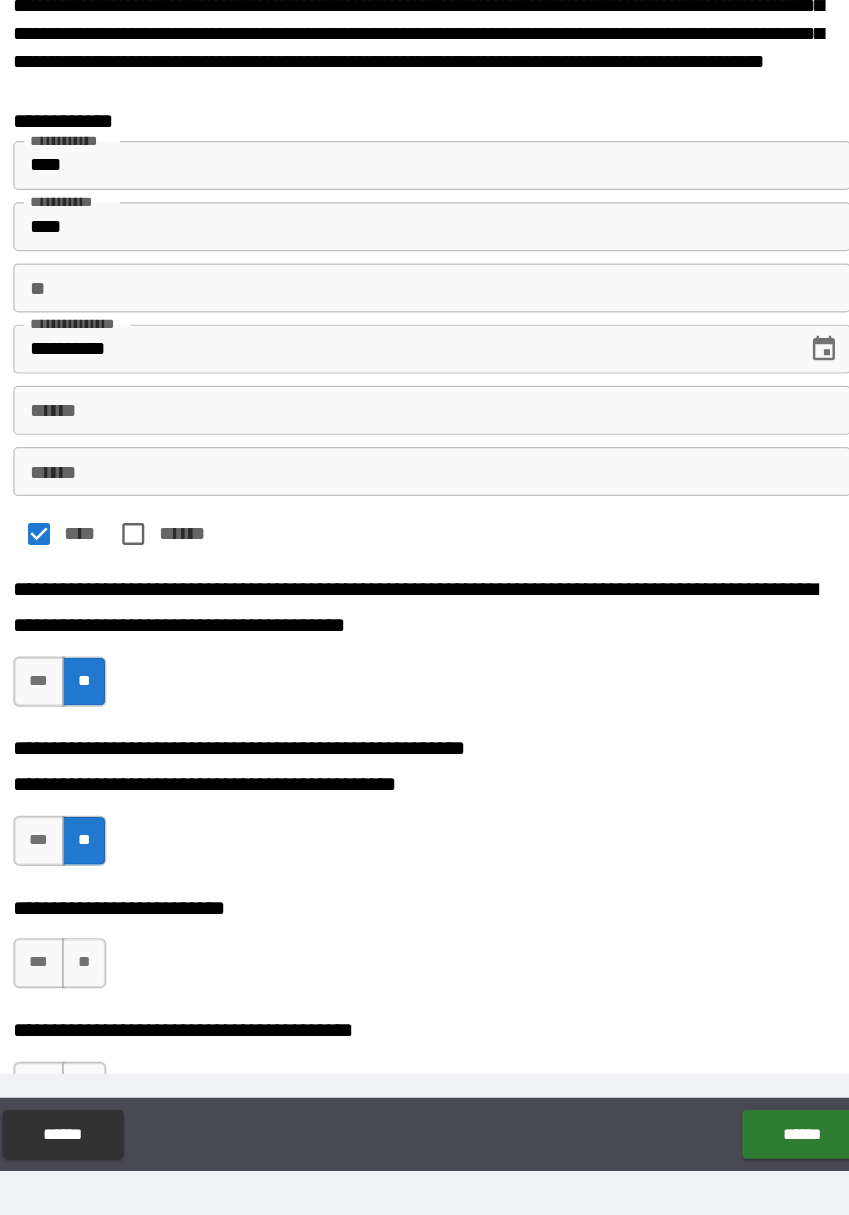 click on "**" at bounding box center (141, 945) 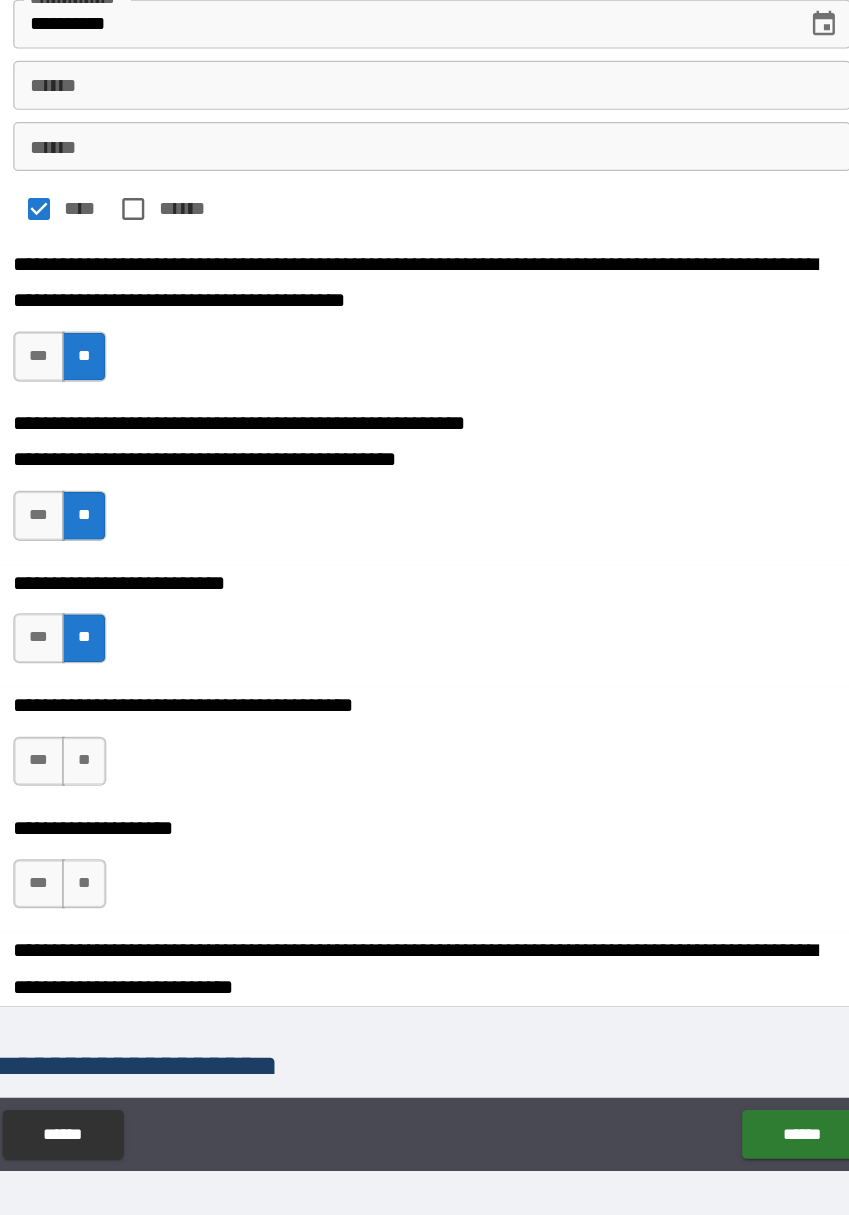 scroll, scrollTop: 273, scrollLeft: 0, axis: vertical 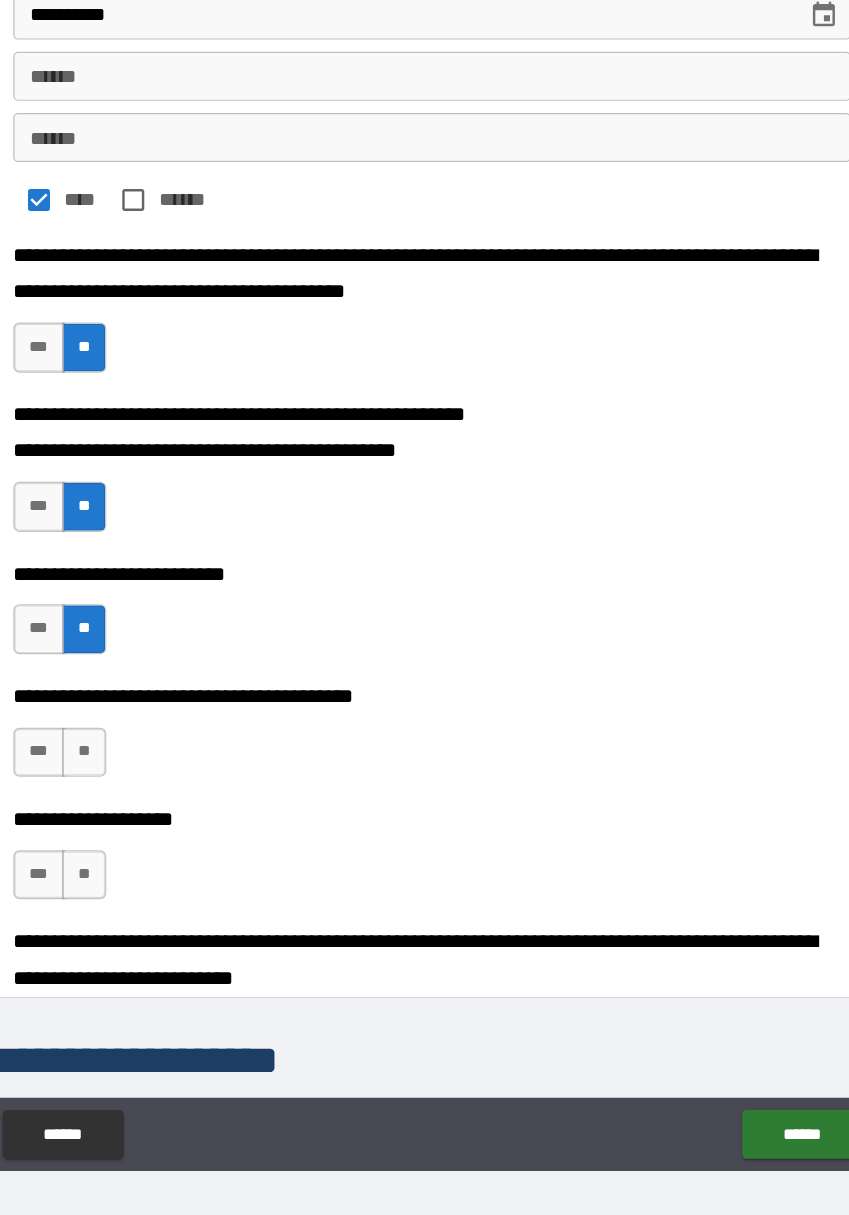 click on "**" at bounding box center [141, 773] 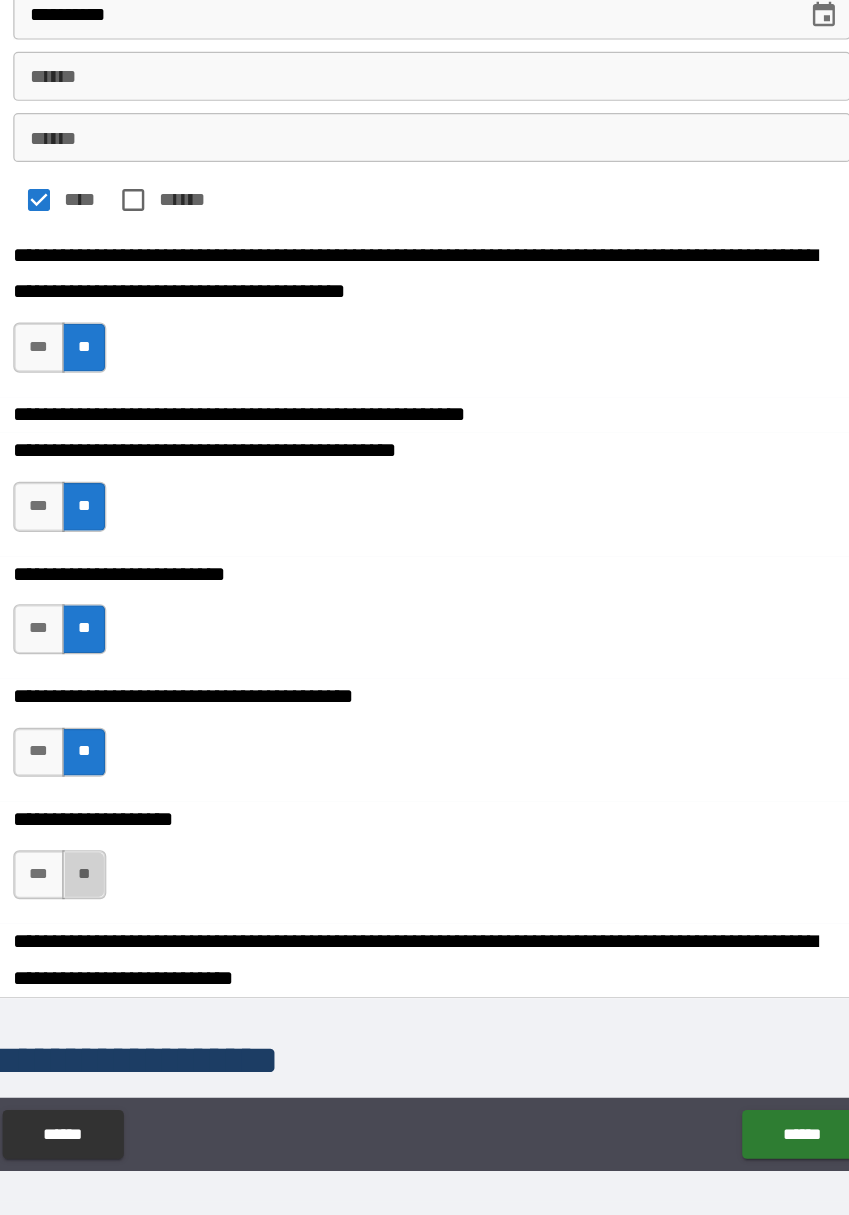click on "**" at bounding box center (141, 873) 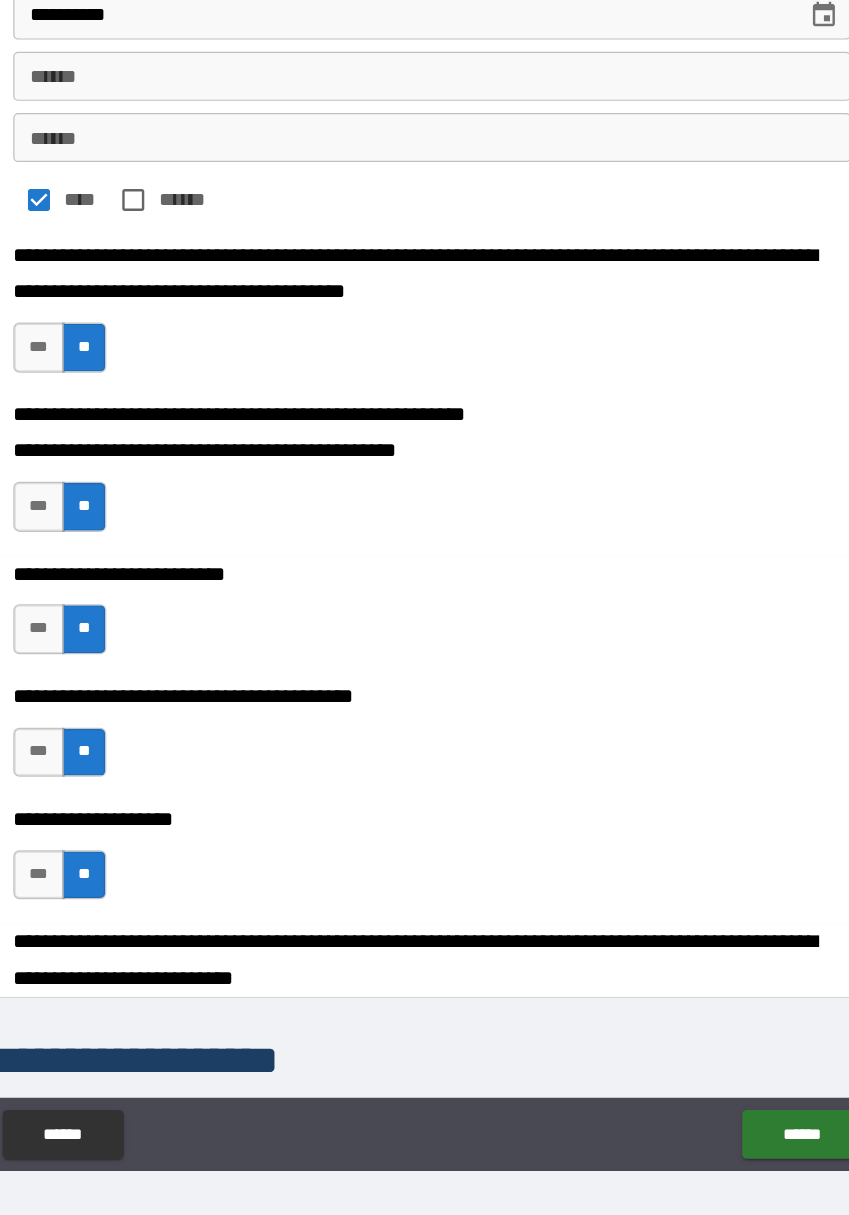 click on "**" at bounding box center (141, 873) 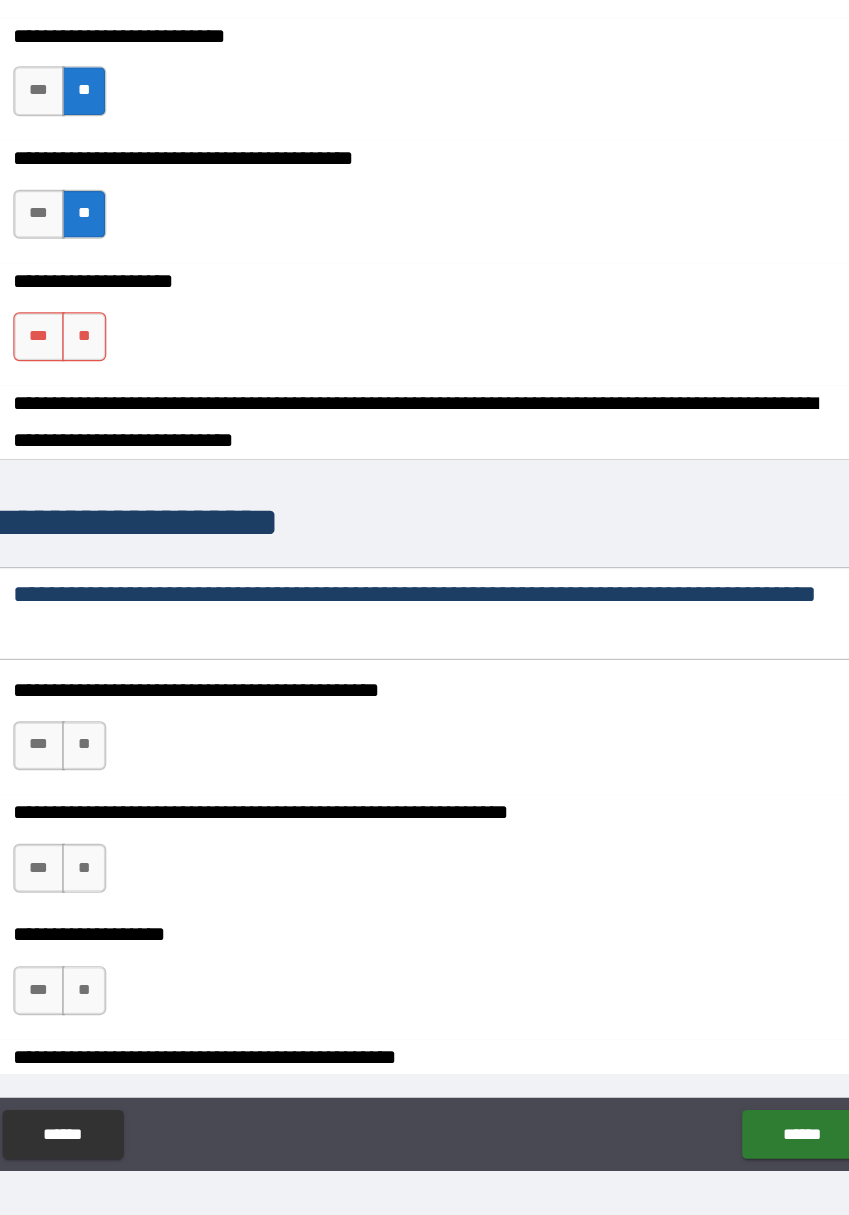 scroll, scrollTop: 713, scrollLeft: 0, axis: vertical 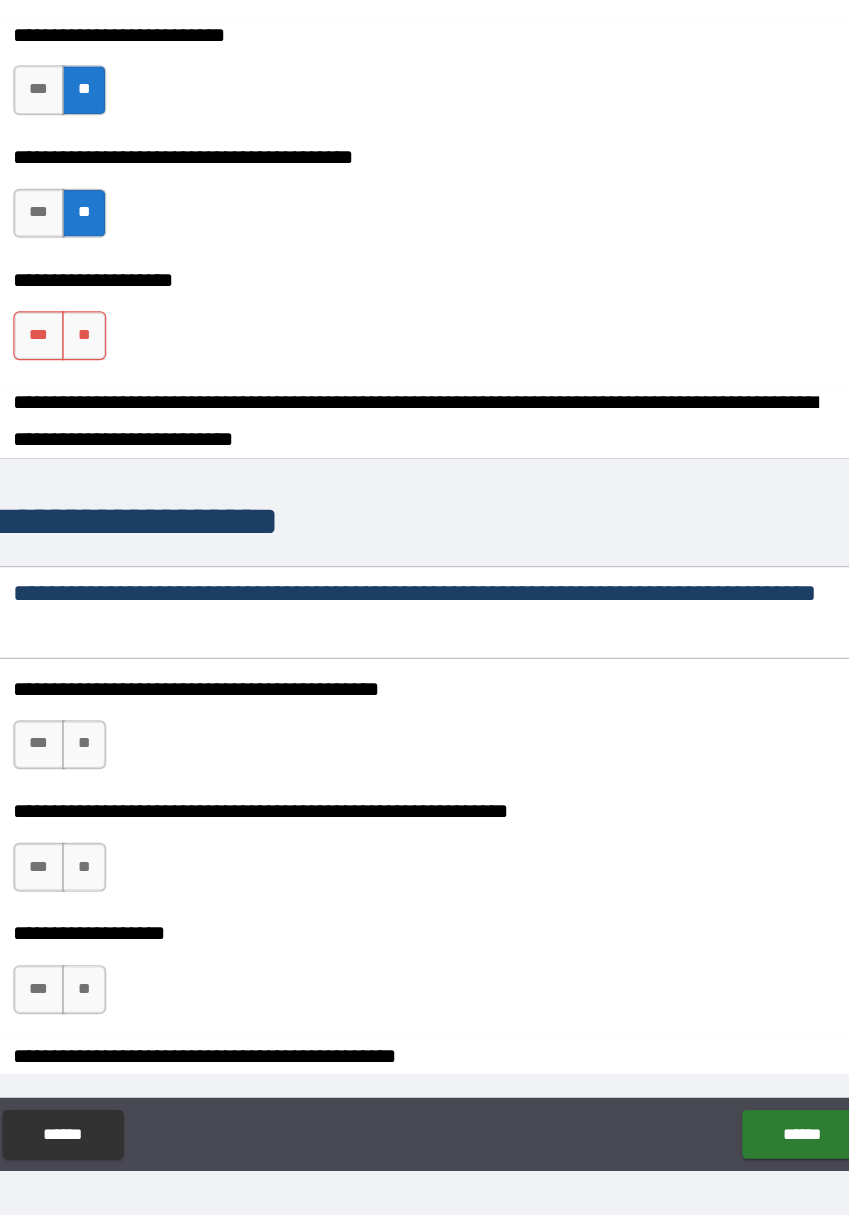 click on "**" at bounding box center [141, 767] 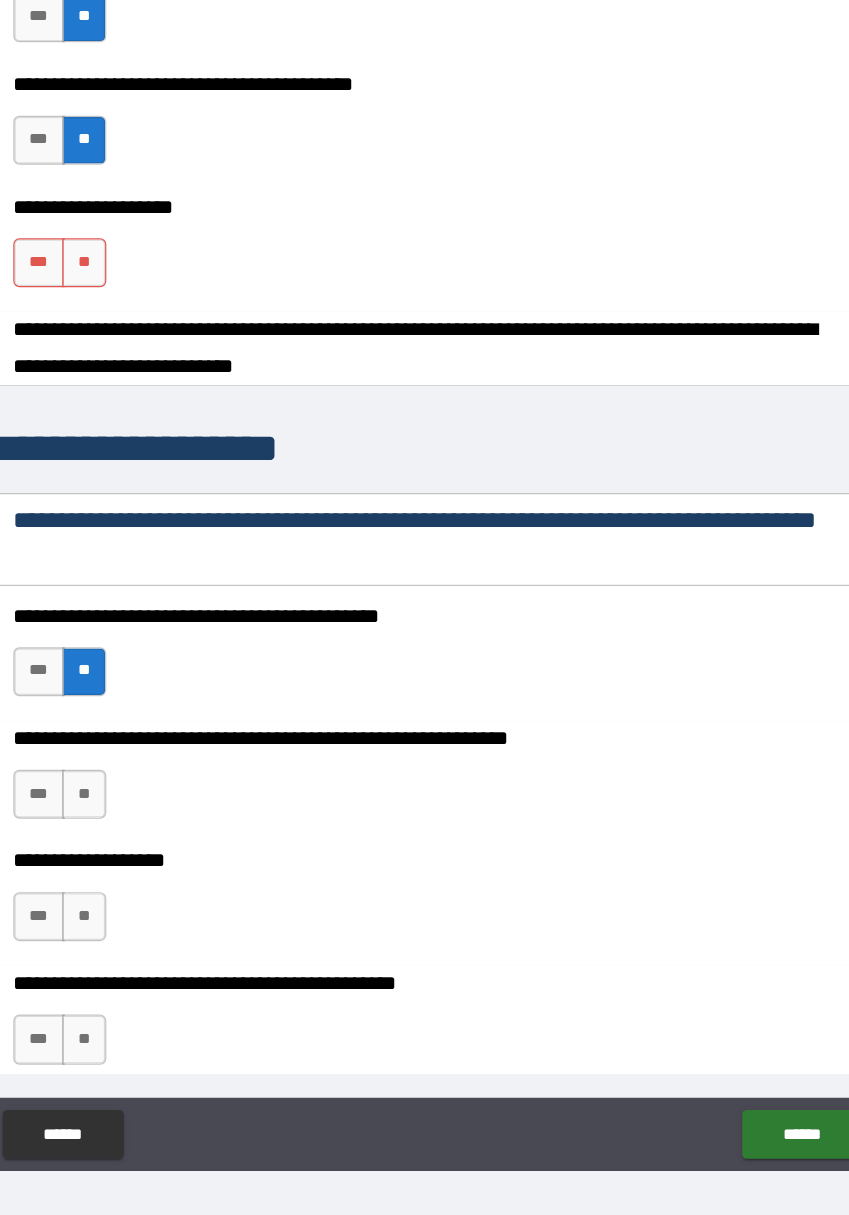 scroll, scrollTop: 810, scrollLeft: 0, axis: vertical 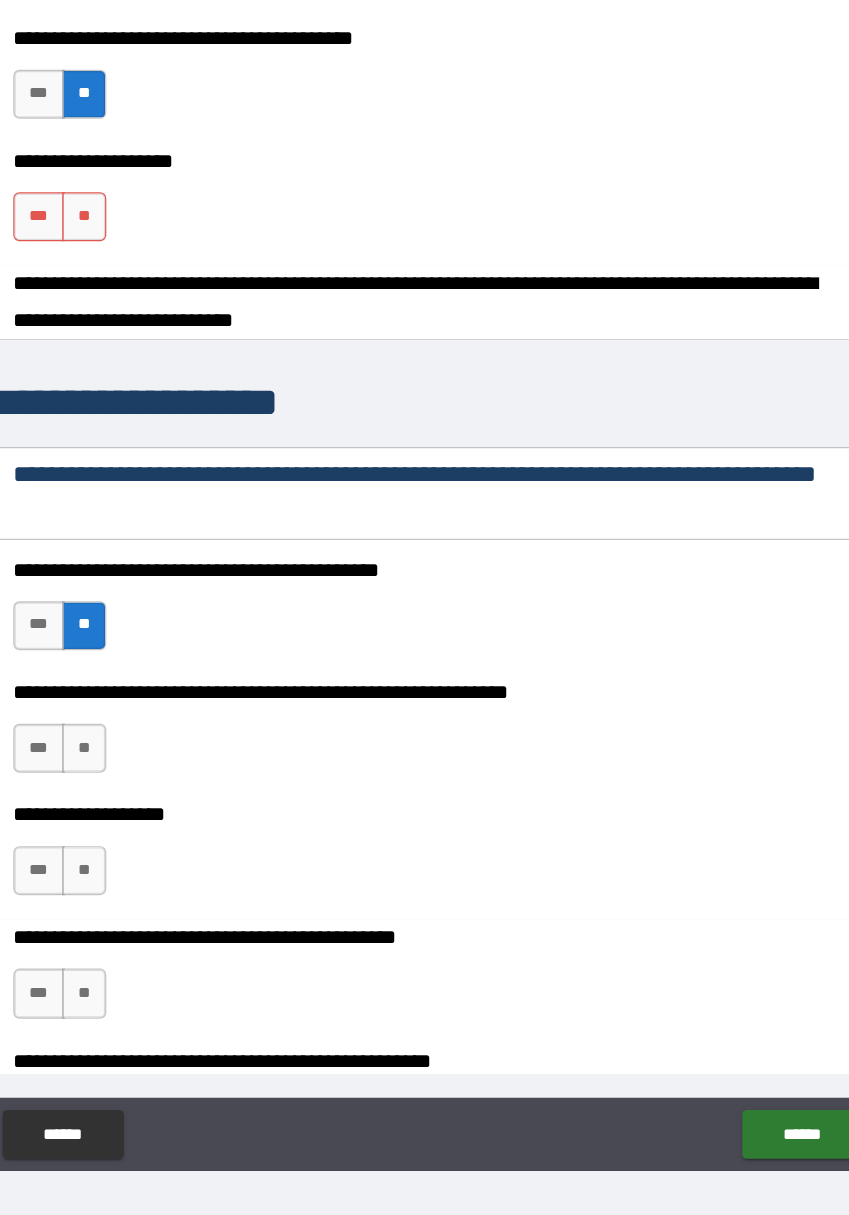 click on "**" at bounding box center (141, 770) 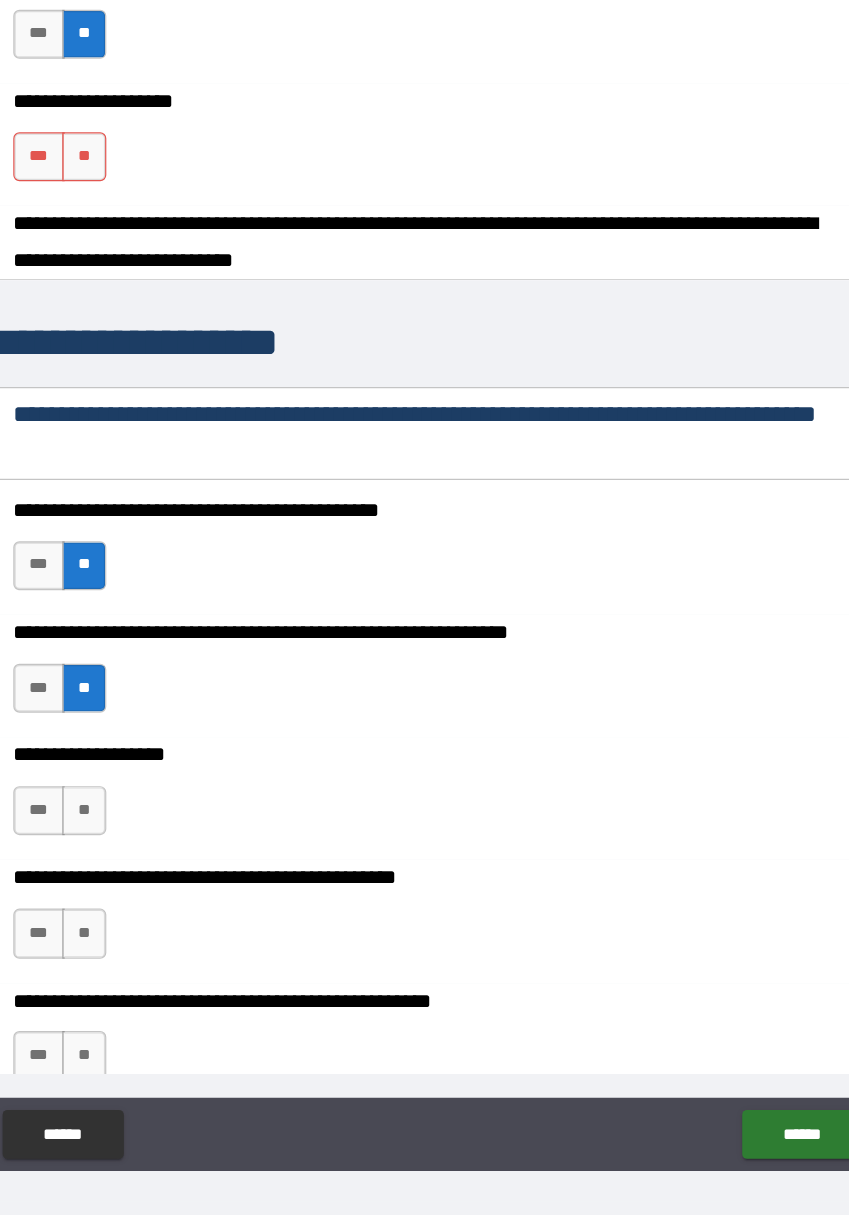 scroll, scrollTop: 885, scrollLeft: 0, axis: vertical 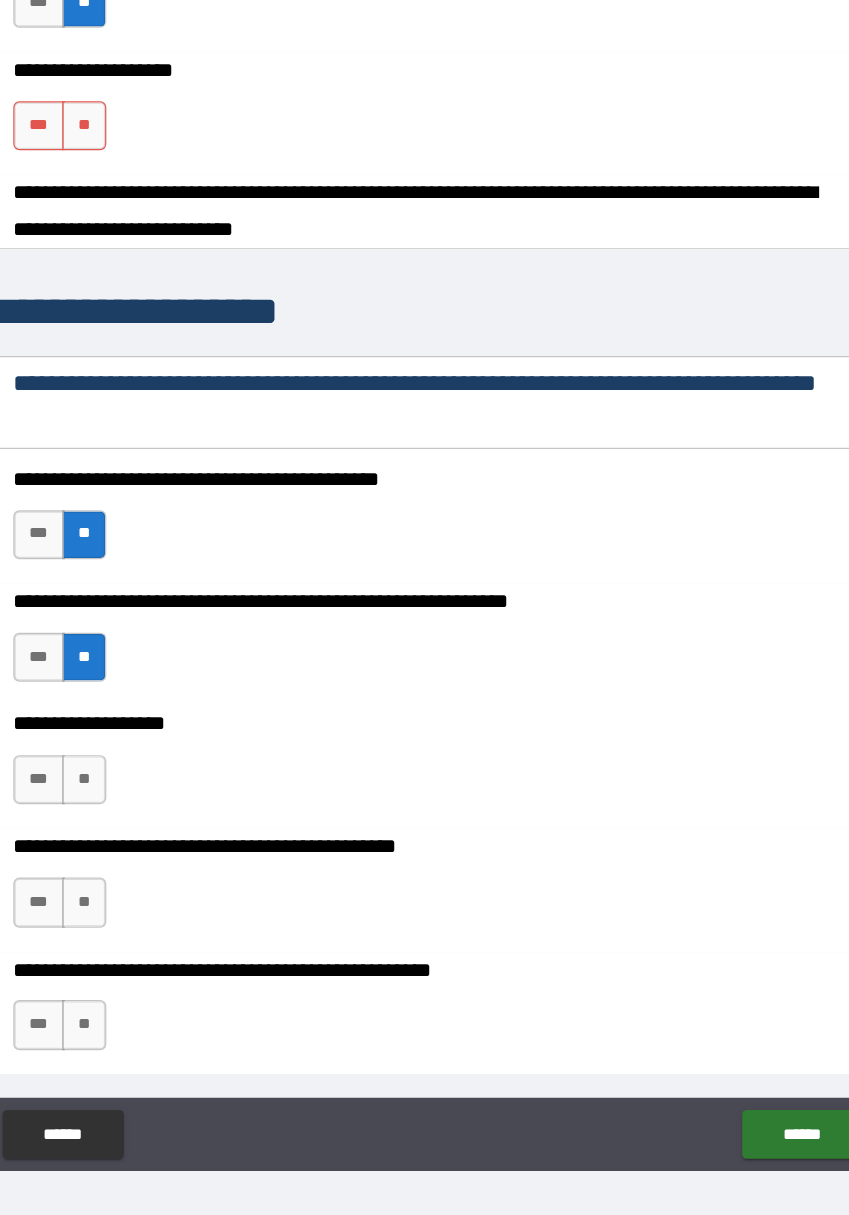 click on "**" at bounding box center (141, 795) 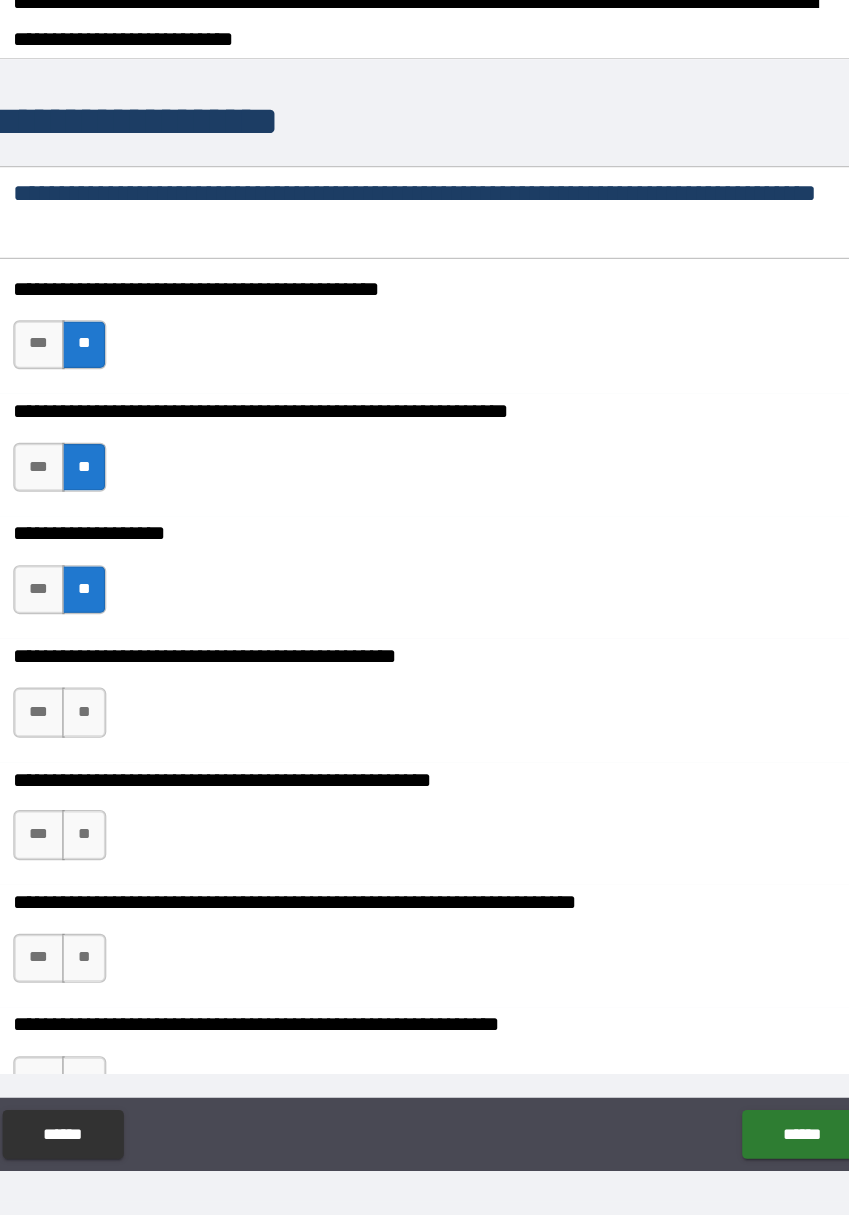 scroll, scrollTop: 1059, scrollLeft: 0, axis: vertical 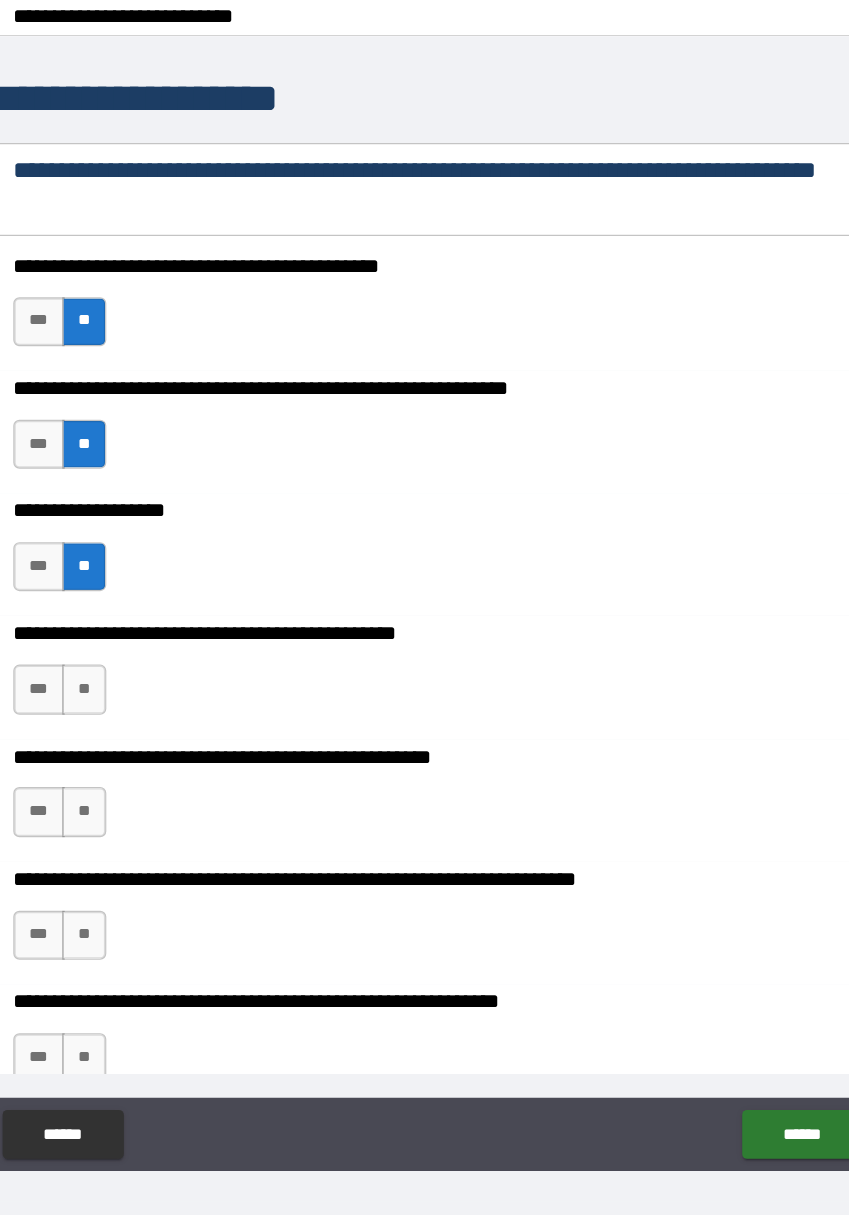 click on "**" at bounding box center (141, 721) 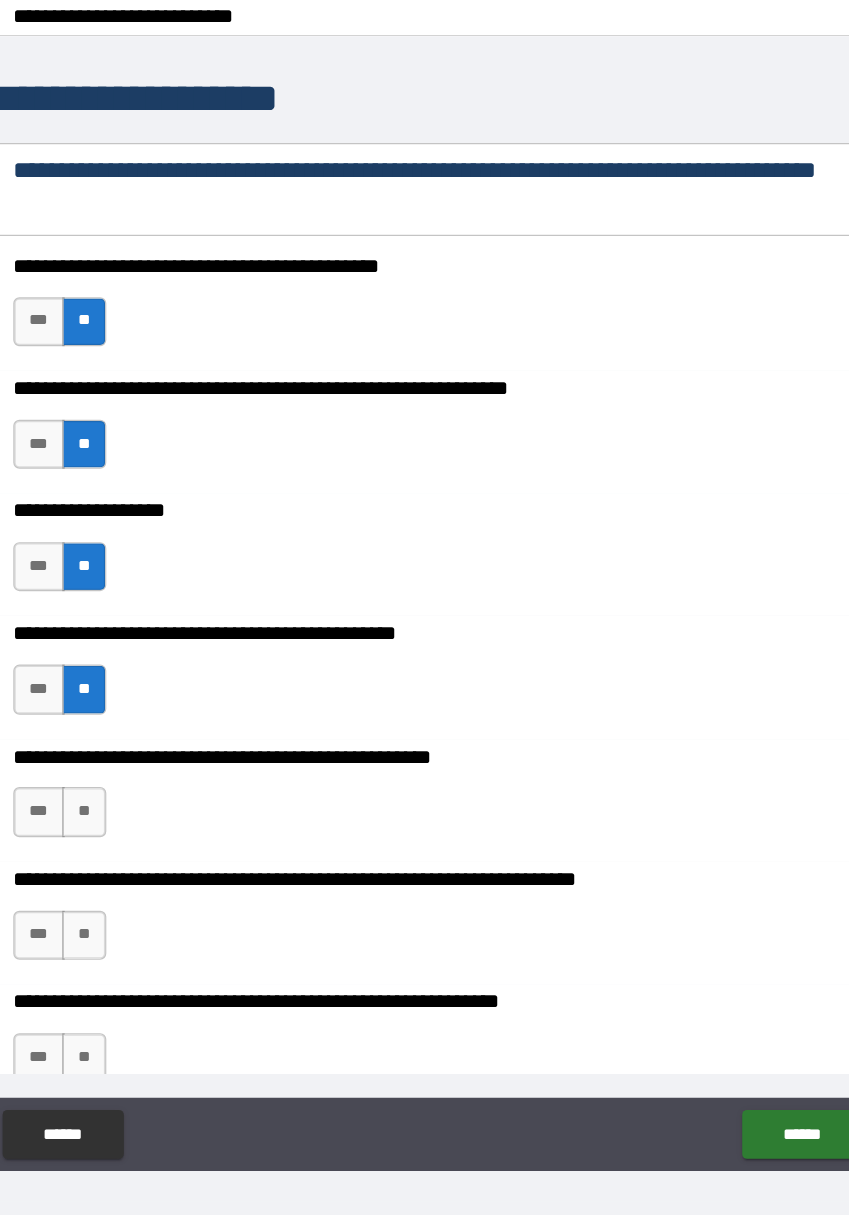 click on "**" at bounding box center [141, 821] 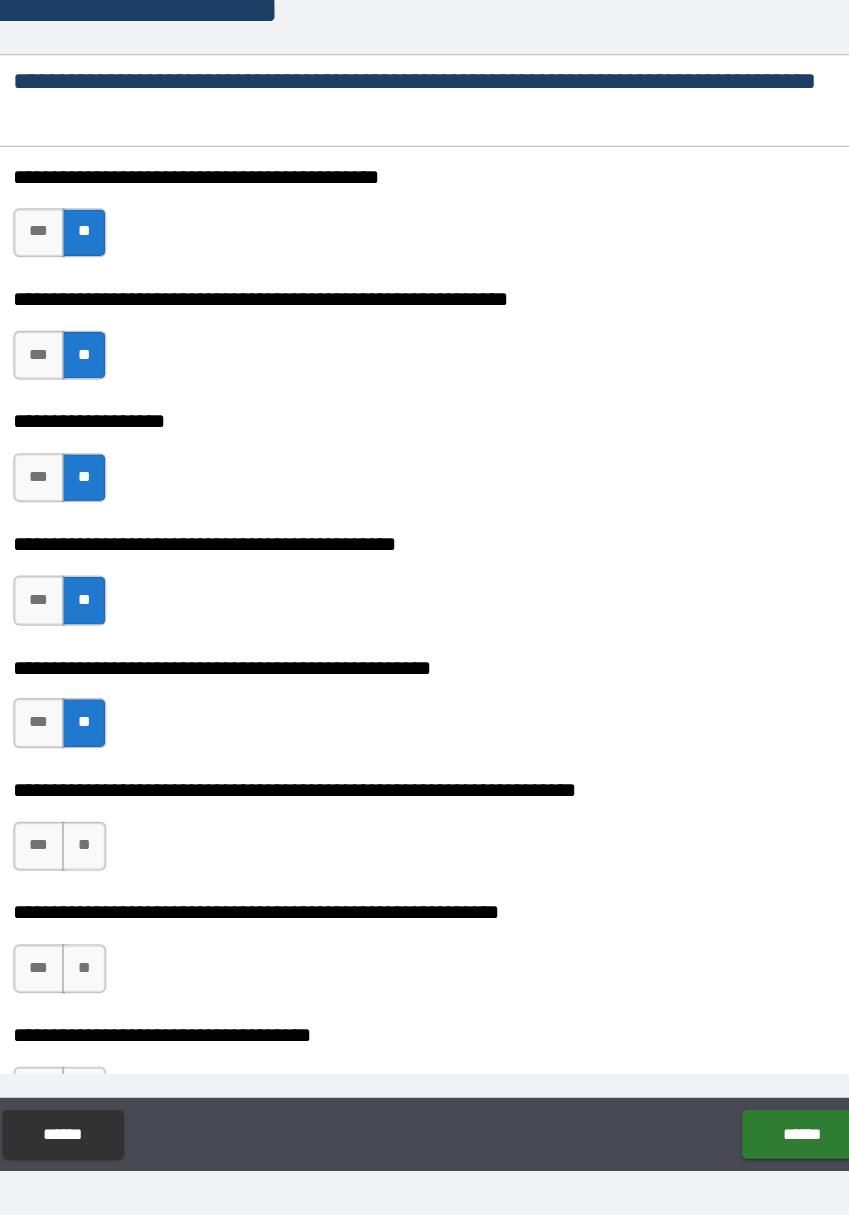 scroll, scrollTop: 1143, scrollLeft: 0, axis: vertical 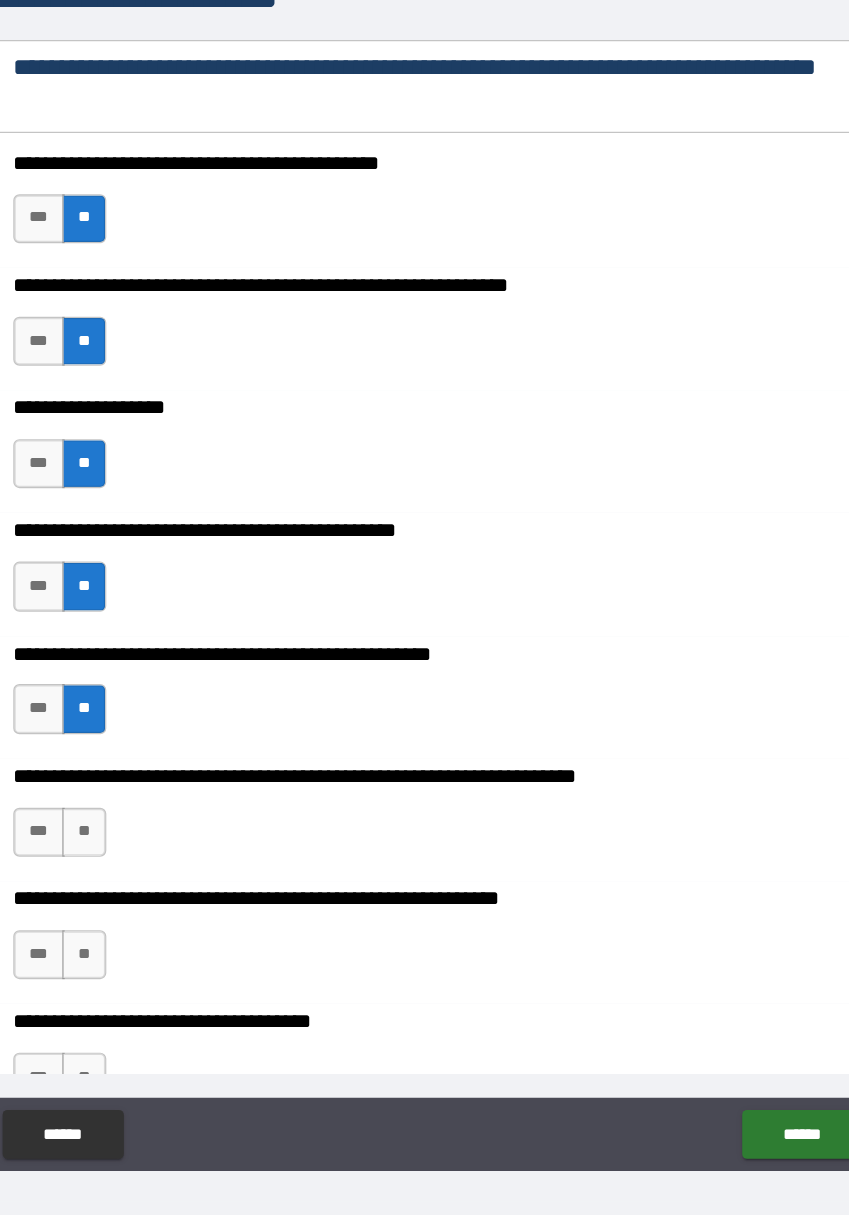 click on "**" at bounding box center [141, 838] 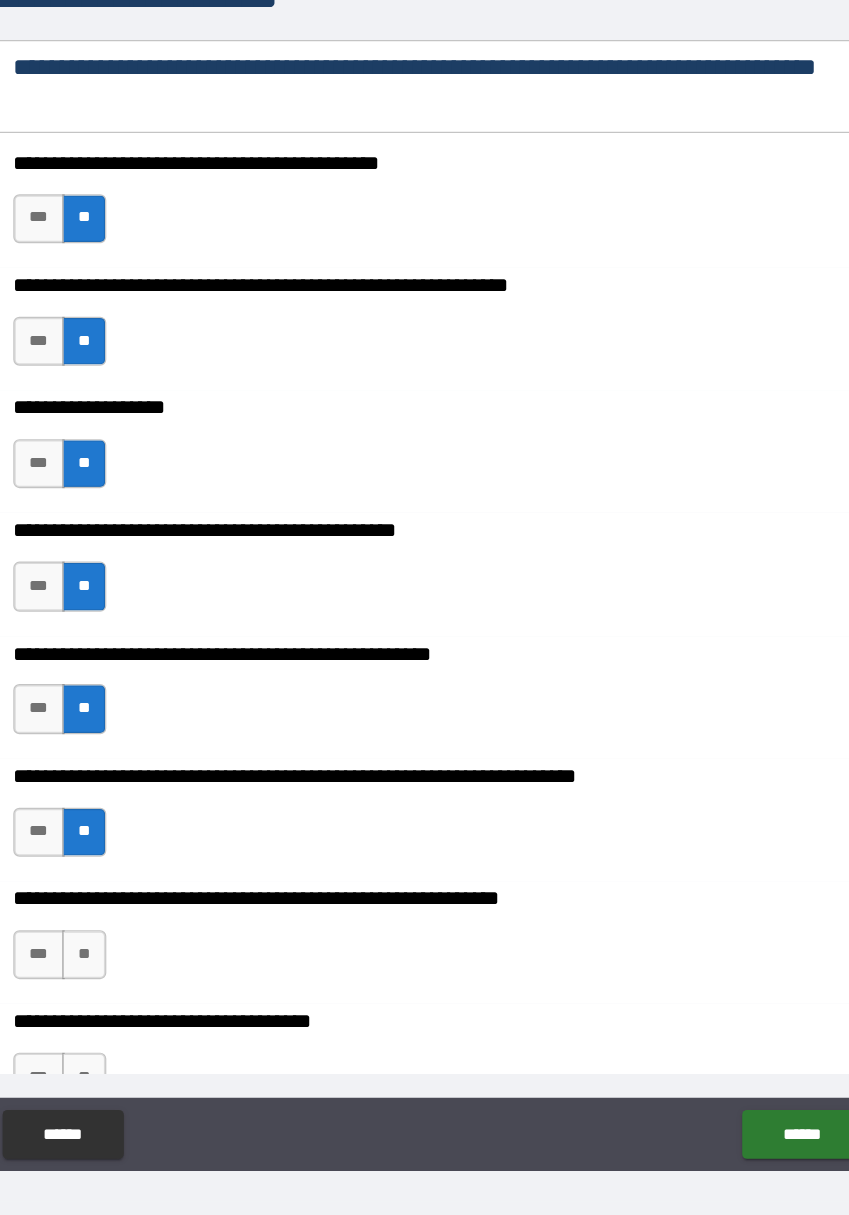 click on "**" at bounding box center (141, 938) 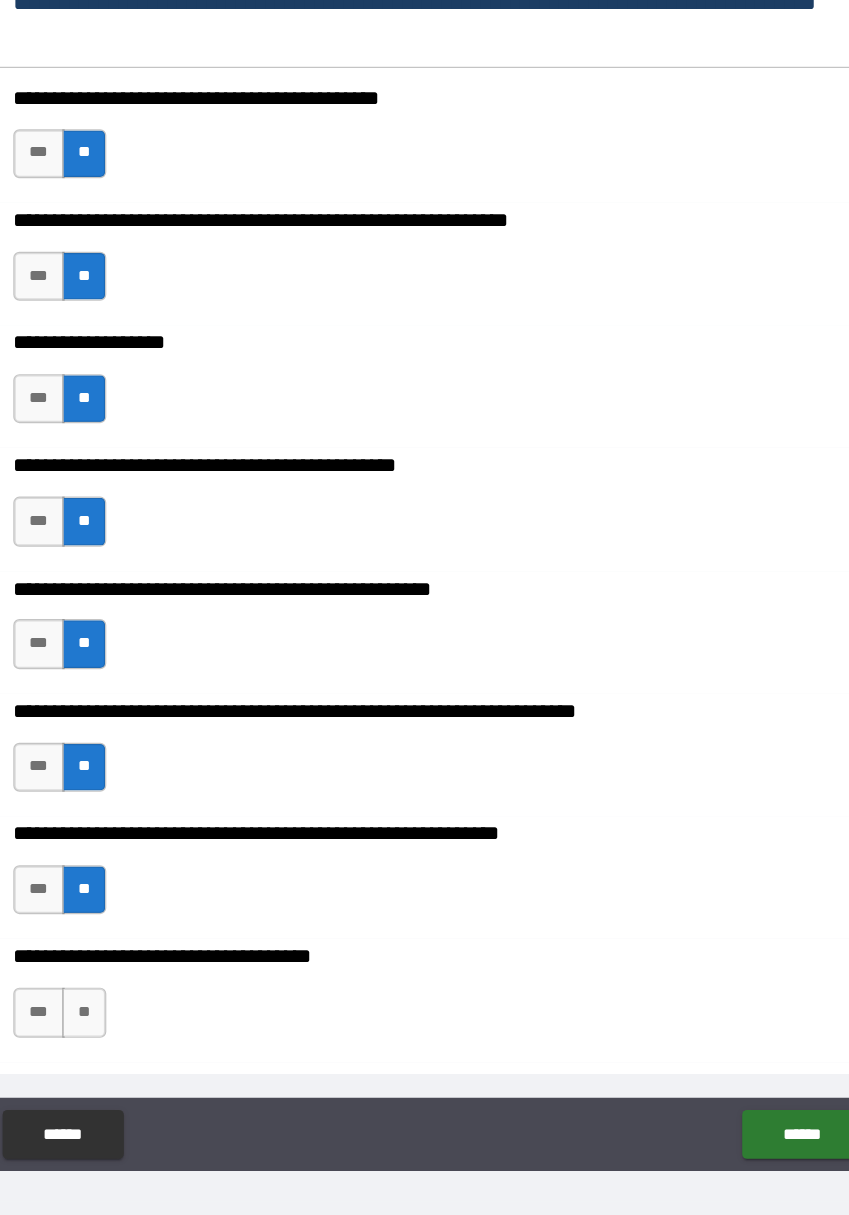 scroll, scrollTop: 1210, scrollLeft: 0, axis: vertical 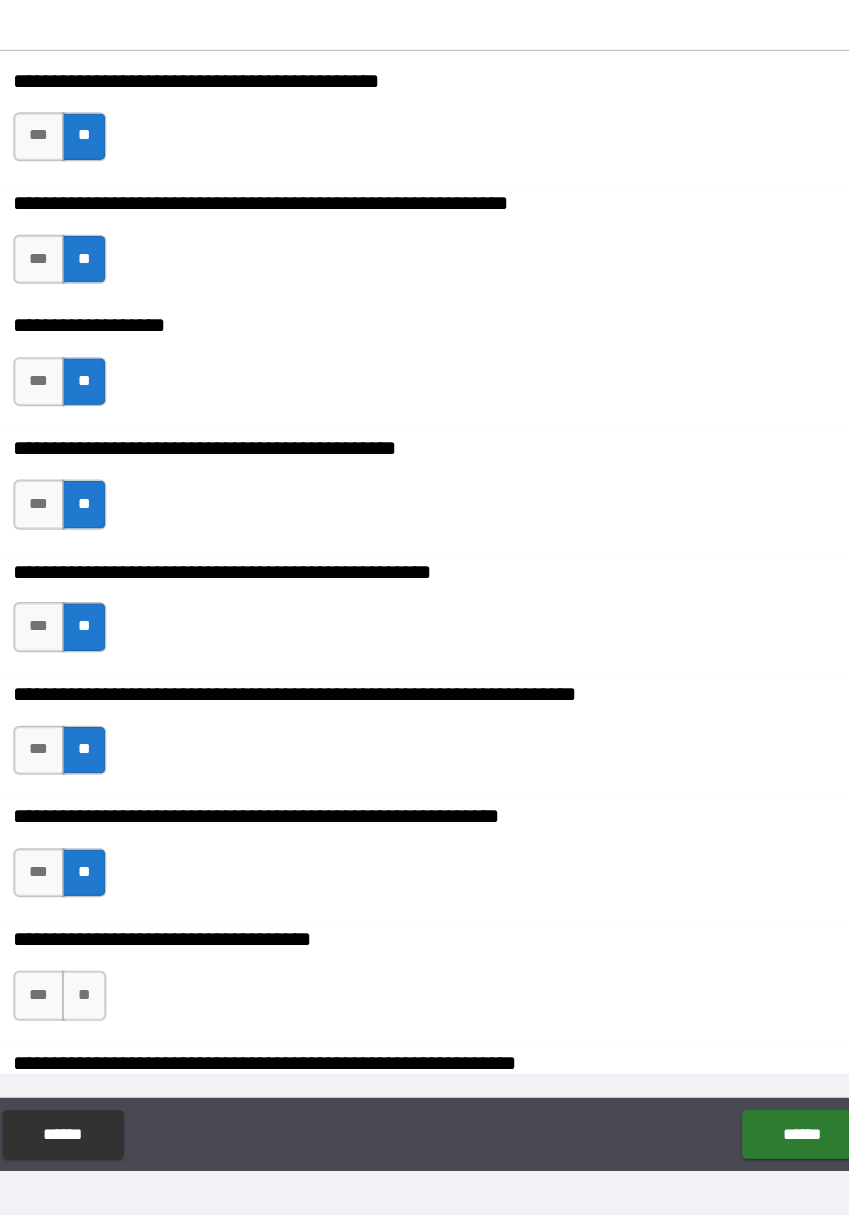 click on "**" at bounding box center [141, 971] 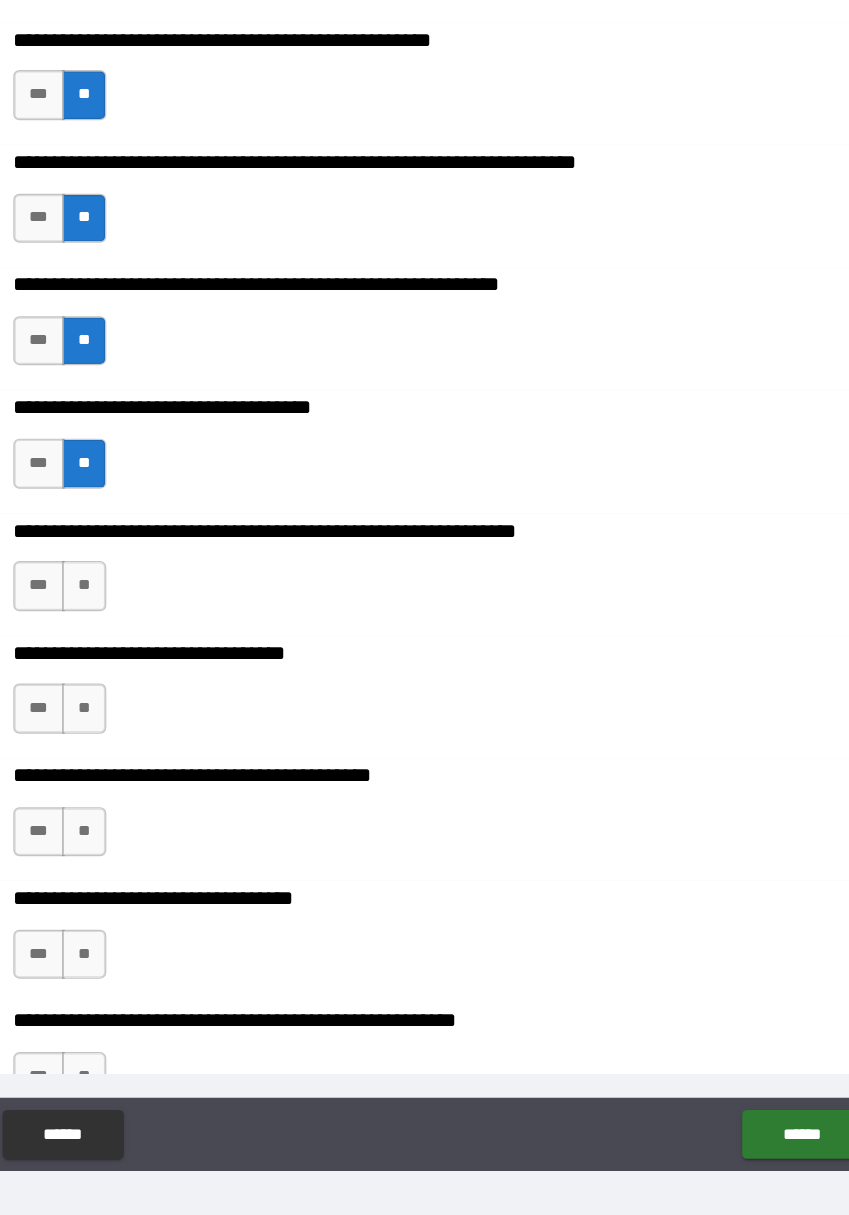 scroll, scrollTop: 1635, scrollLeft: 0, axis: vertical 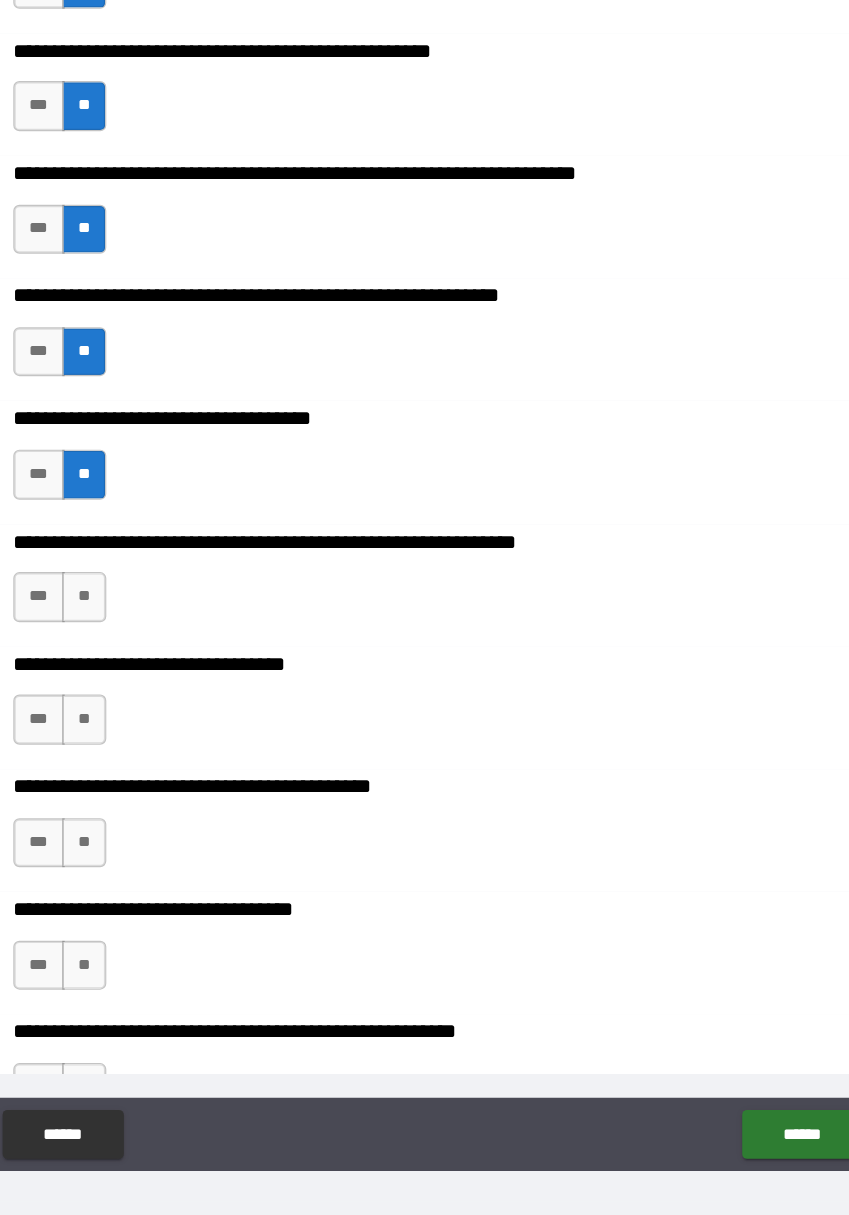 click on "**" at bounding box center (141, 646) 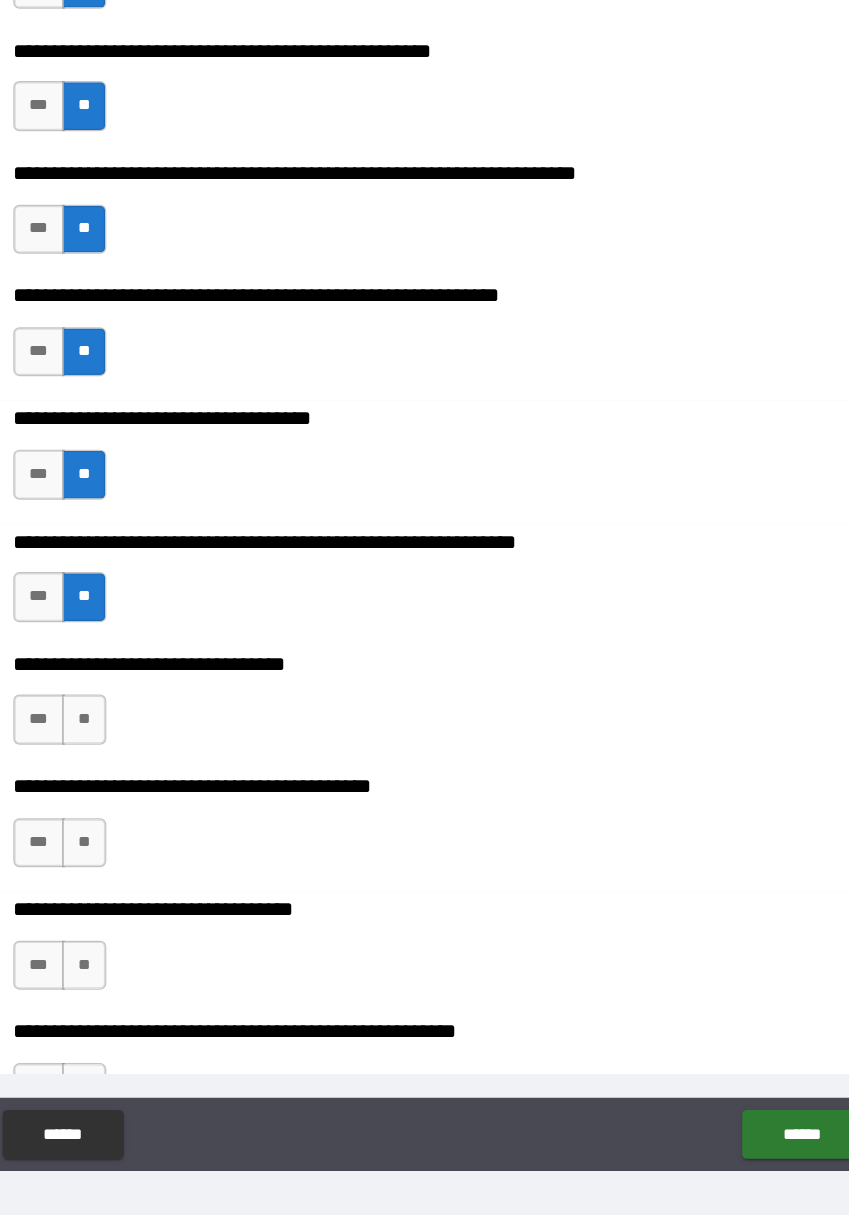 click on "**" at bounding box center [141, 746] 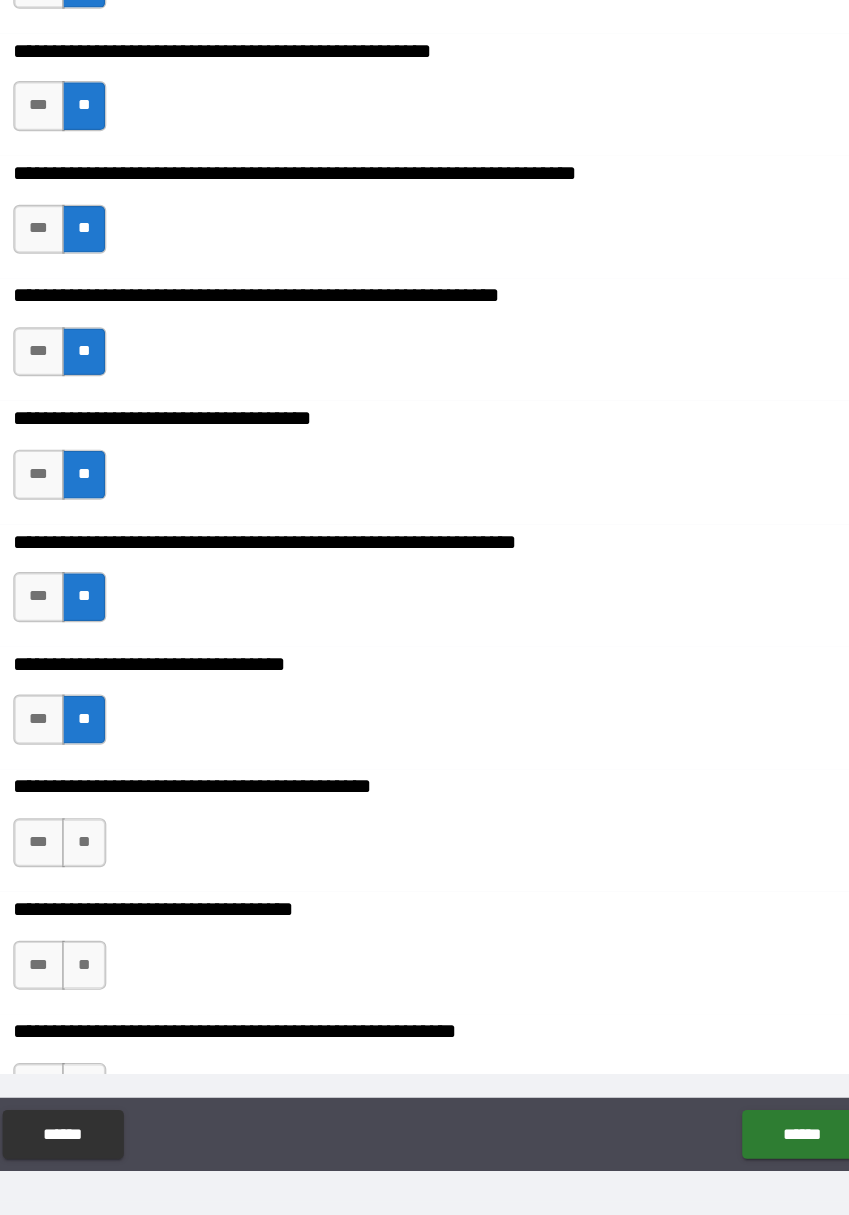 click on "**" at bounding box center (141, 847) 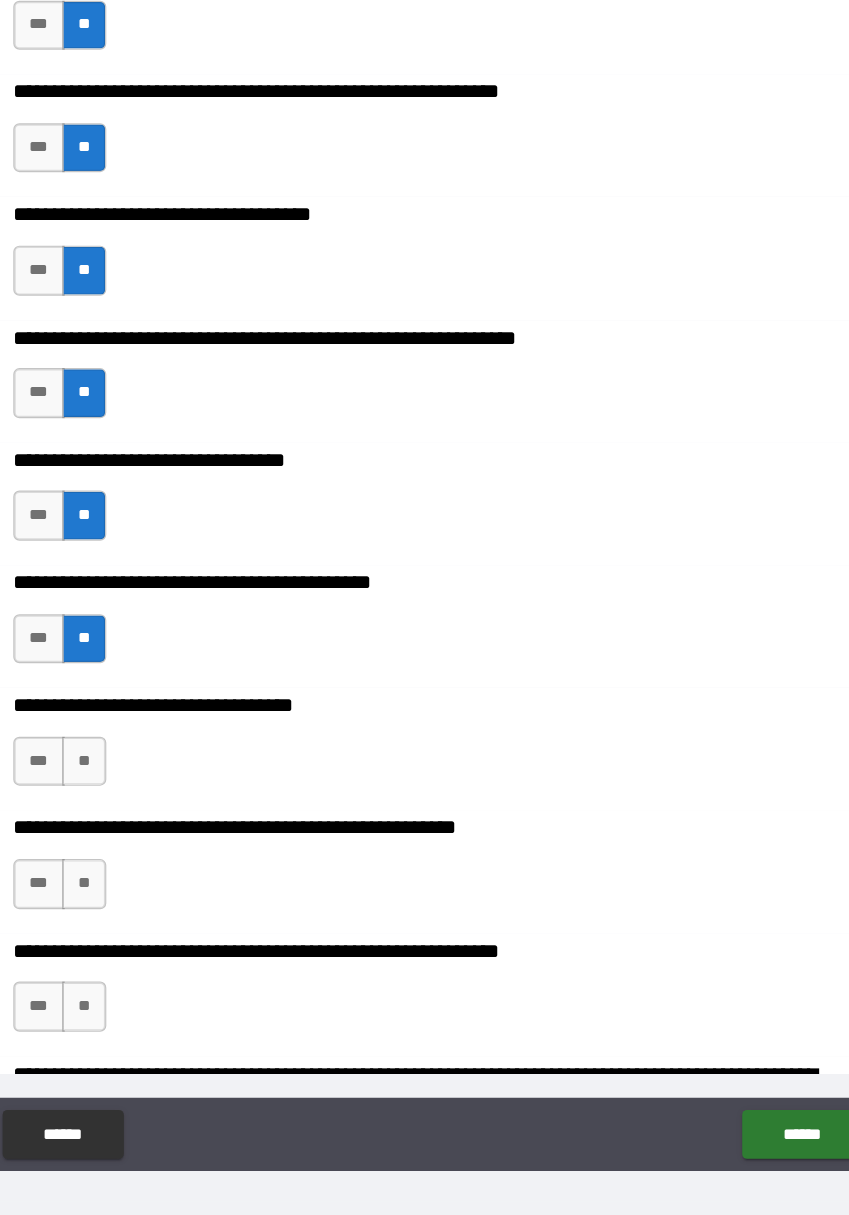 scroll, scrollTop: 1807, scrollLeft: 0, axis: vertical 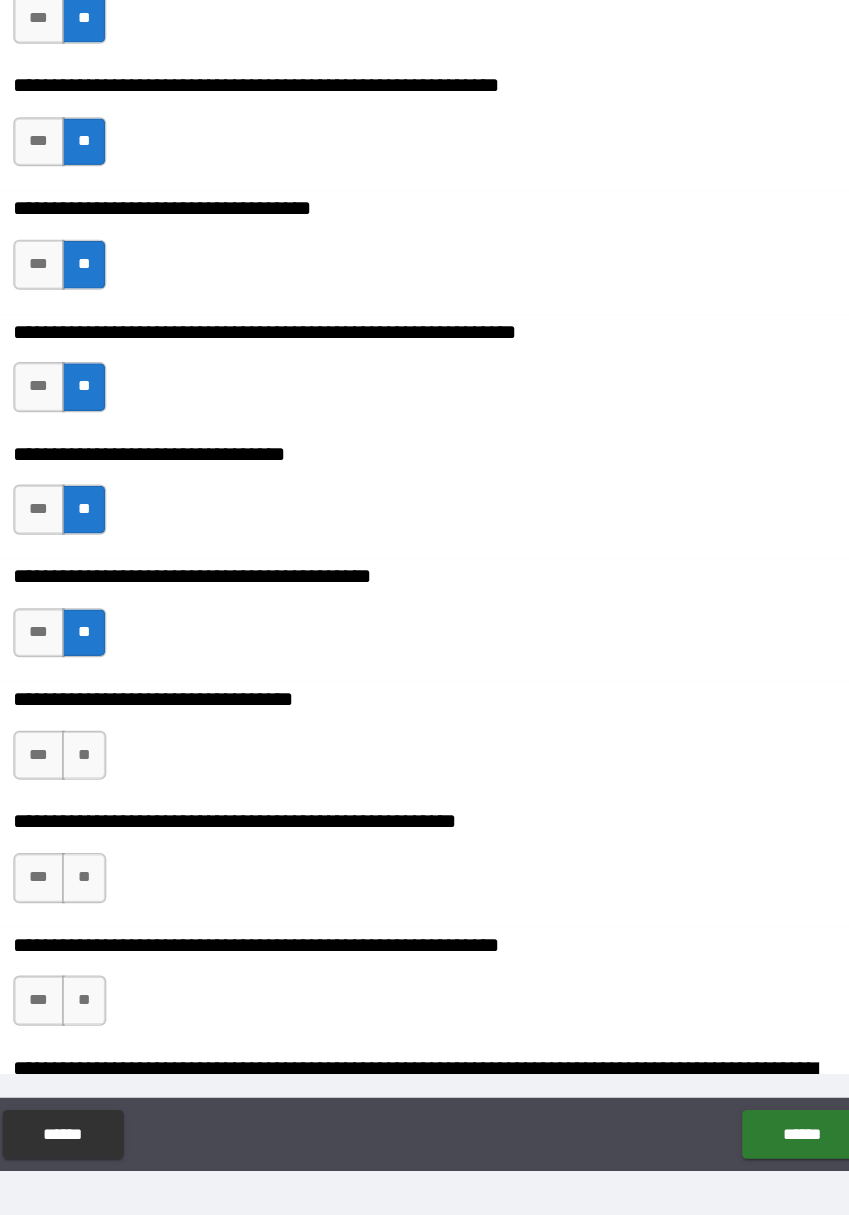 click on "***" at bounding box center [104, 775] 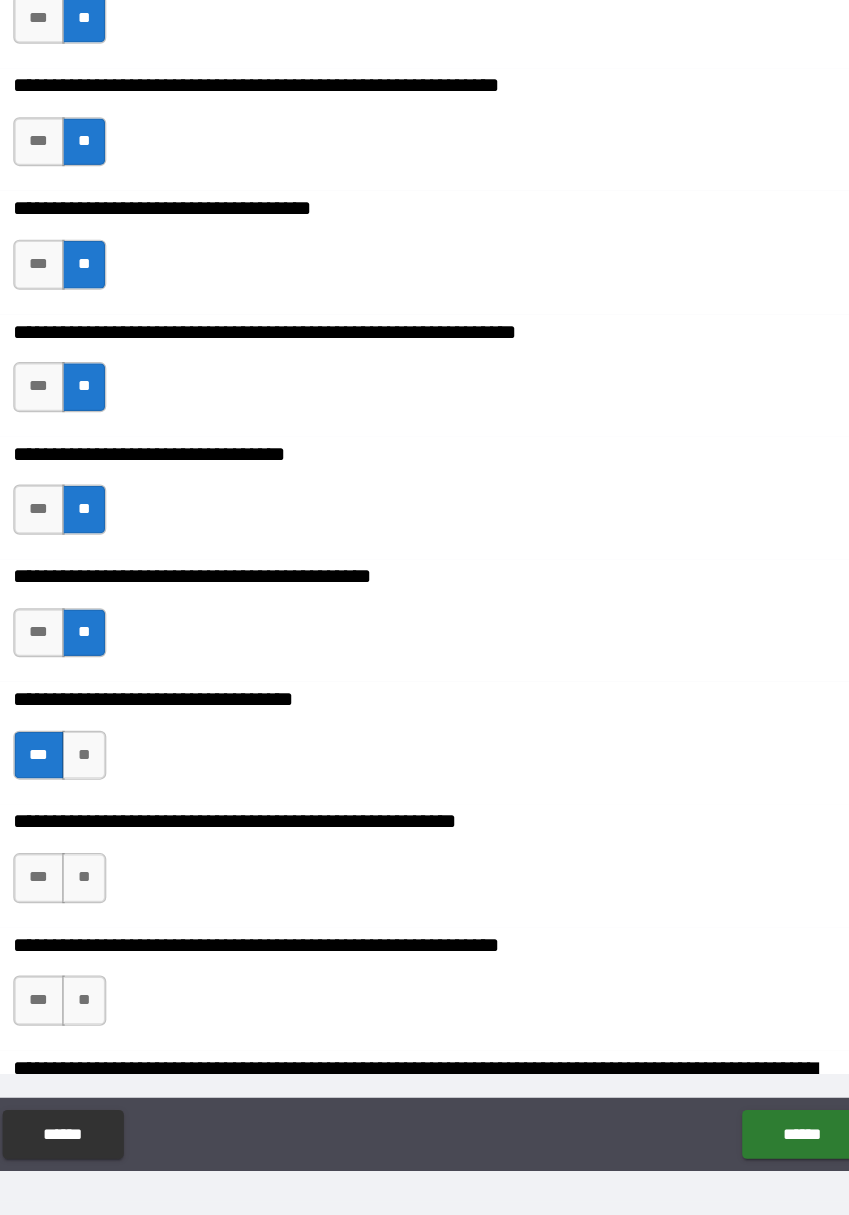 click on "**" at bounding box center (141, 875) 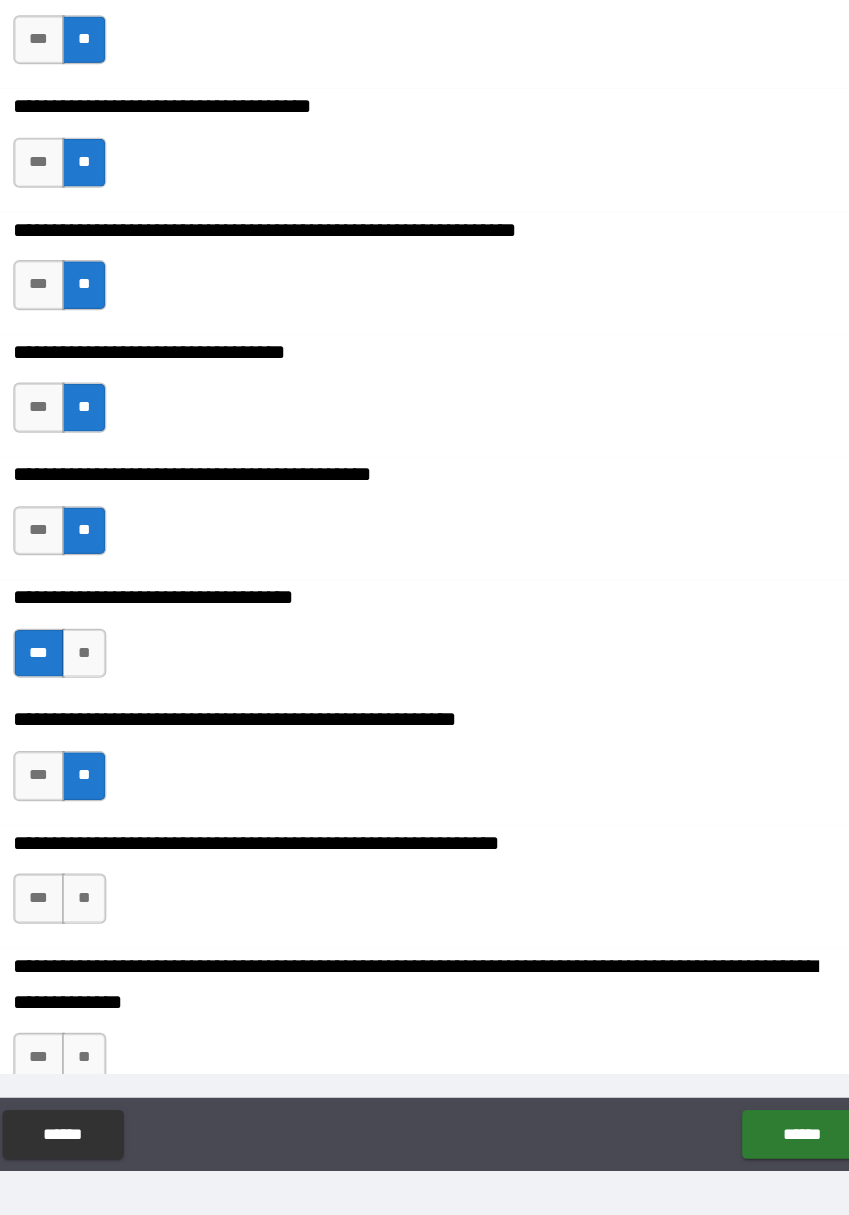 scroll, scrollTop: 1907, scrollLeft: 0, axis: vertical 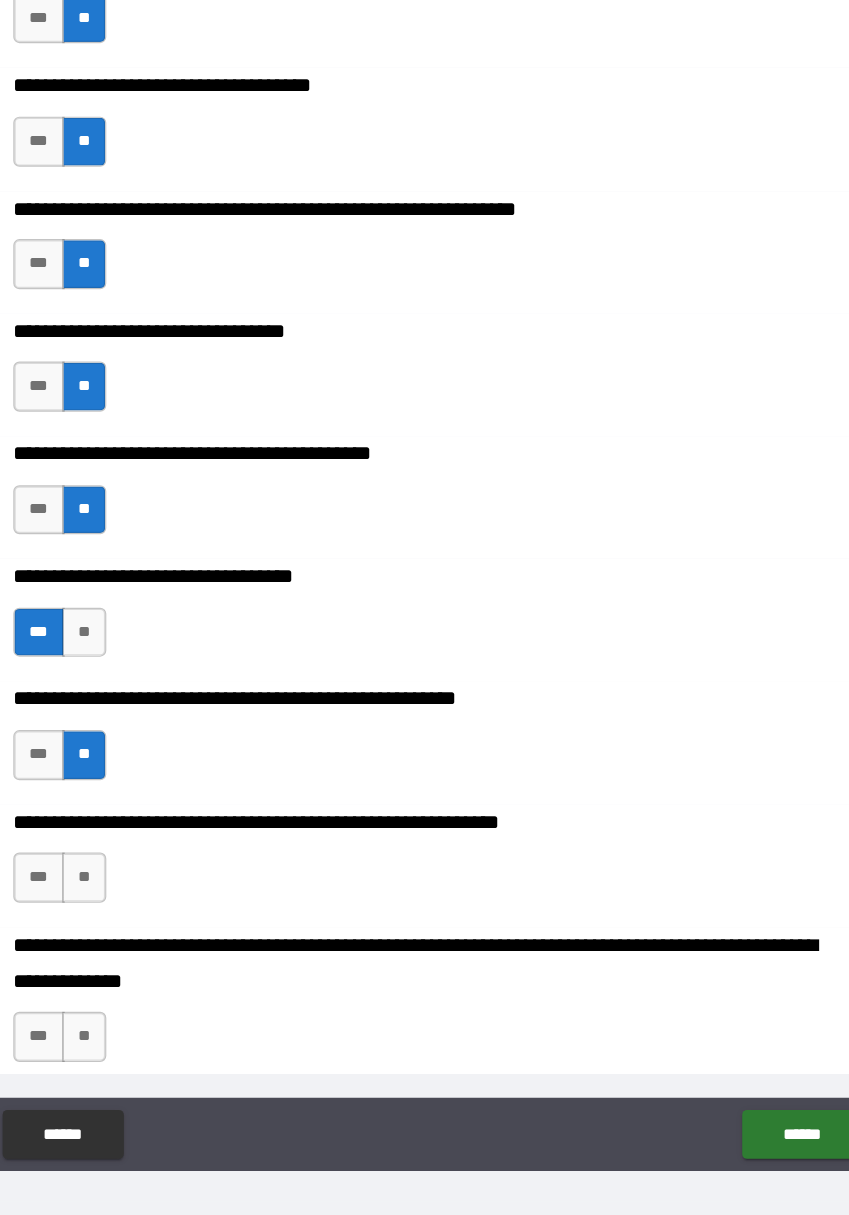 click on "**" at bounding box center [141, 875] 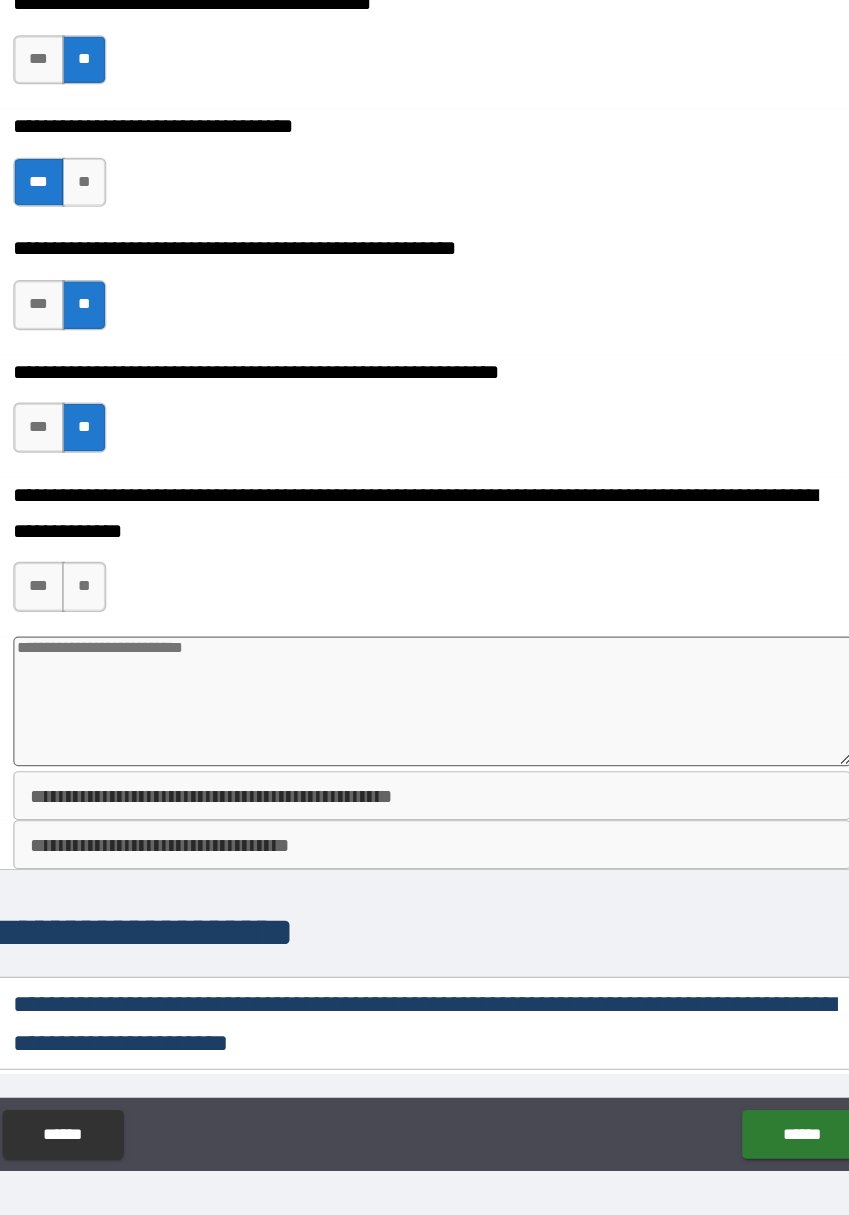 scroll, scrollTop: 2269, scrollLeft: 0, axis: vertical 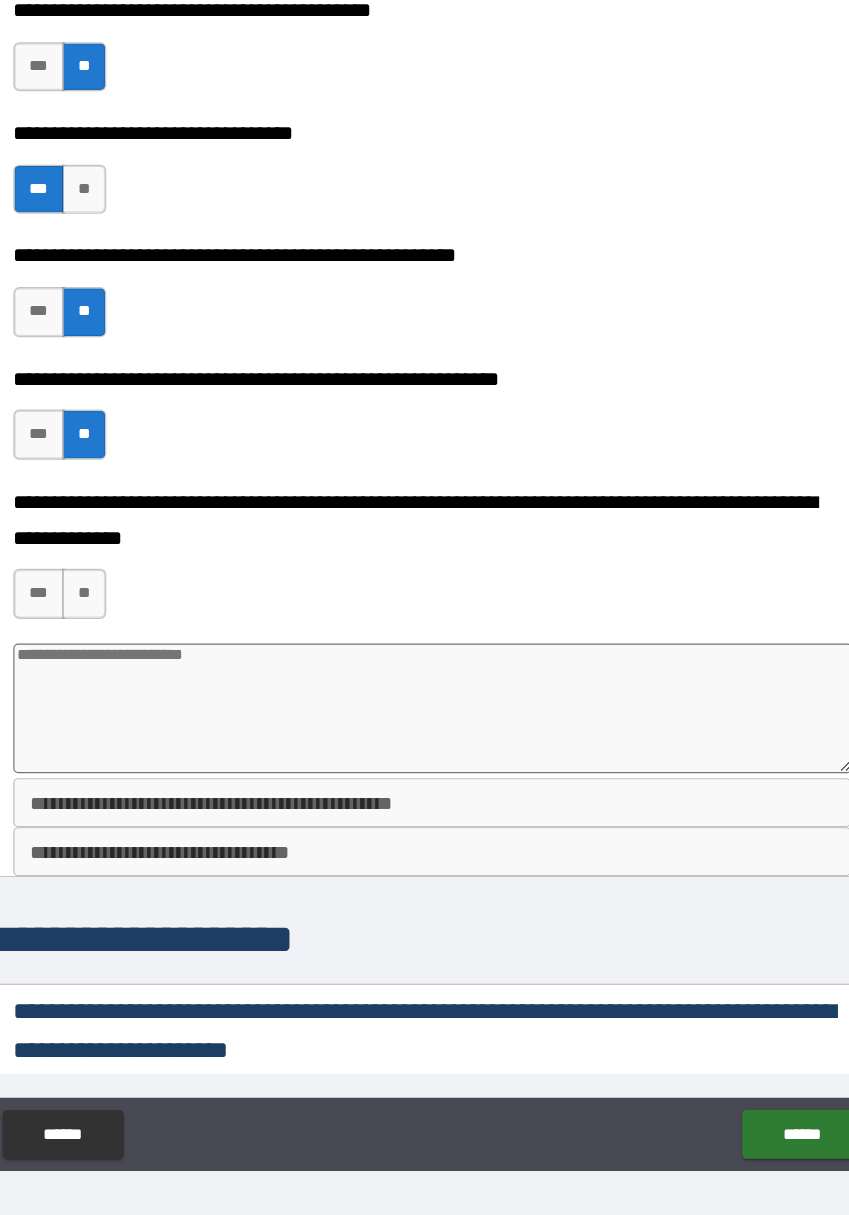 click on "***" at bounding box center [104, 643] 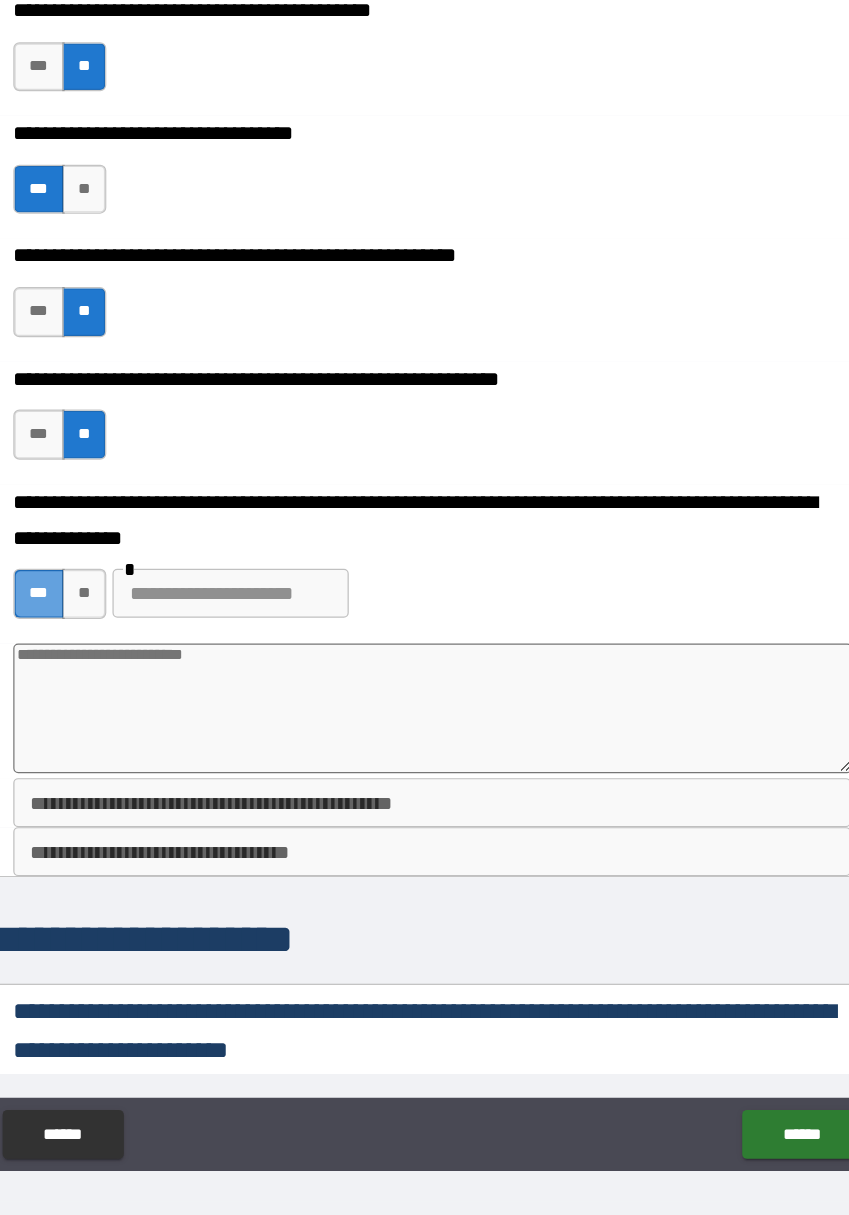 click on "***" at bounding box center (104, 643) 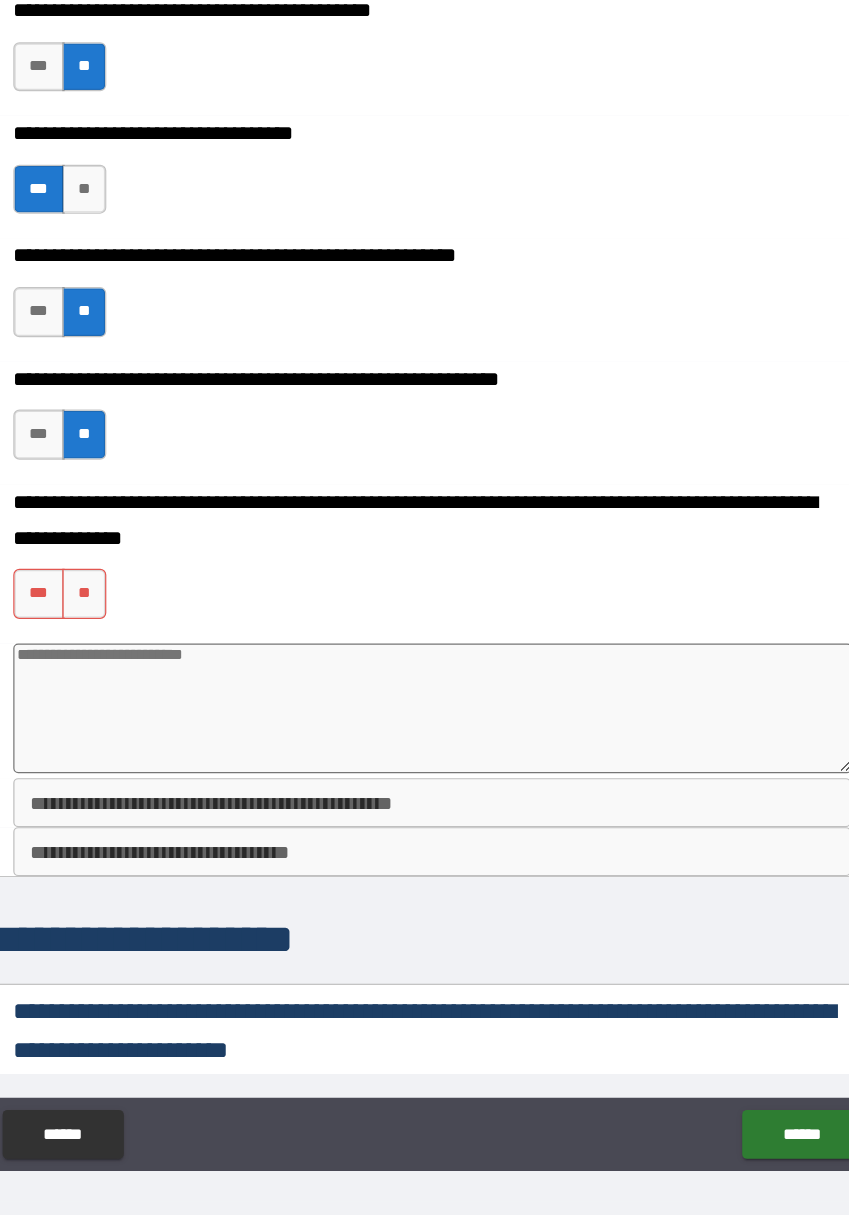 click at bounding box center [425, 737] 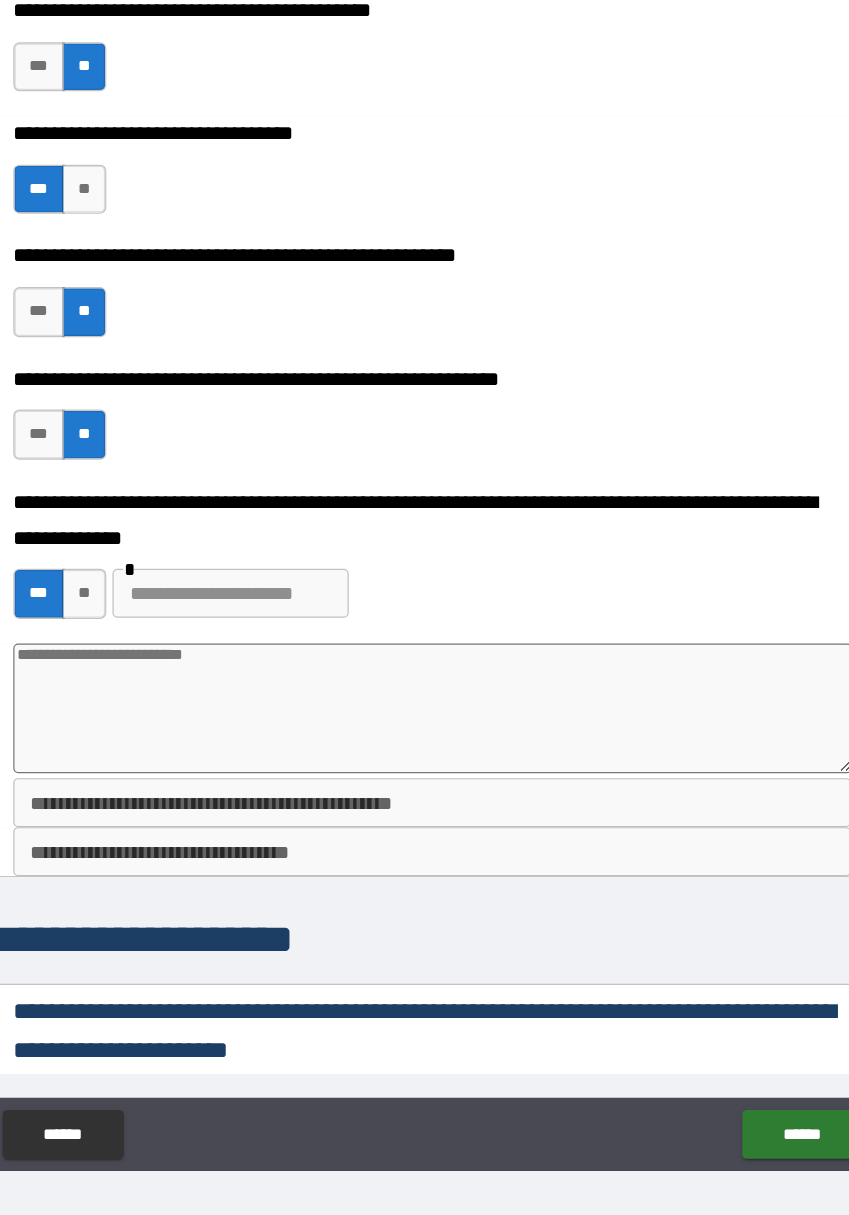 type on "*" 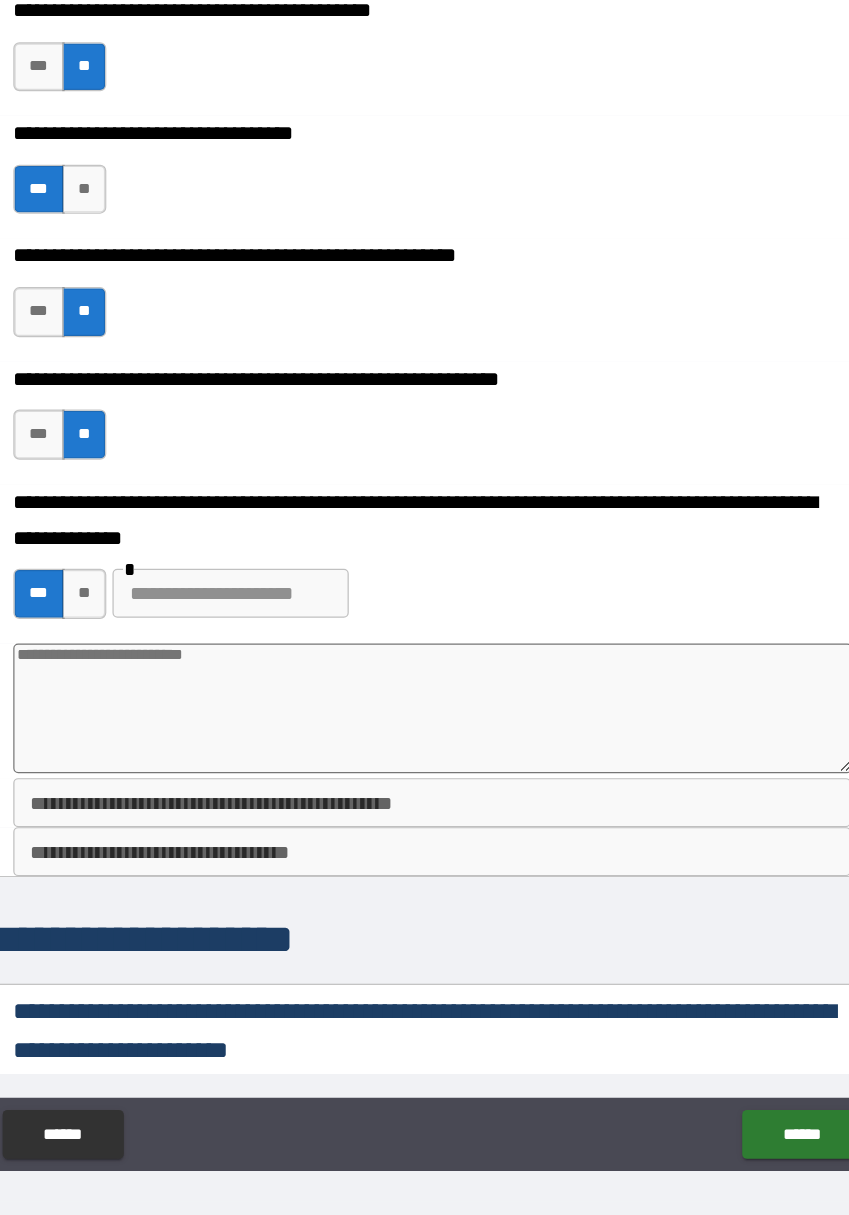 click at bounding box center (425, 737) 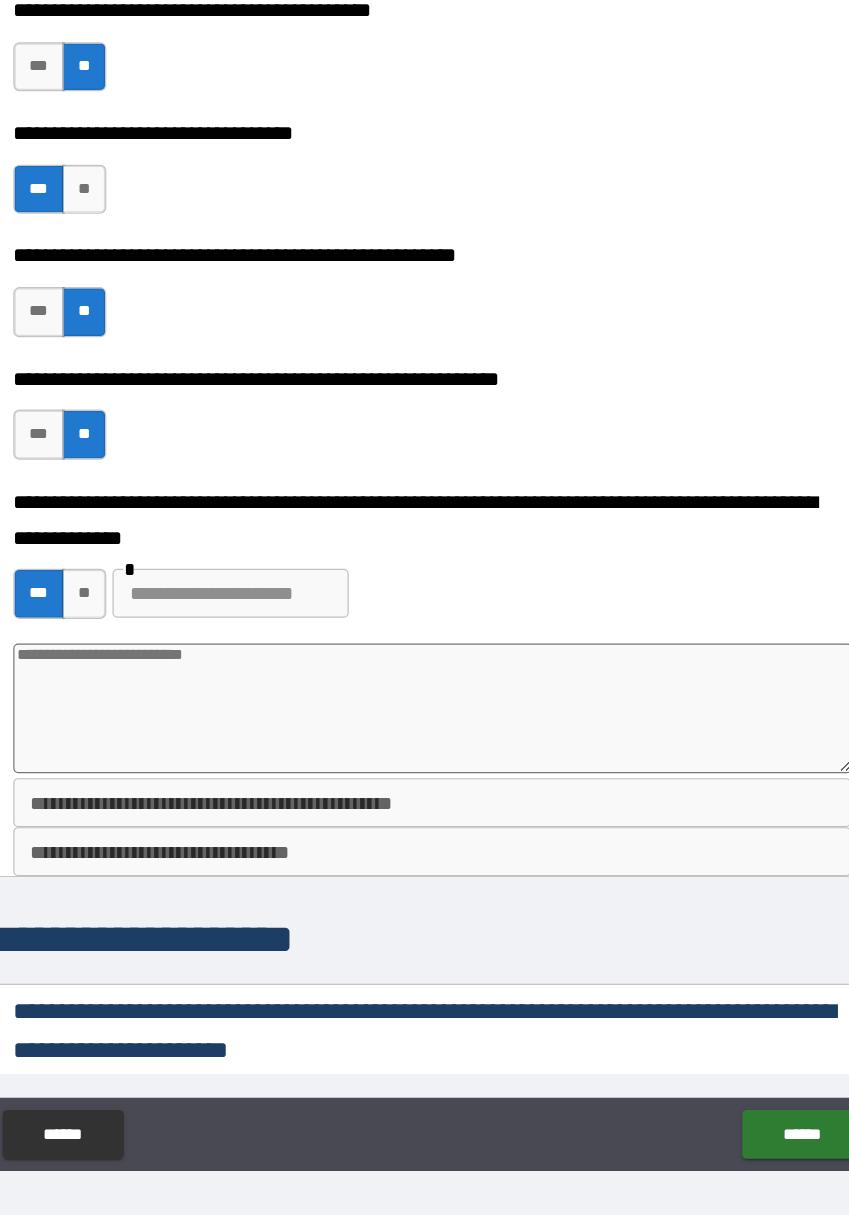 type on "*" 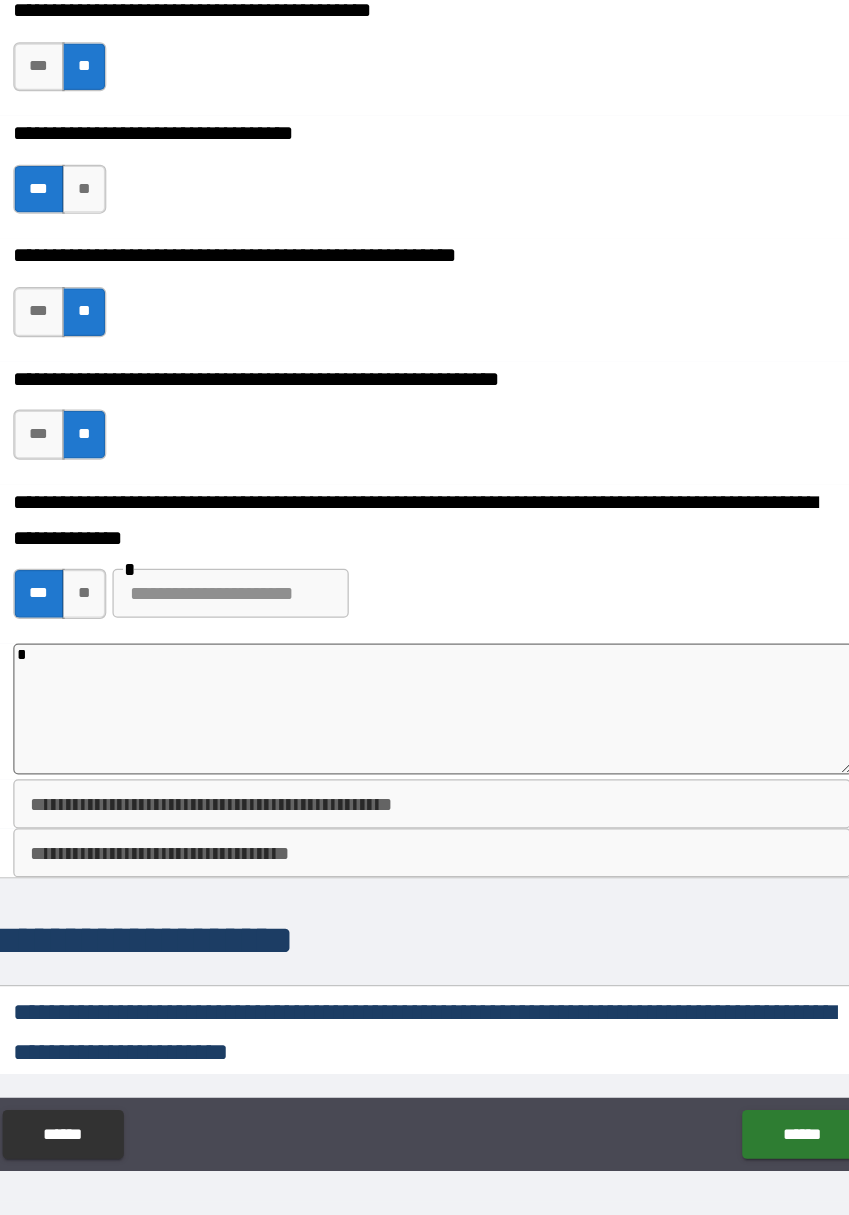 type on "*" 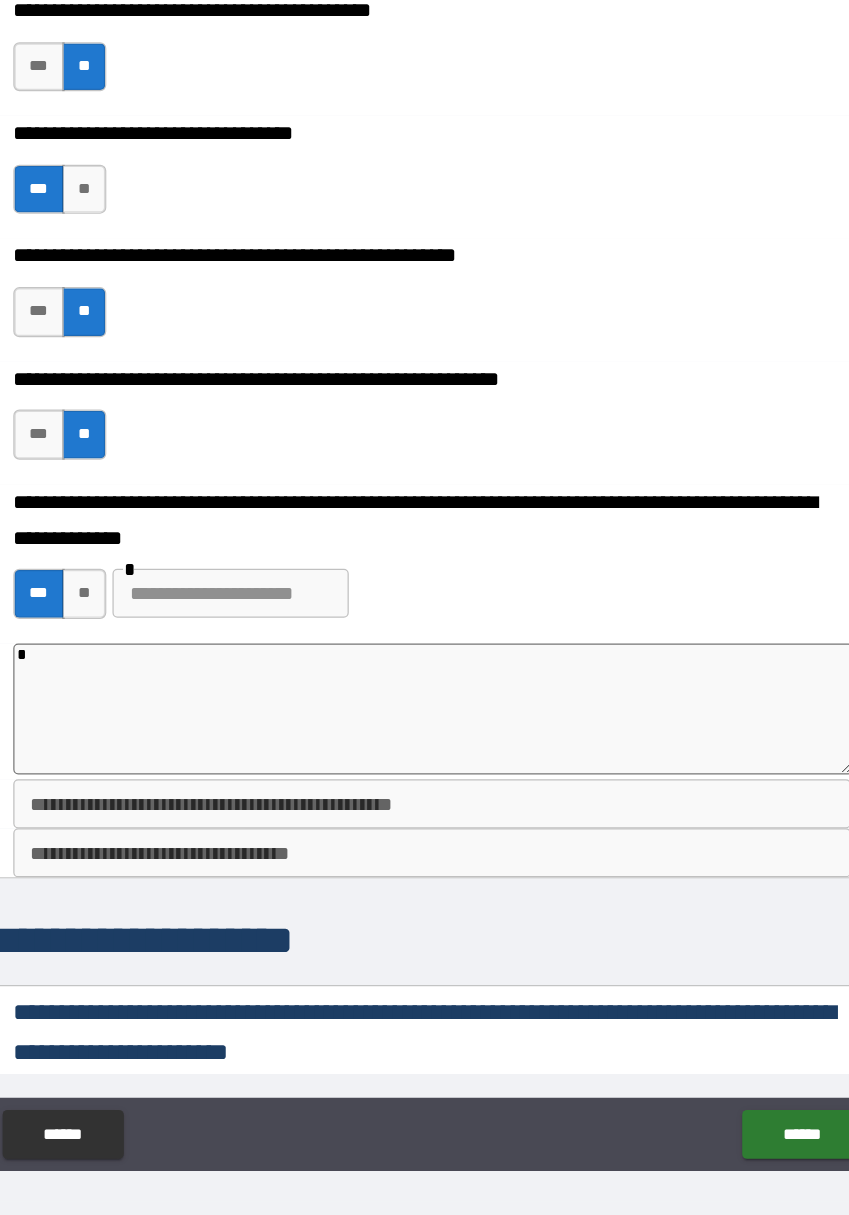 type on "**" 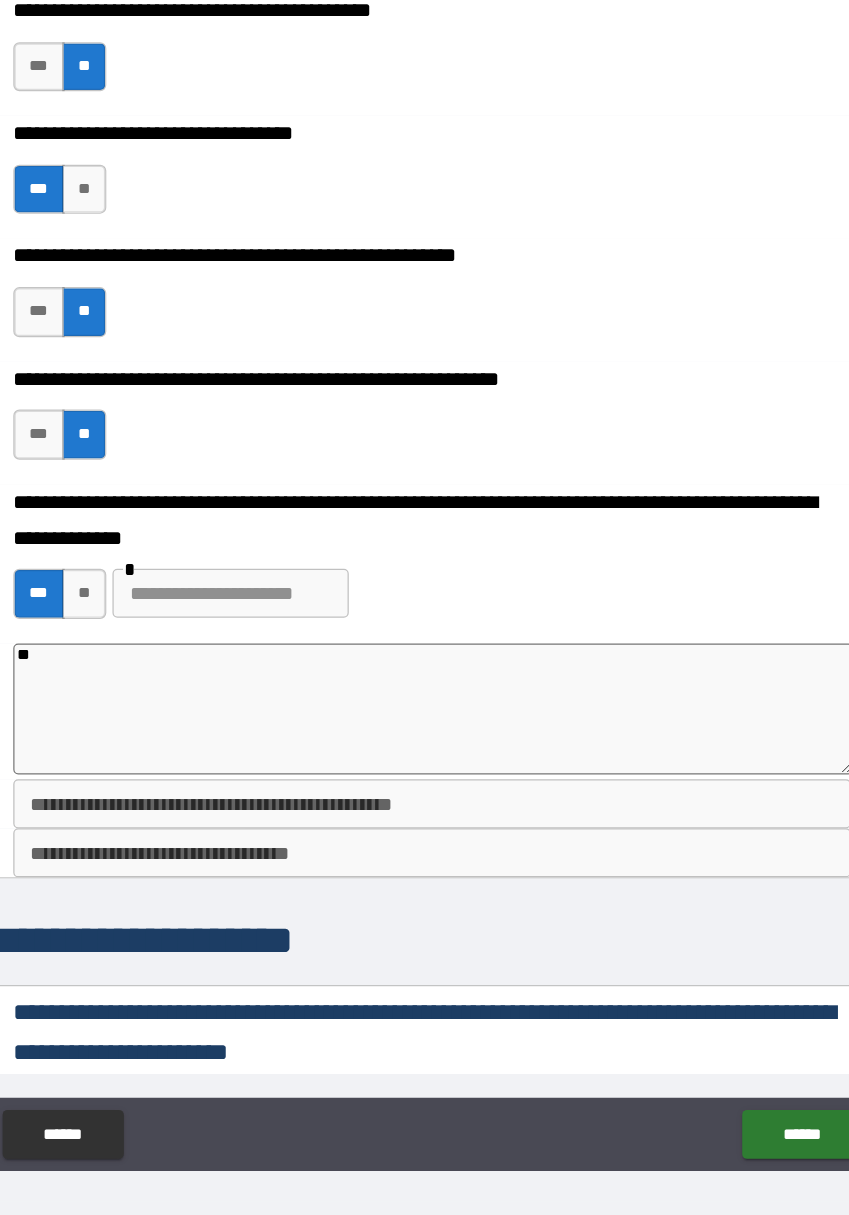 type on "*" 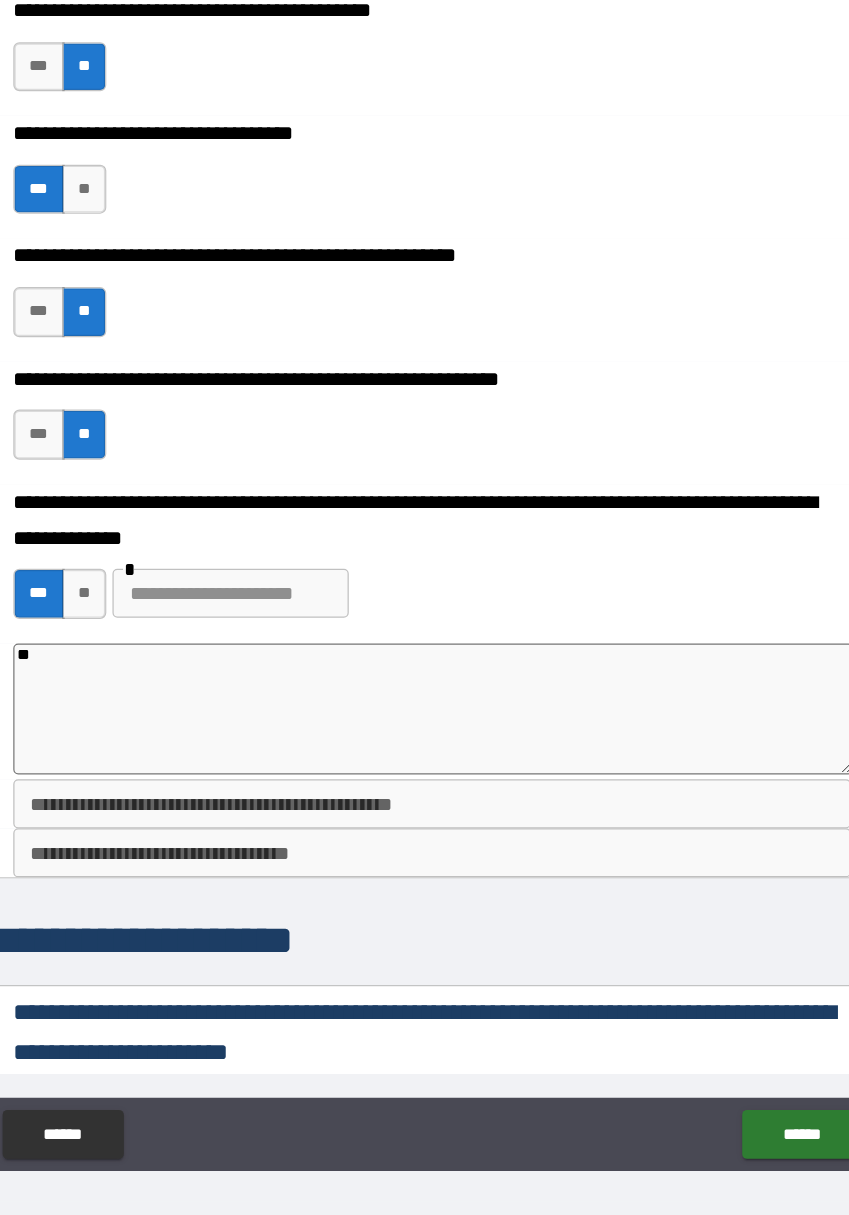 type on "*" 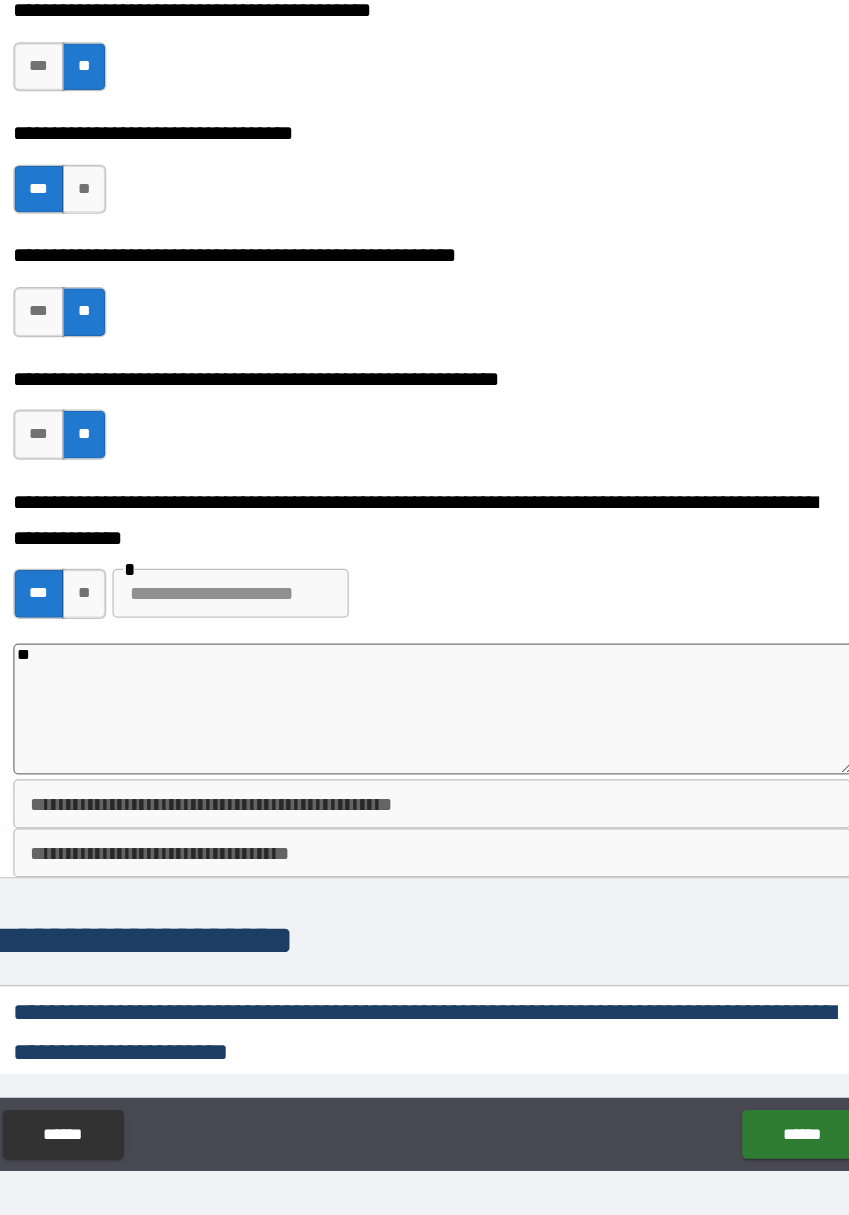 type on "*" 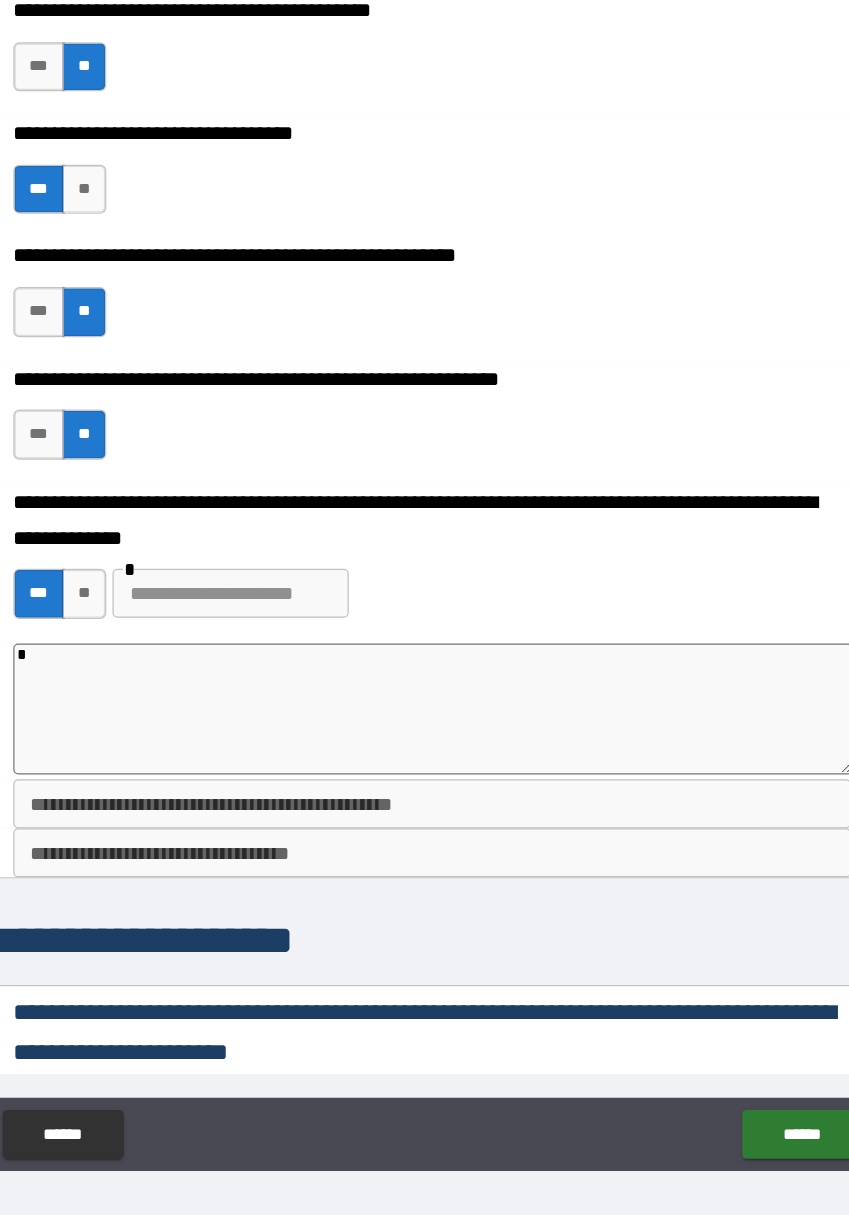 type 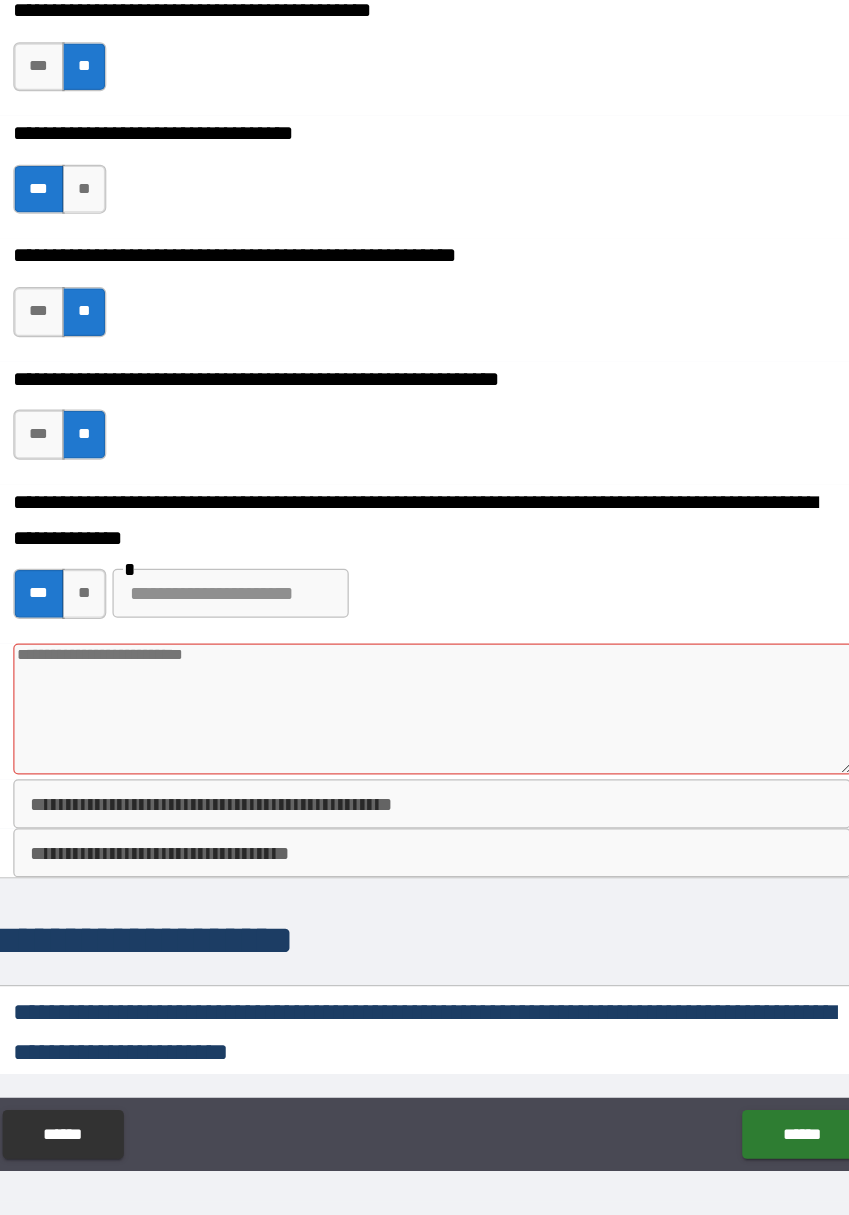 type on "*" 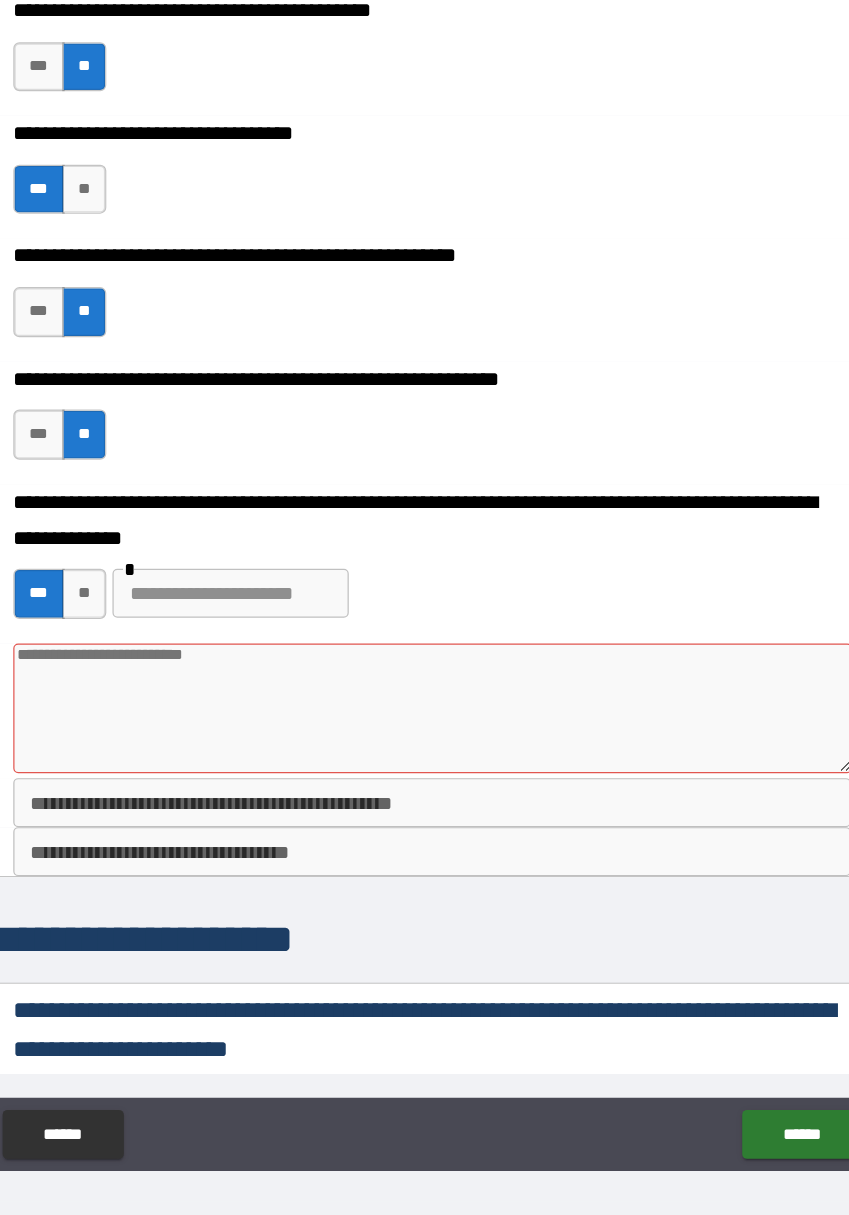 type on "*" 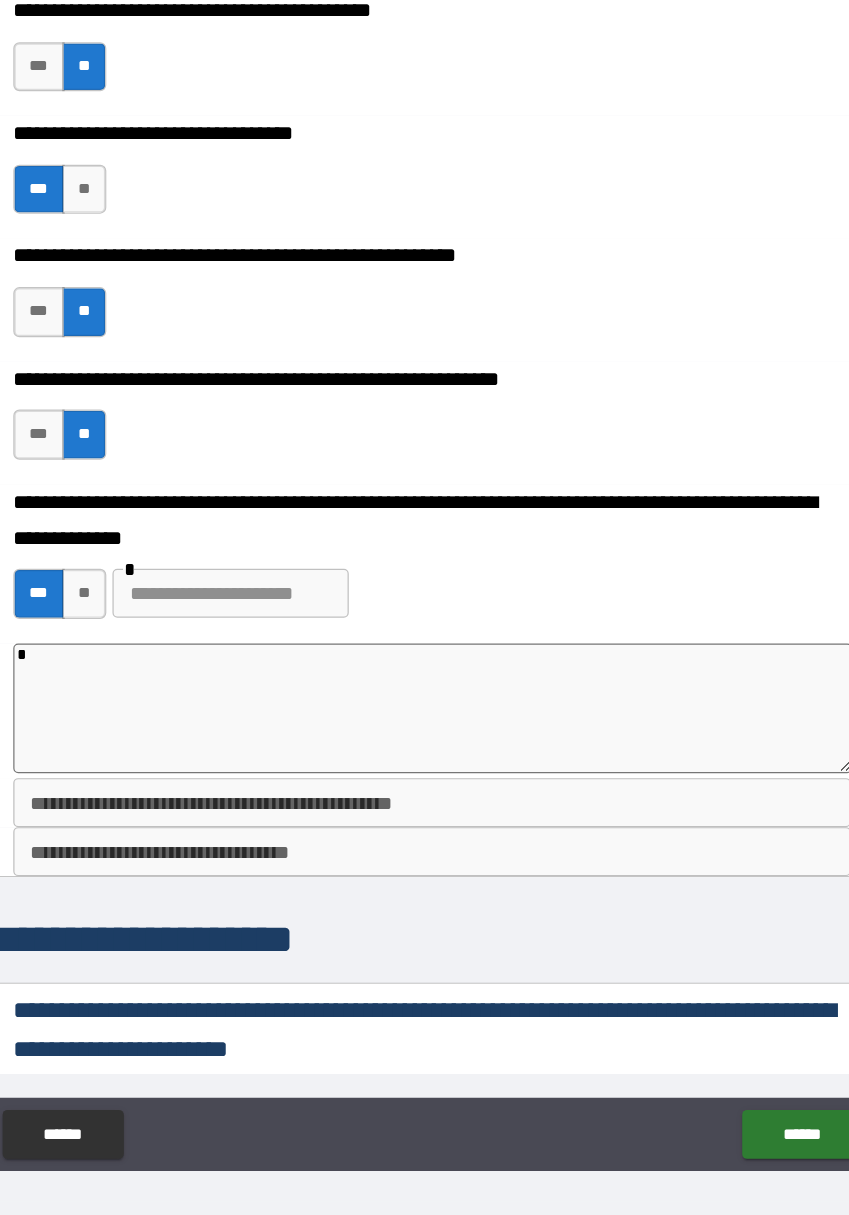 type on "*" 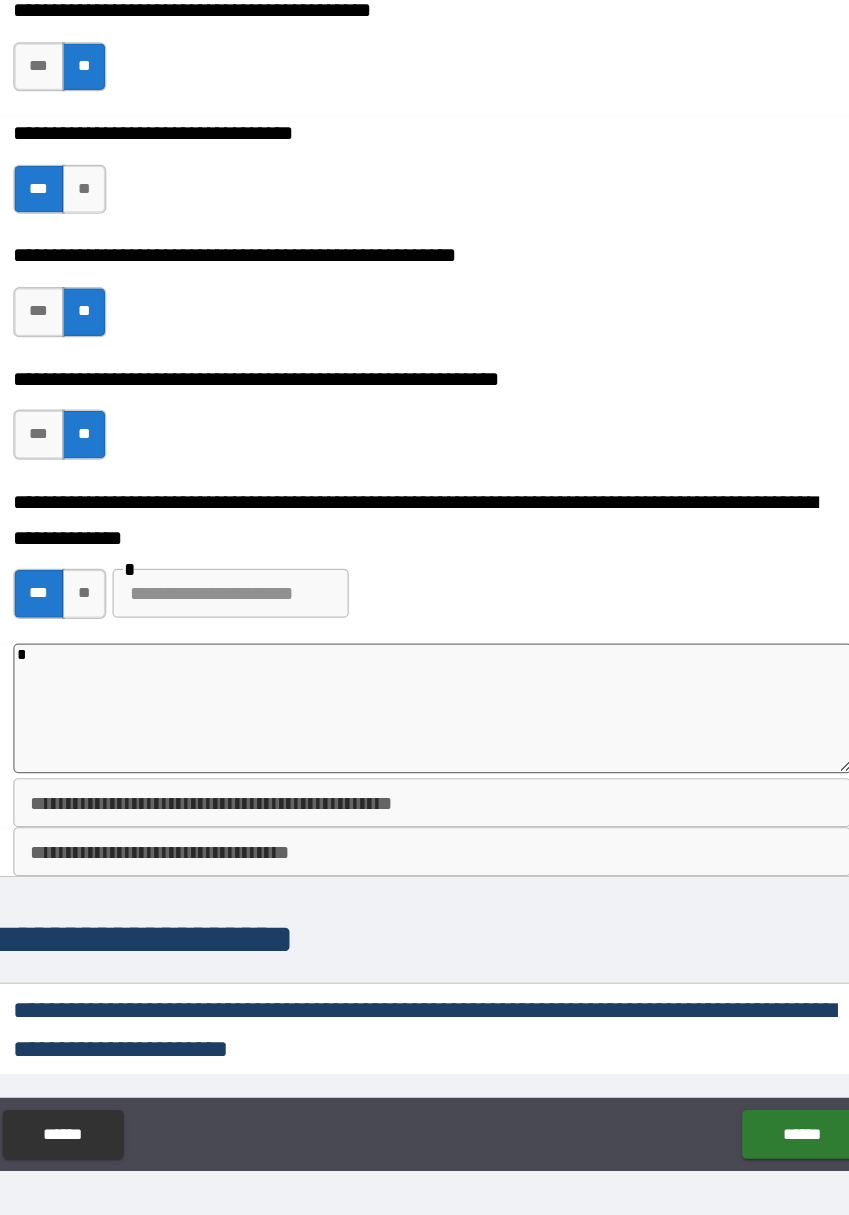 type on "**" 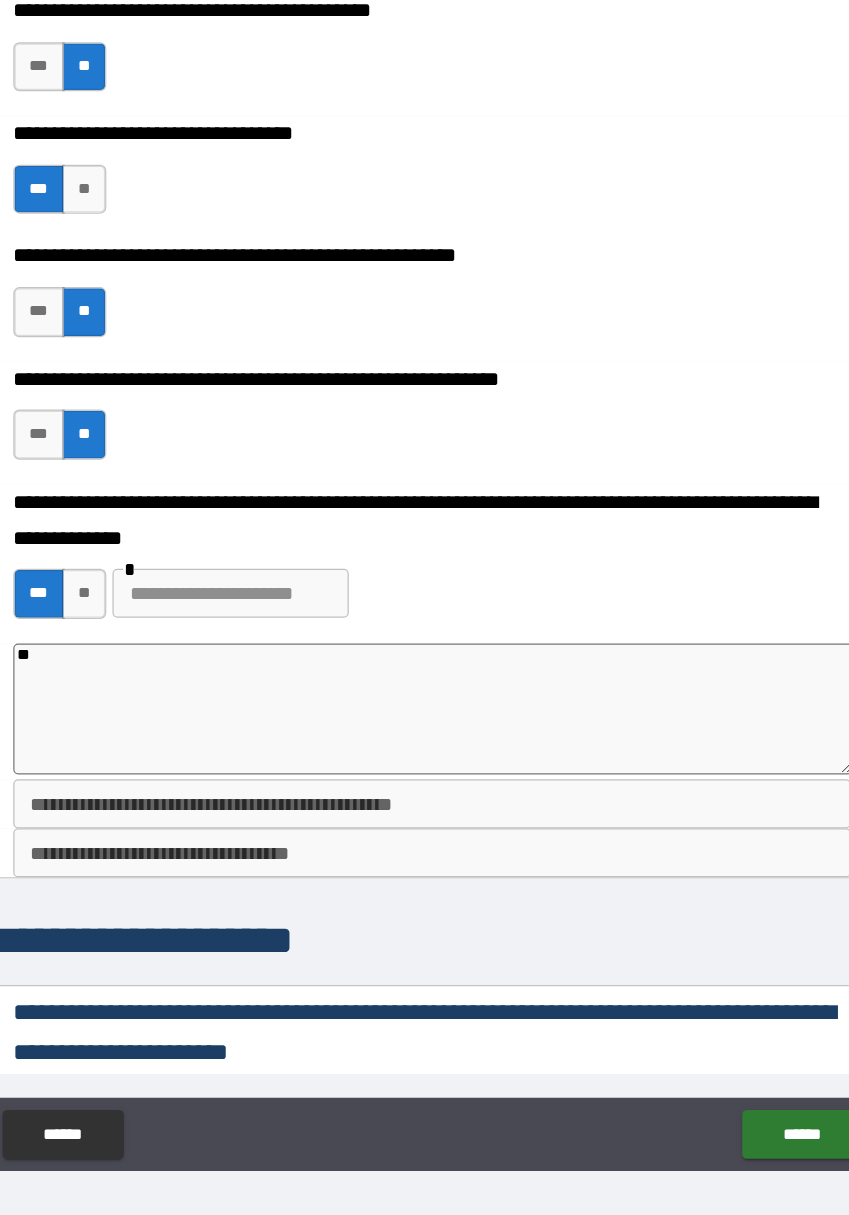 type on "*" 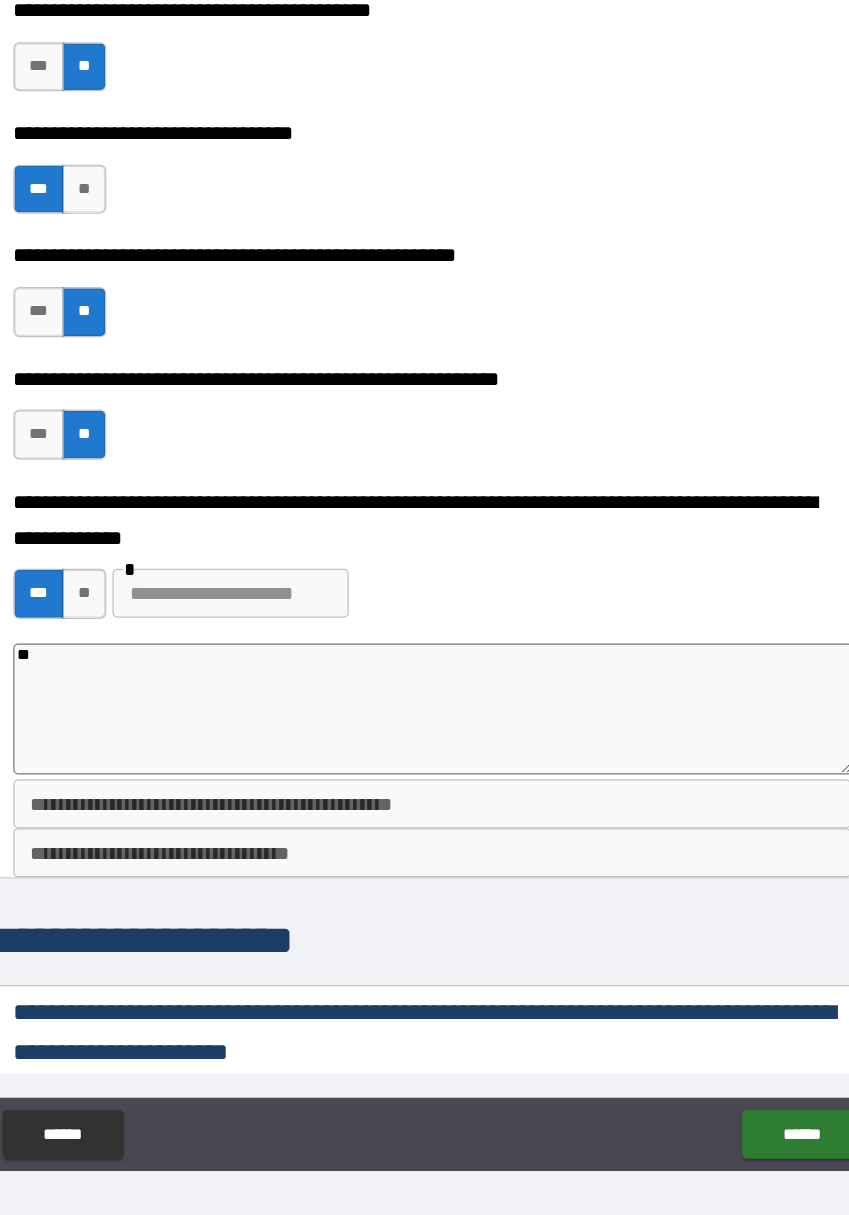type on "***" 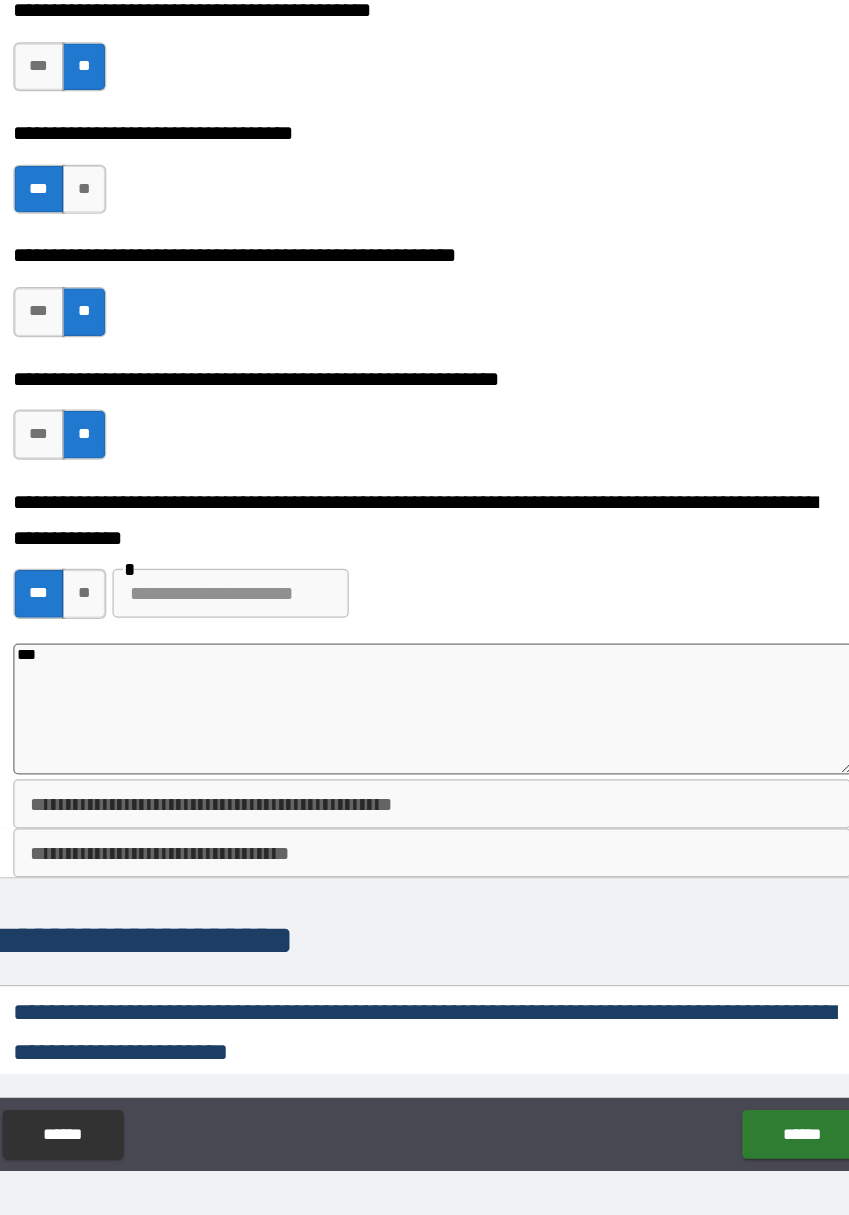 type on "*" 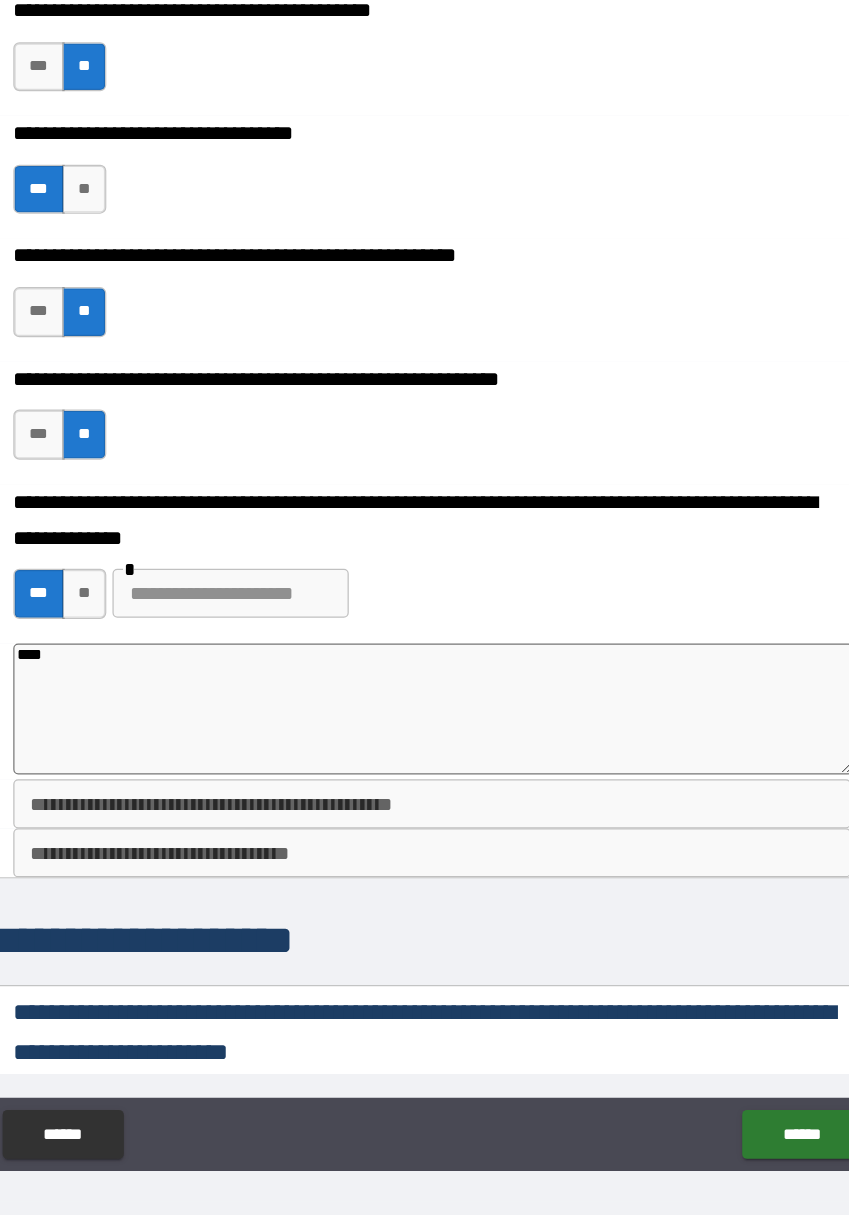 type on "*" 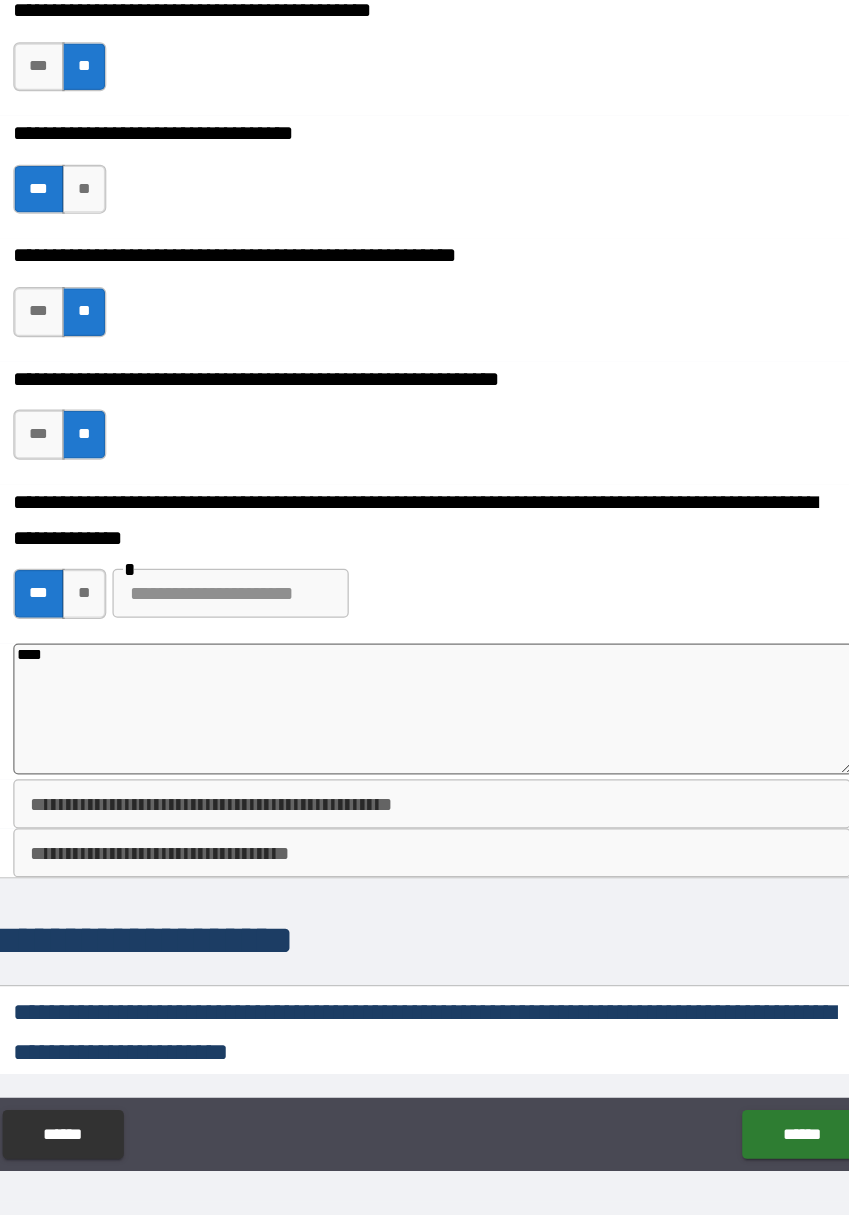 type on "*****" 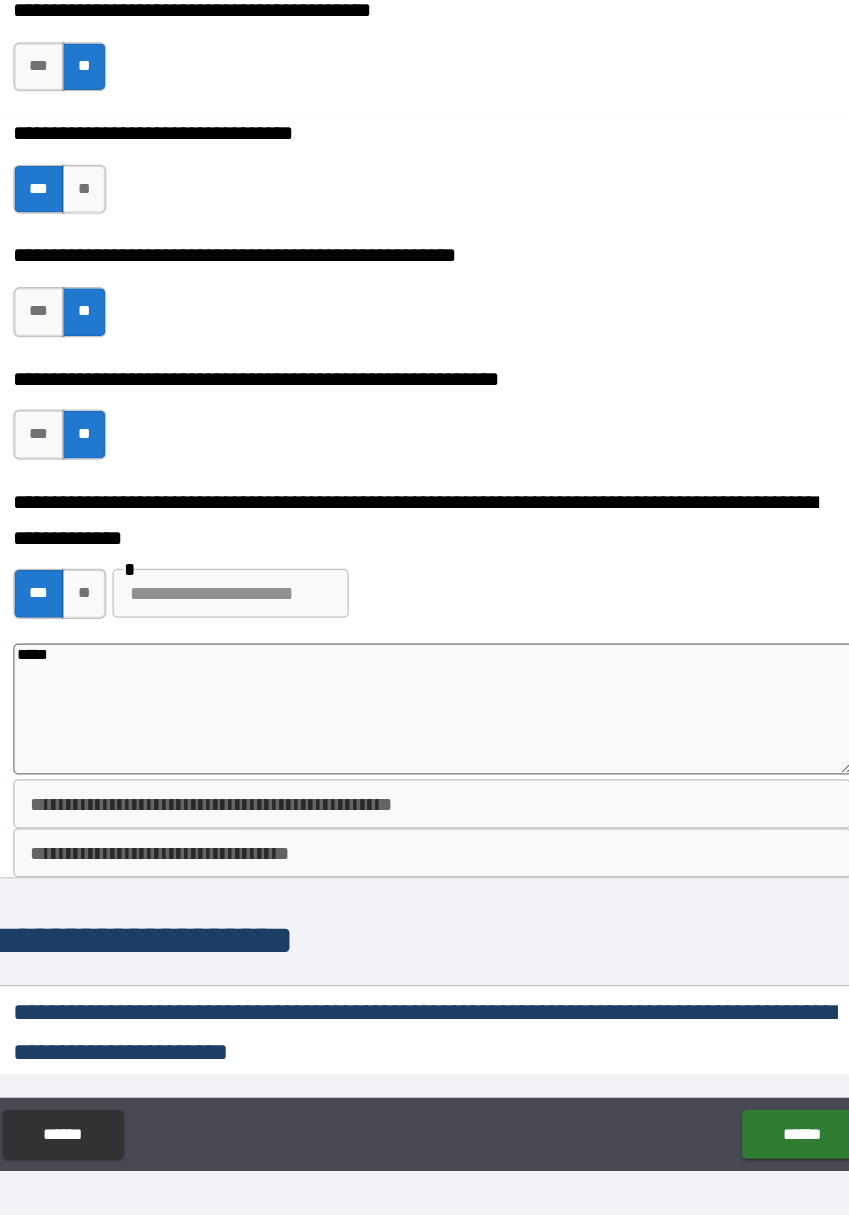 type on "*" 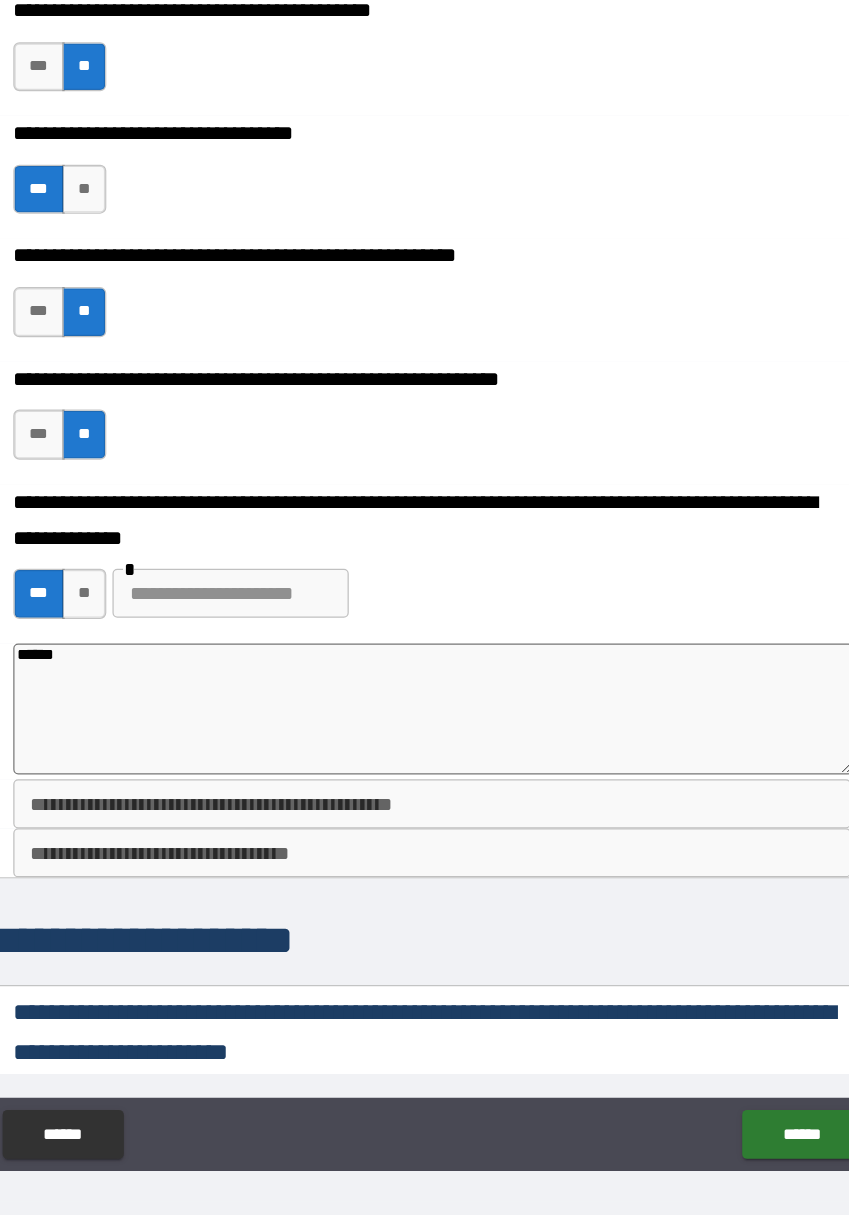 type on "*" 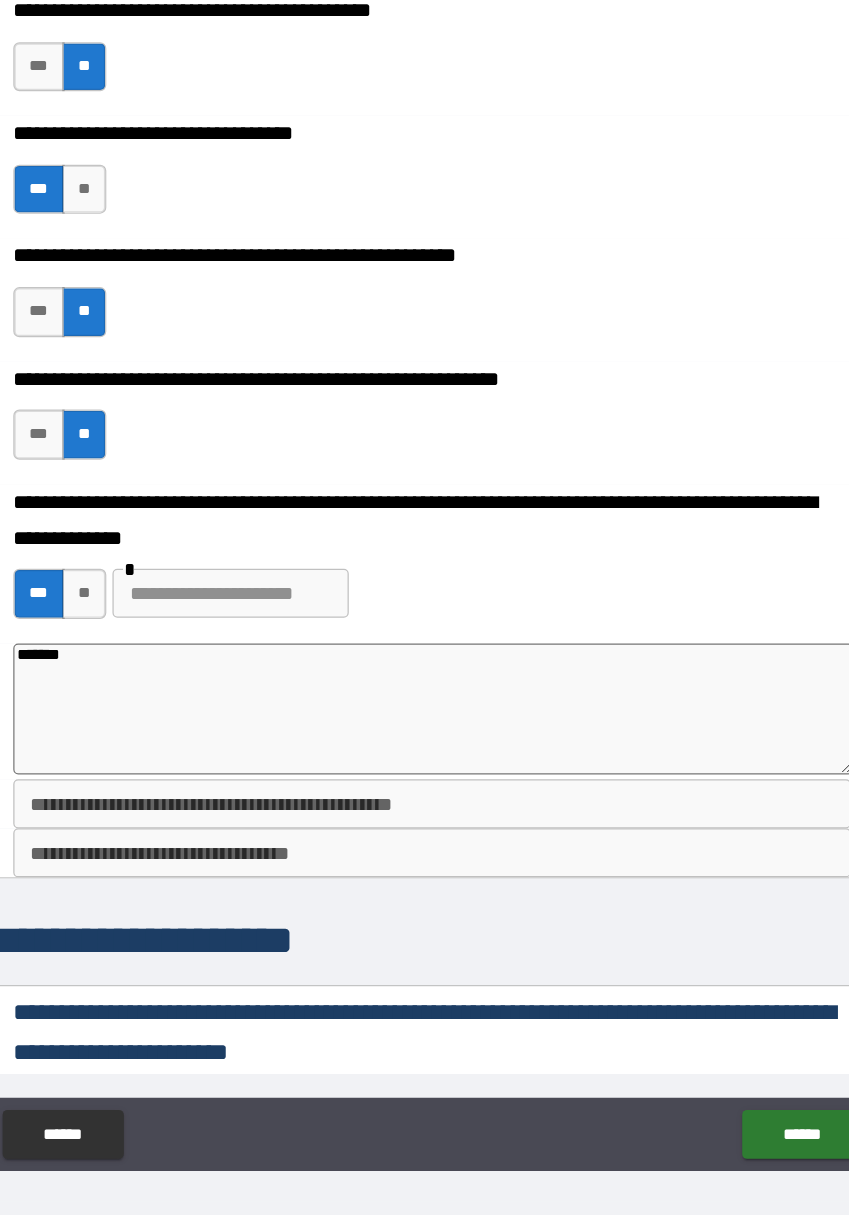 type on "*" 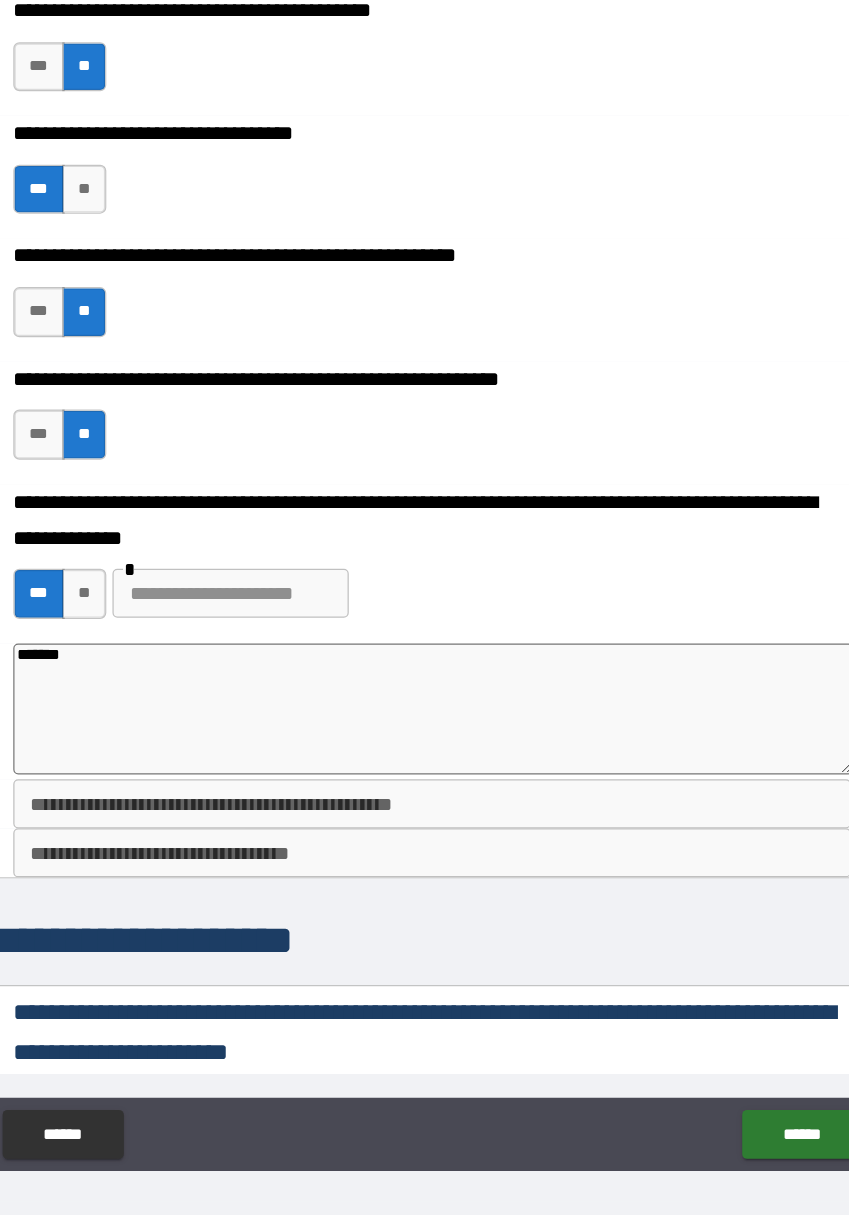 type on "********" 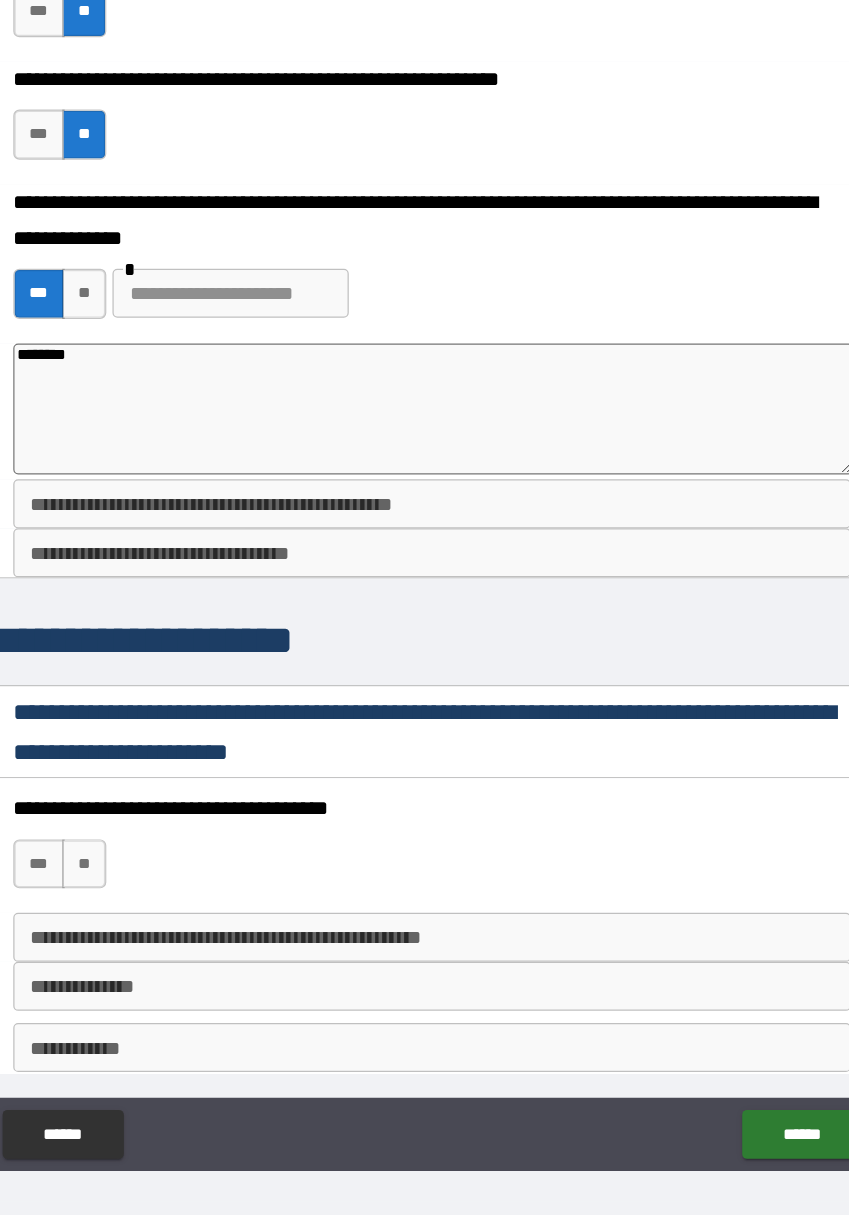 scroll, scrollTop: 2842, scrollLeft: 0, axis: vertical 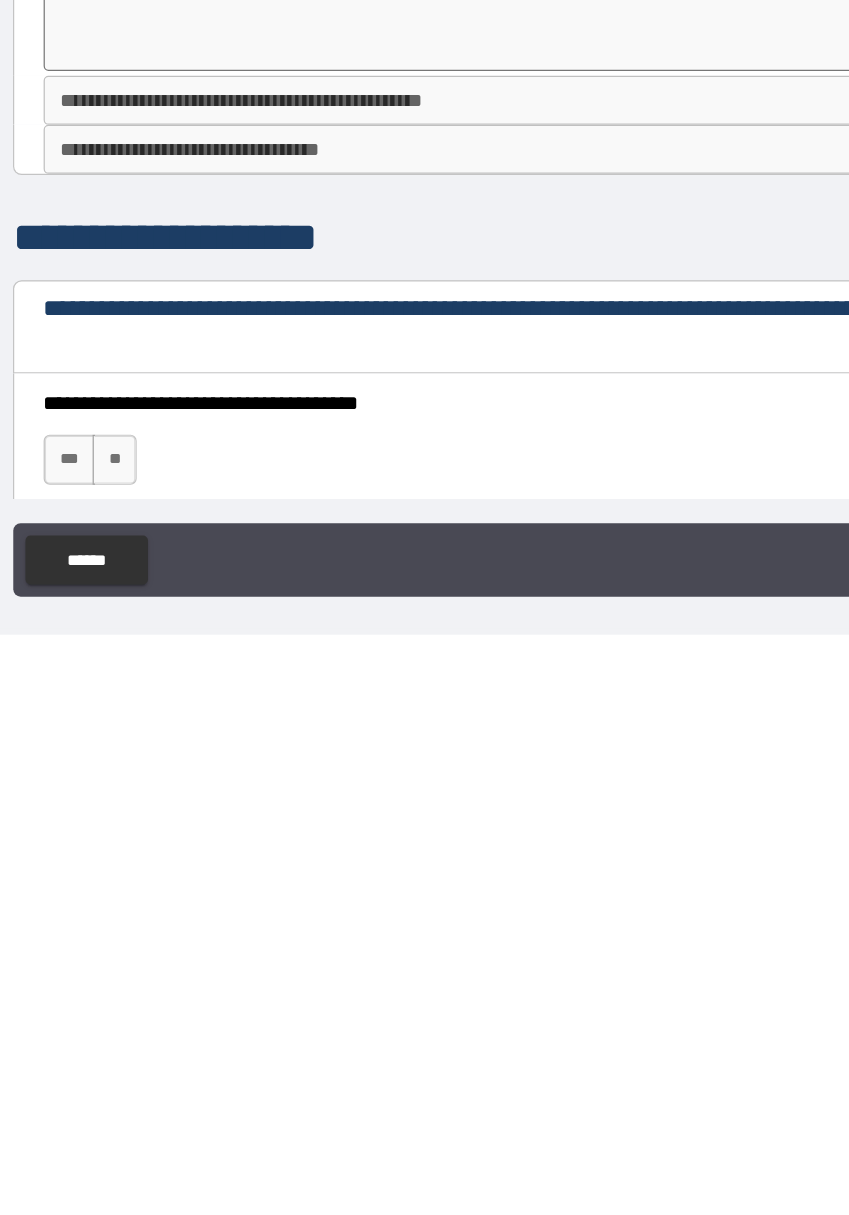 type on "*" 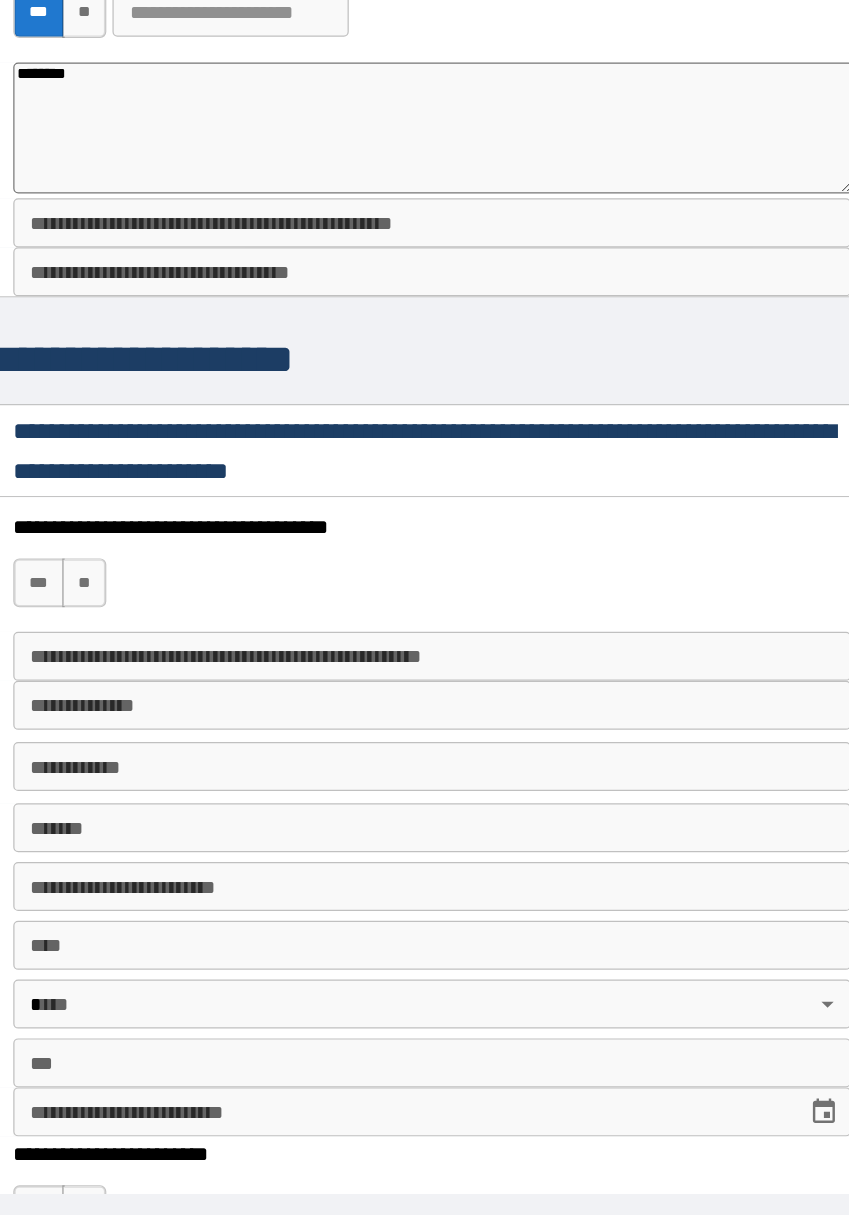 type on "********" 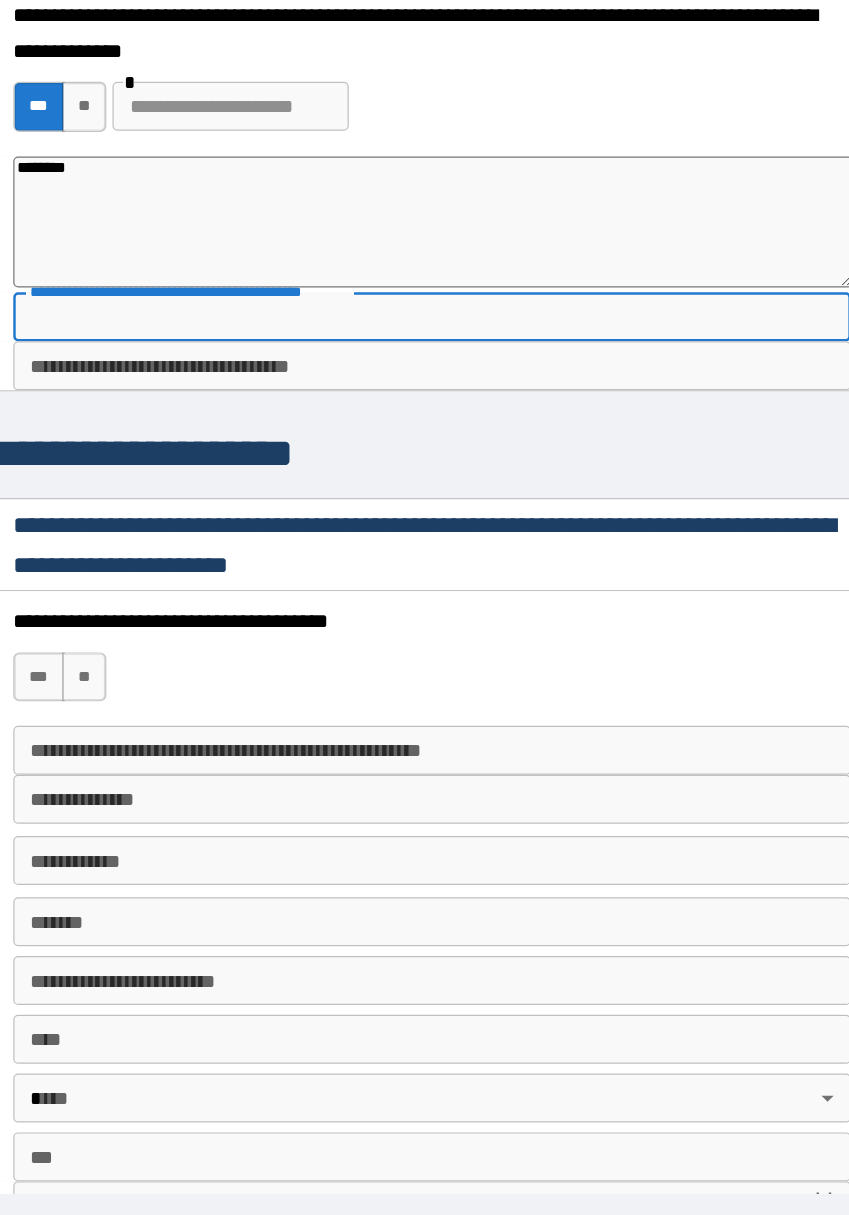 scroll, scrollTop: 2755, scrollLeft: 0, axis: vertical 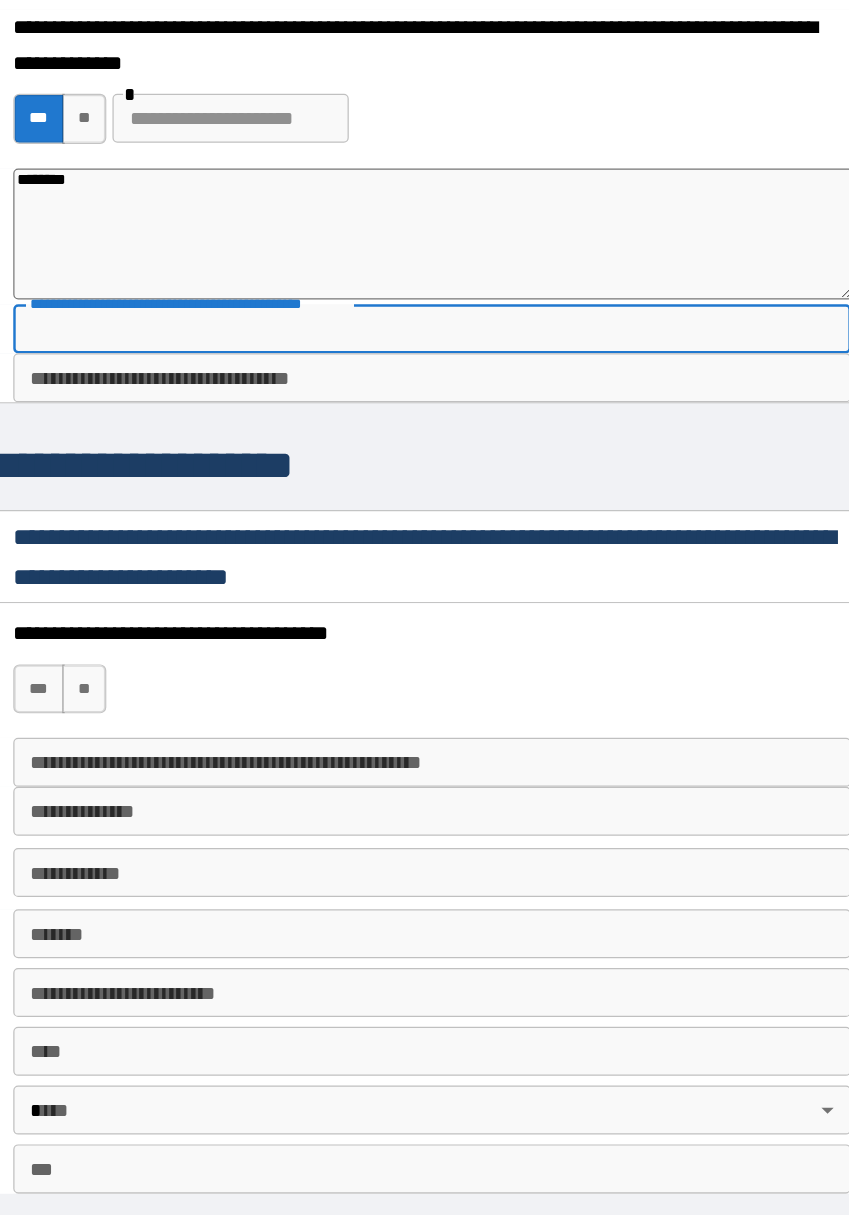 click on "**" at bounding box center [141, 668] 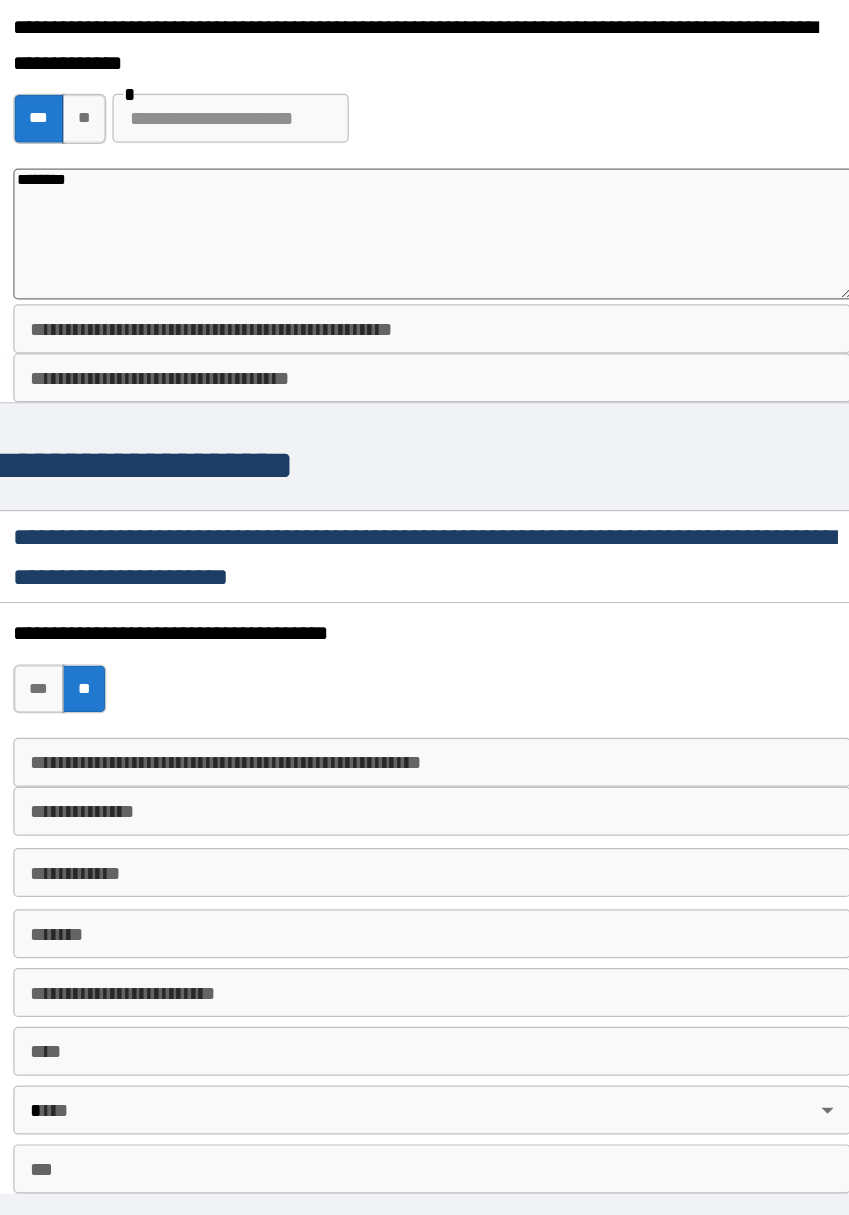 type on "*" 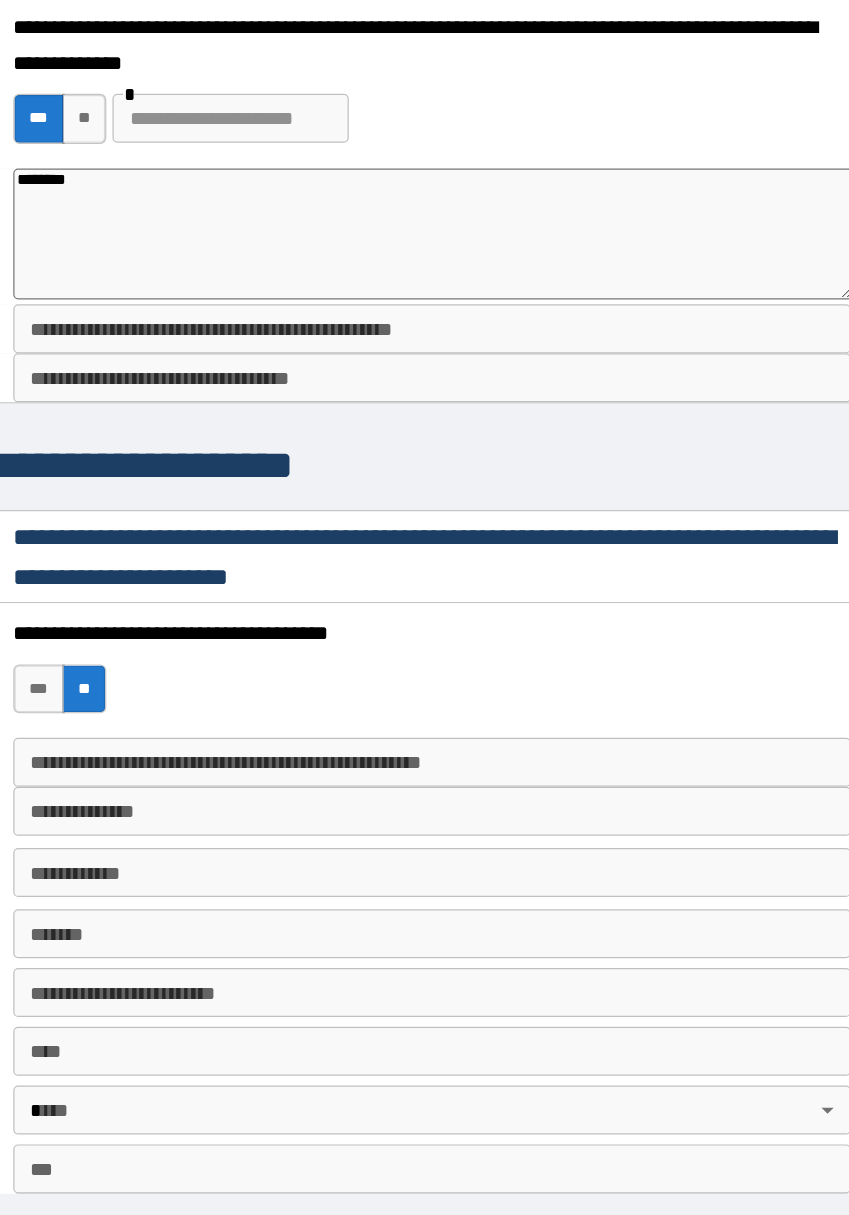 click on "**********" at bounding box center (425, 414) 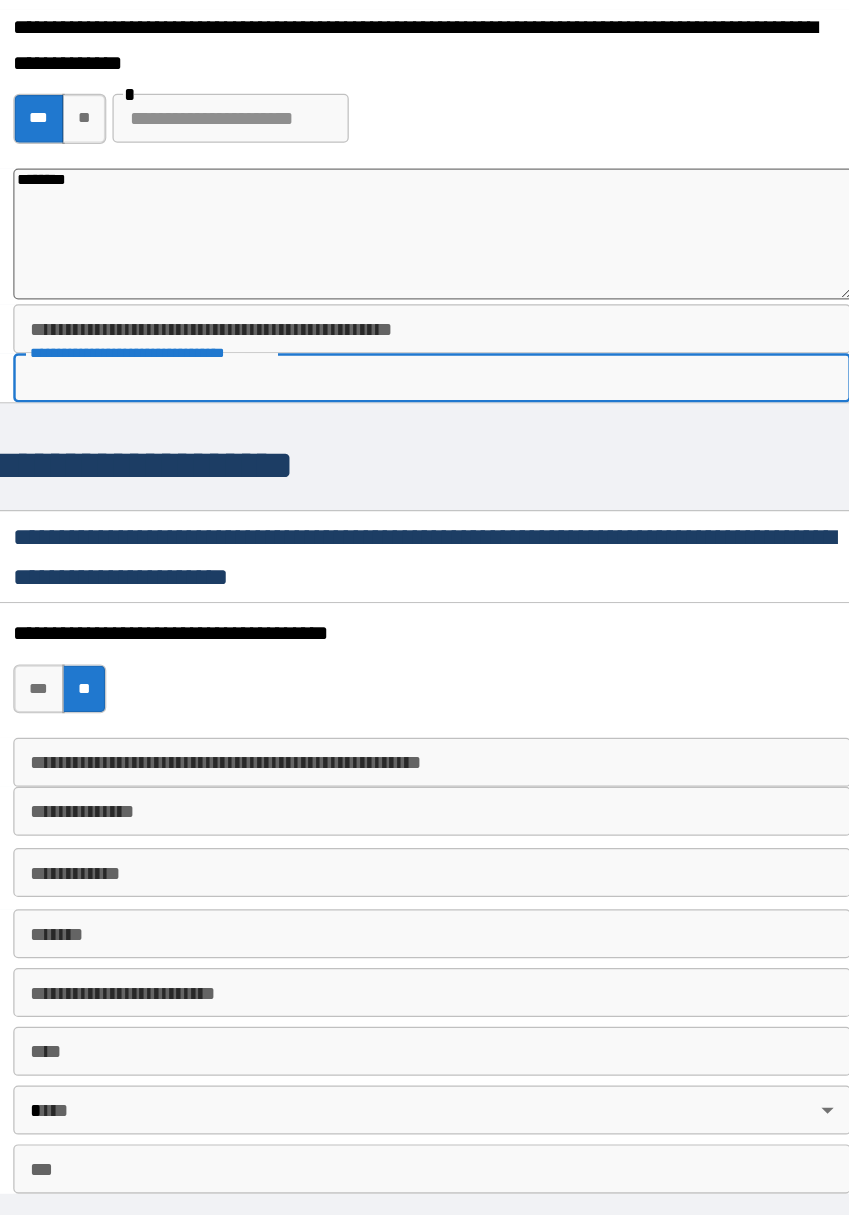 type on "*" 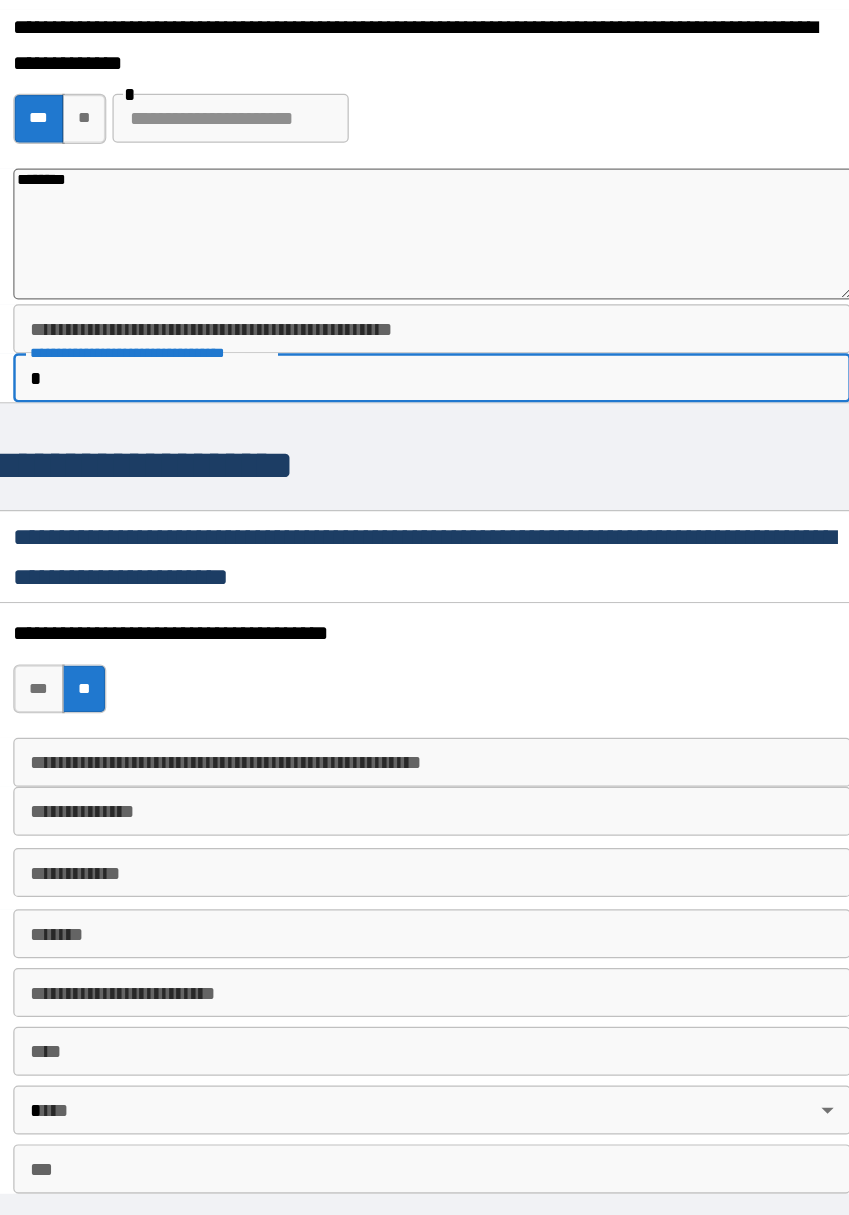 type on "*" 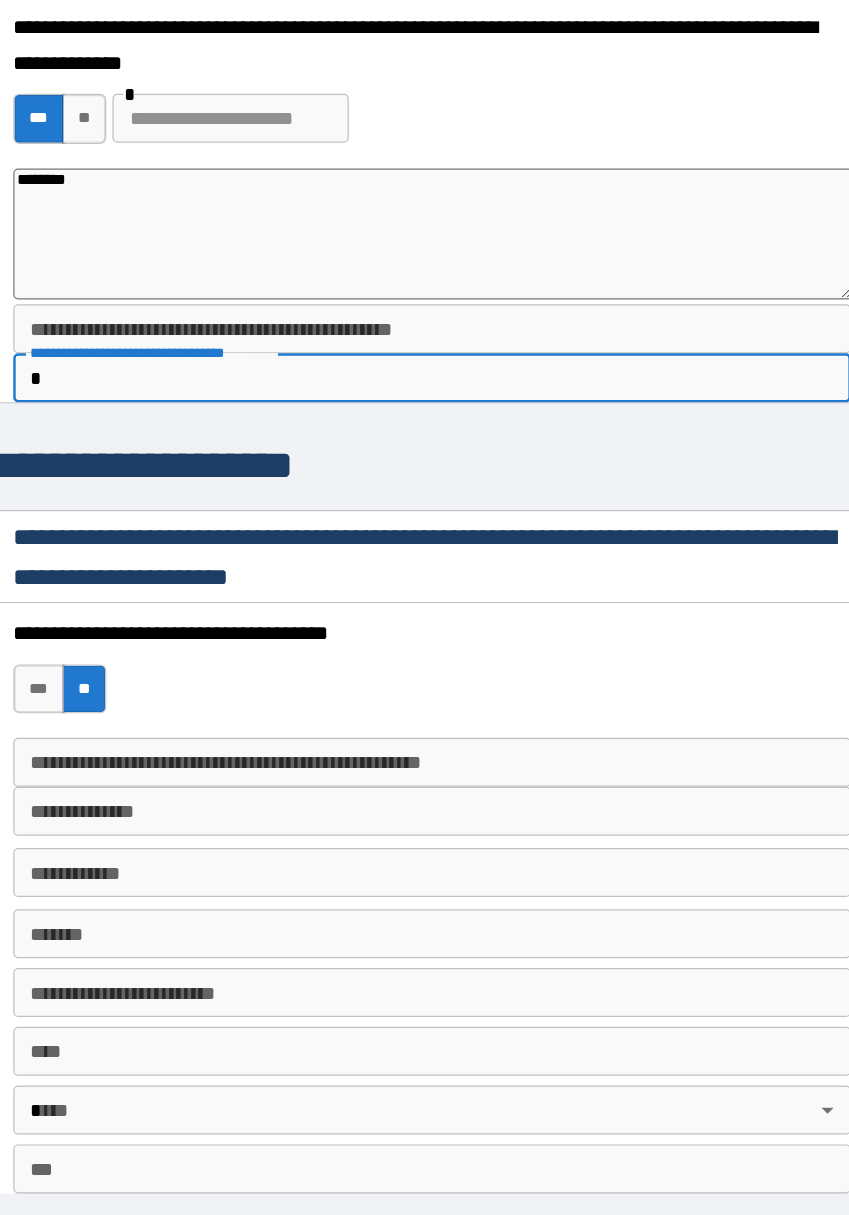 type on "**" 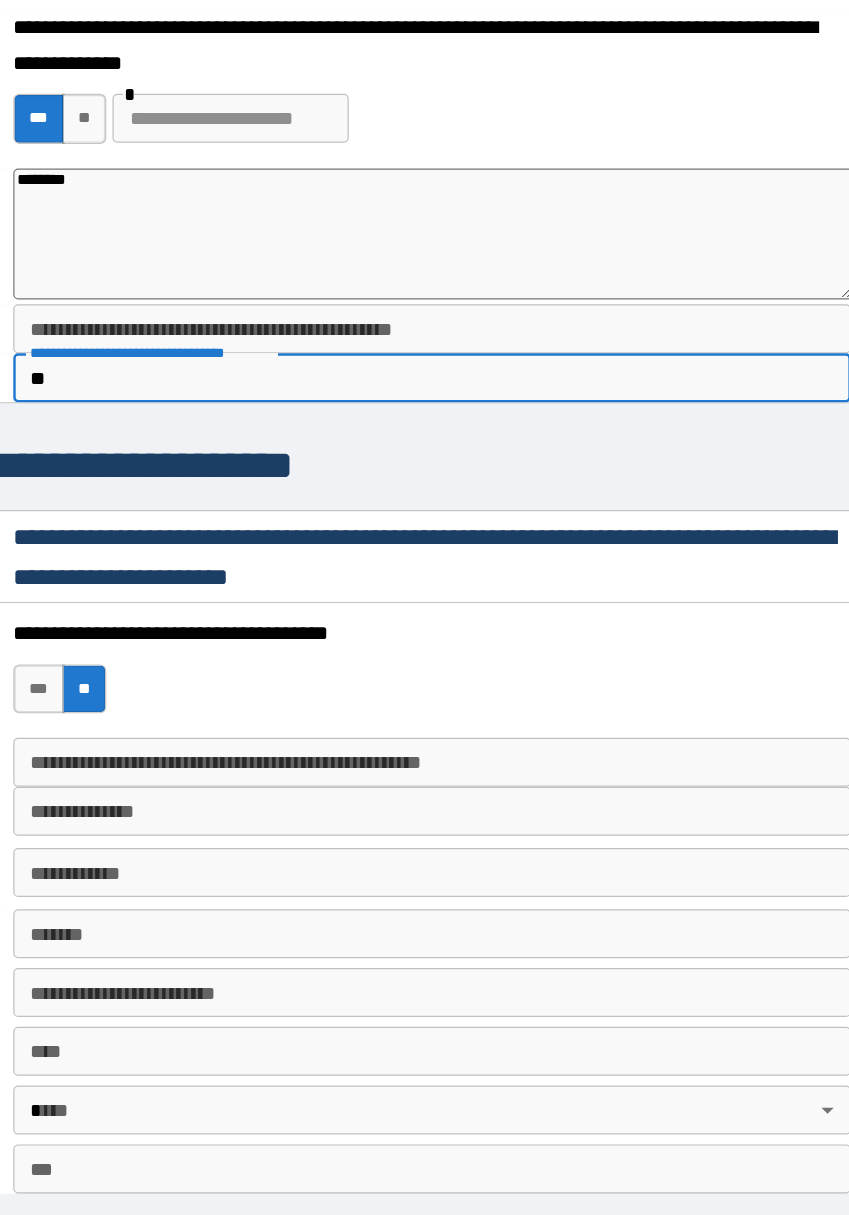type on "*" 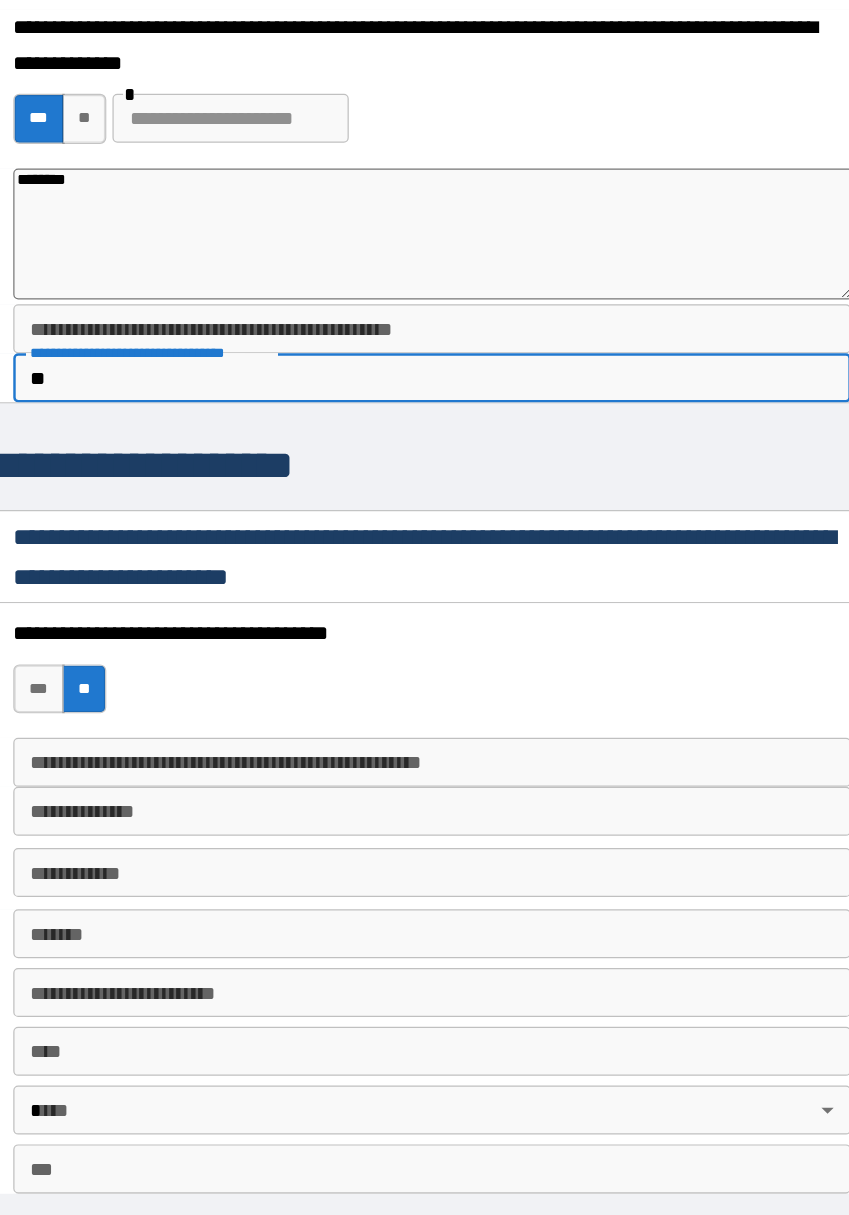 type on "***" 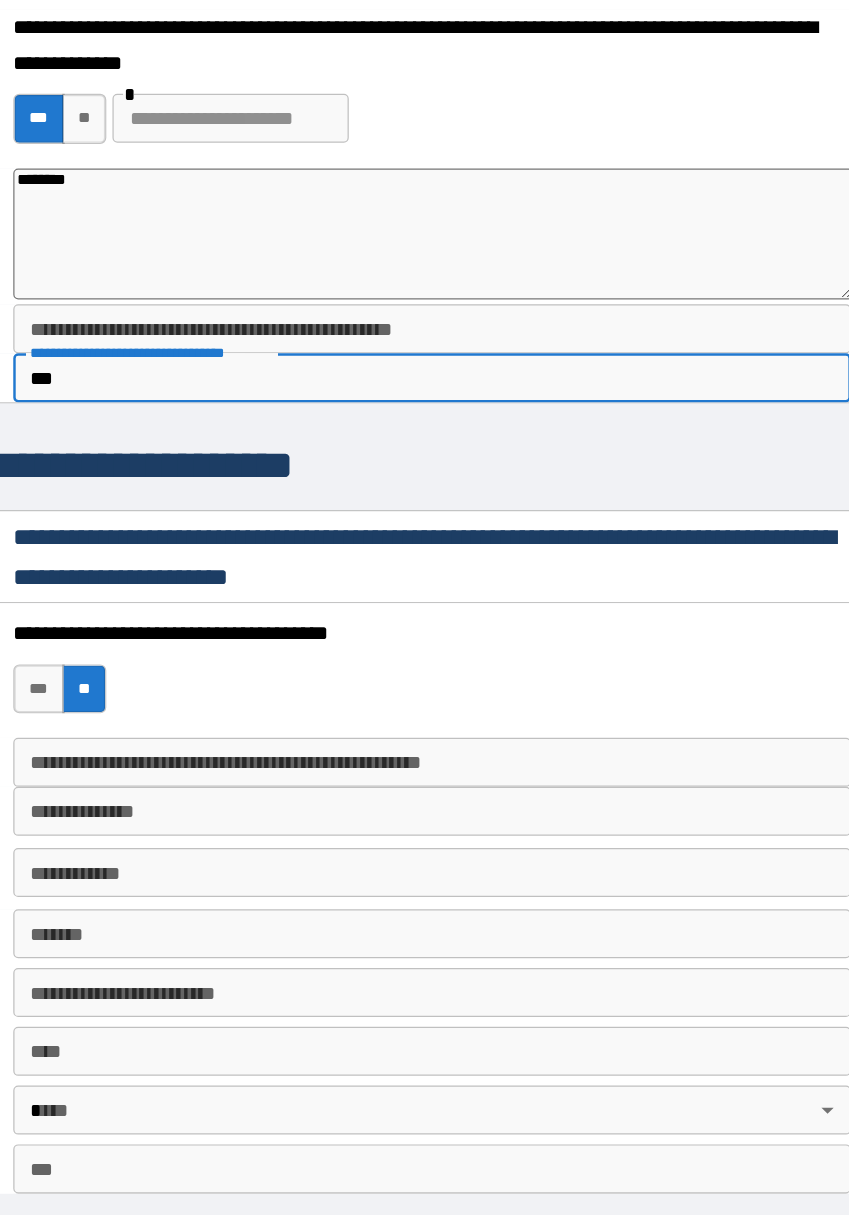 type on "*" 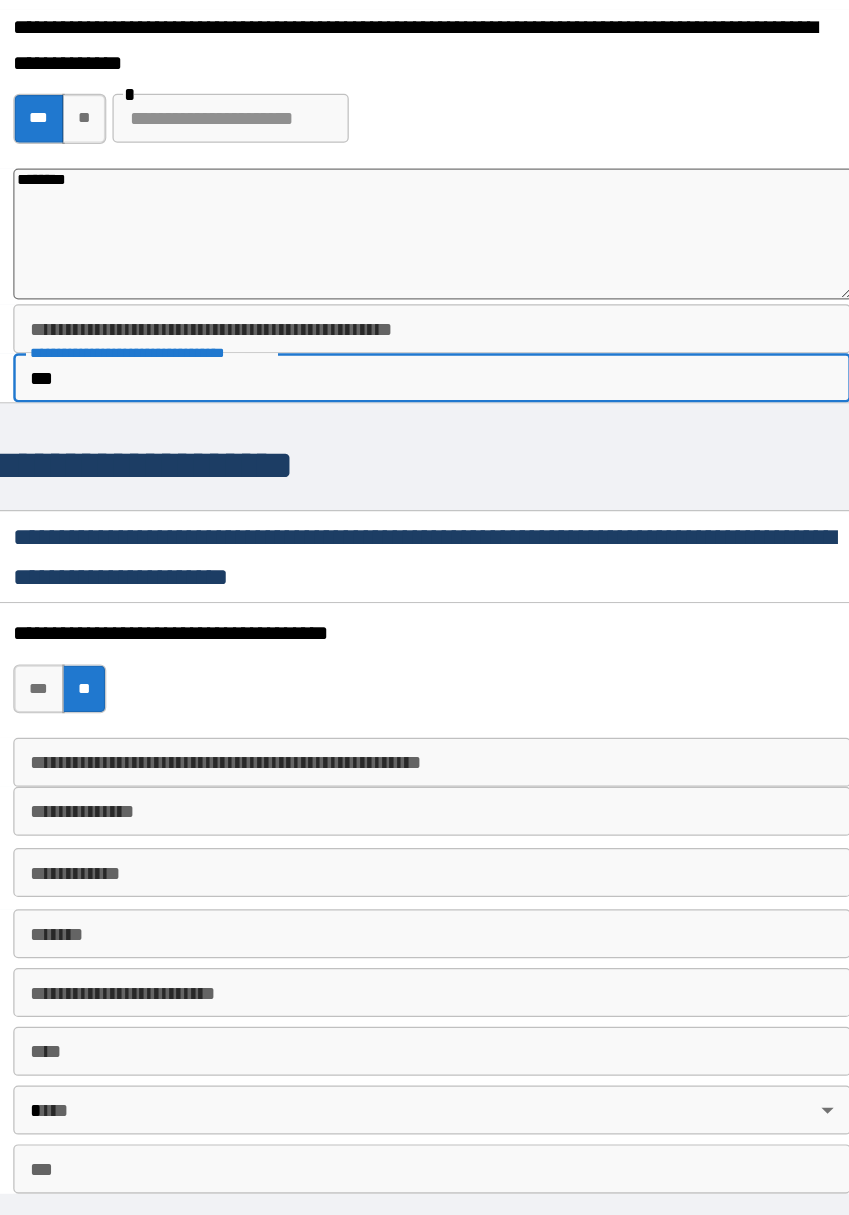 type on "****" 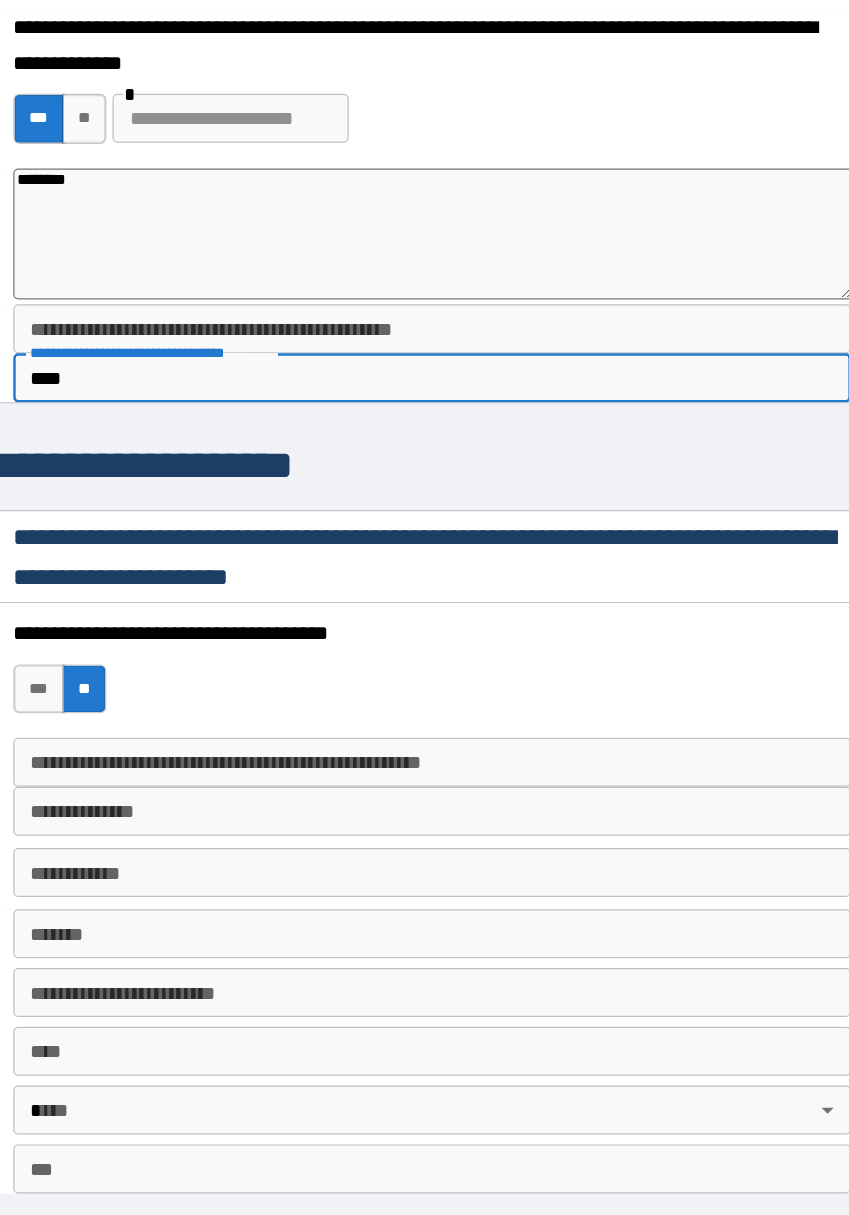 type on "*" 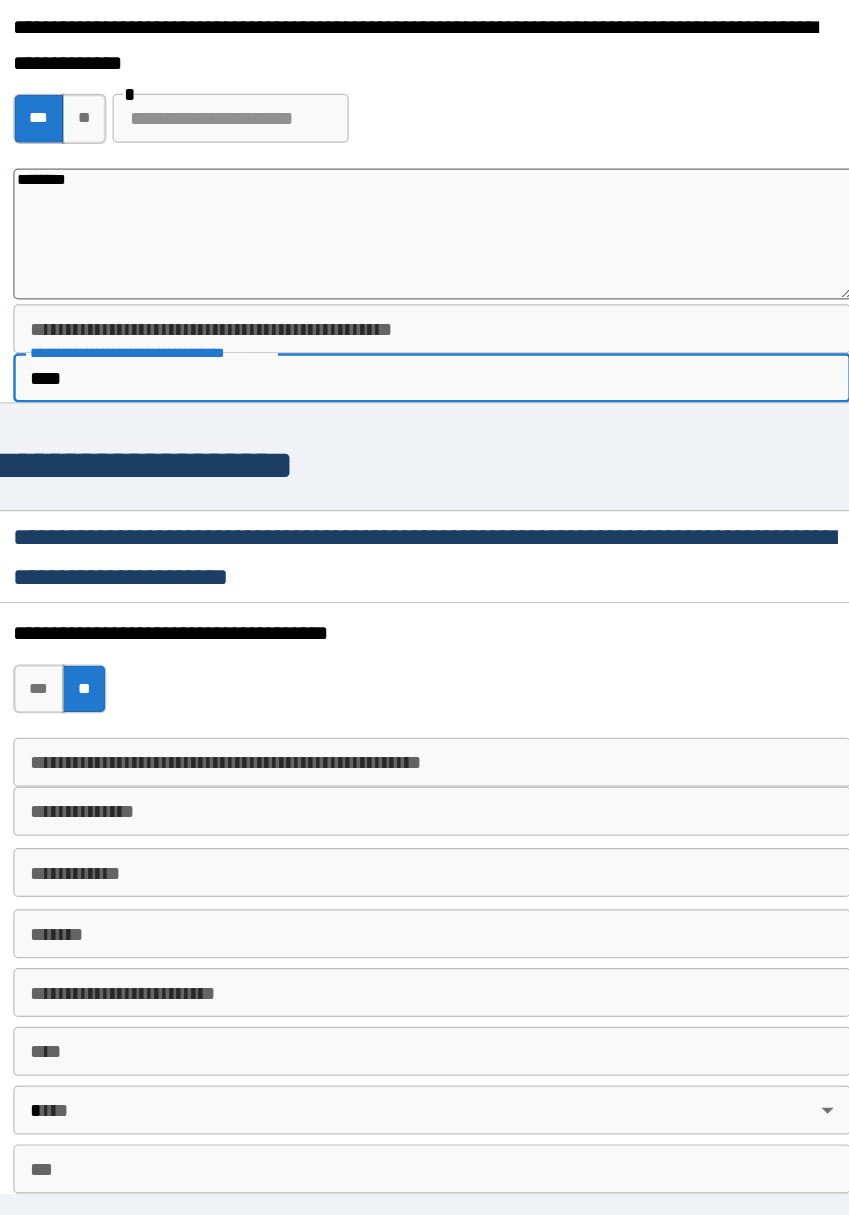 type on "*****" 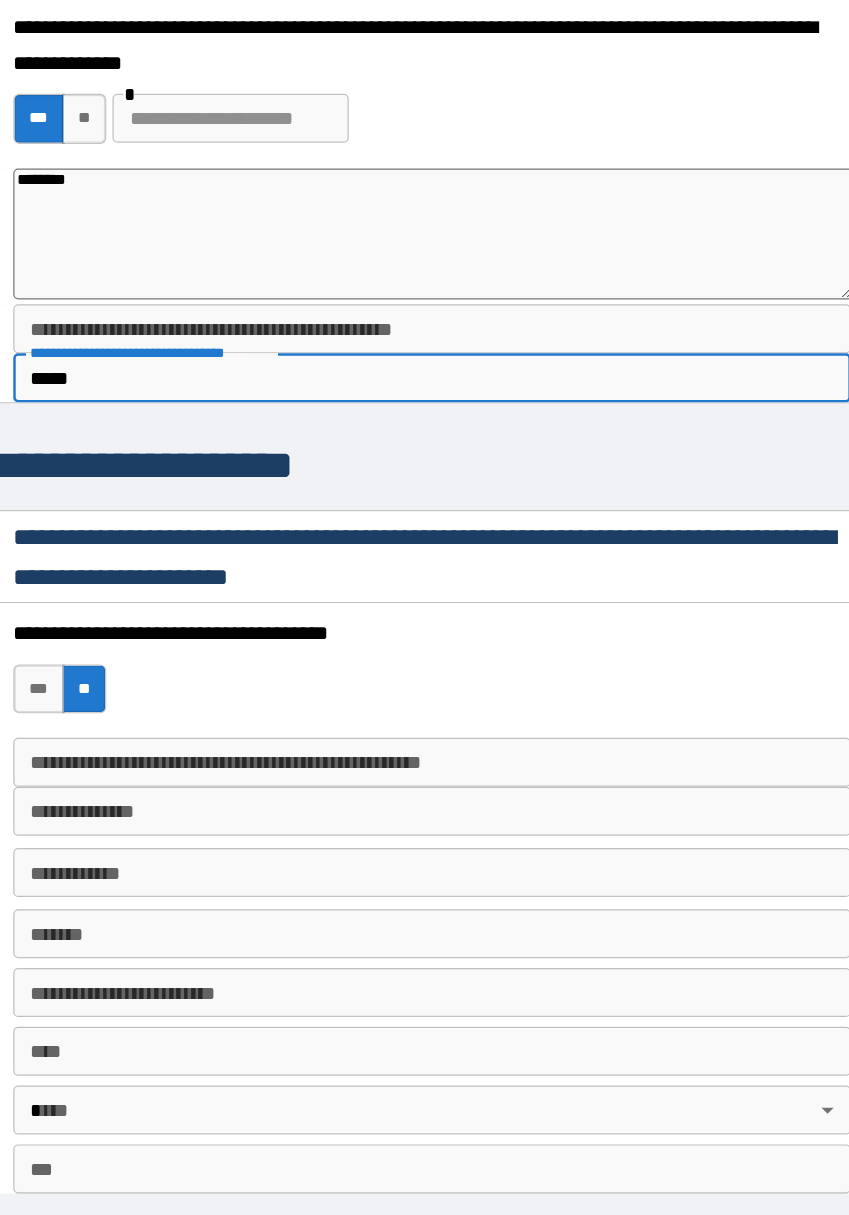 type on "*" 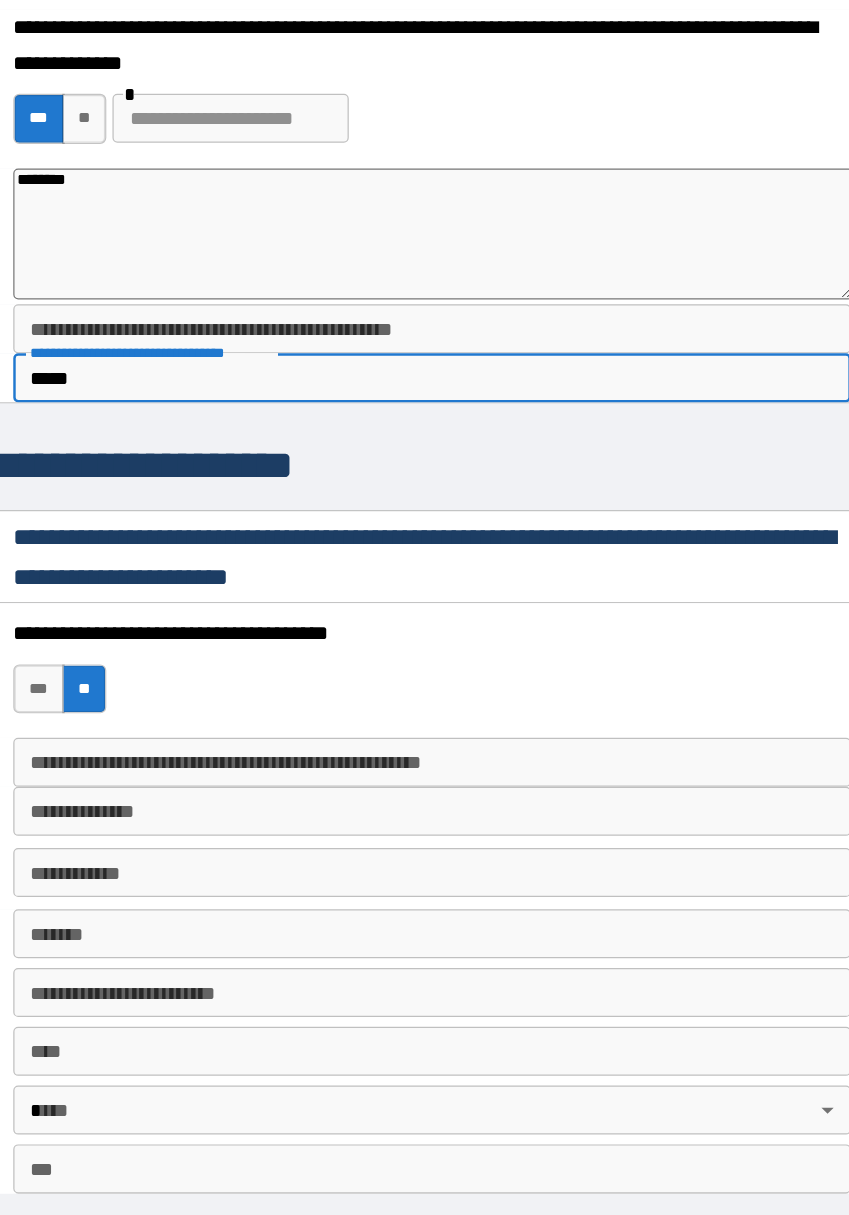 type on "******" 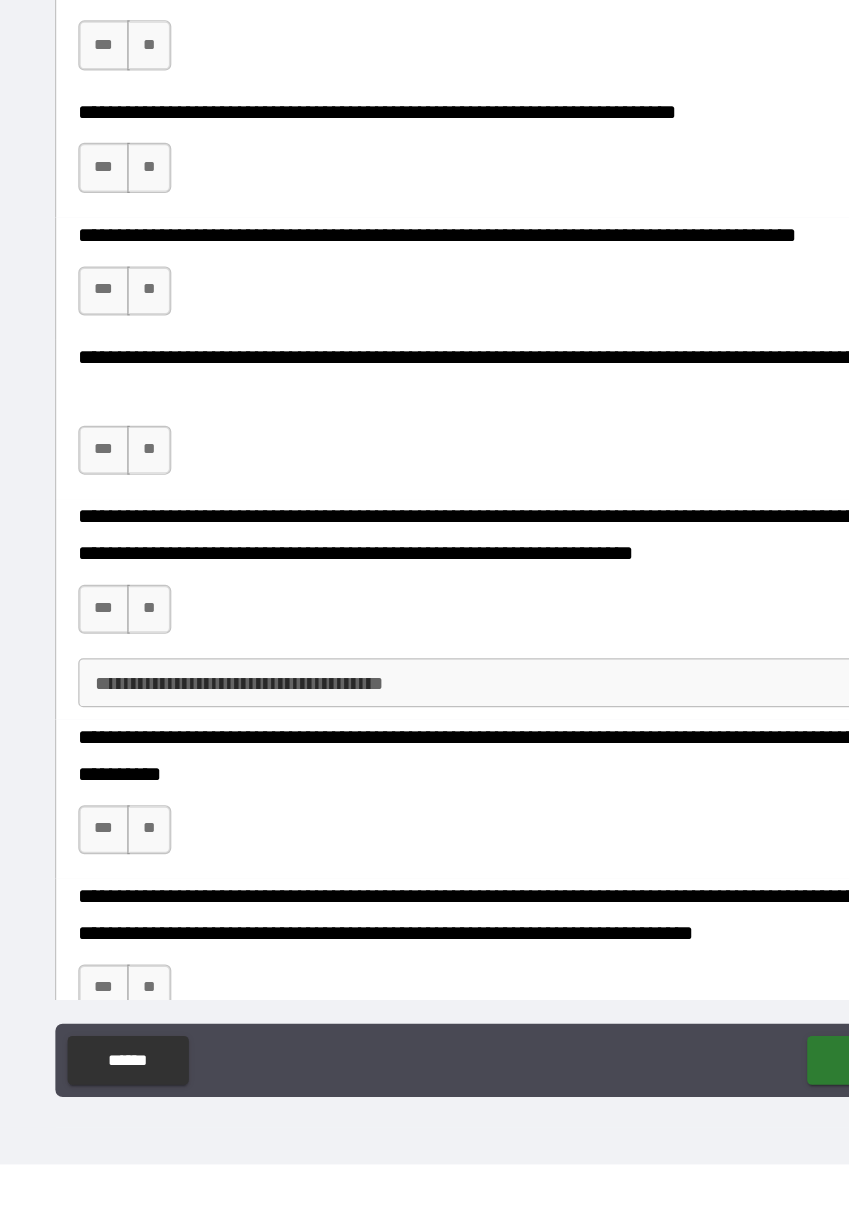 scroll, scrollTop: 3664, scrollLeft: 0, axis: vertical 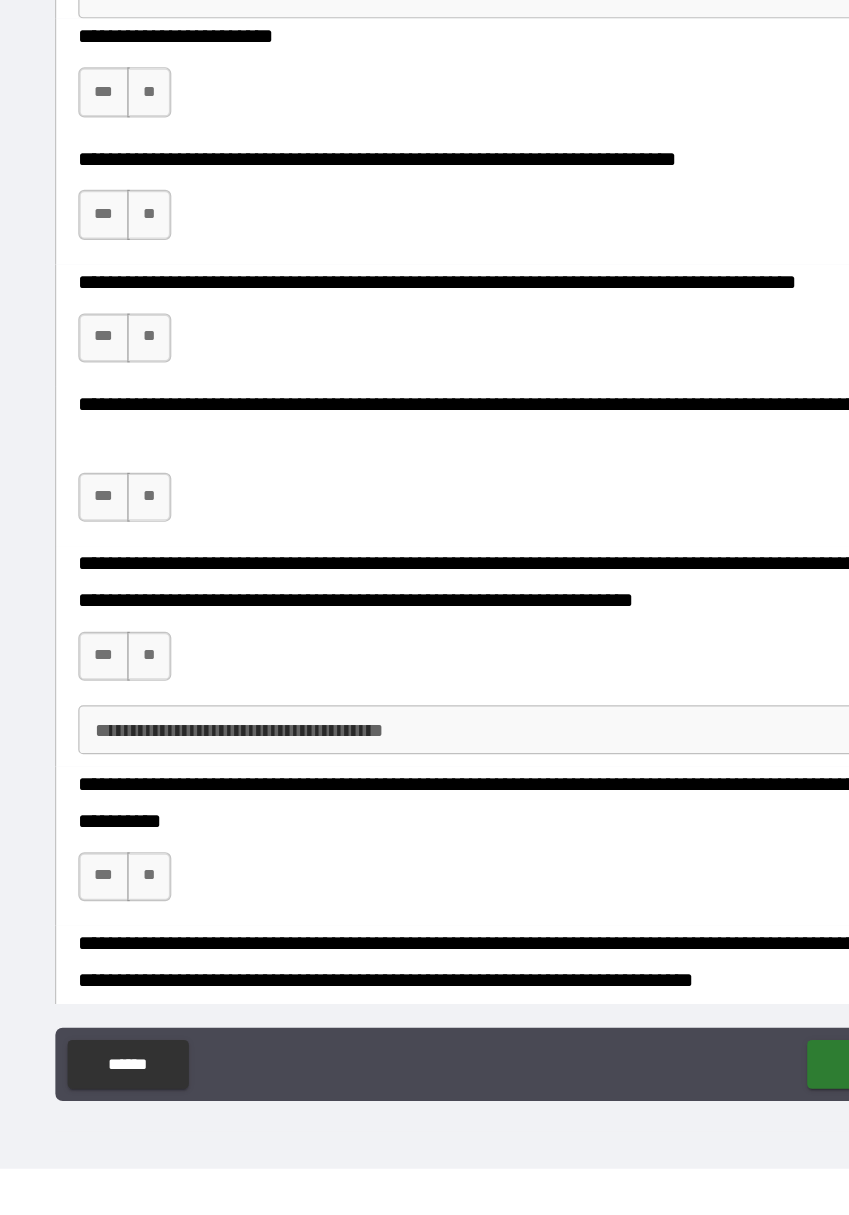 type on "*" 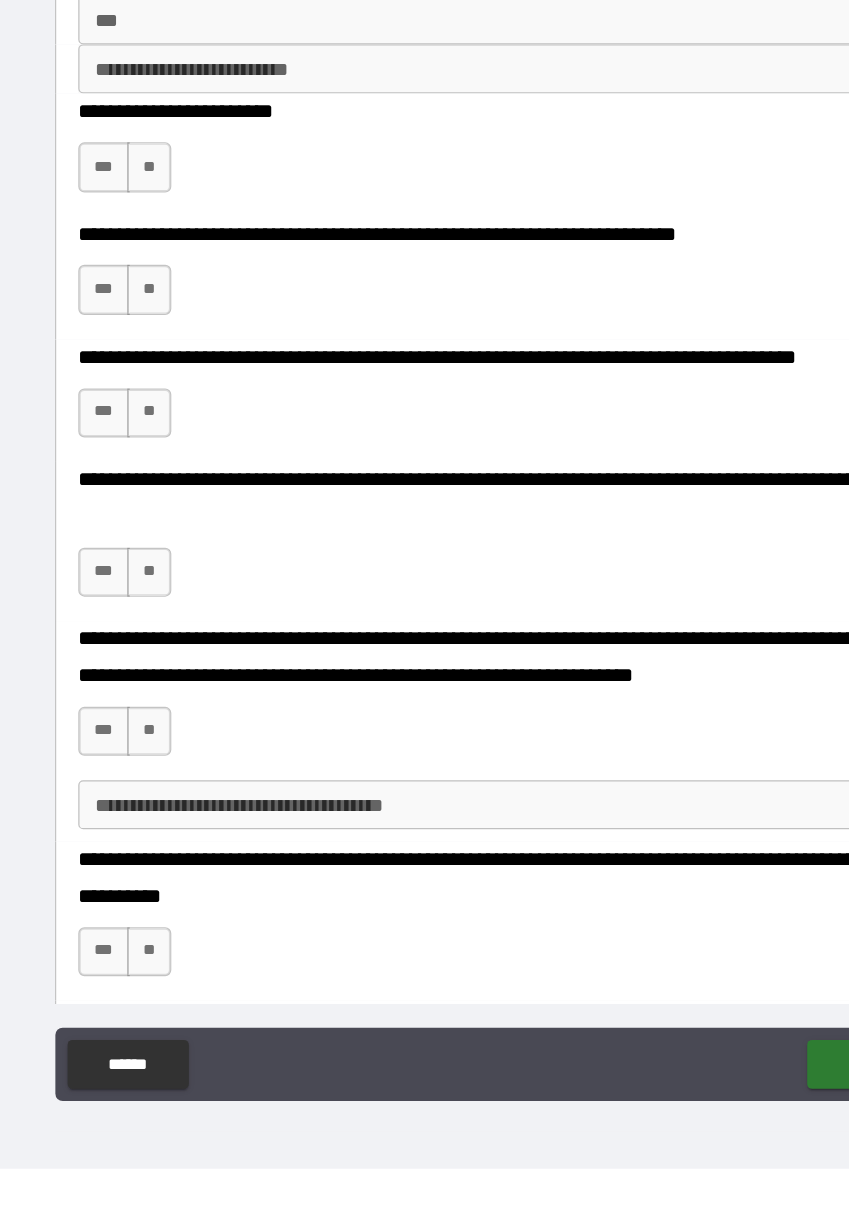 scroll, scrollTop: 3529, scrollLeft: 0, axis: vertical 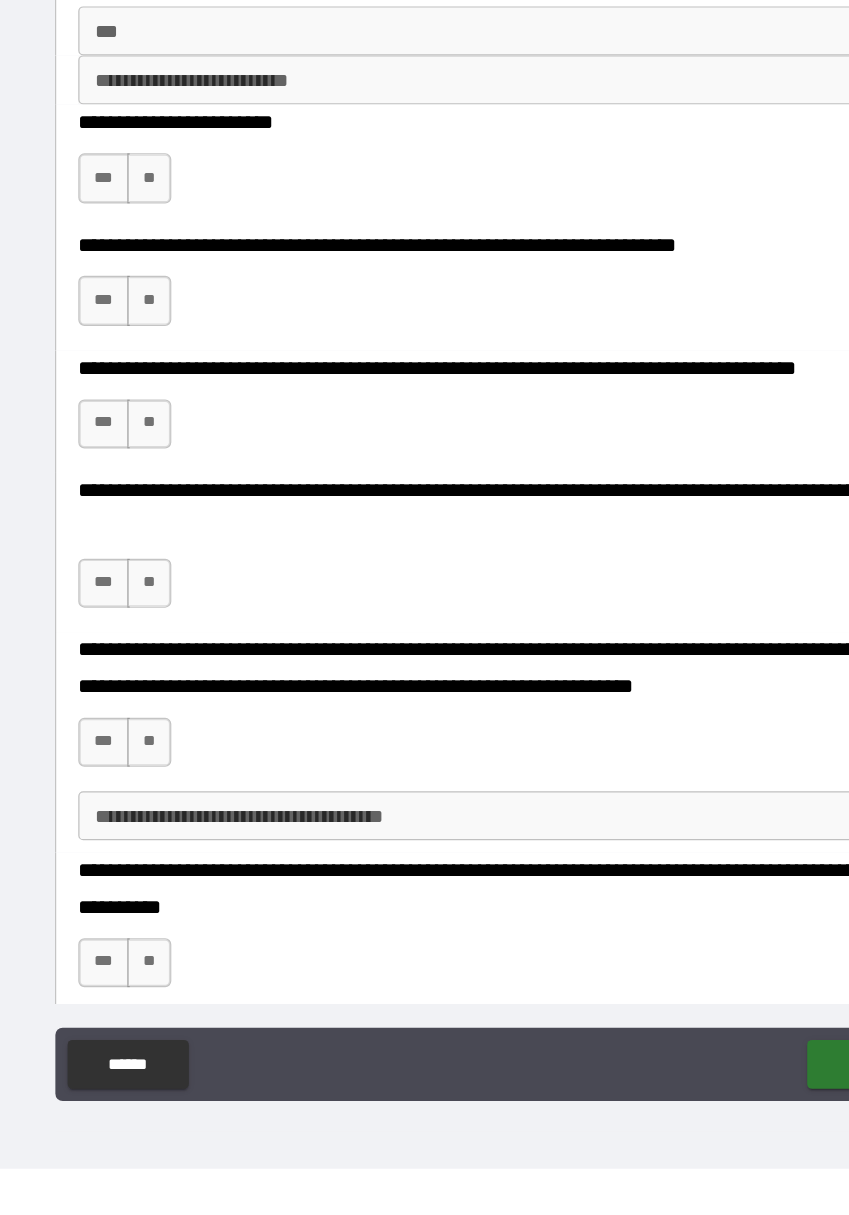type on "******" 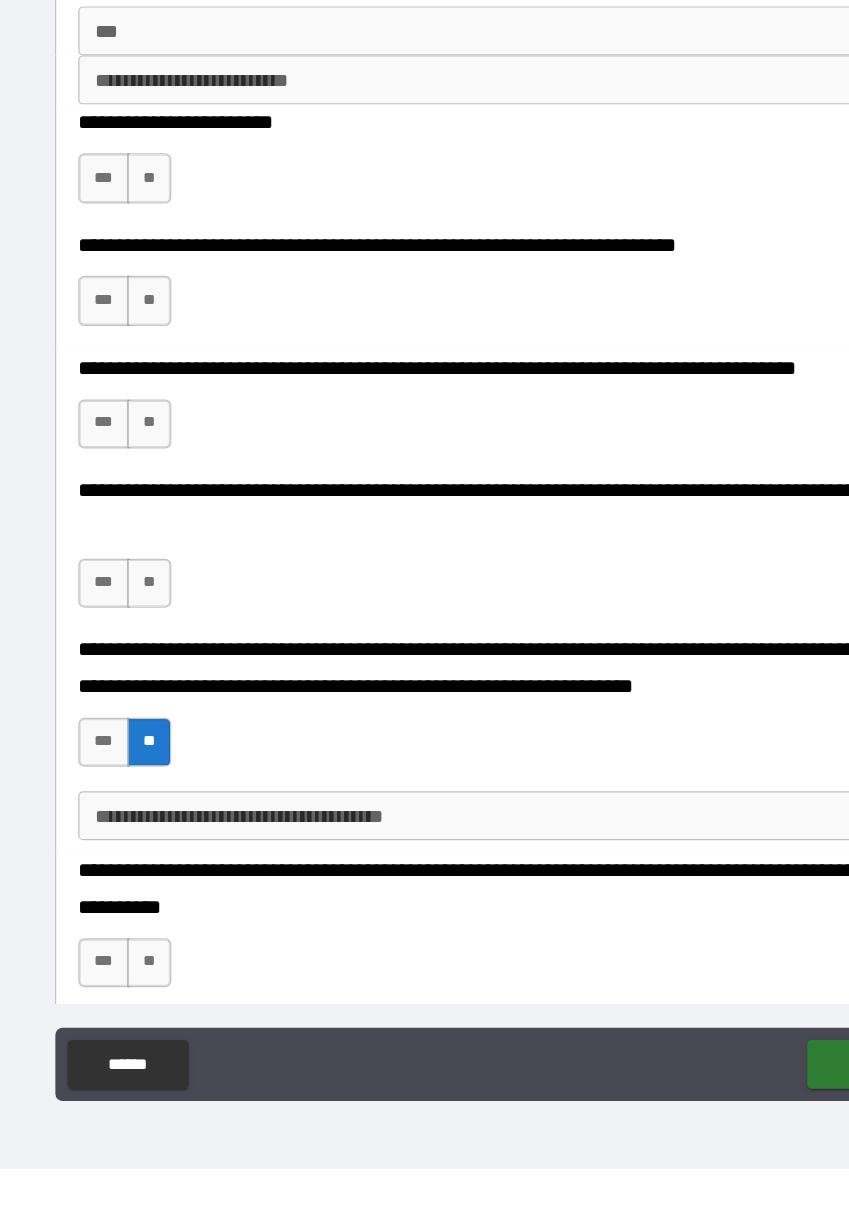 scroll, scrollTop: 48, scrollLeft: 0, axis: vertical 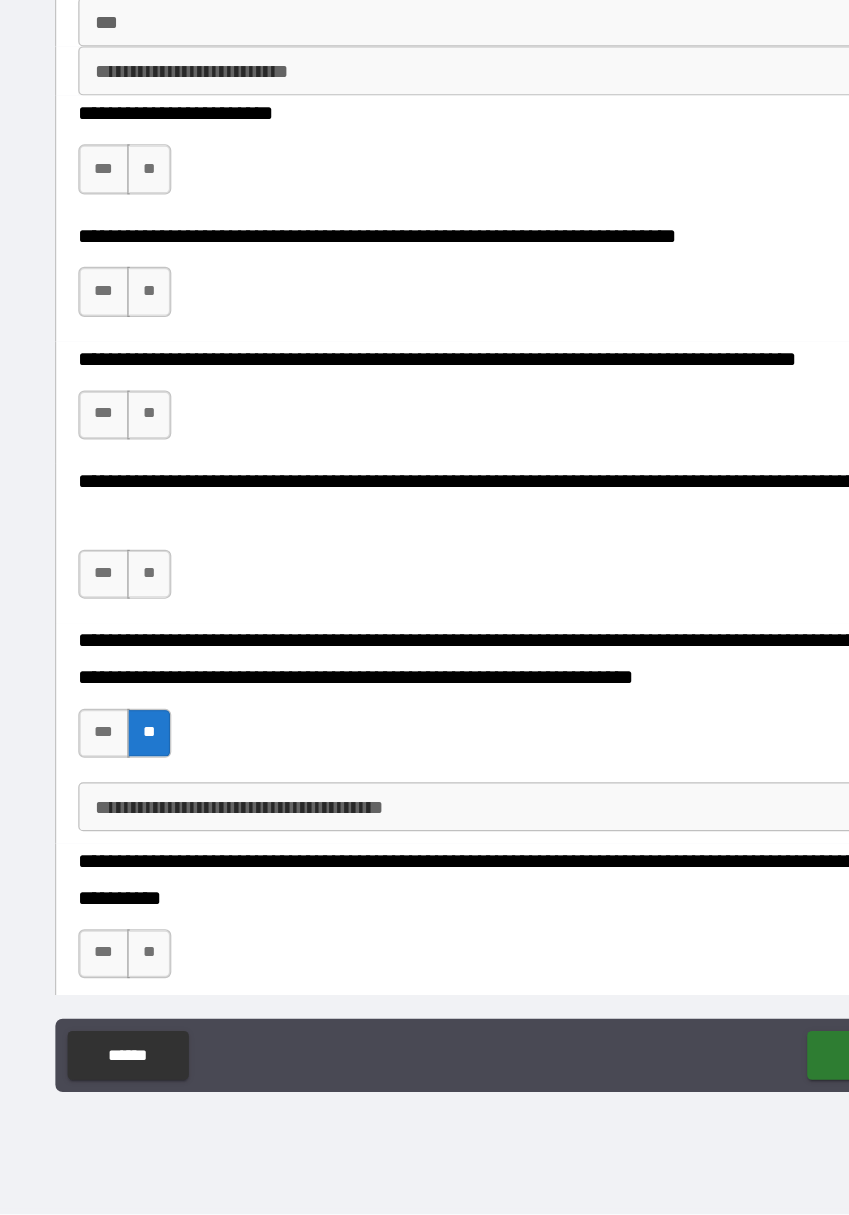 click on "**" at bounding box center [141, 692] 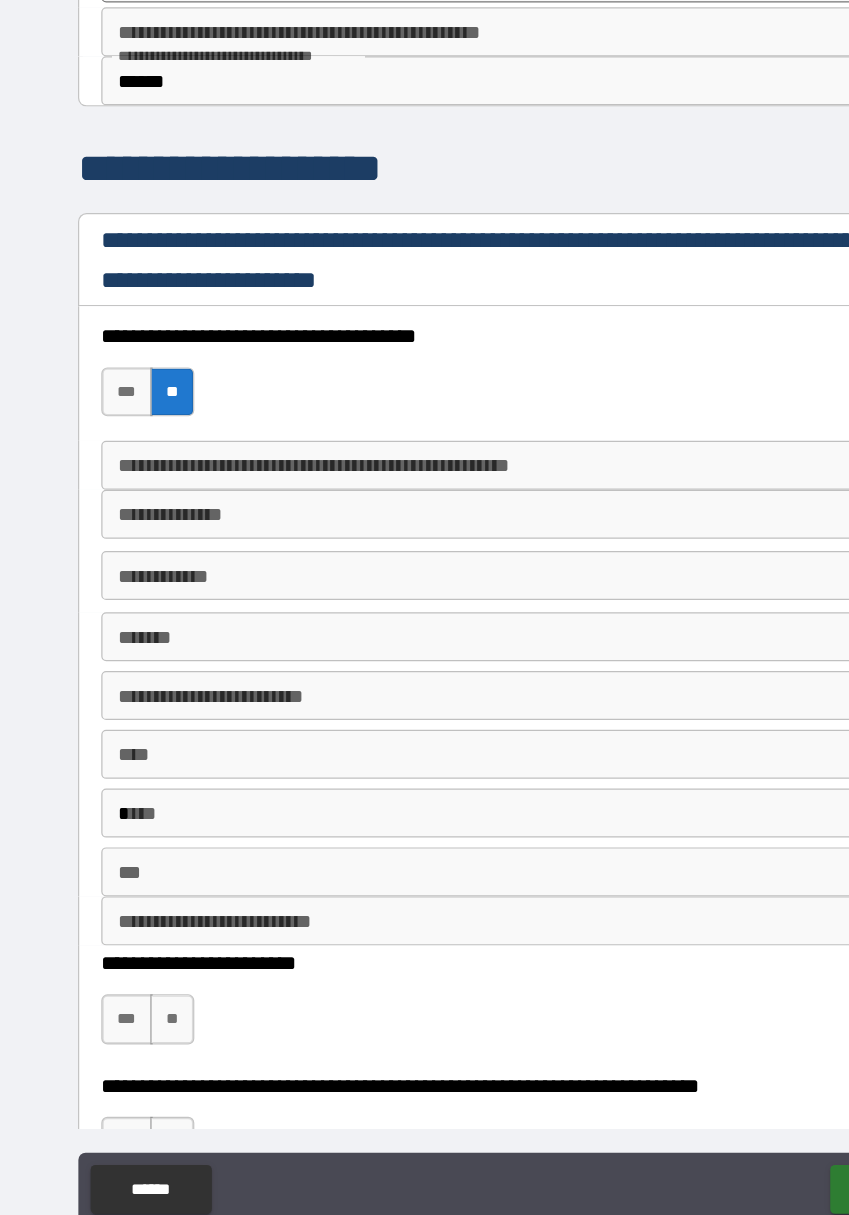 scroll, scrollTop: 2938, scrollLeft: 0, axis: vertical 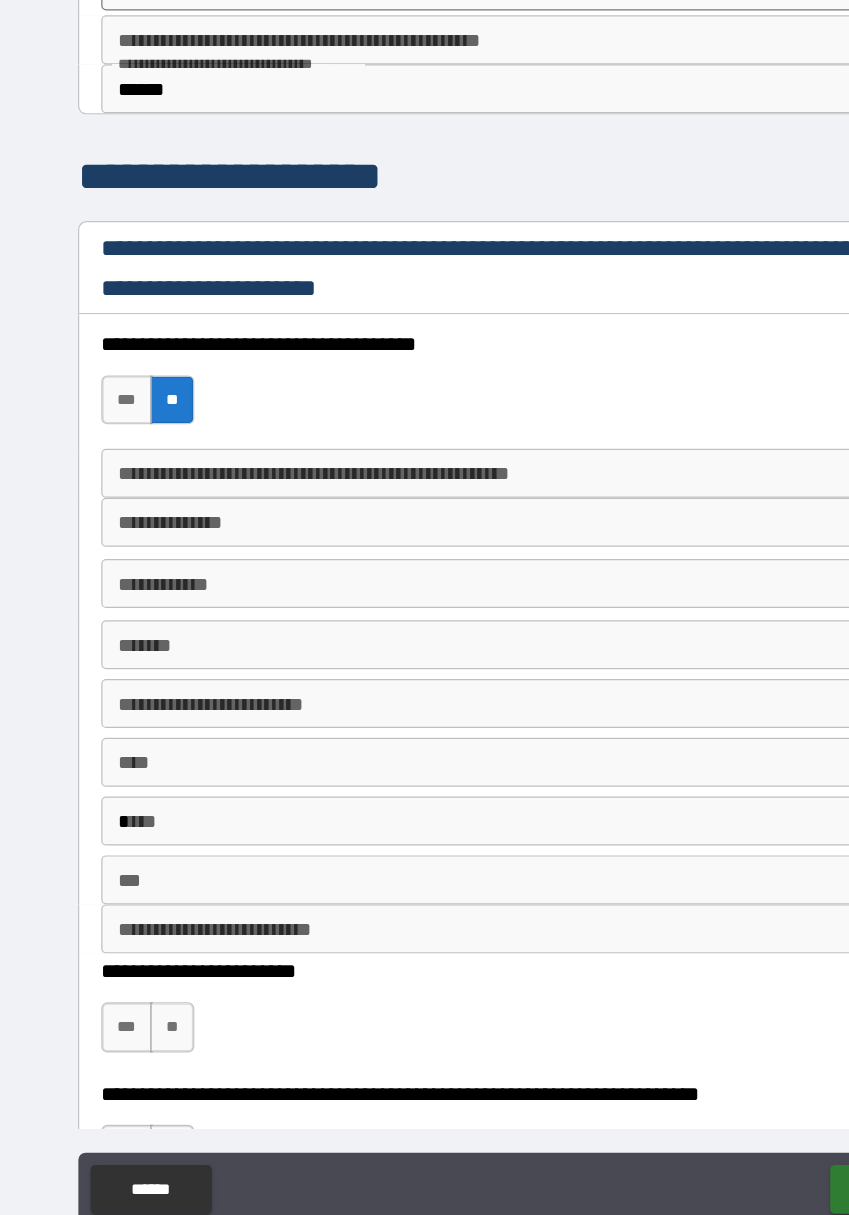 click on "***" at bounding box center [104, 440] 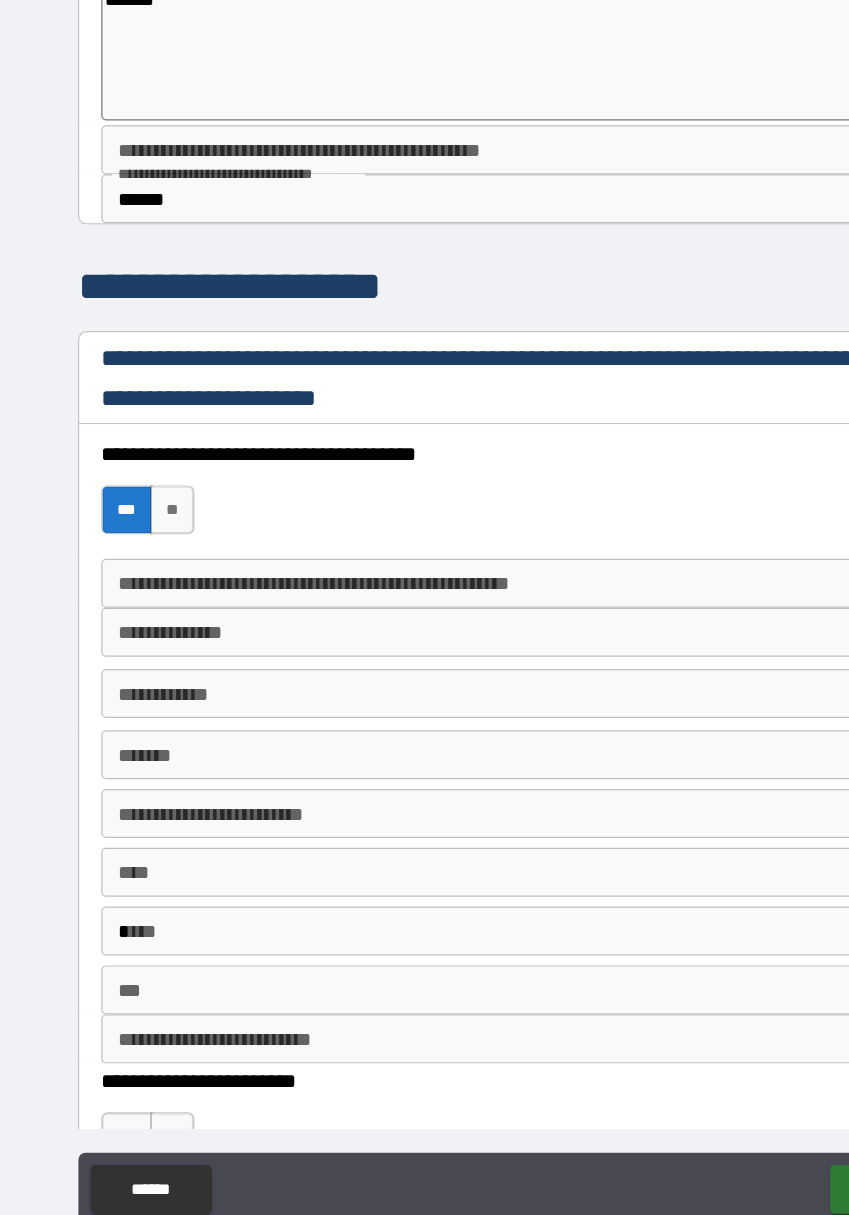 scroll, scrollTop: 2841, scrollLeft: 0, axis: vertical 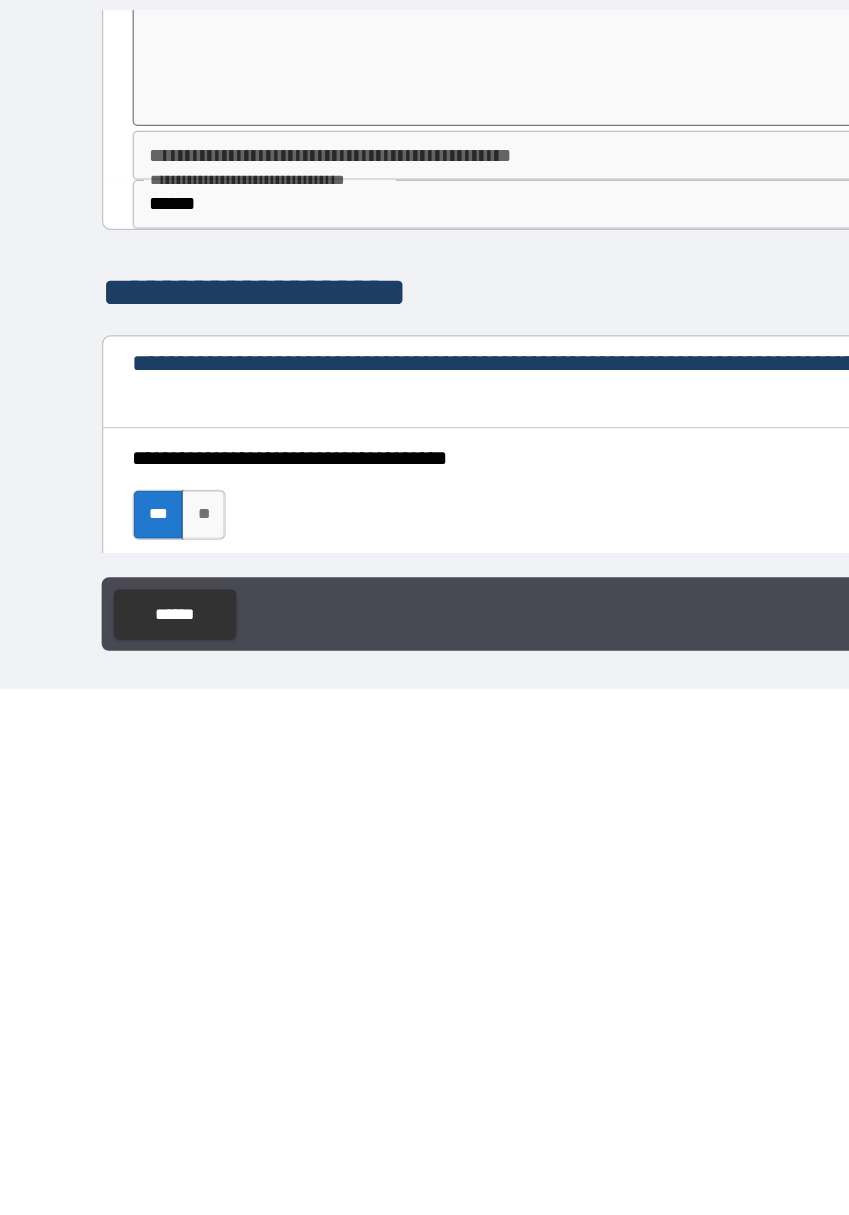 type on "*" 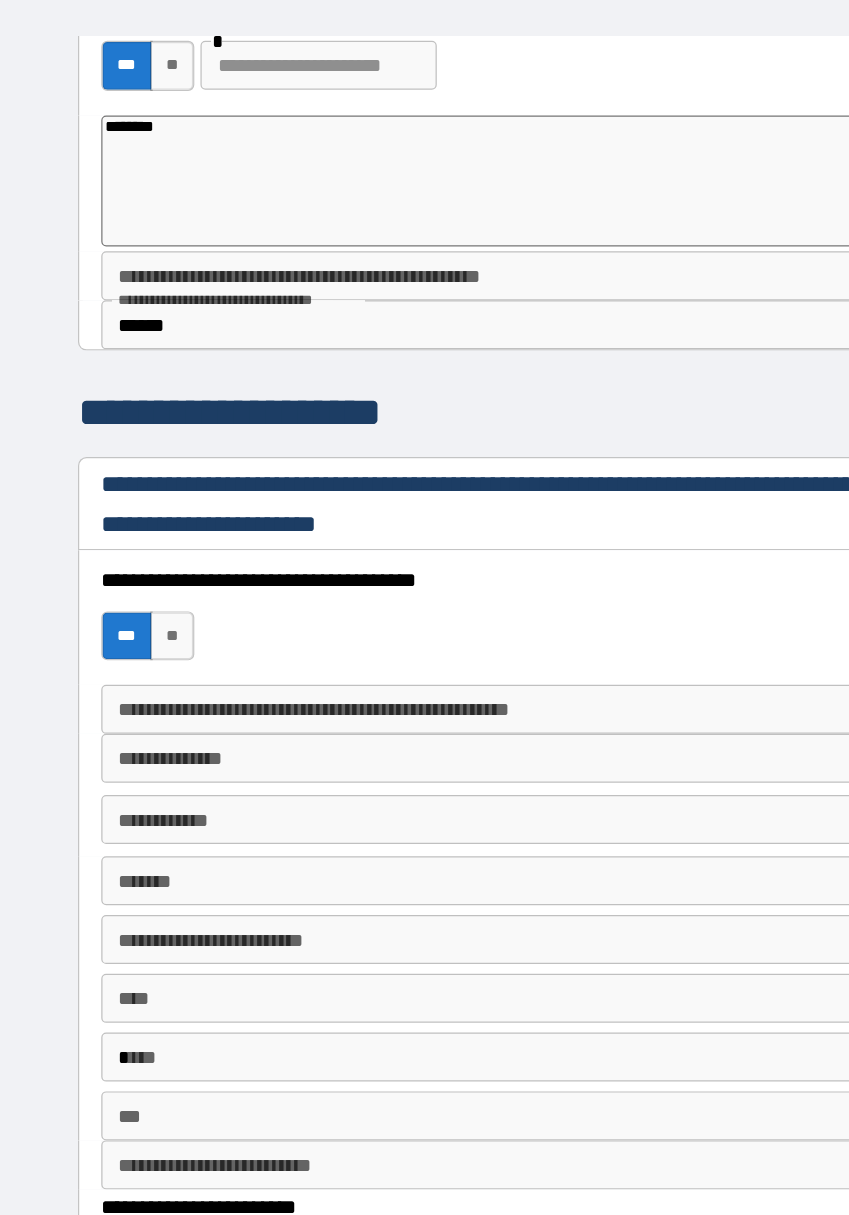 scroll, scrollTop: 0, scrollLeft: 0, axis: both 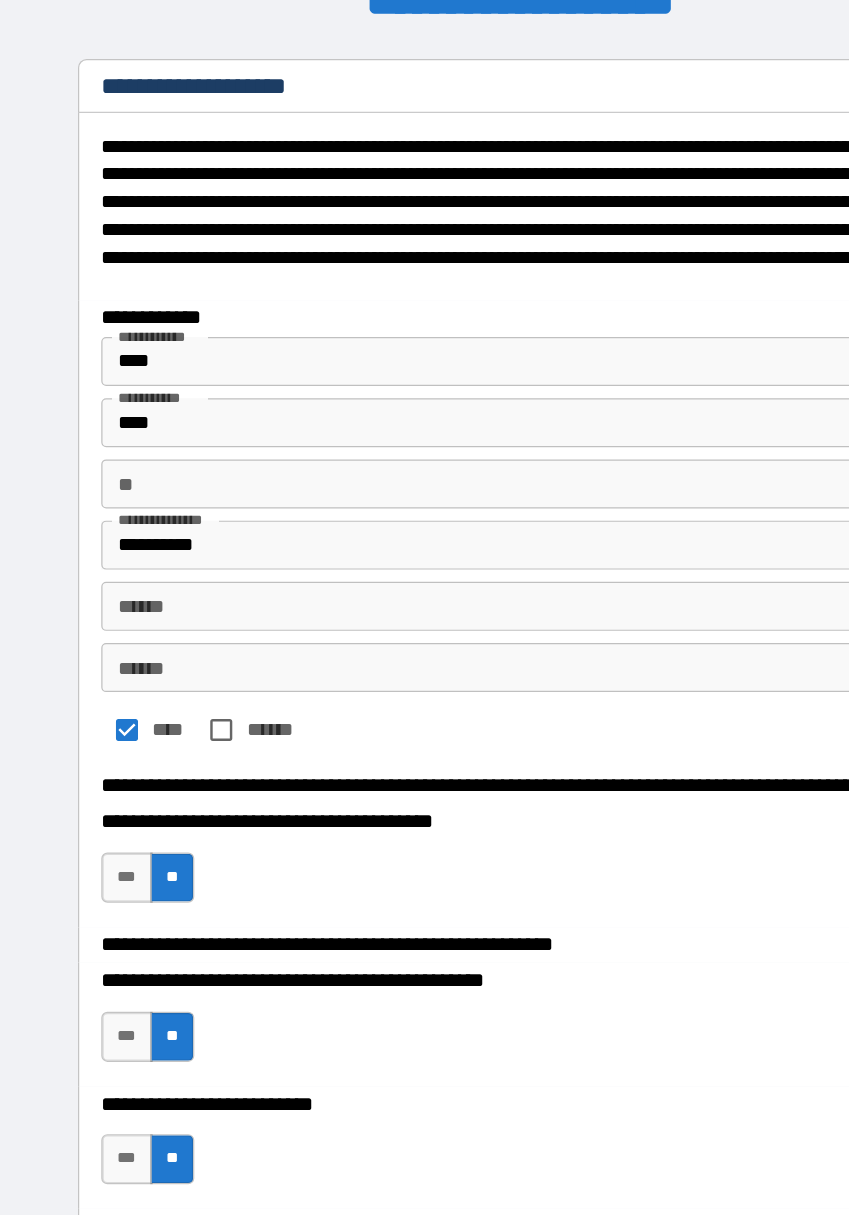 click on "******" at bounding box center (425, 538) 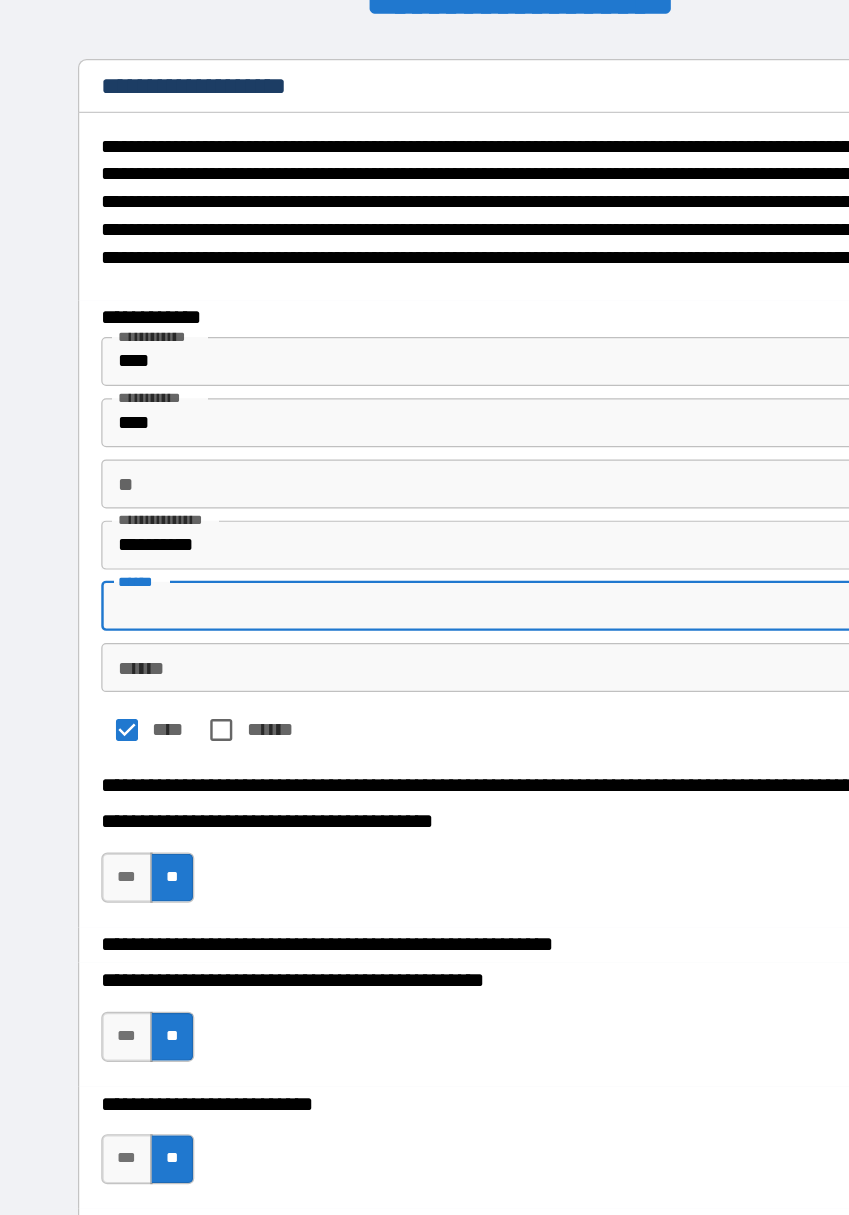 type on "*" 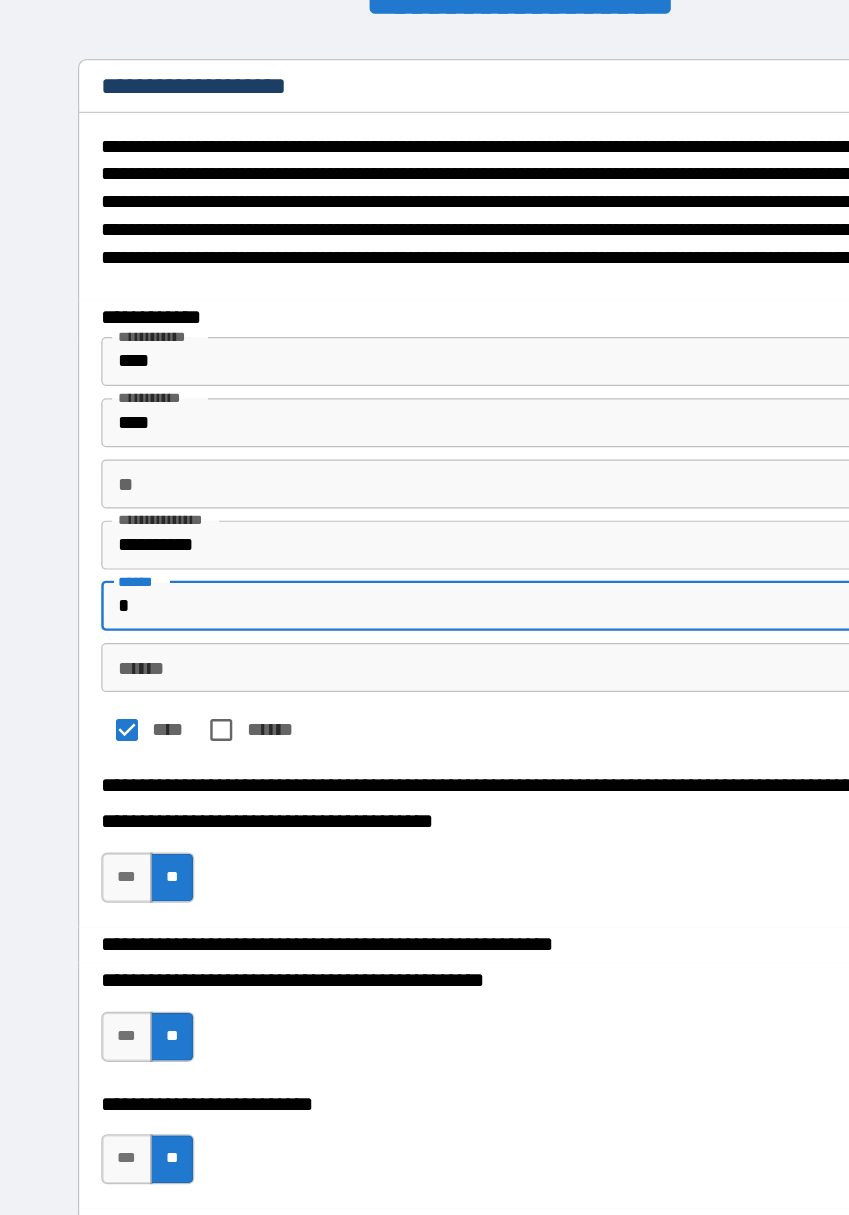 type on "*" 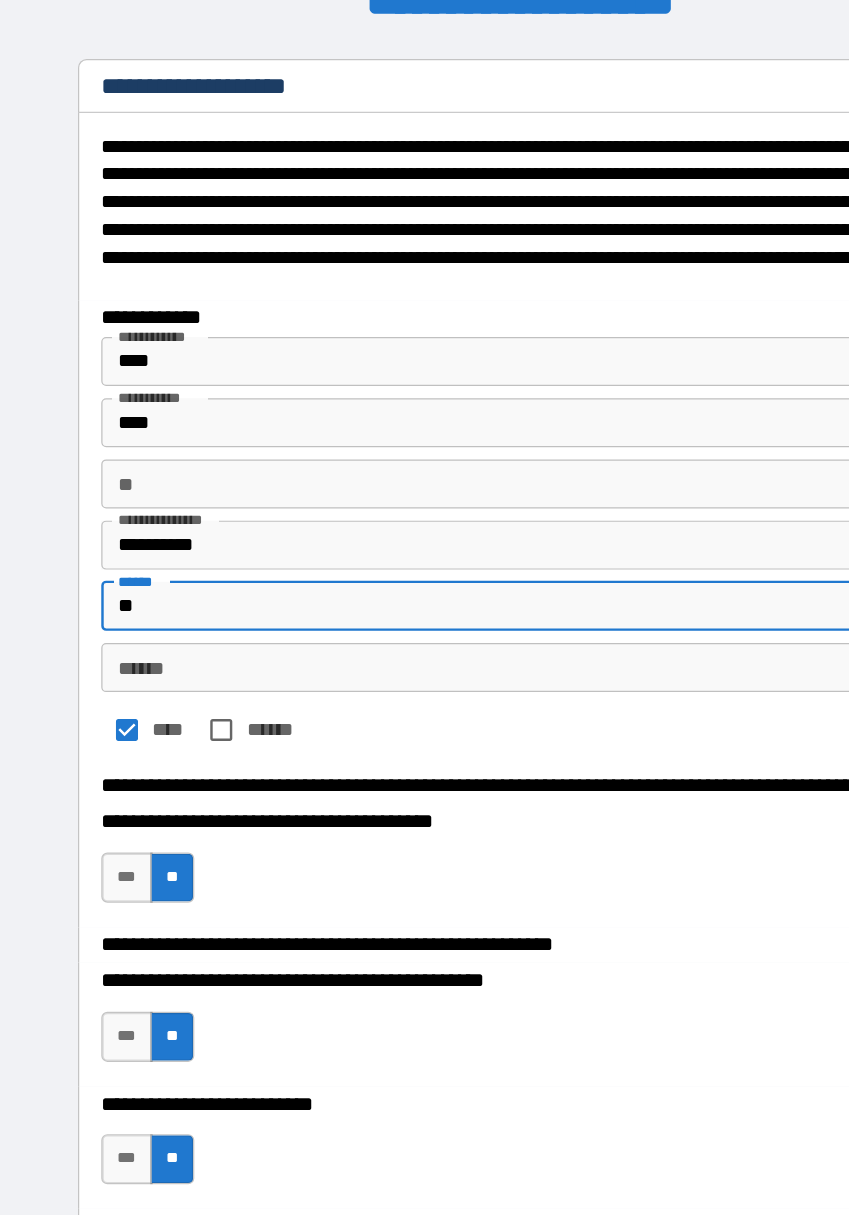 type on "*" 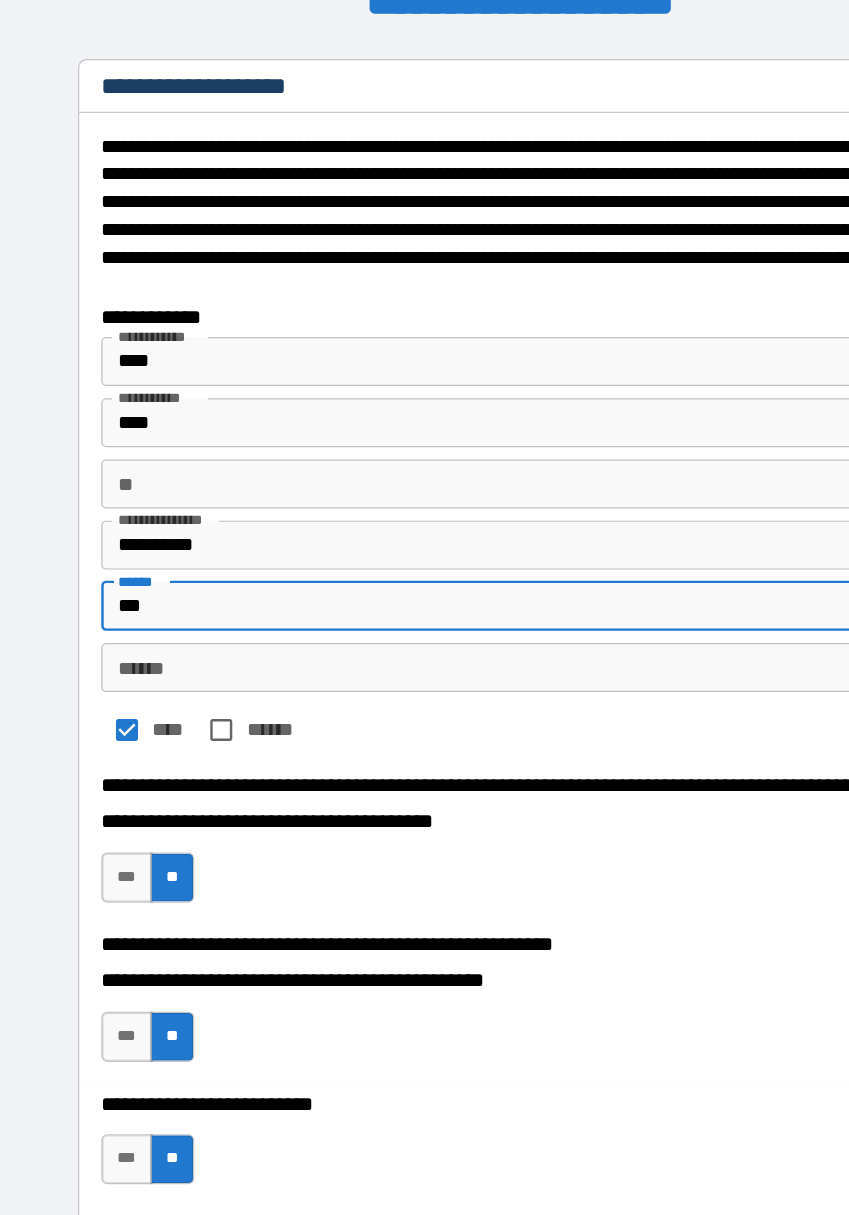 type on "*" 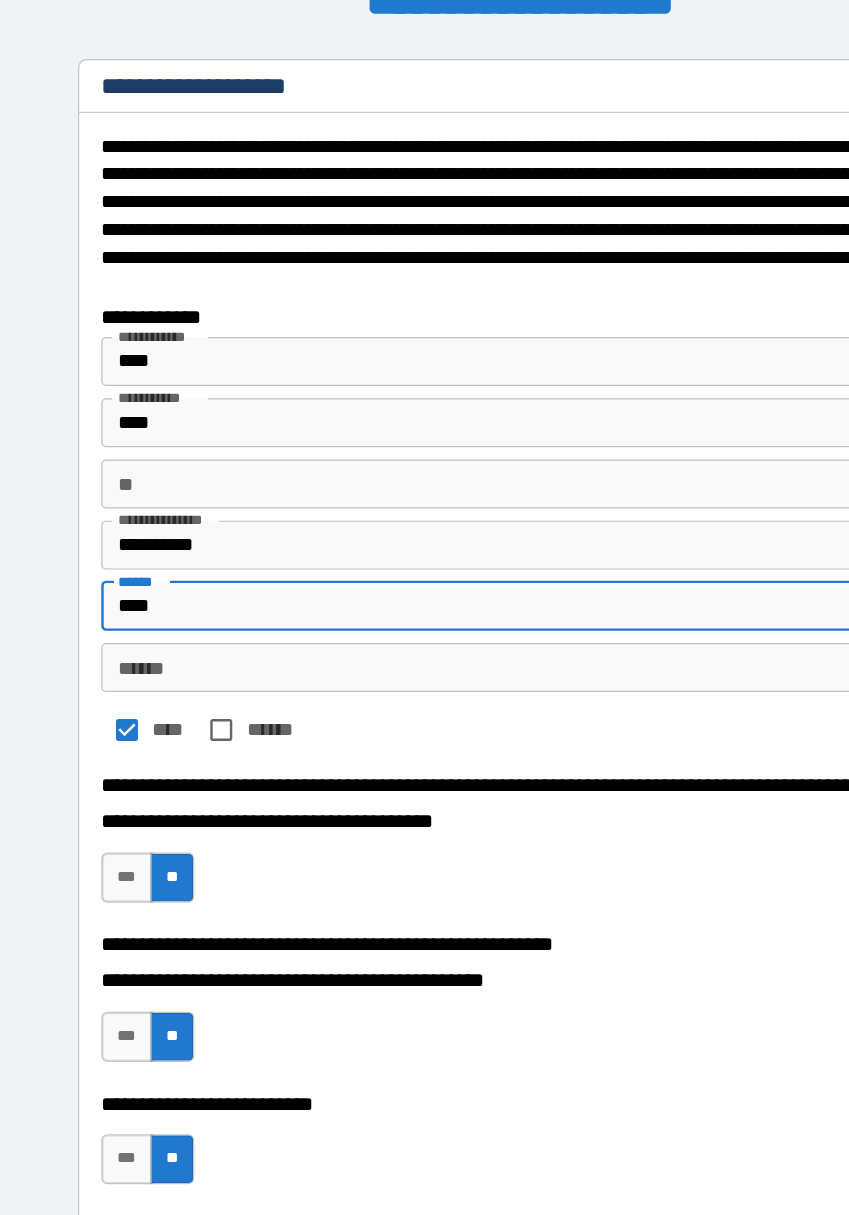 type on "*" 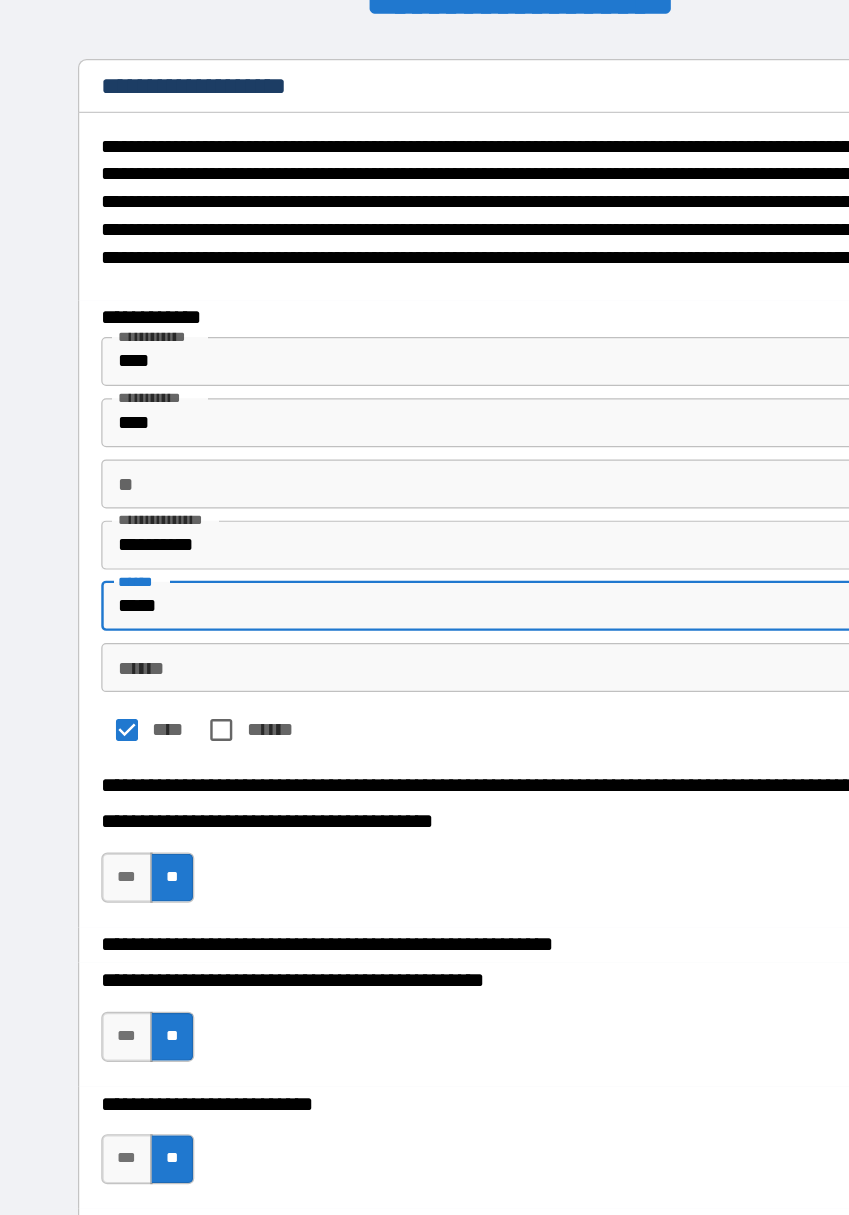 type on "*" 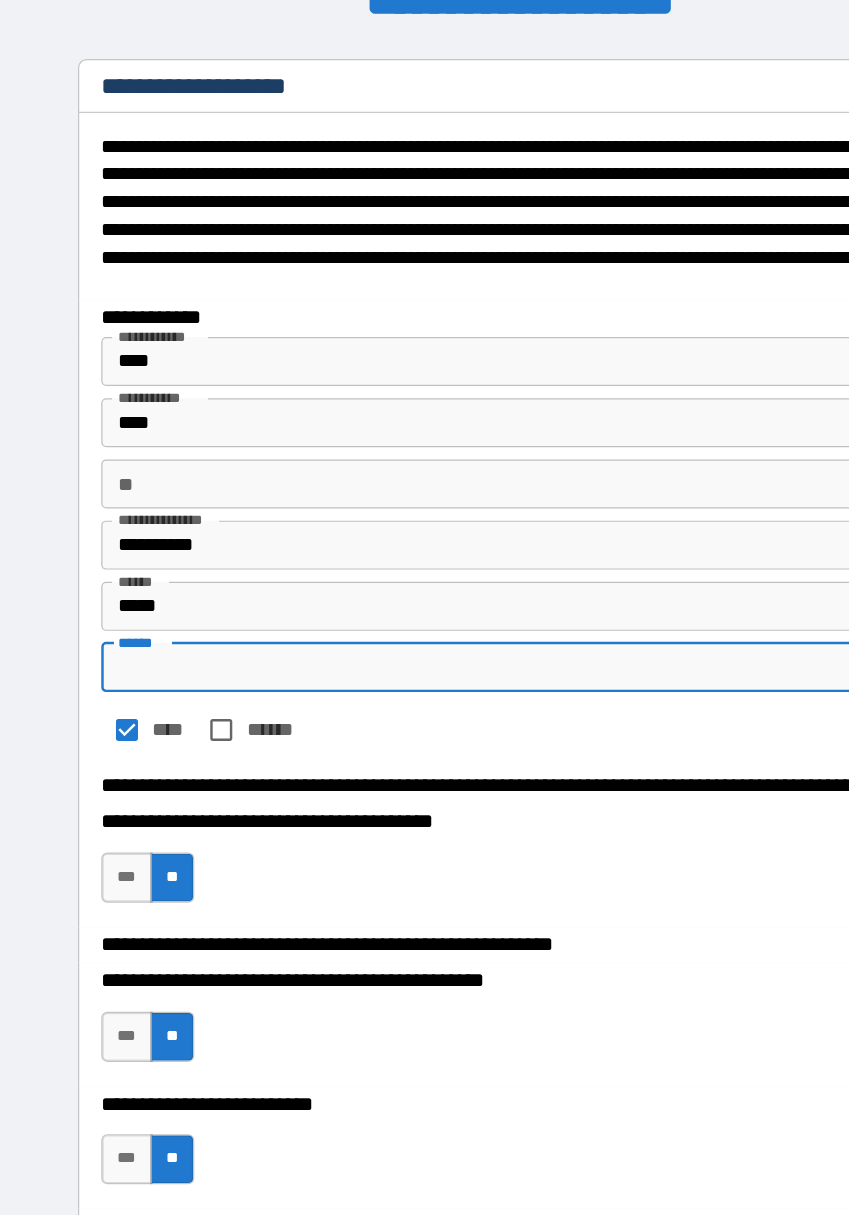 type on "*" 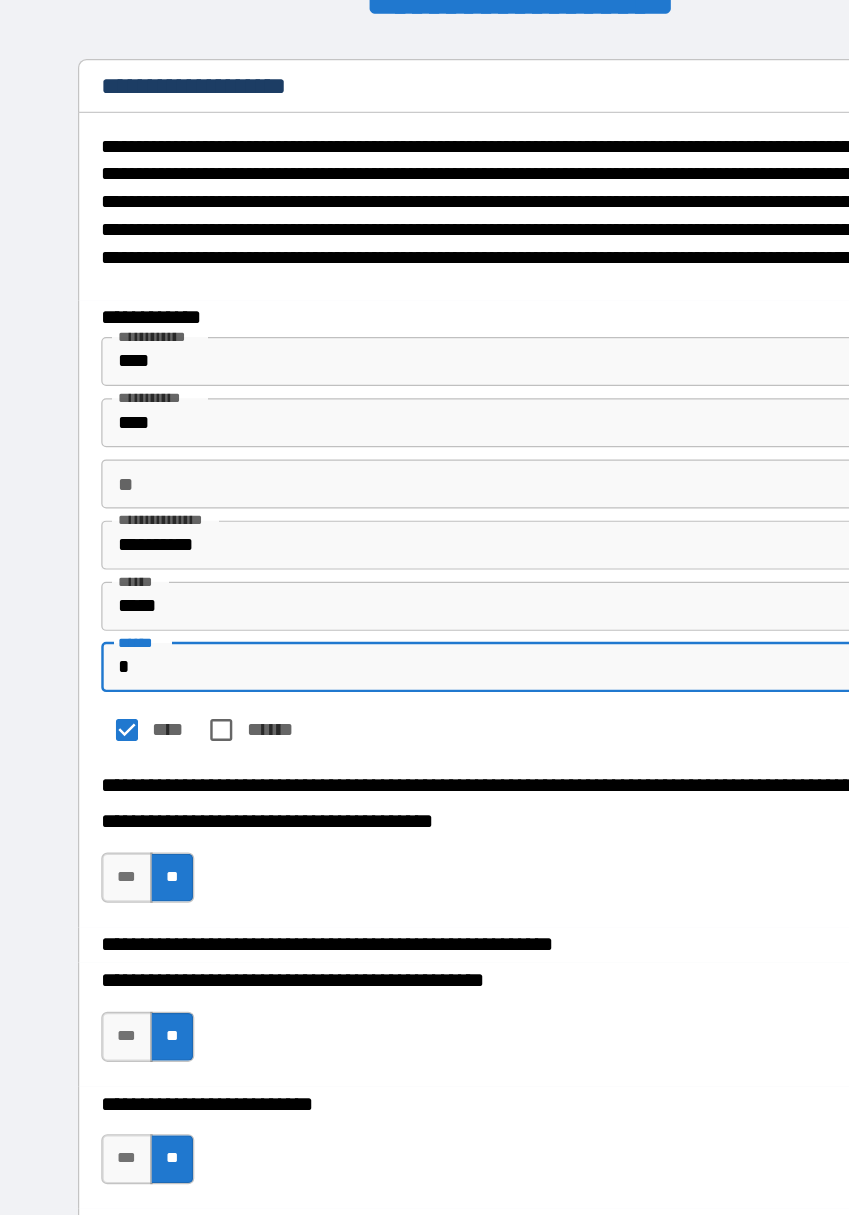 type on "*" 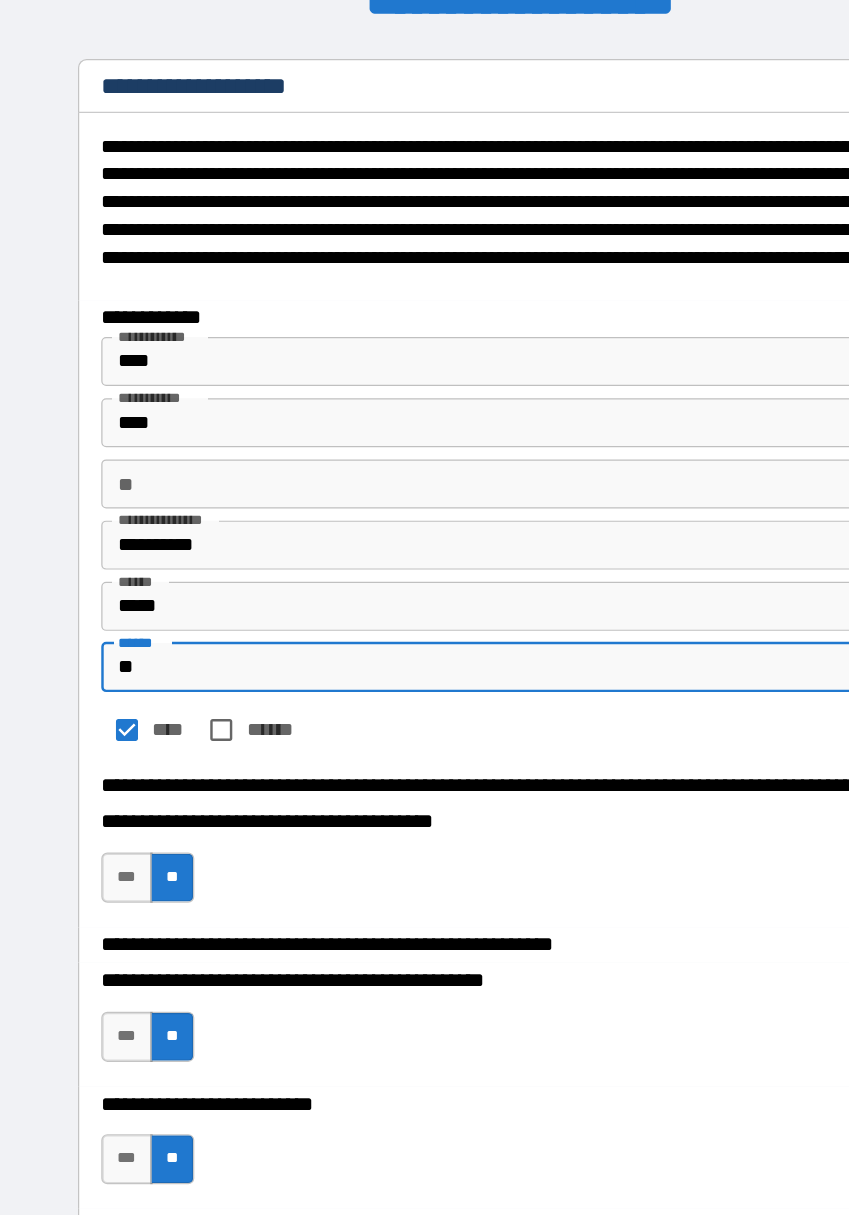 type on "*" 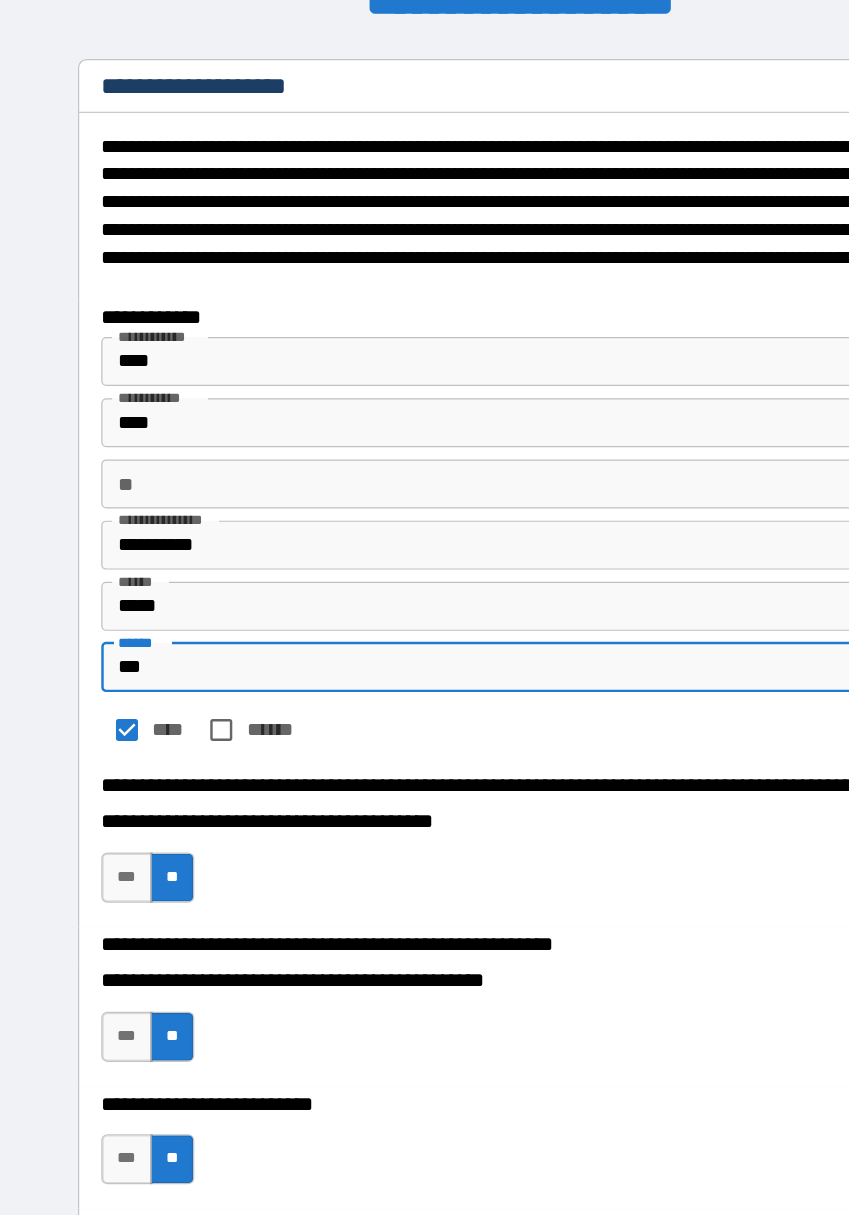 type on "*" 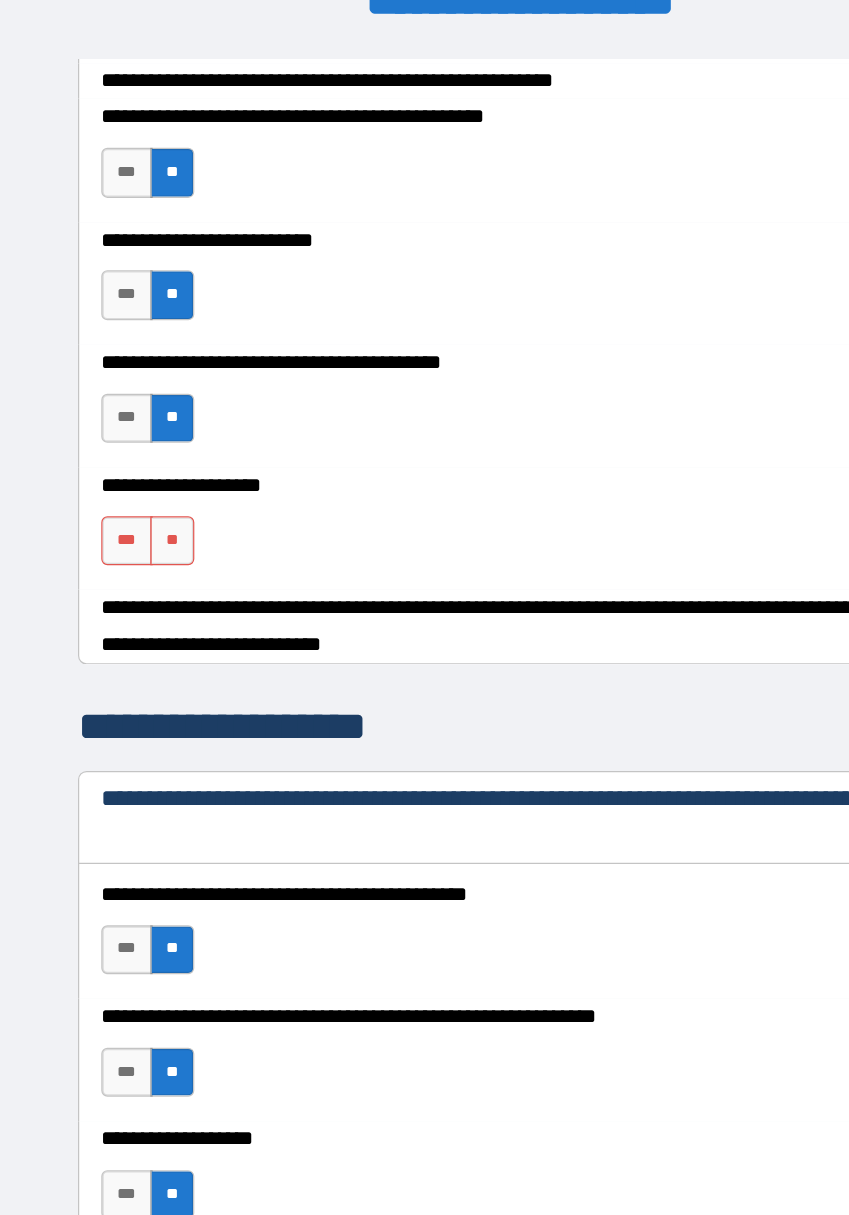 scroll, scrollTop: 711, scrollLeft: 0, axis: vertical 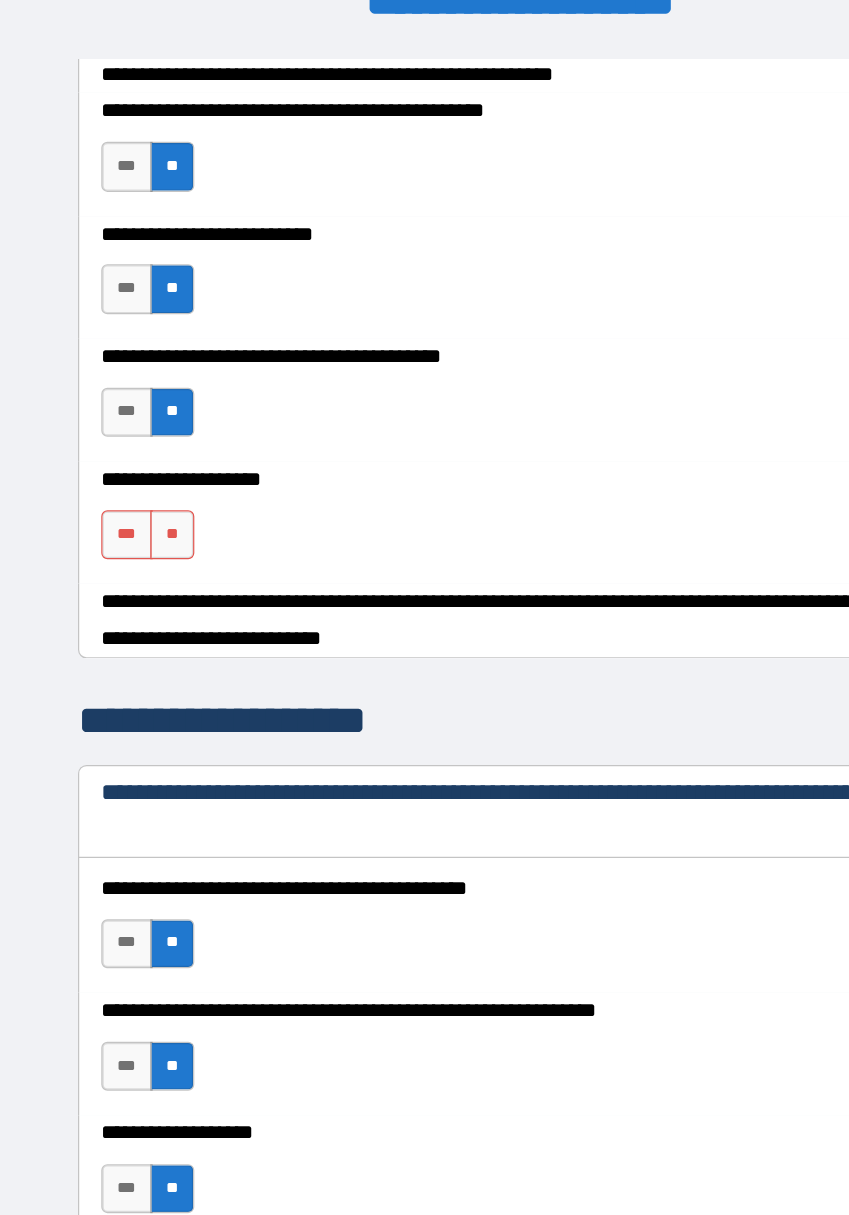 type on "***" 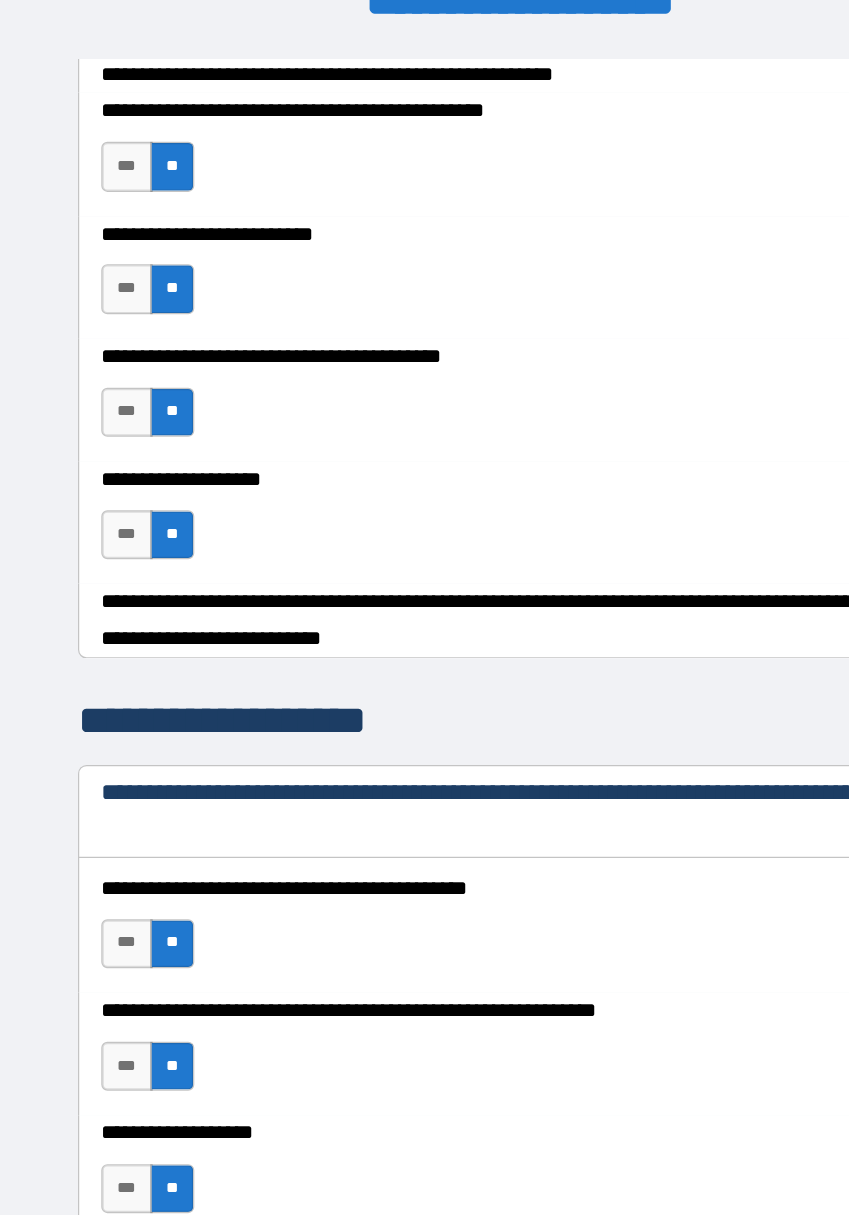 type on "*" 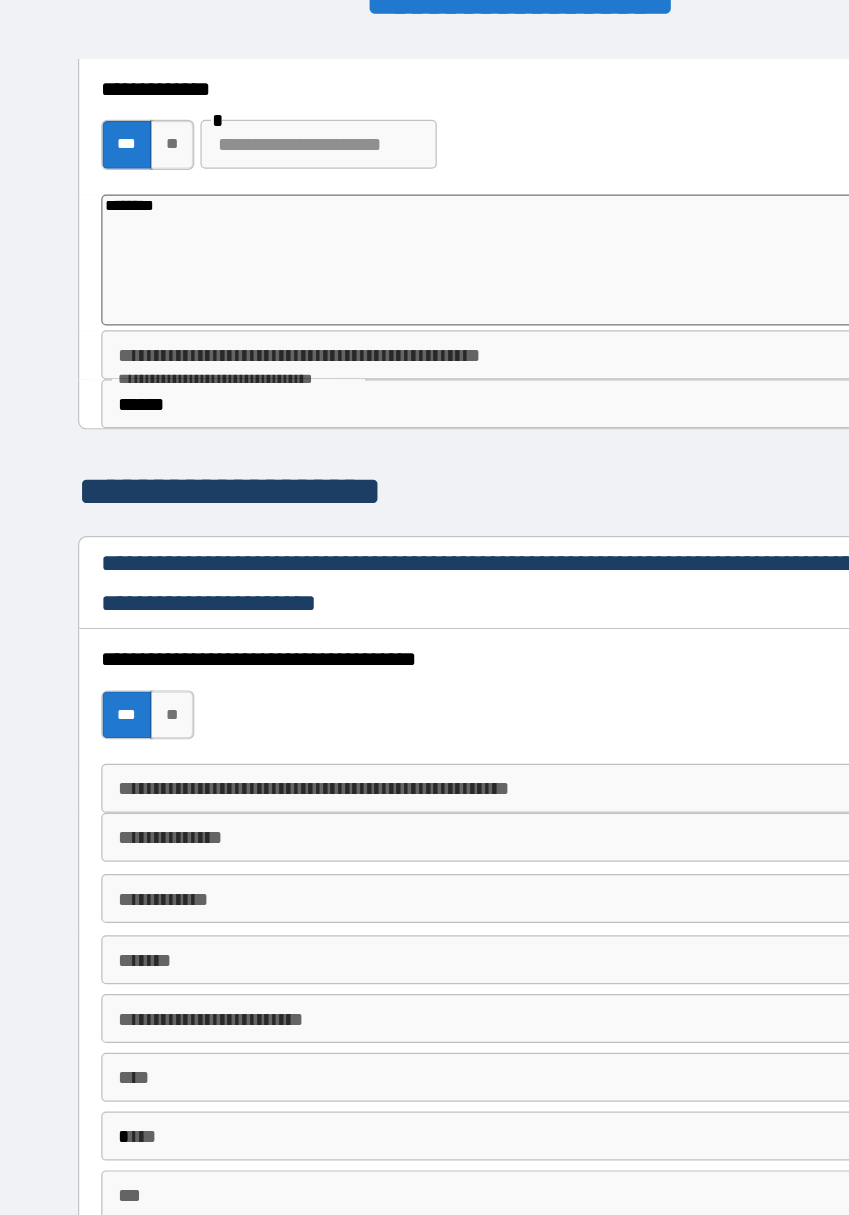 scroll, scrollTop: 2811, scrollLeft: 0, axis: vertical 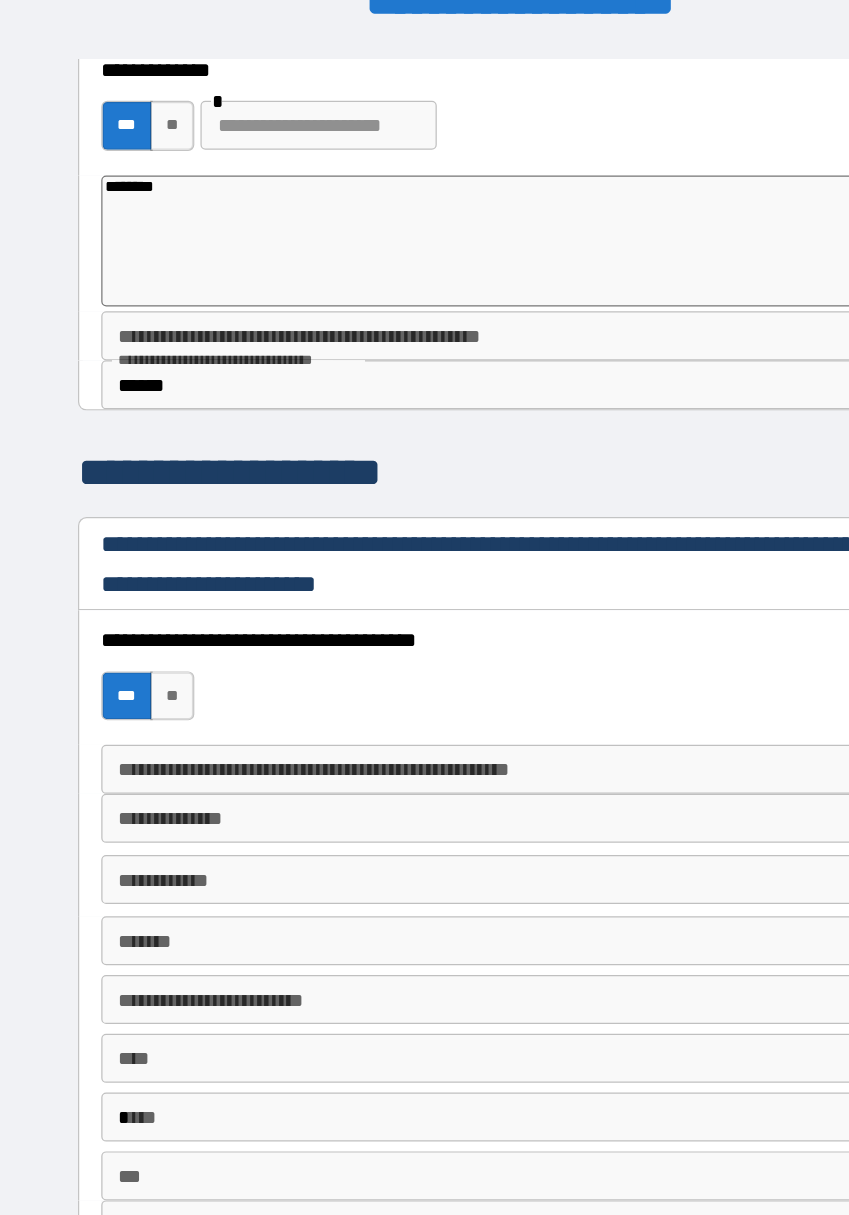 click on "**********" at bounding box center [425, 711] 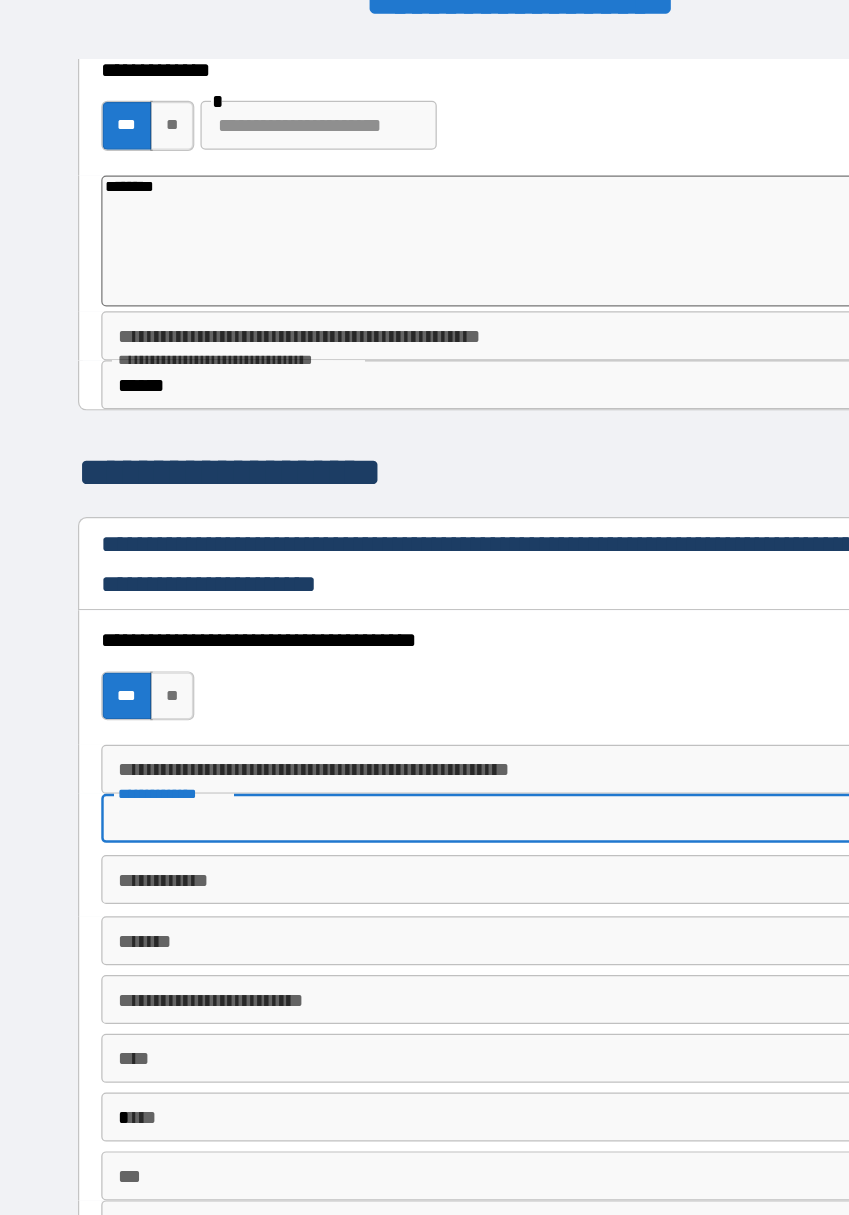 type on "*" 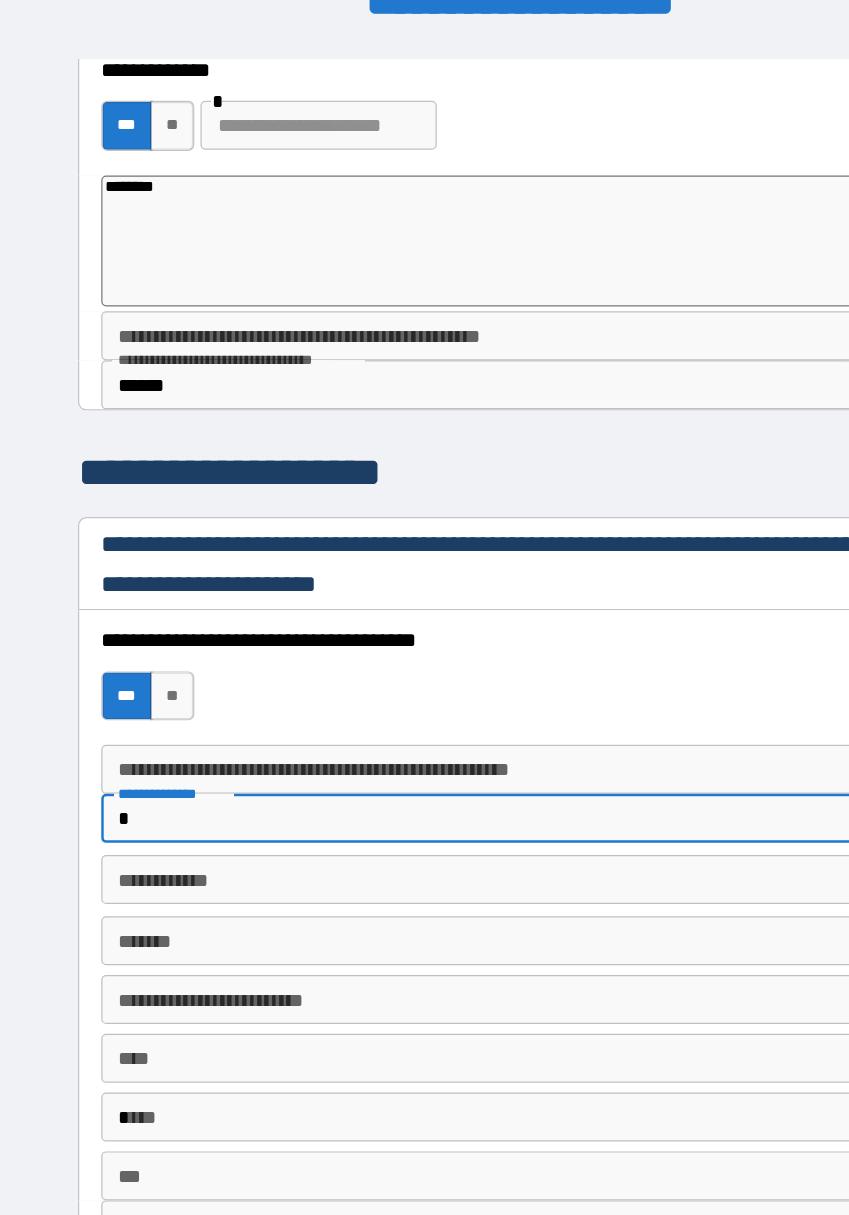 type on "*" 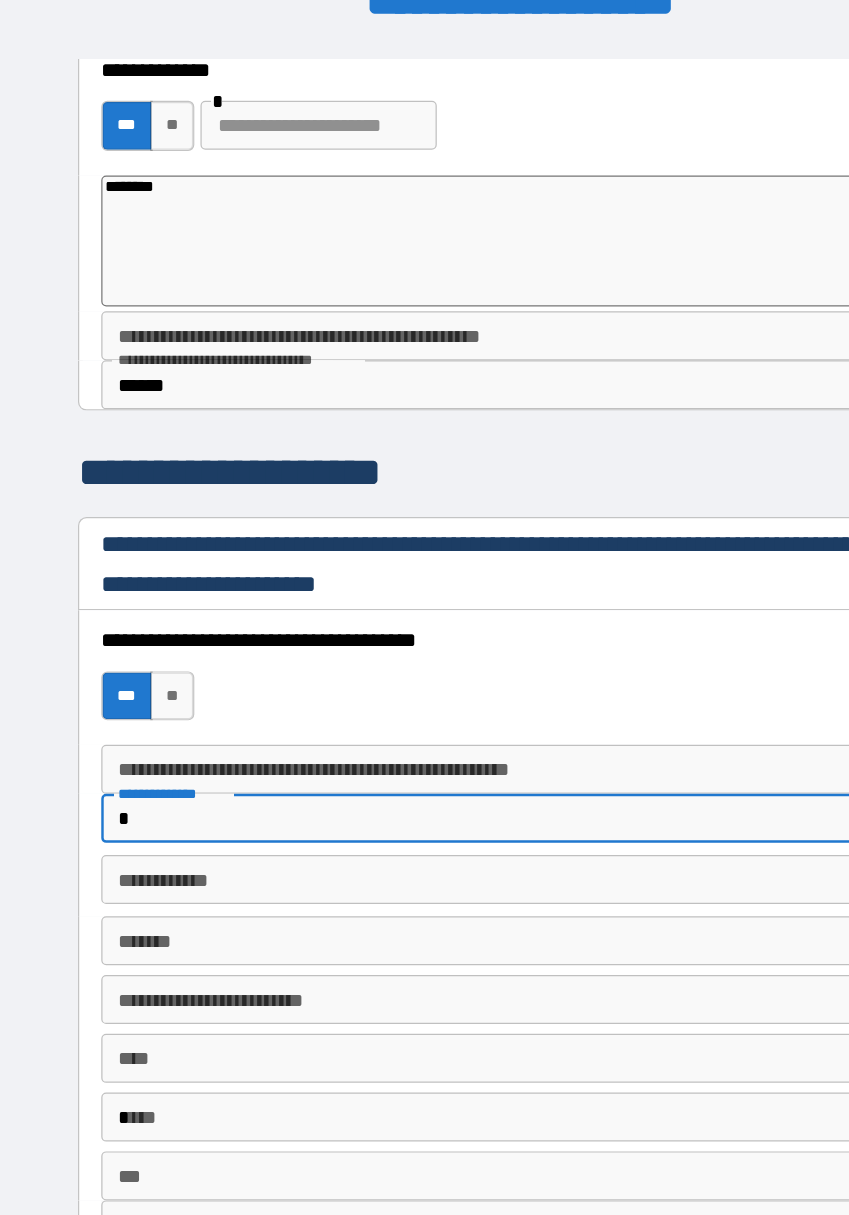 type on "**" 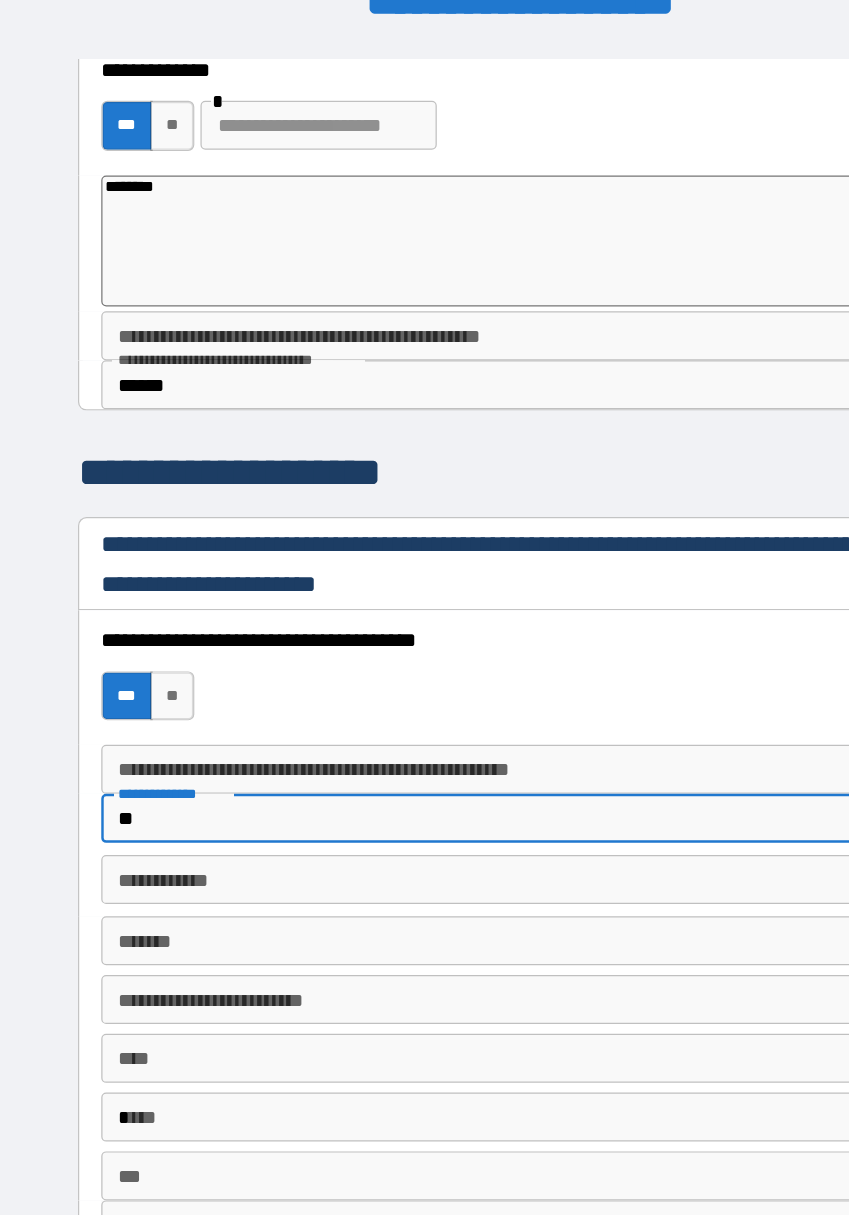 type on "*" 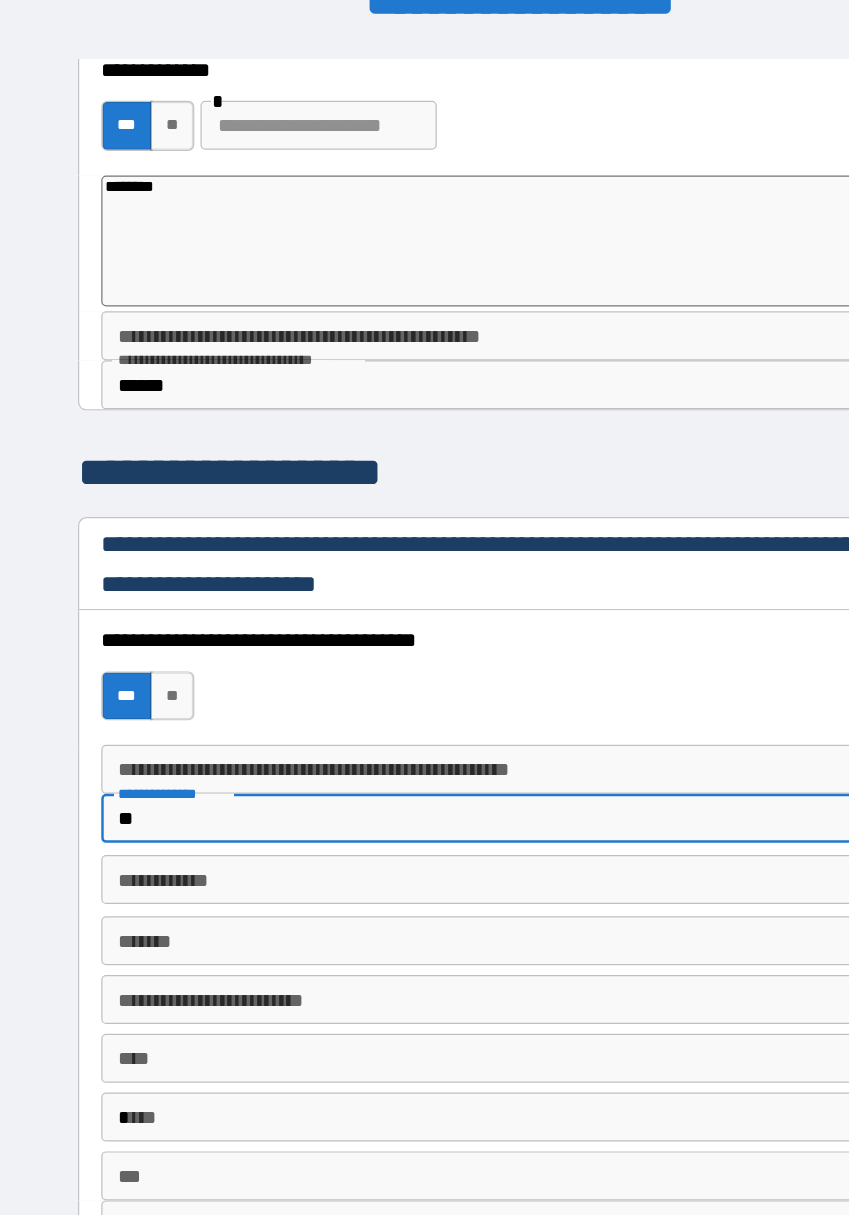 type on "***" 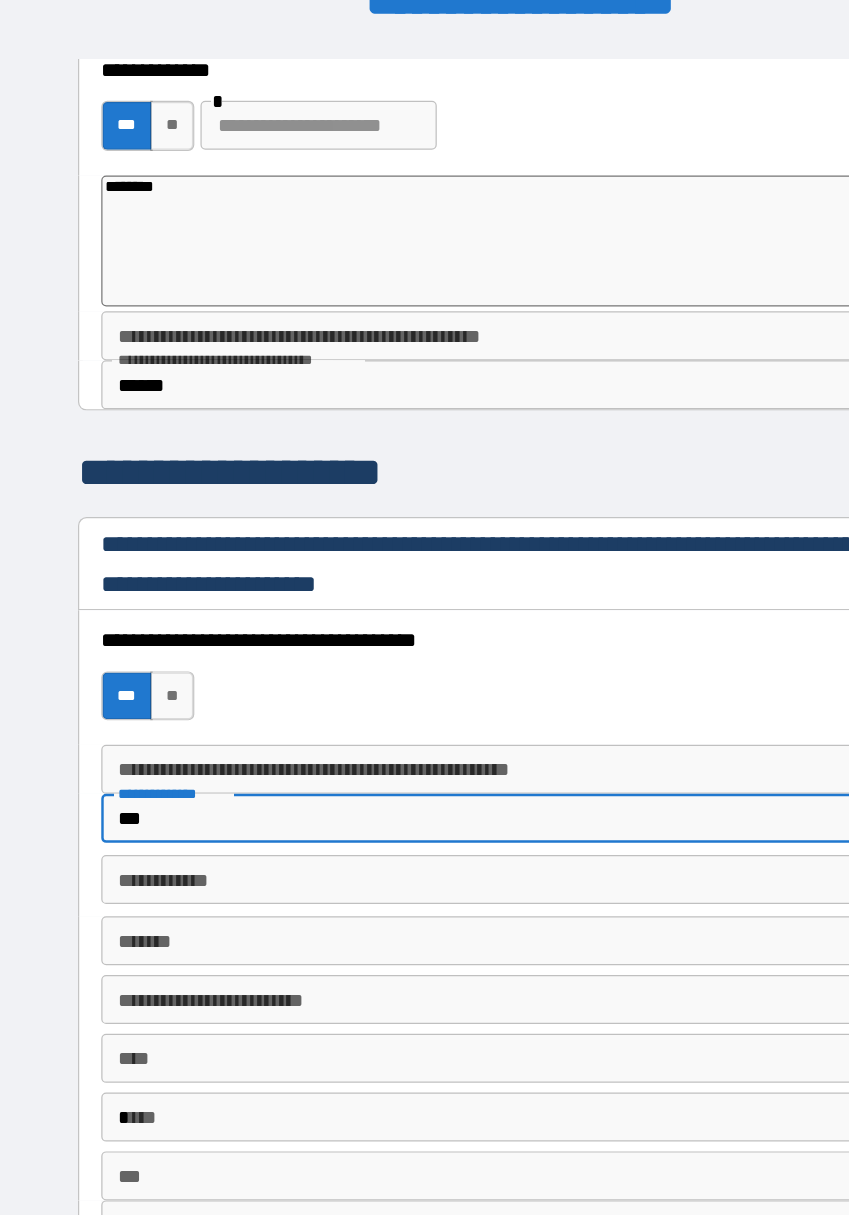 type on "*" 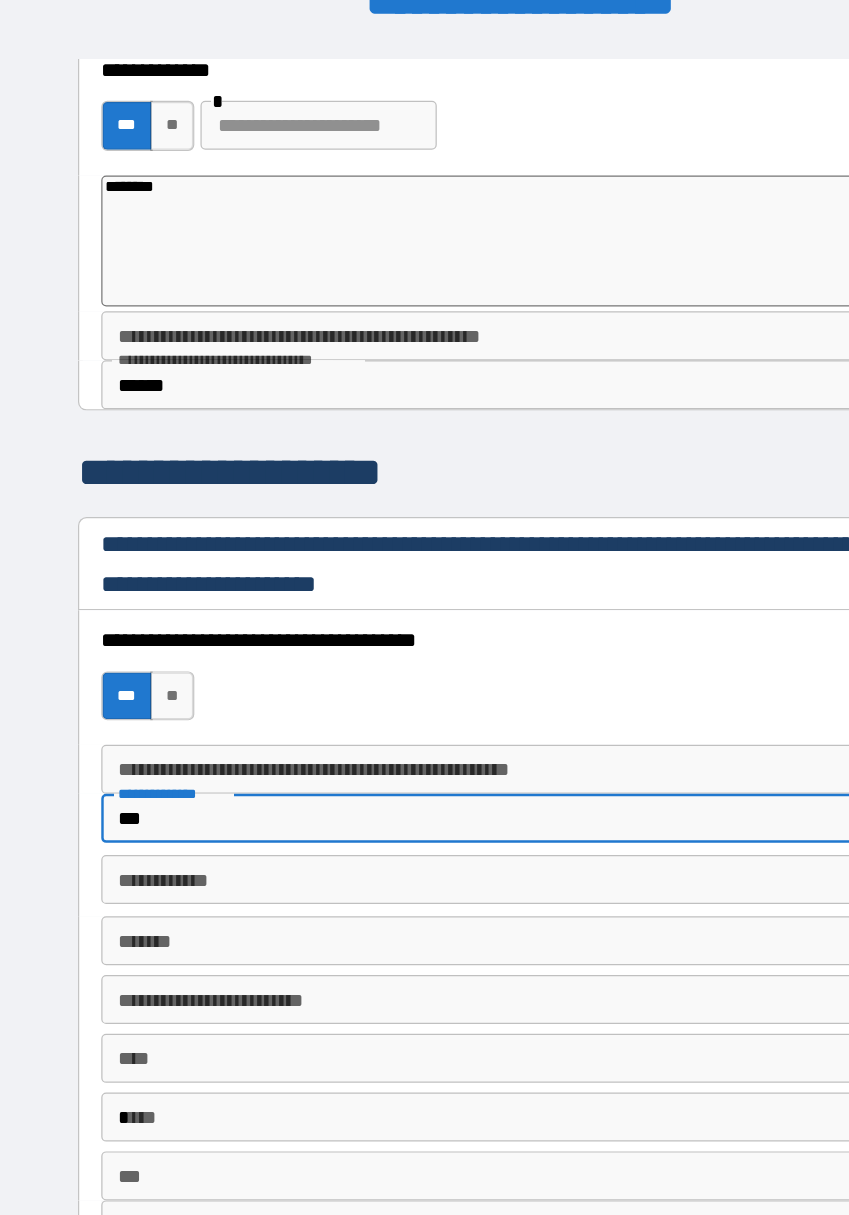 type on "****" 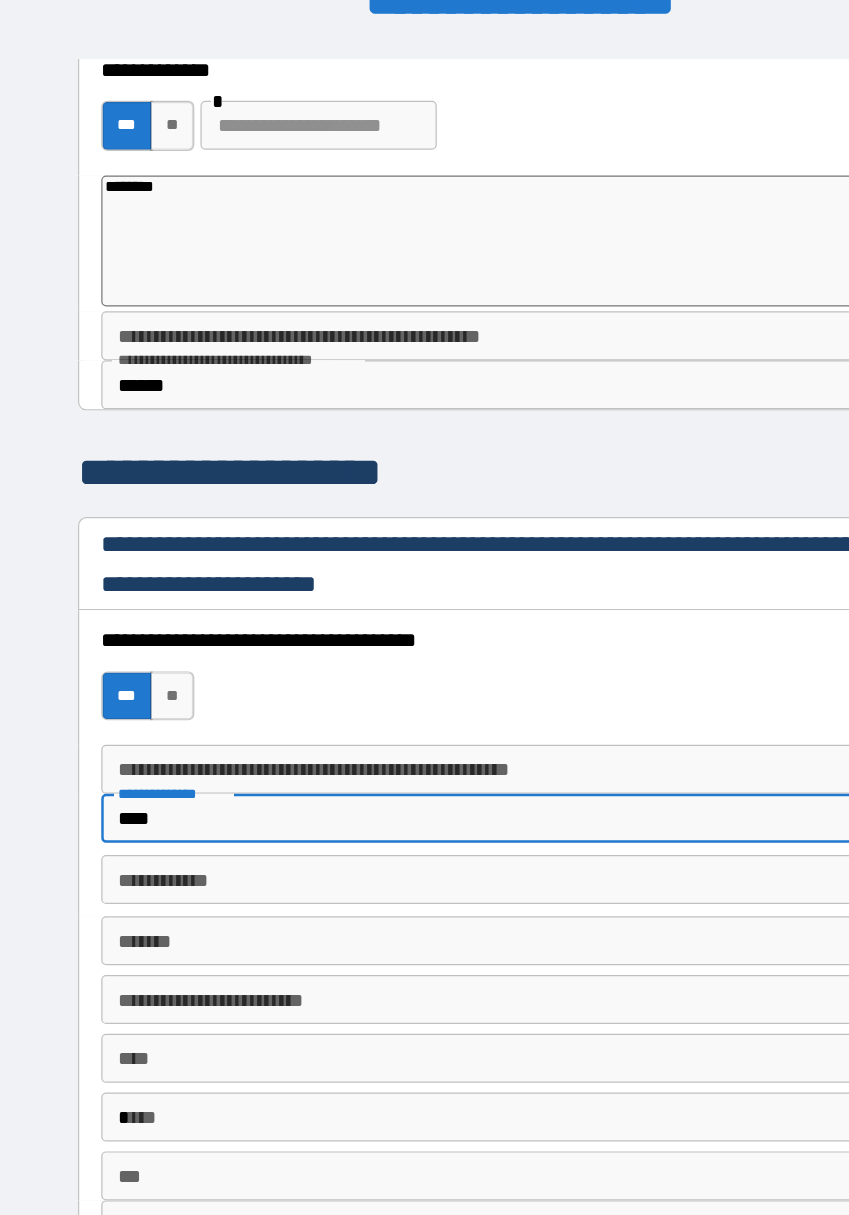 type on "*" 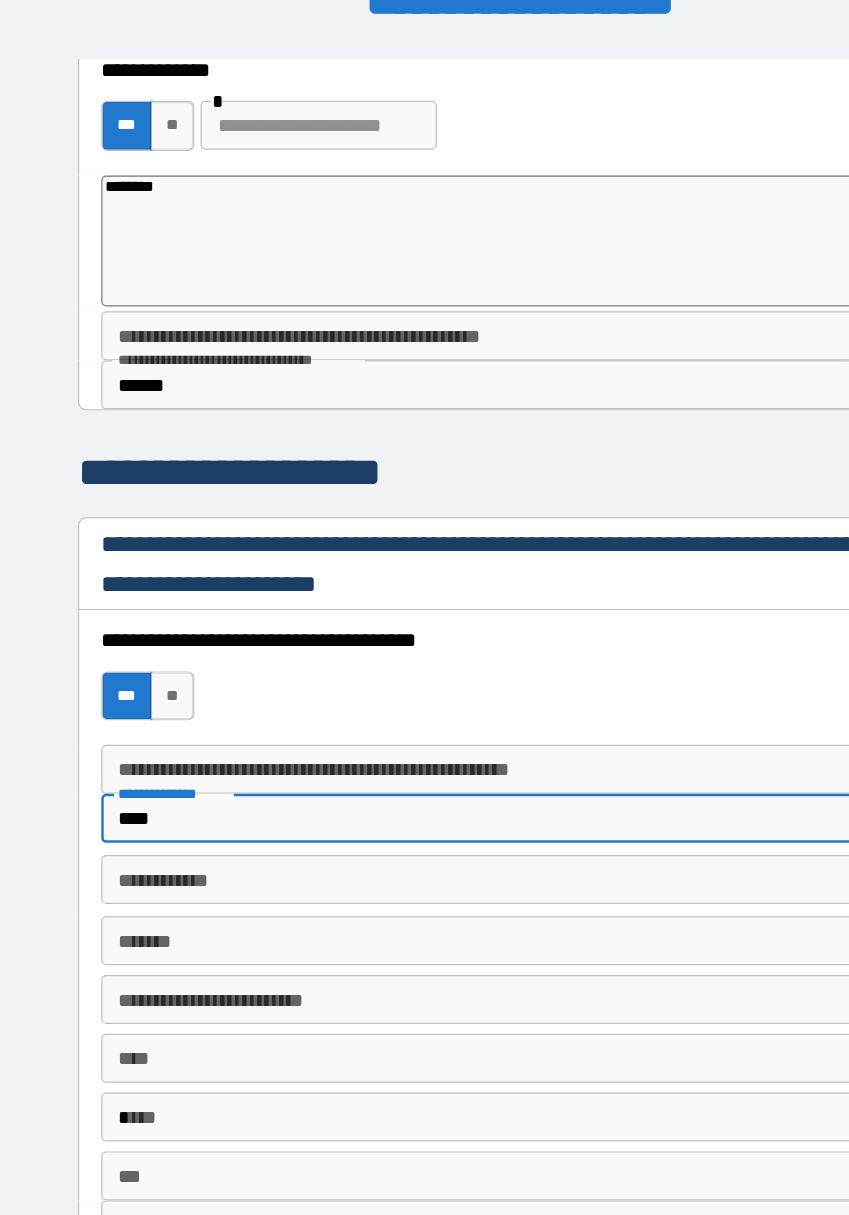 type on "*****" 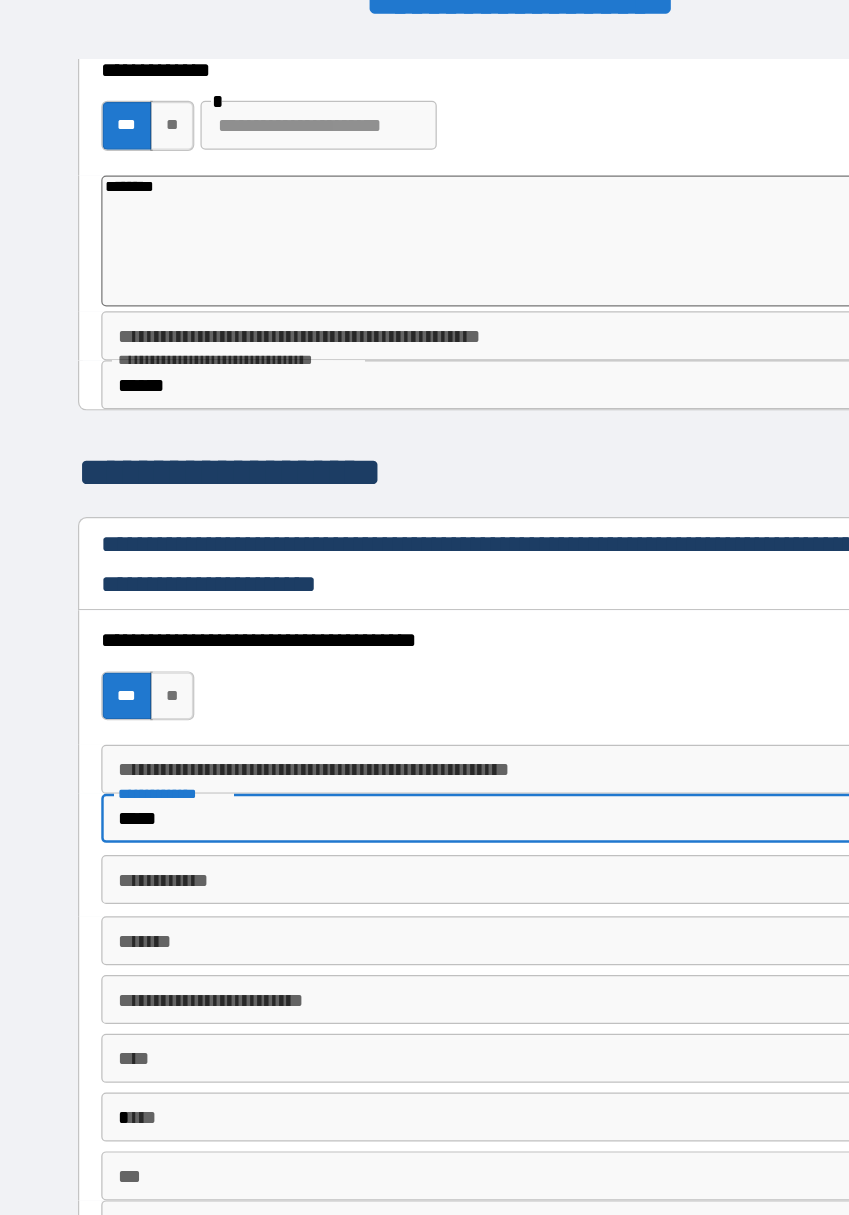 type on "*" 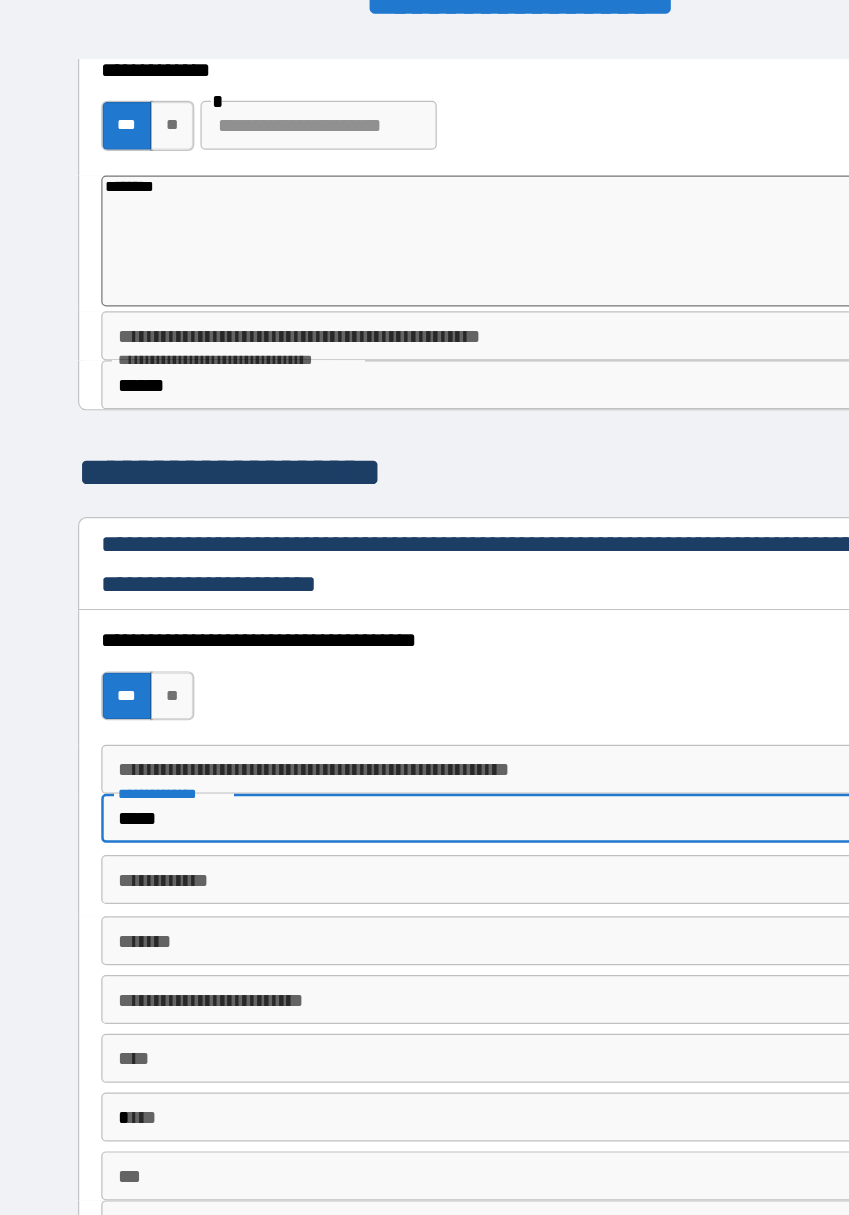 type on "******" 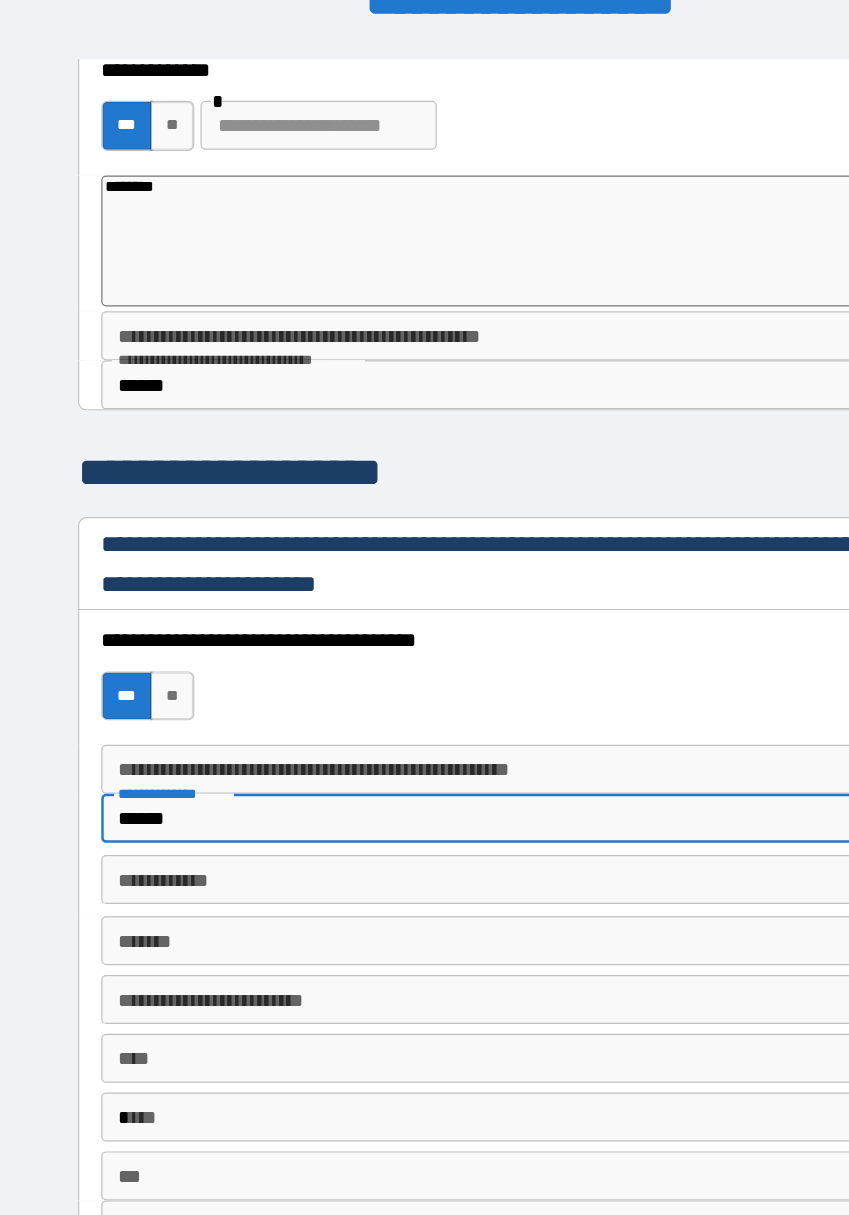 type on "*" 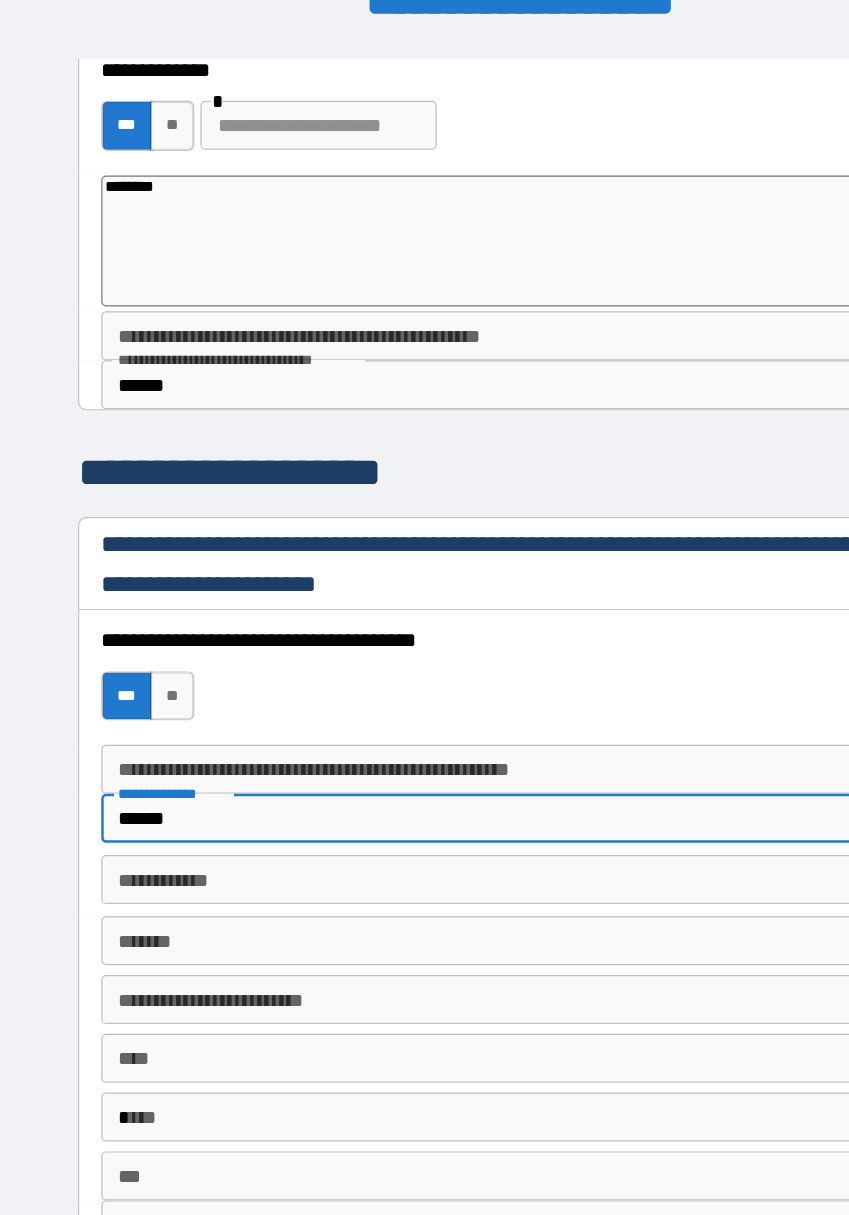 type on "*******" 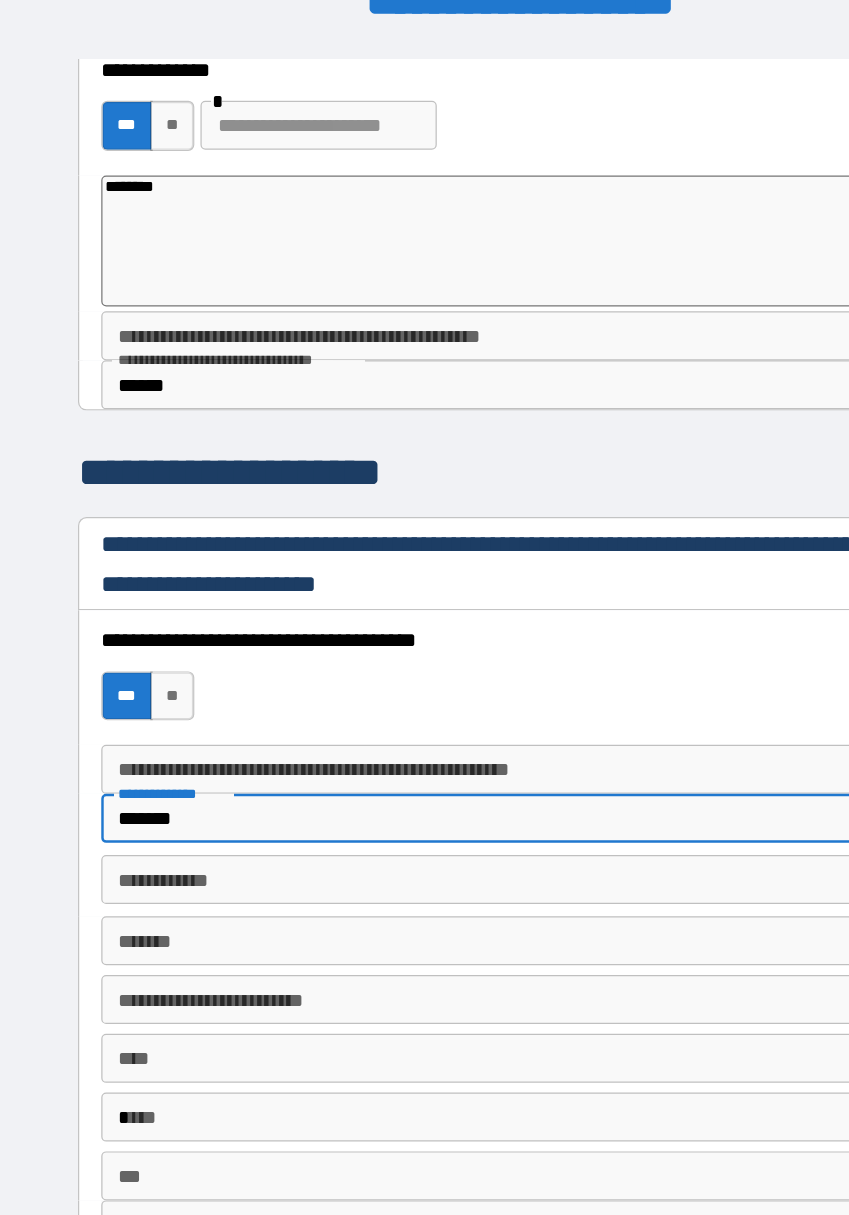 type on "*" 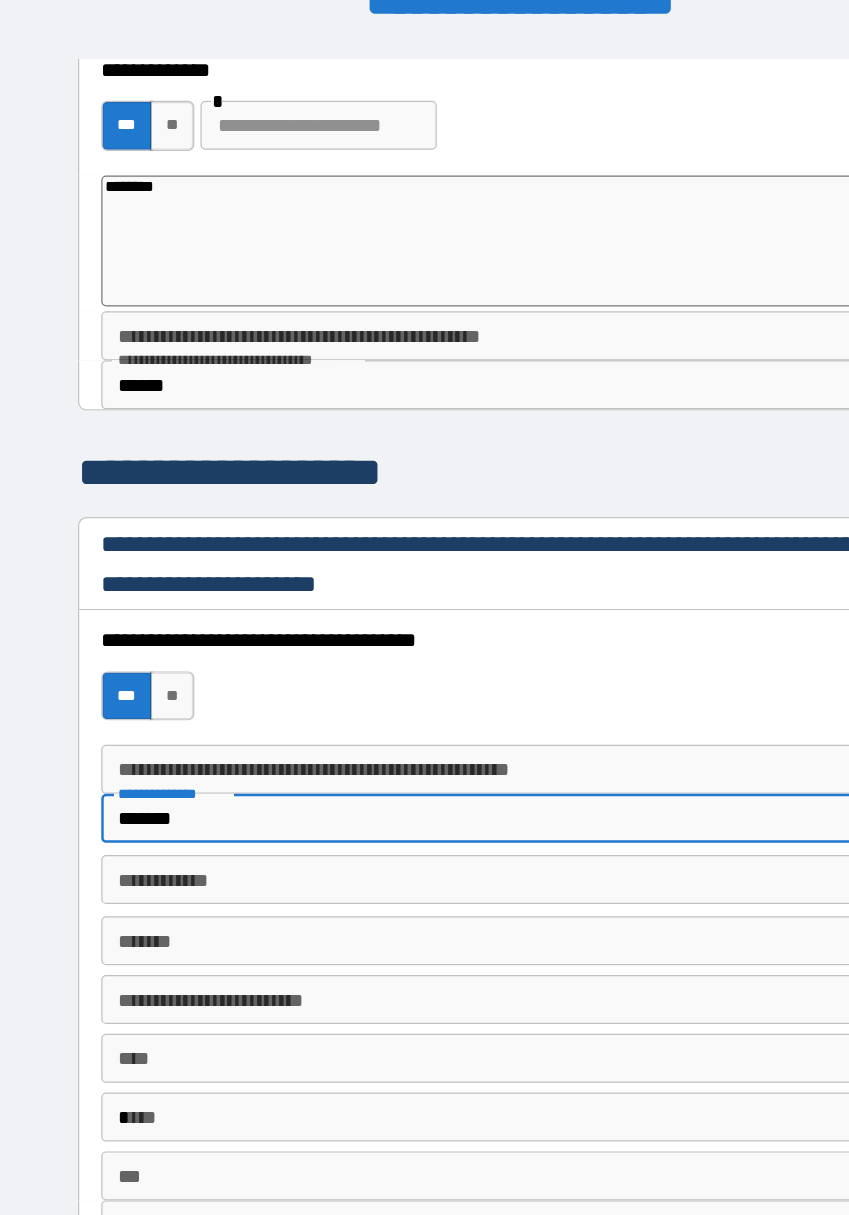 type on "********" 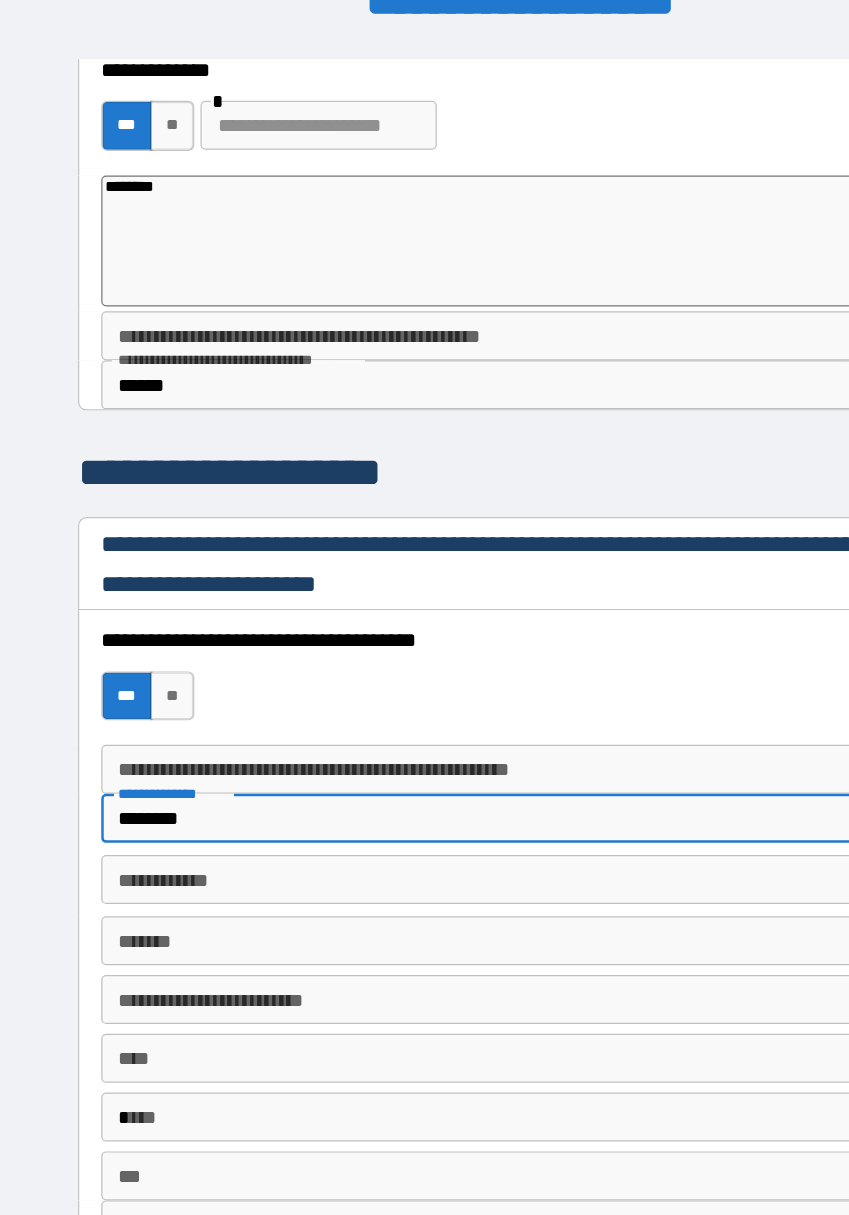 type on "*" 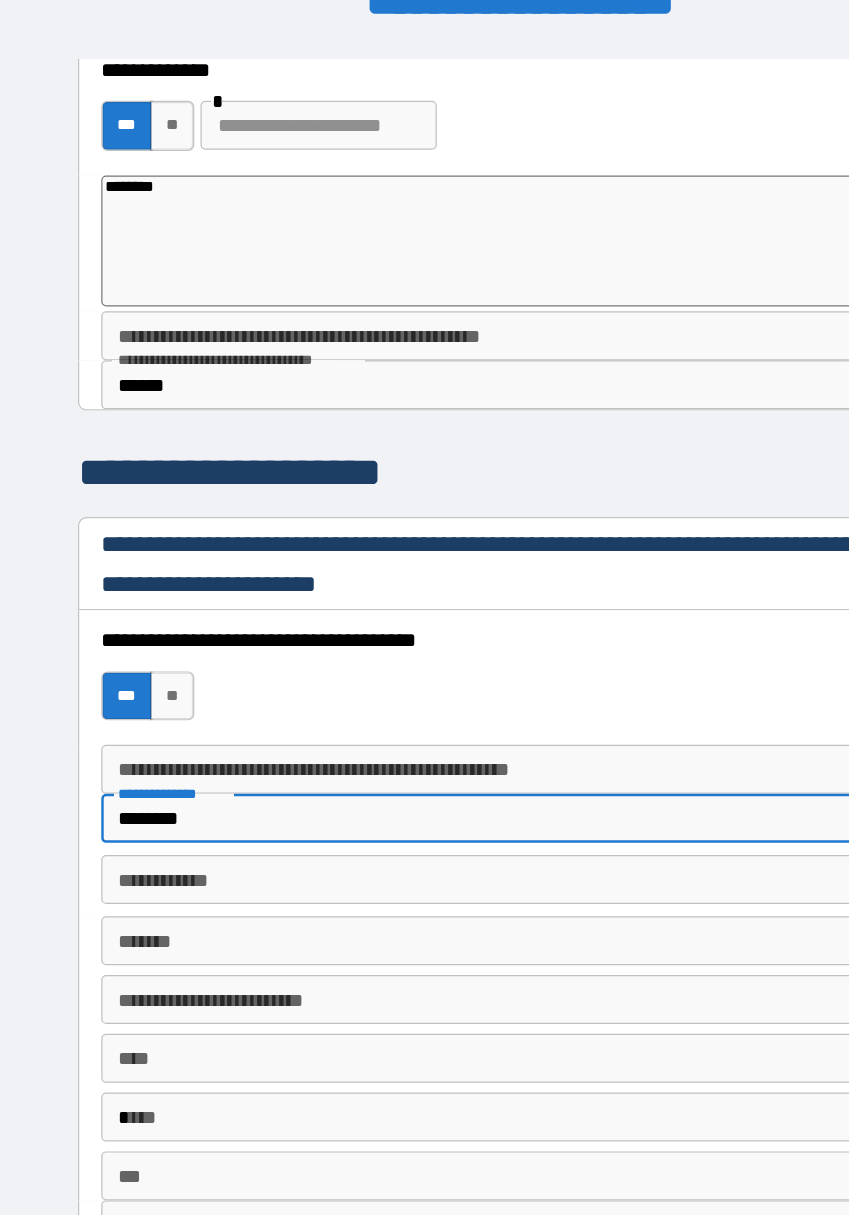 type on "********" 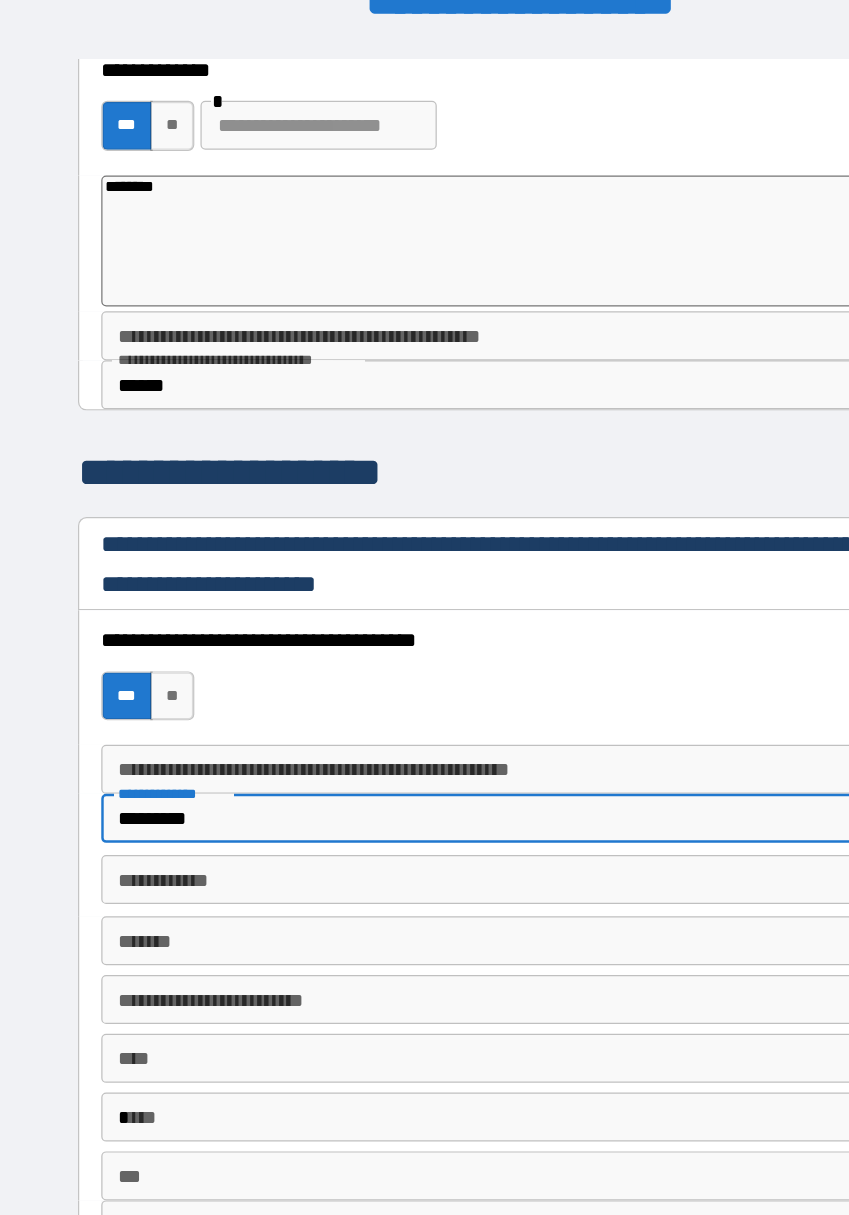 type on "*" 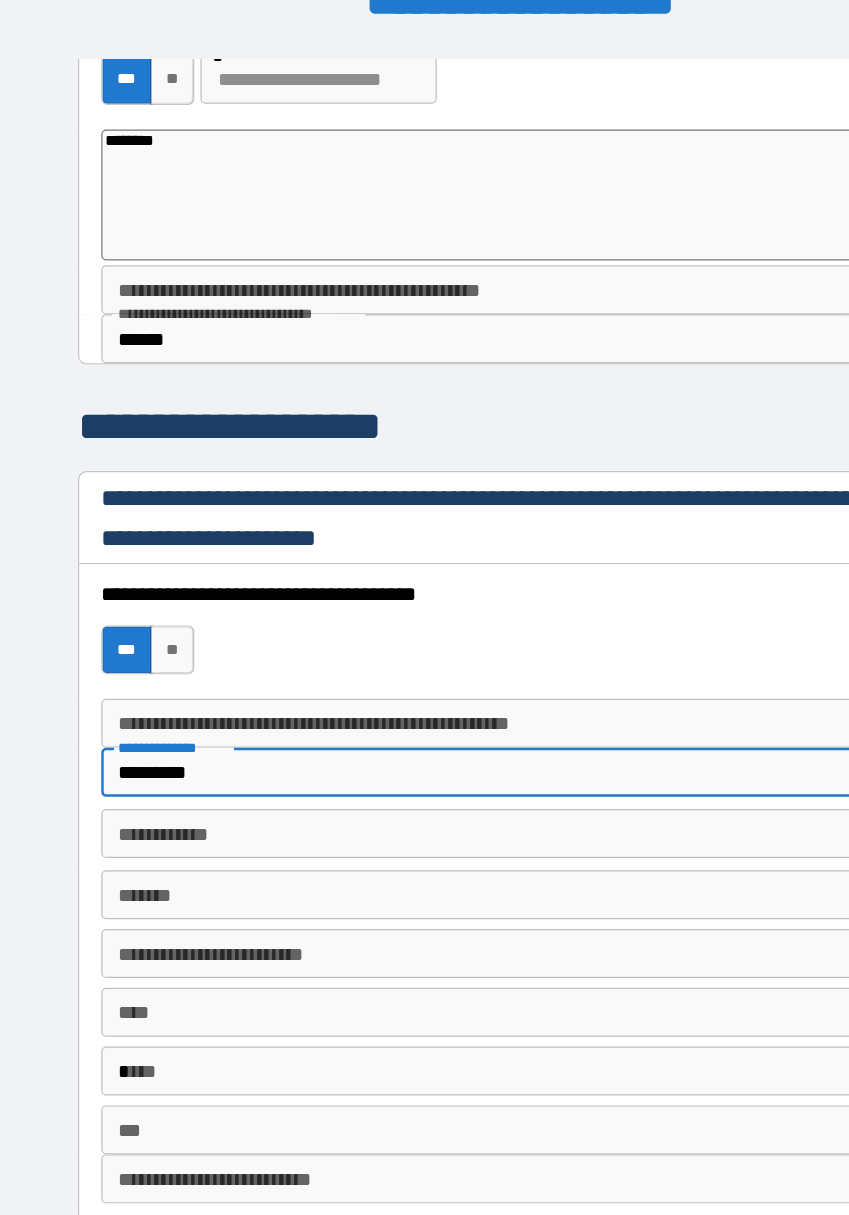 scroll, scrollTop: 2854, scrollLeft: 0, axis: vertical 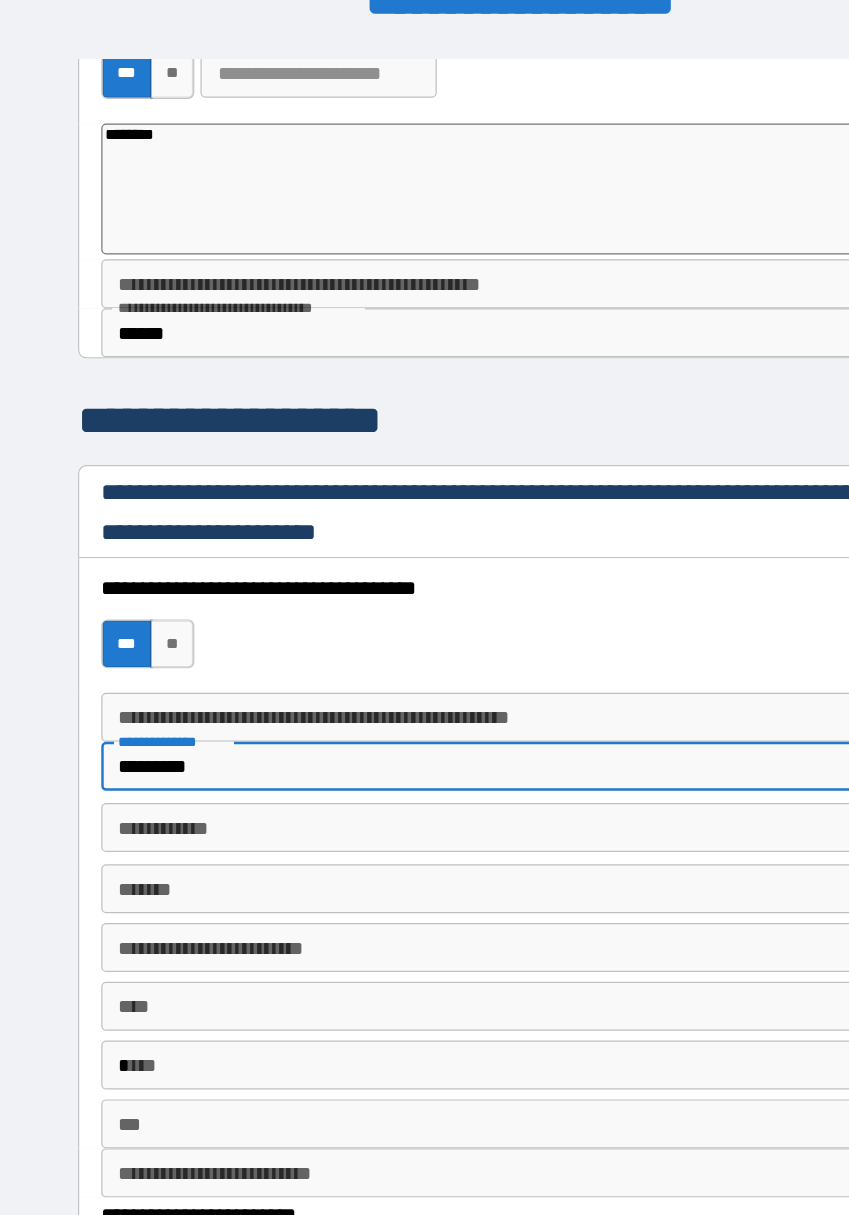 type on "**********" 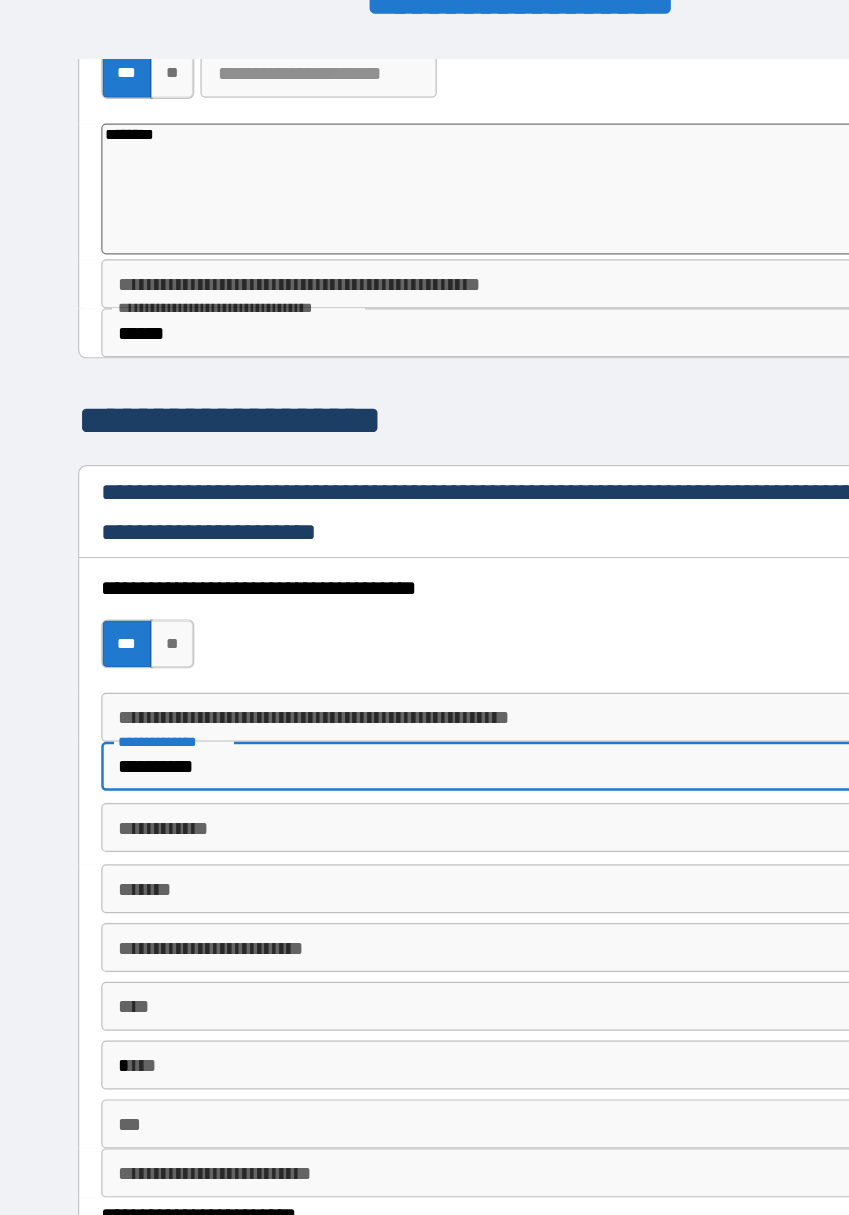 type on "*" 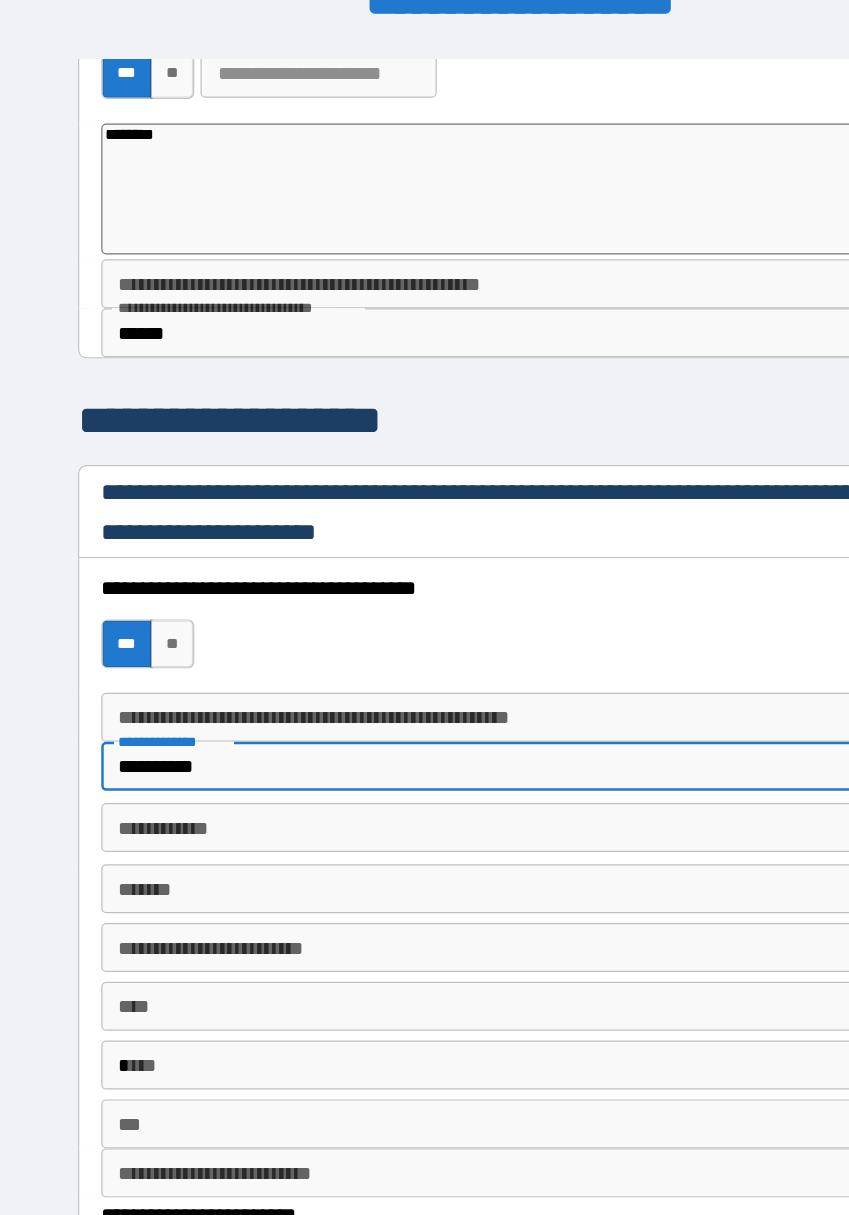 type on "**********" 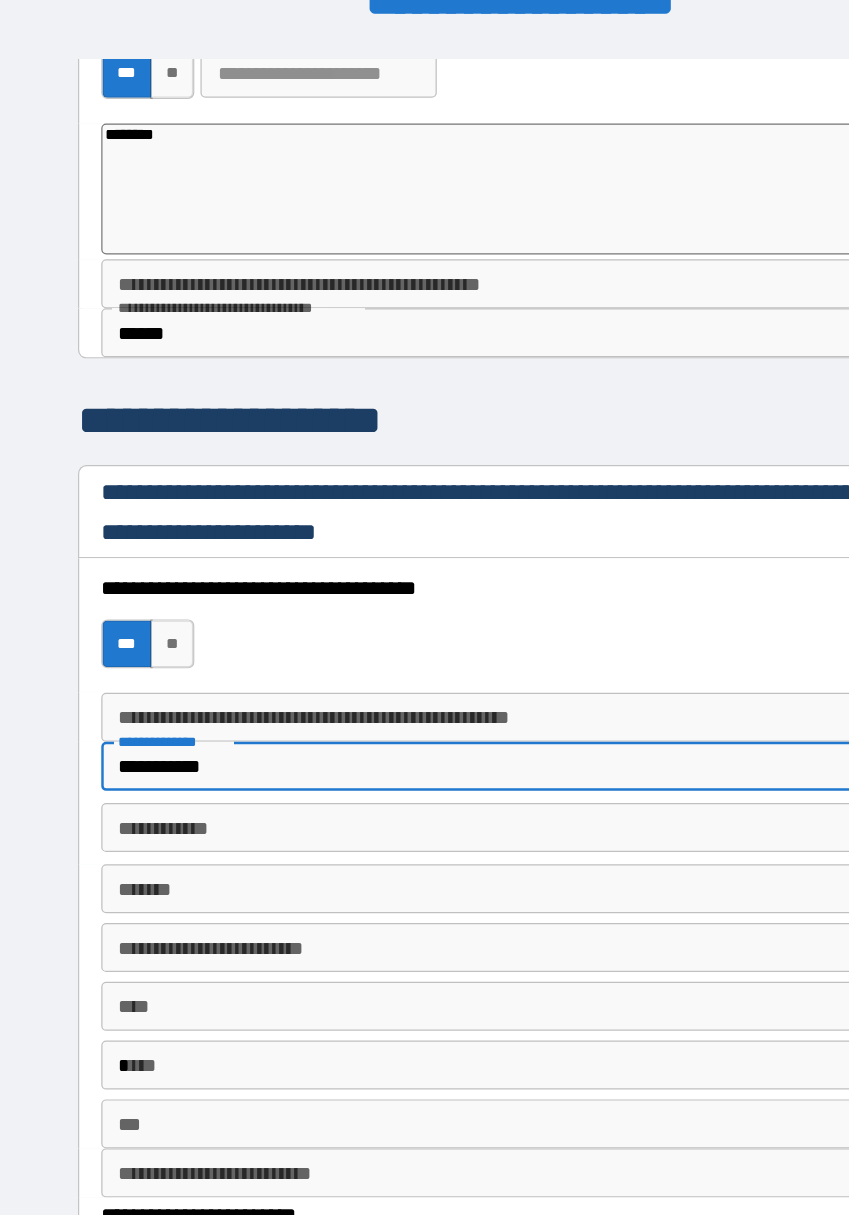 type on "*" 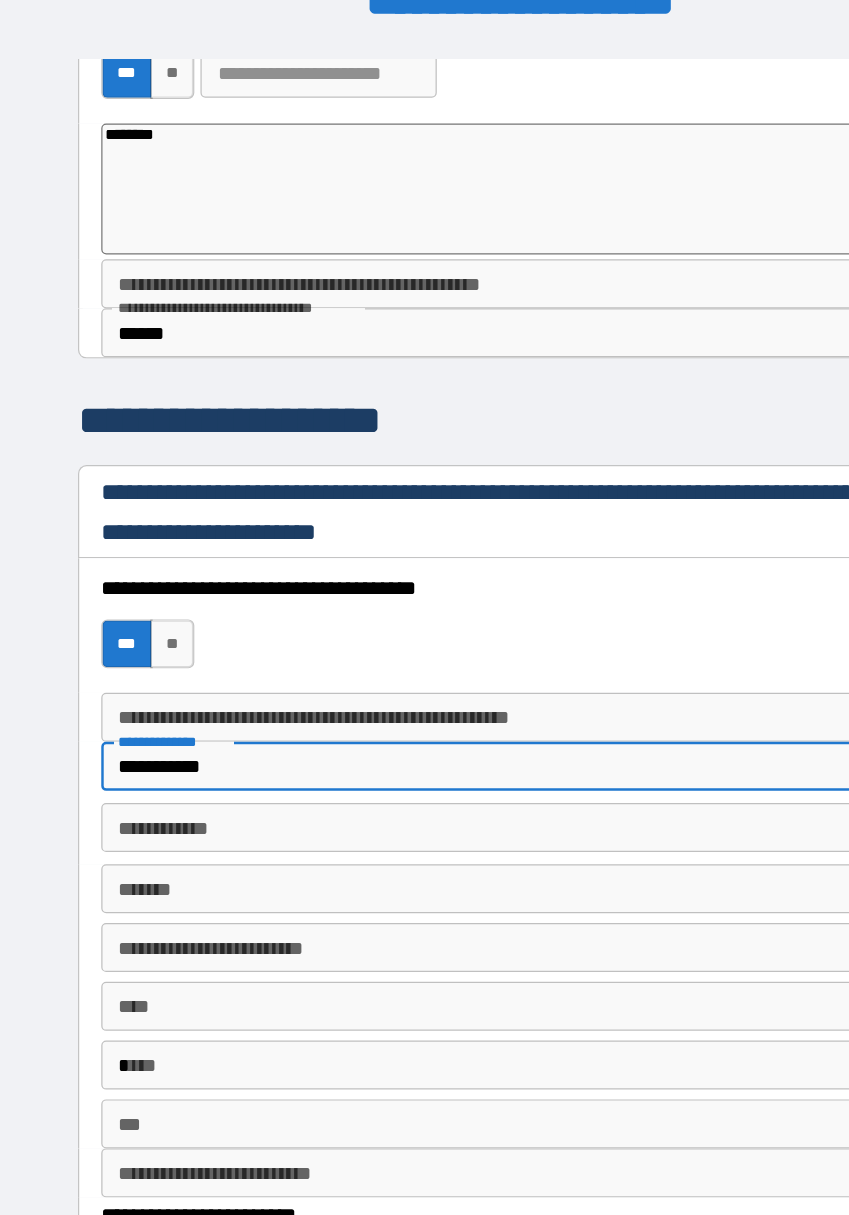 type on "**********" 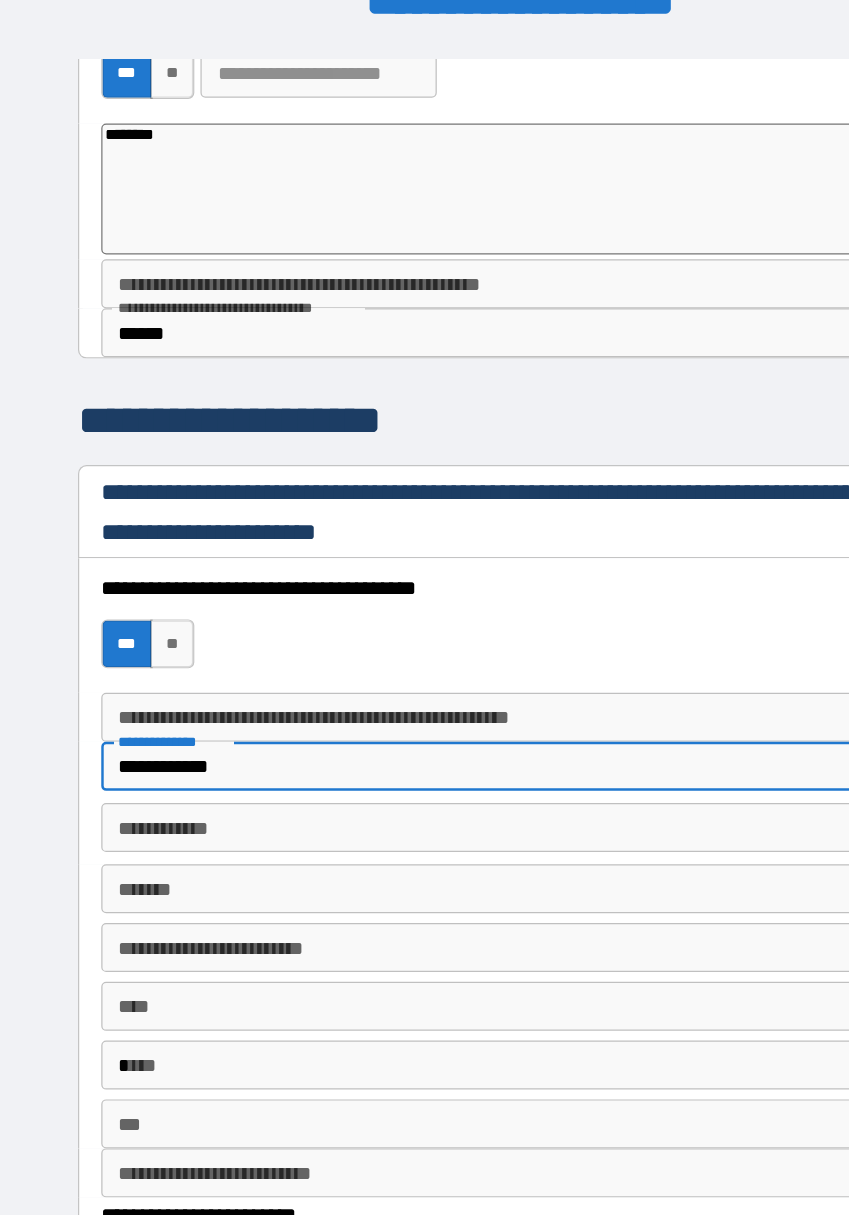 type on "*" 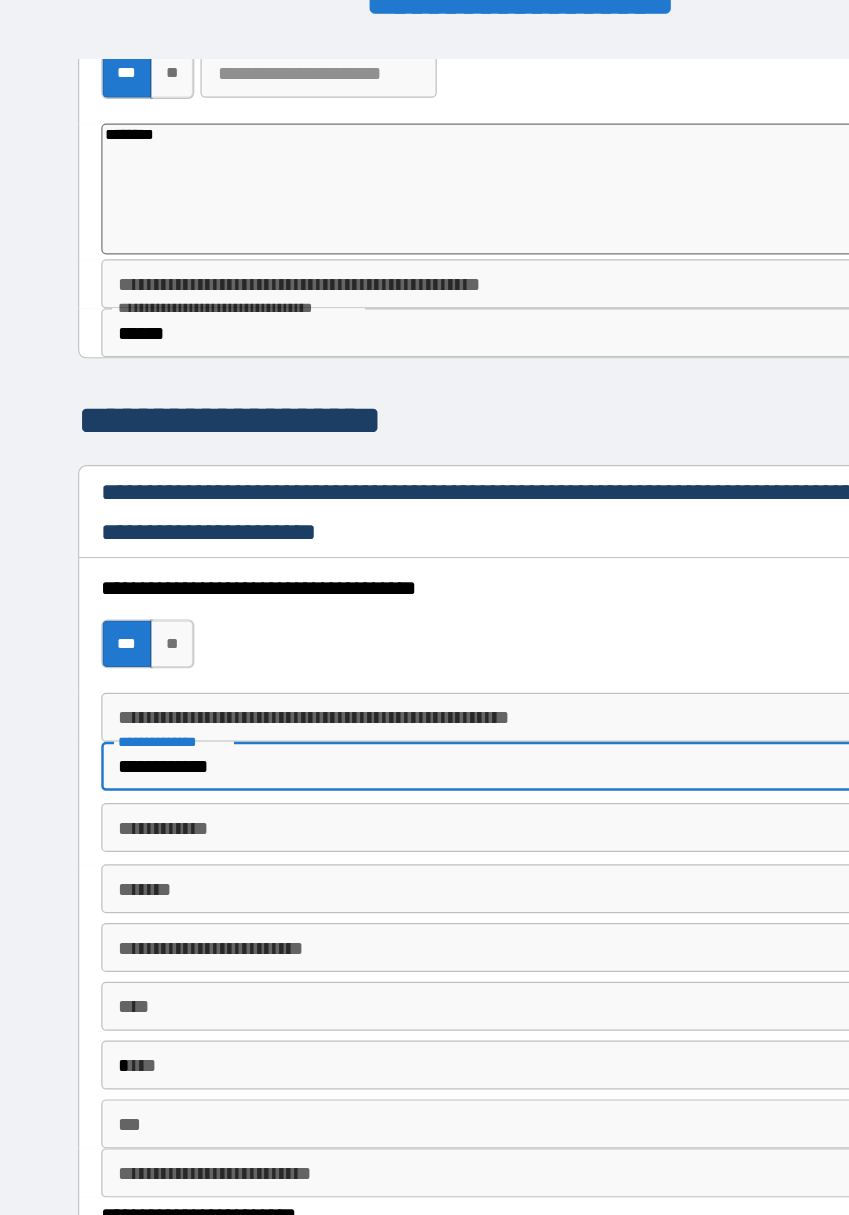 type on "**********" 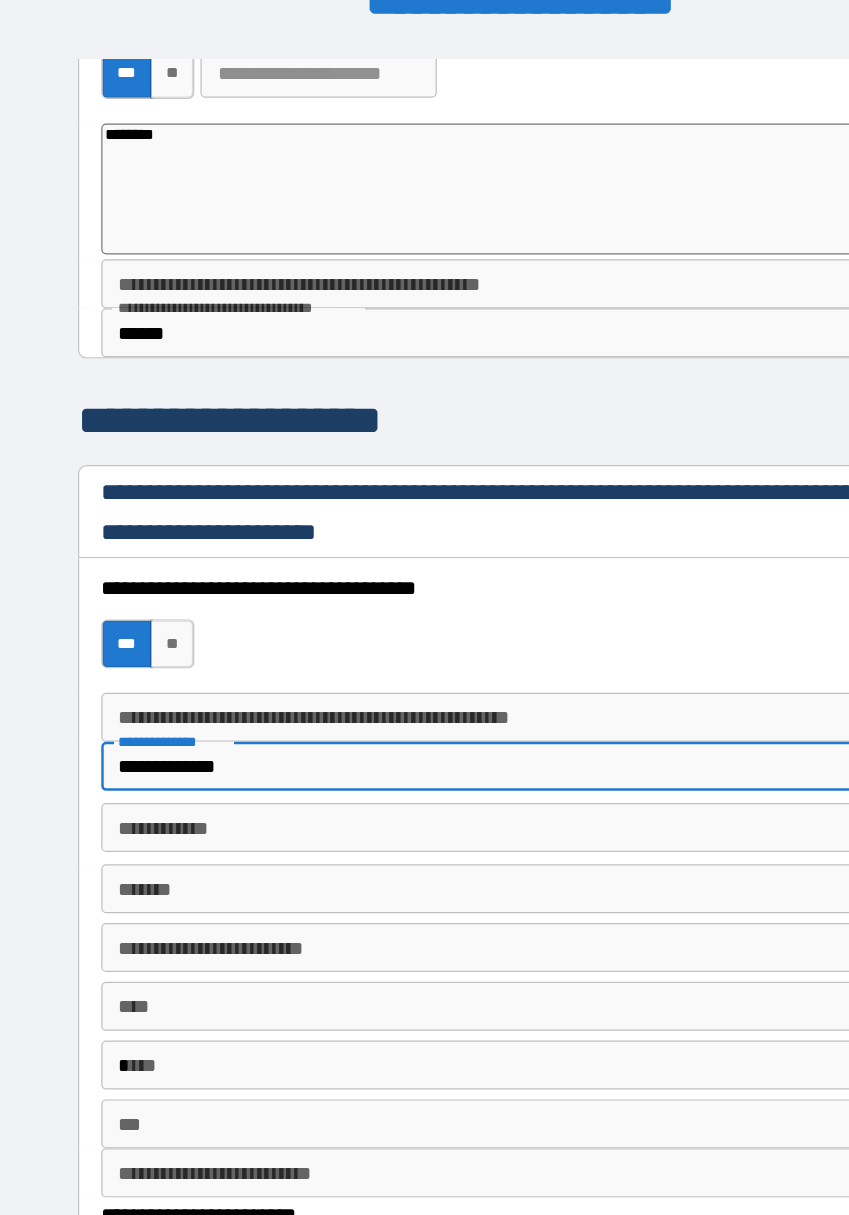 type on "*" 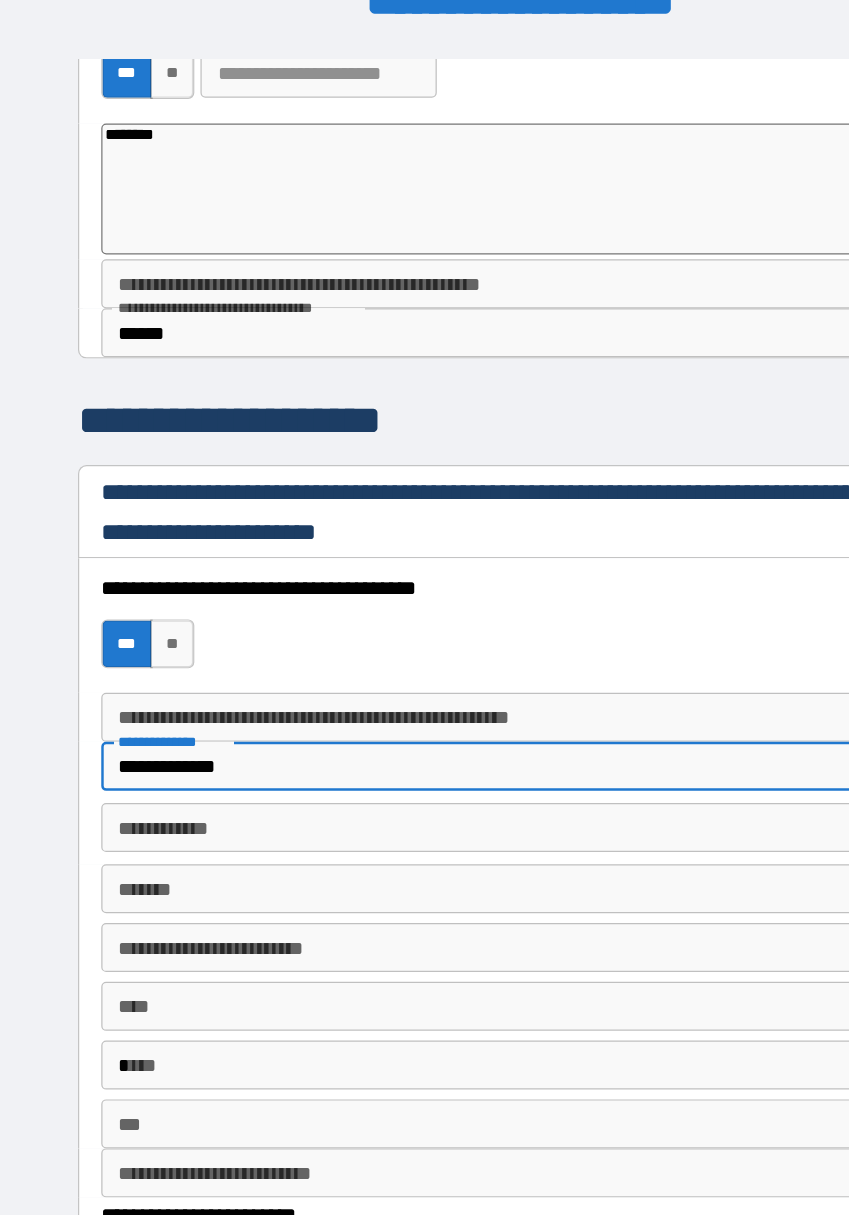 type on "**********" 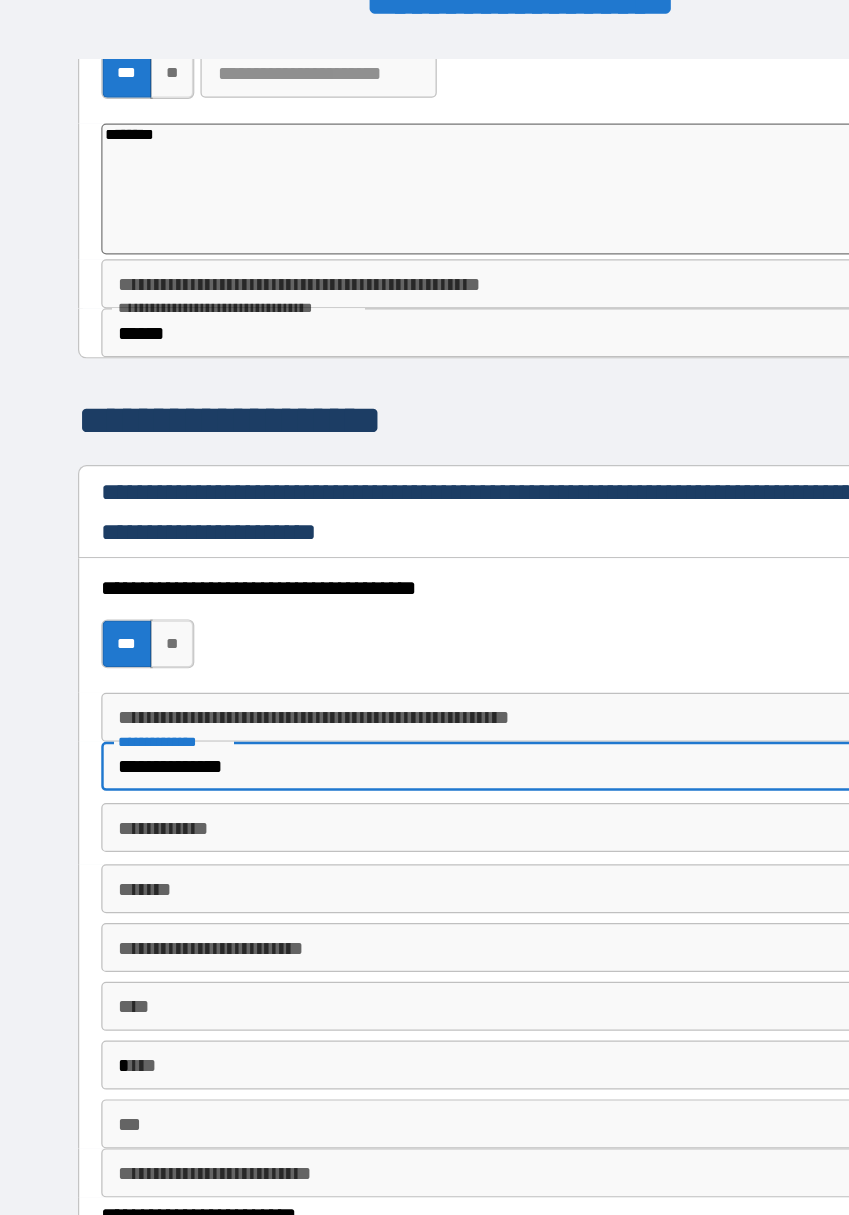 type on "*" 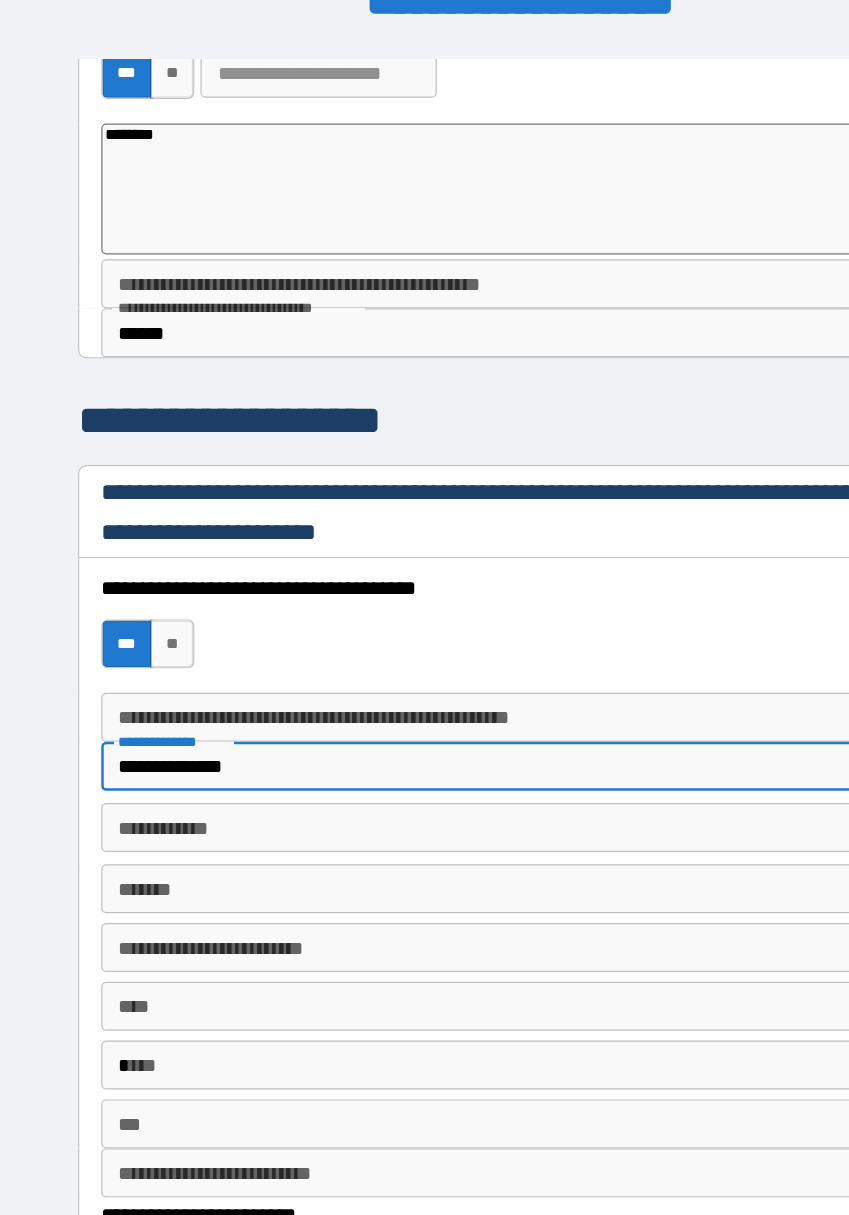 type on "**********" 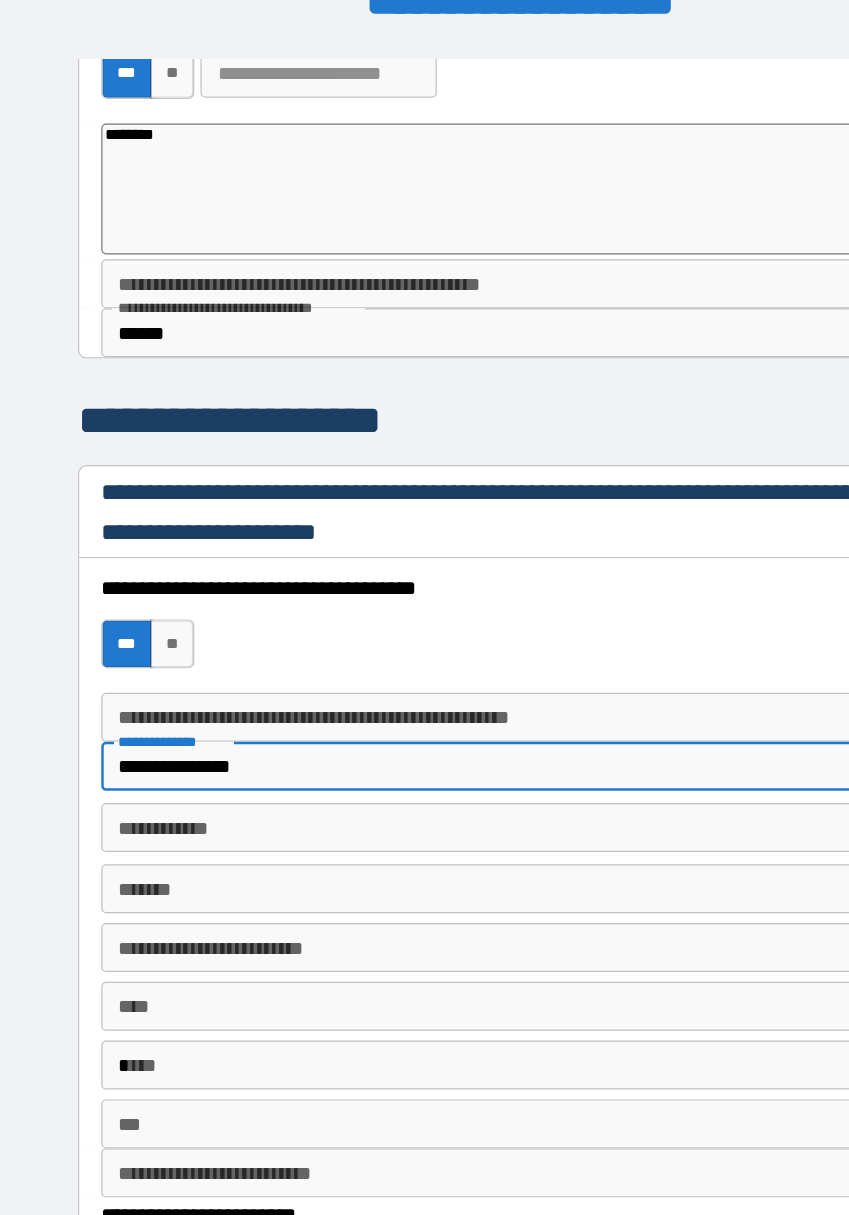 type on "*" 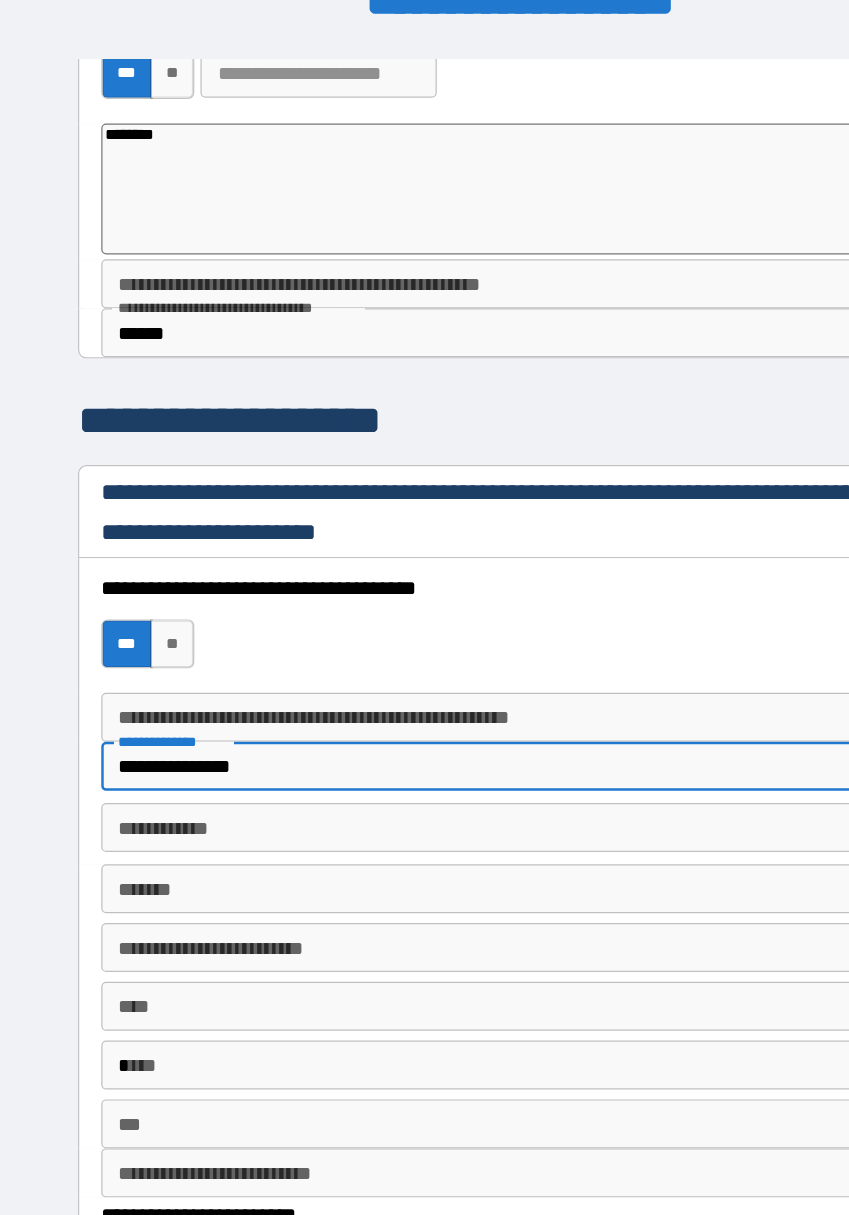 type on "**********" 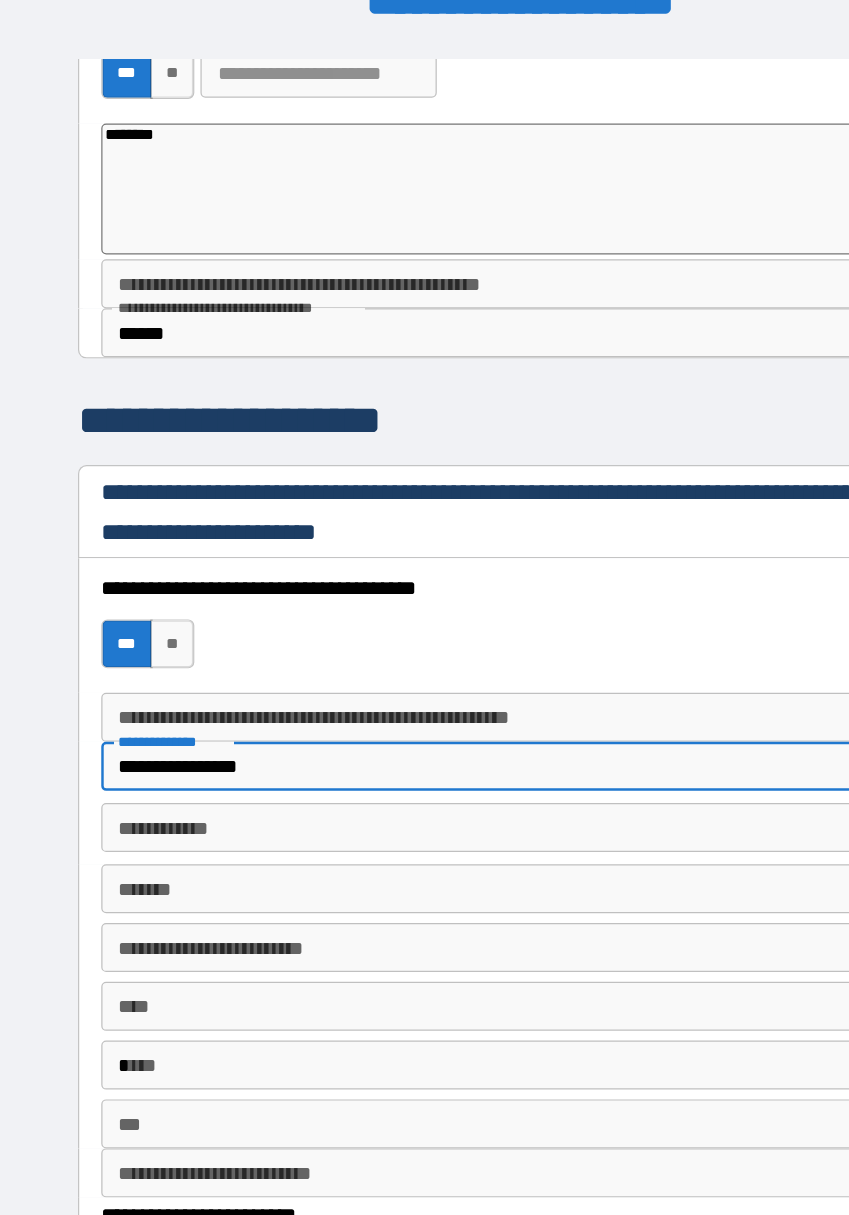 type on "*" 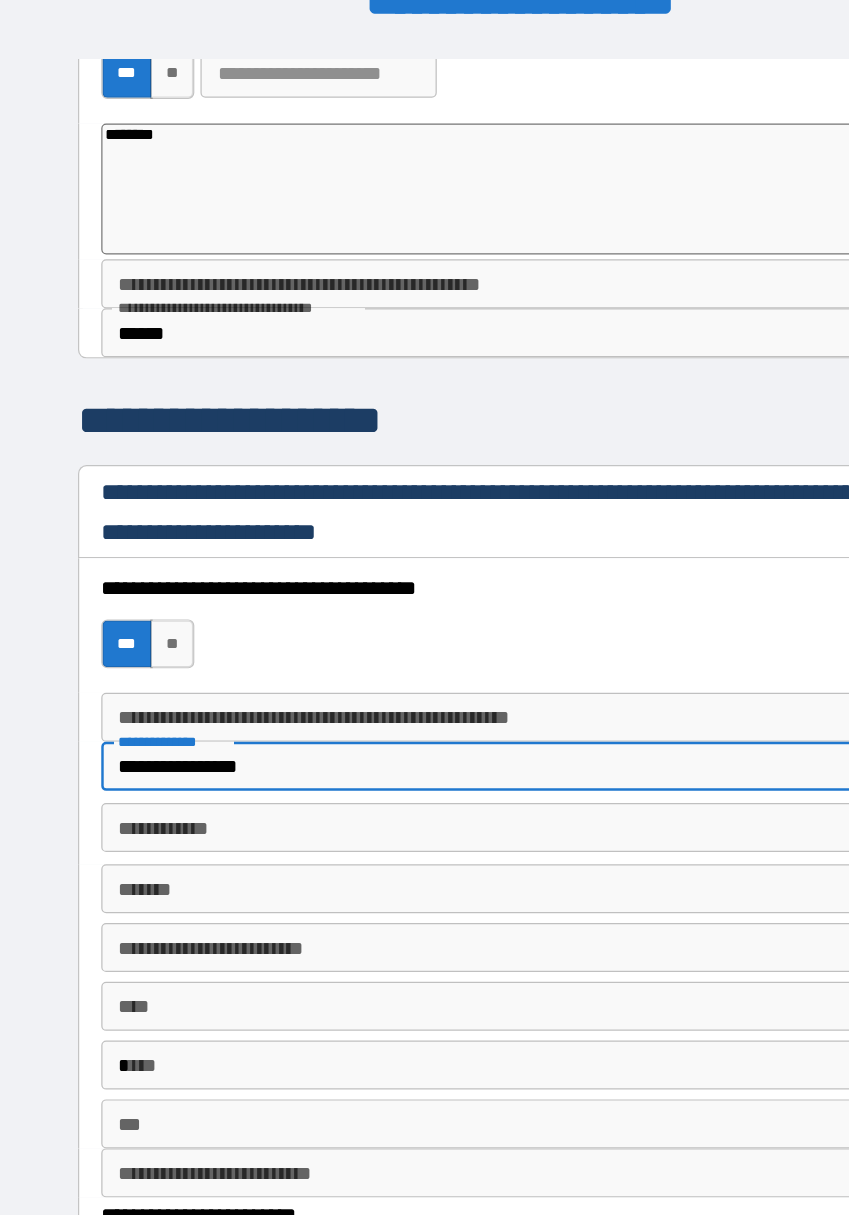 type on "**********" 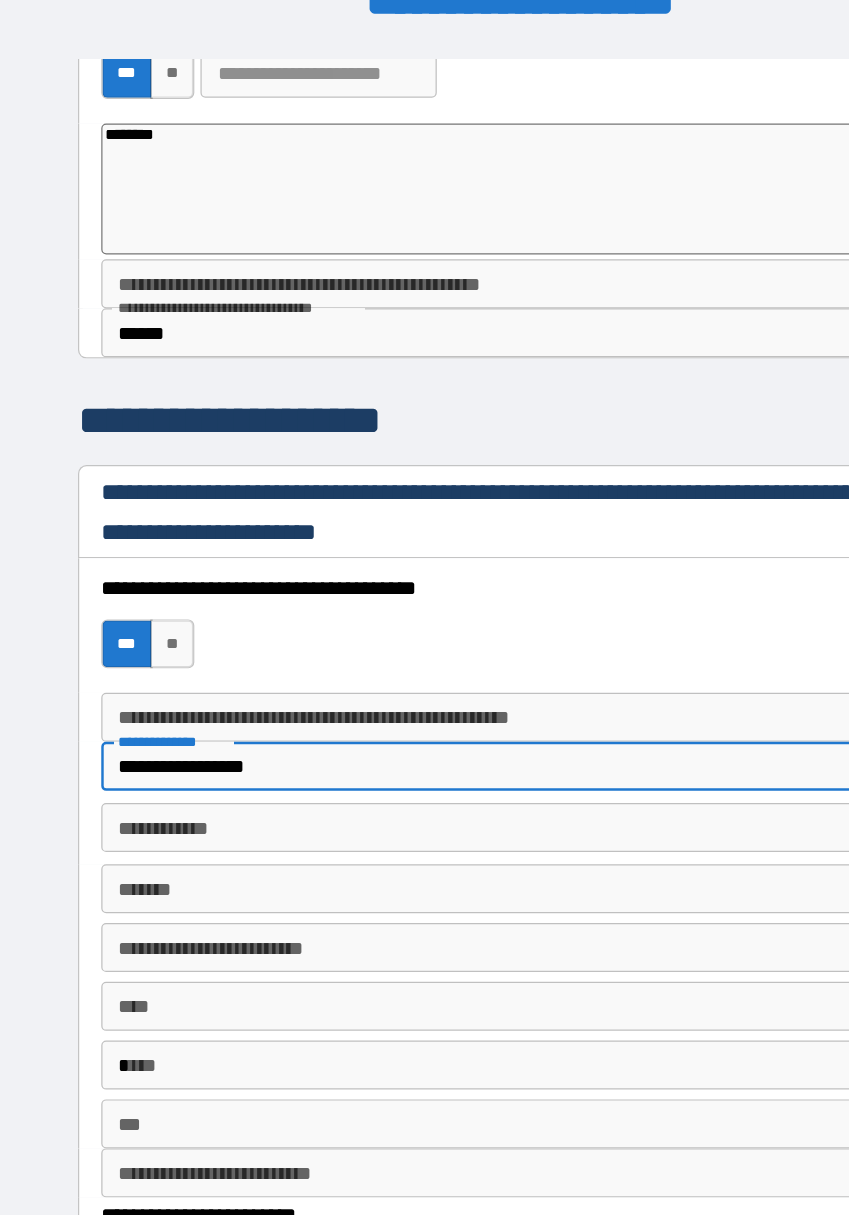 type on "*" 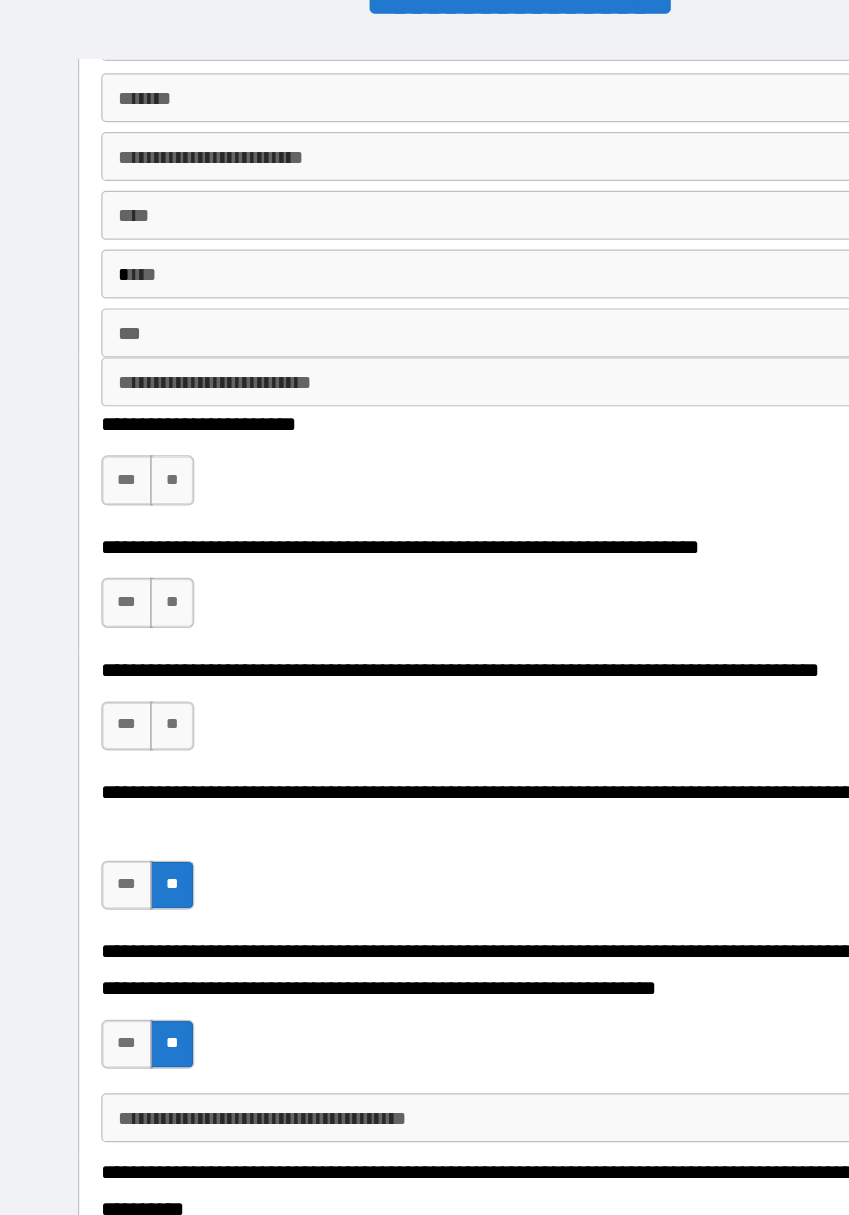 scroll, scrollTop: 3514, scrollLeft: 0, axis: vertical 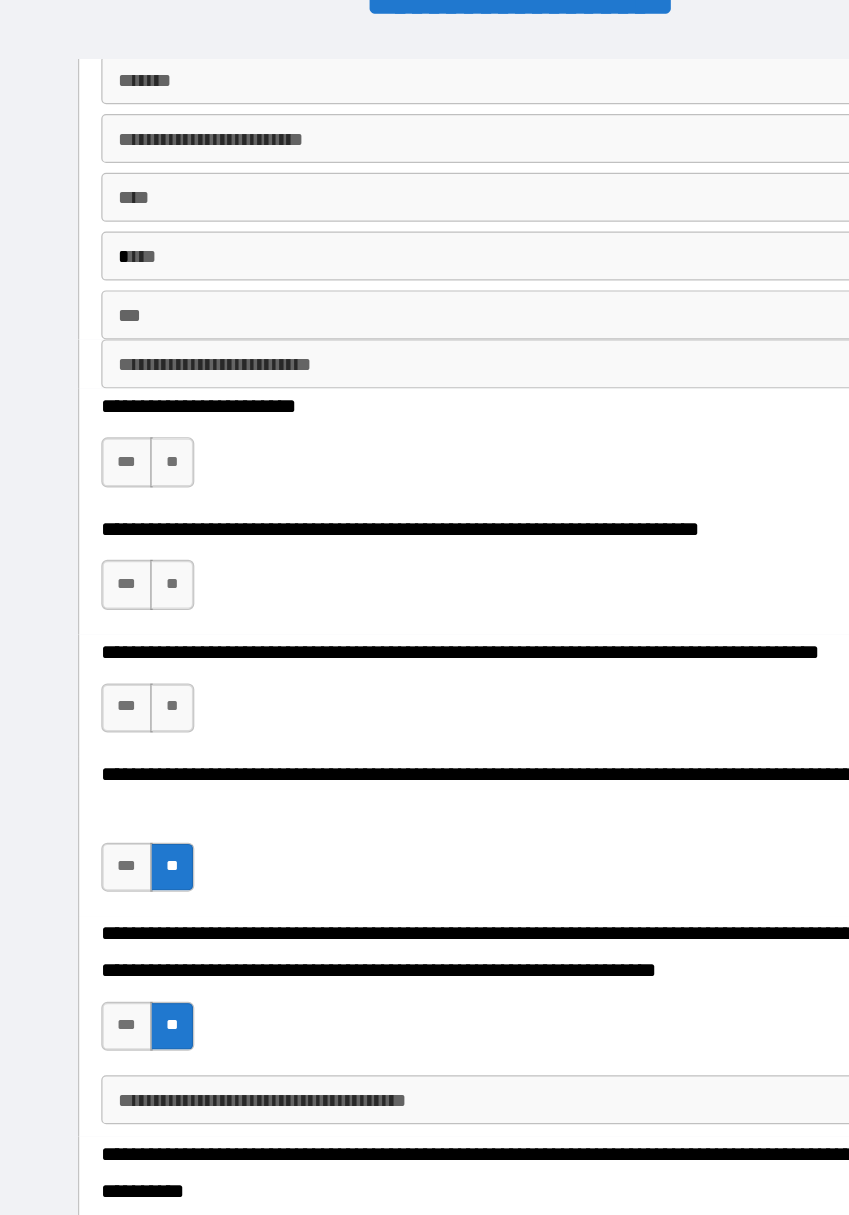 type on "**********" 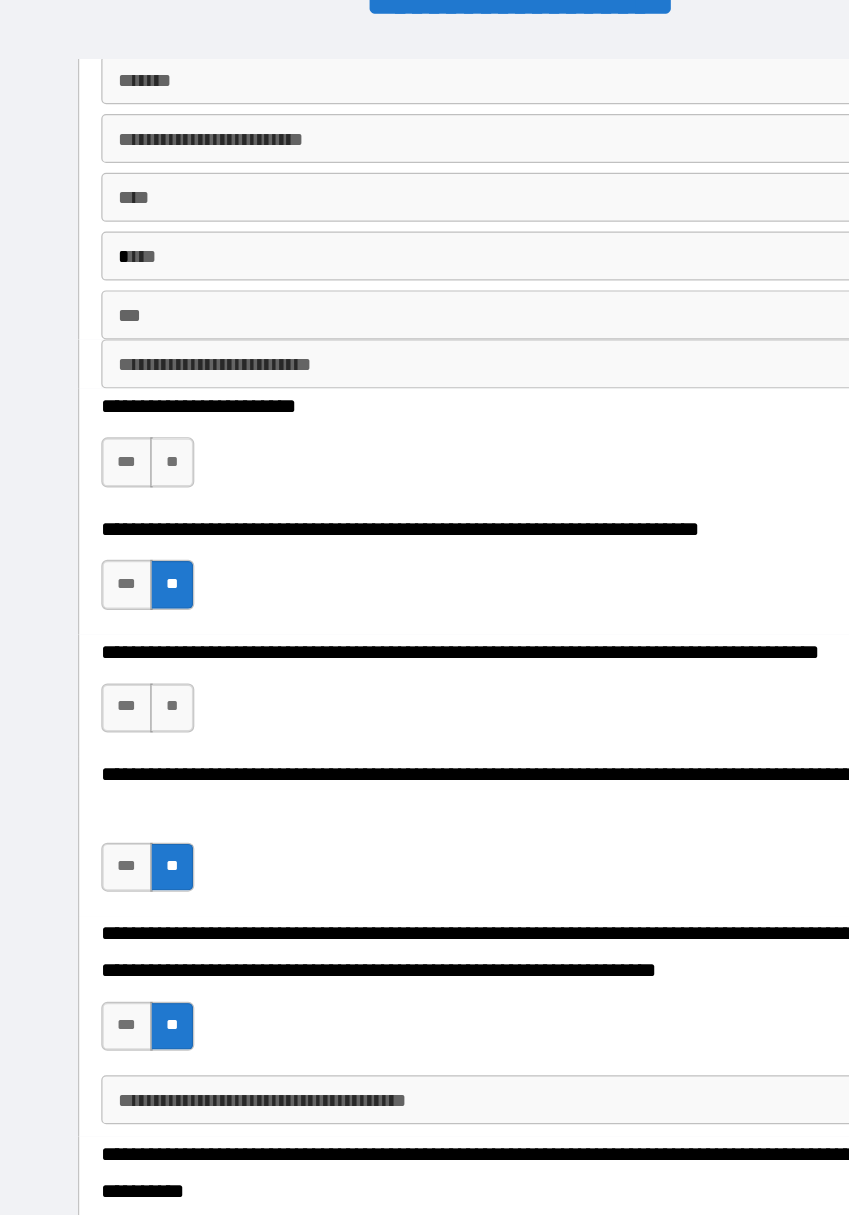 click on "**" at bounding box center (141, 621) 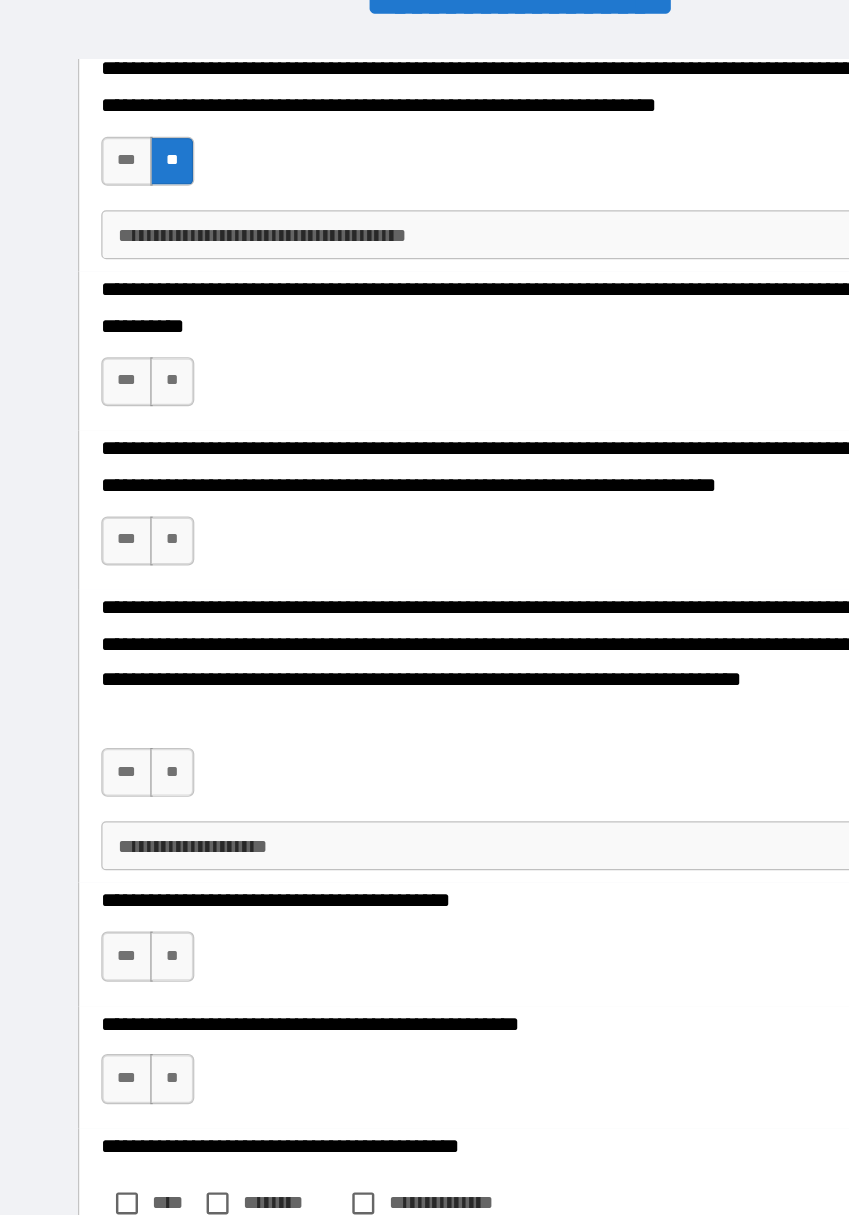 scroll, scrollTop: 4216, scrollLeft: 0, axis: vertical 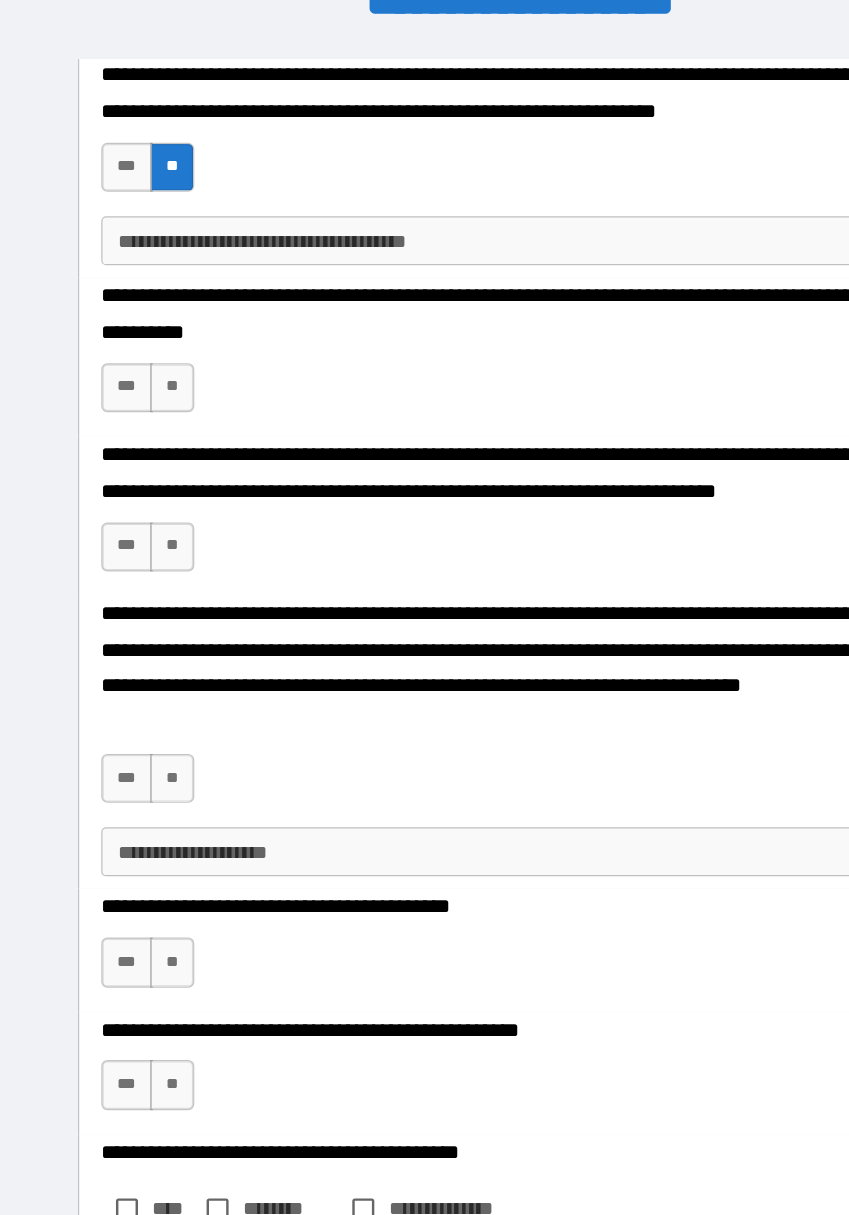 click on "**" at bounding box center [141, 489] 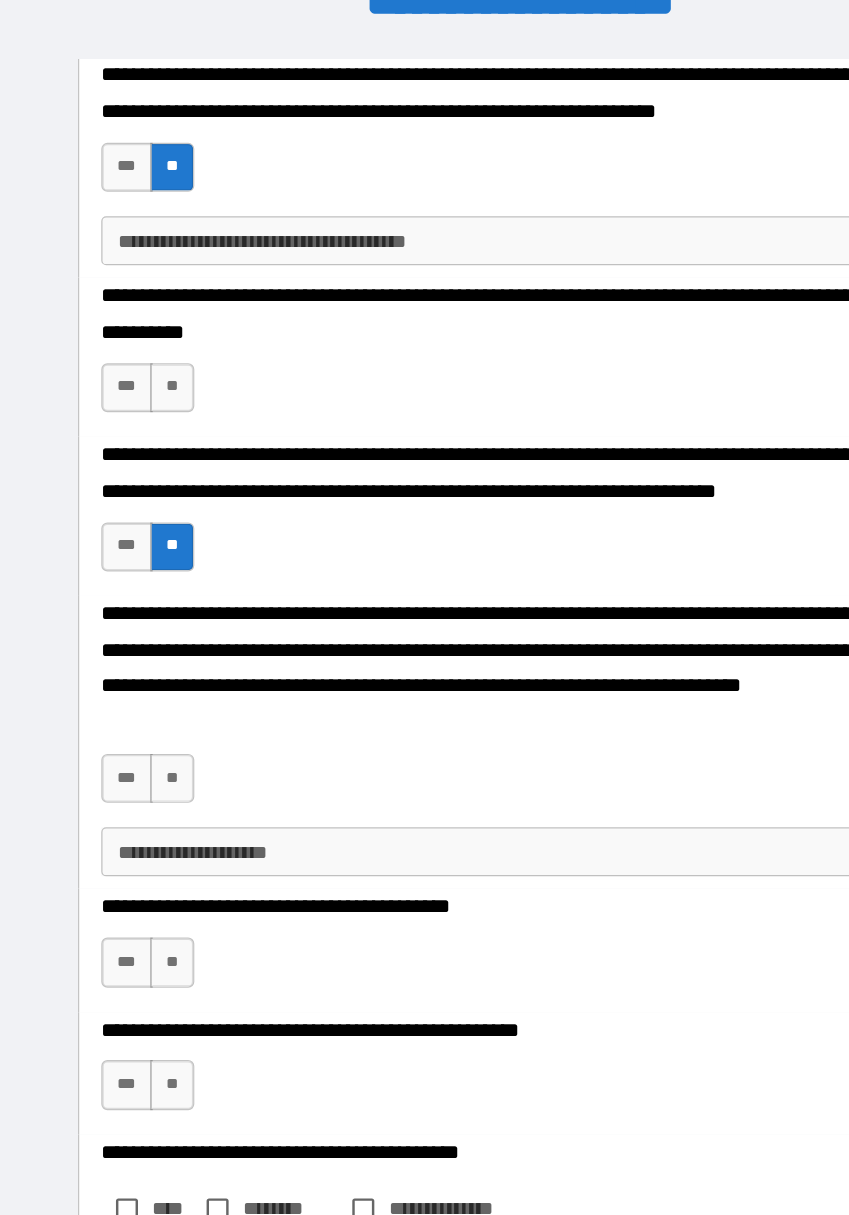 click on "**" at bounding box center [141, 678] 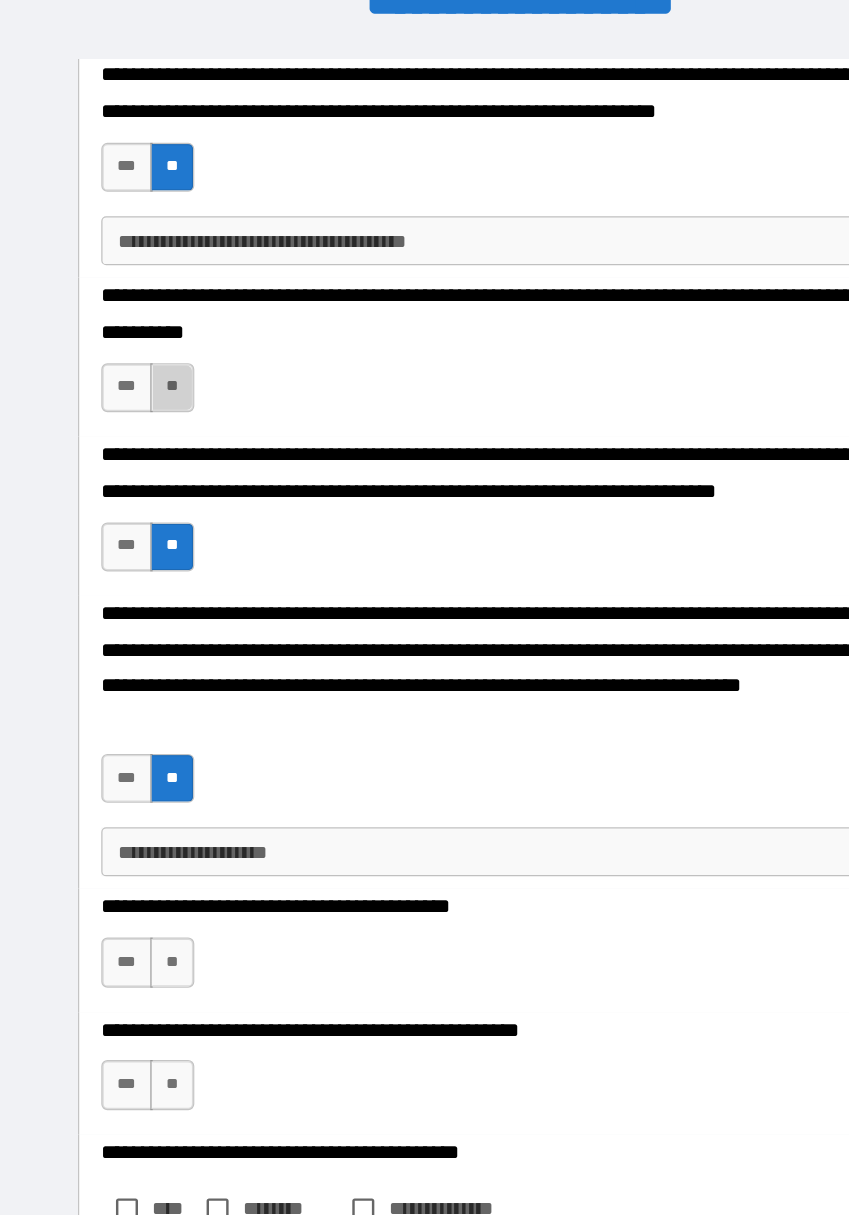 click on "**" at bounding box center (141, 359) 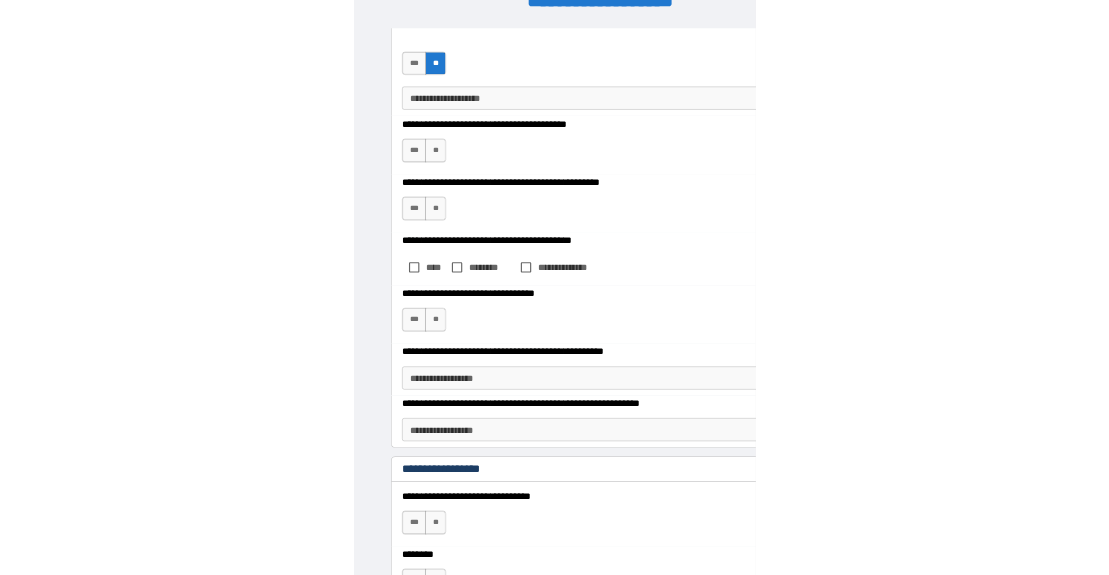 scroll, scrollTop: 4706, scrollLeft: 0, axis: vertical 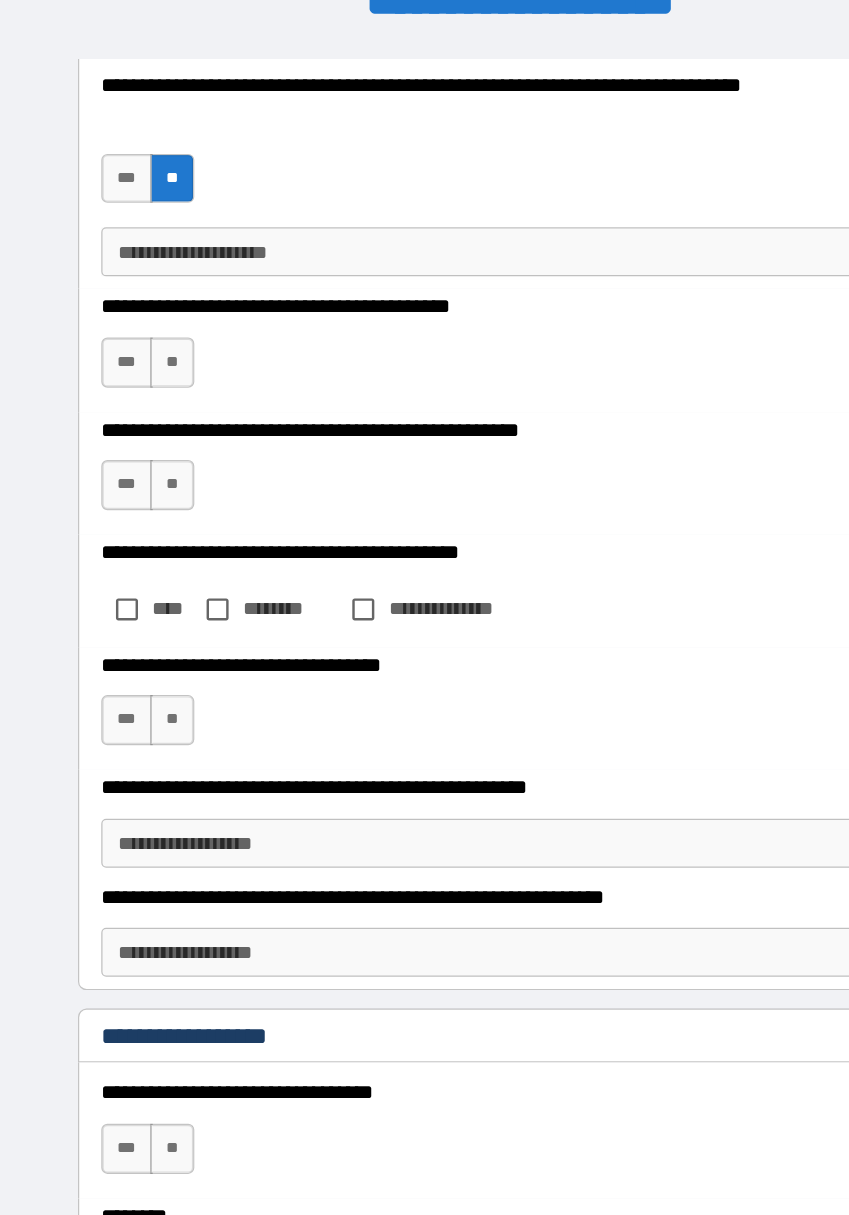 click on "**" at bounding box center [141, 338] 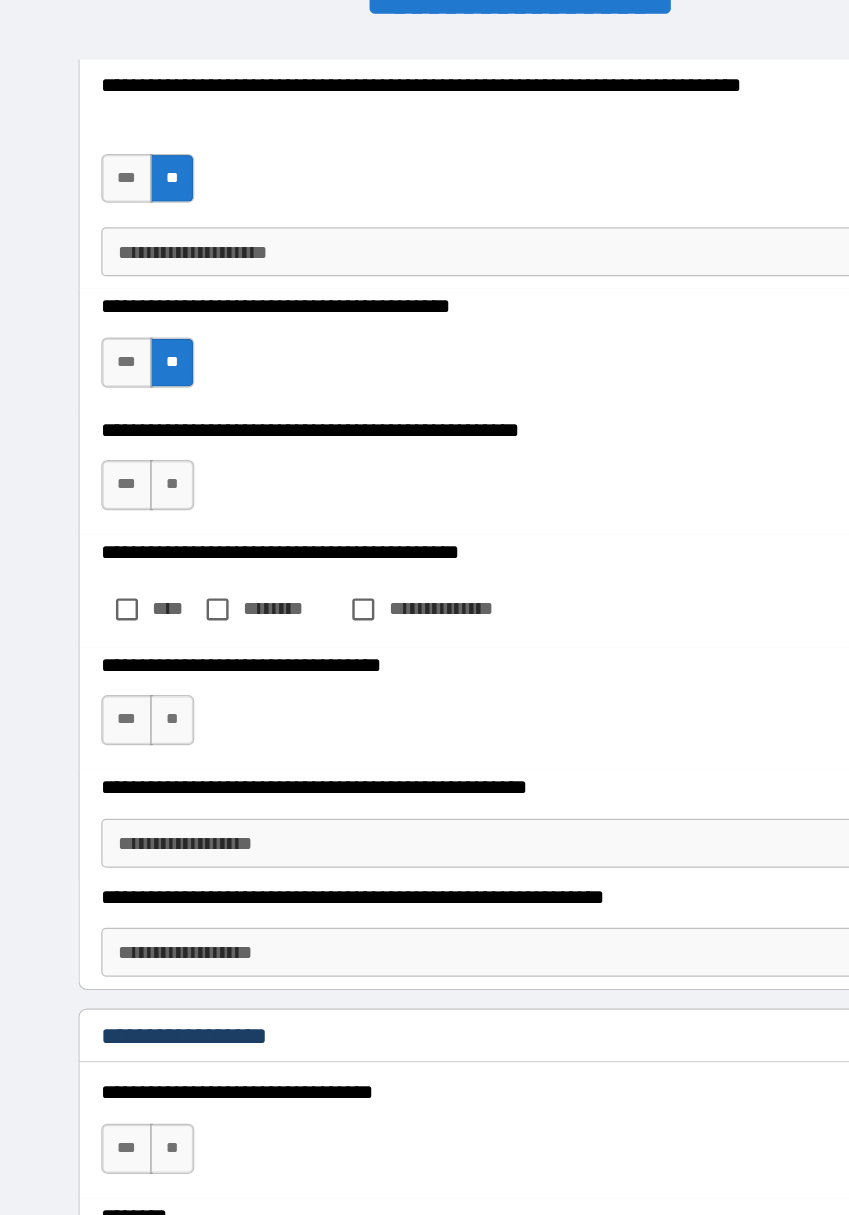 click on "***" at bounding box center [104, 438] 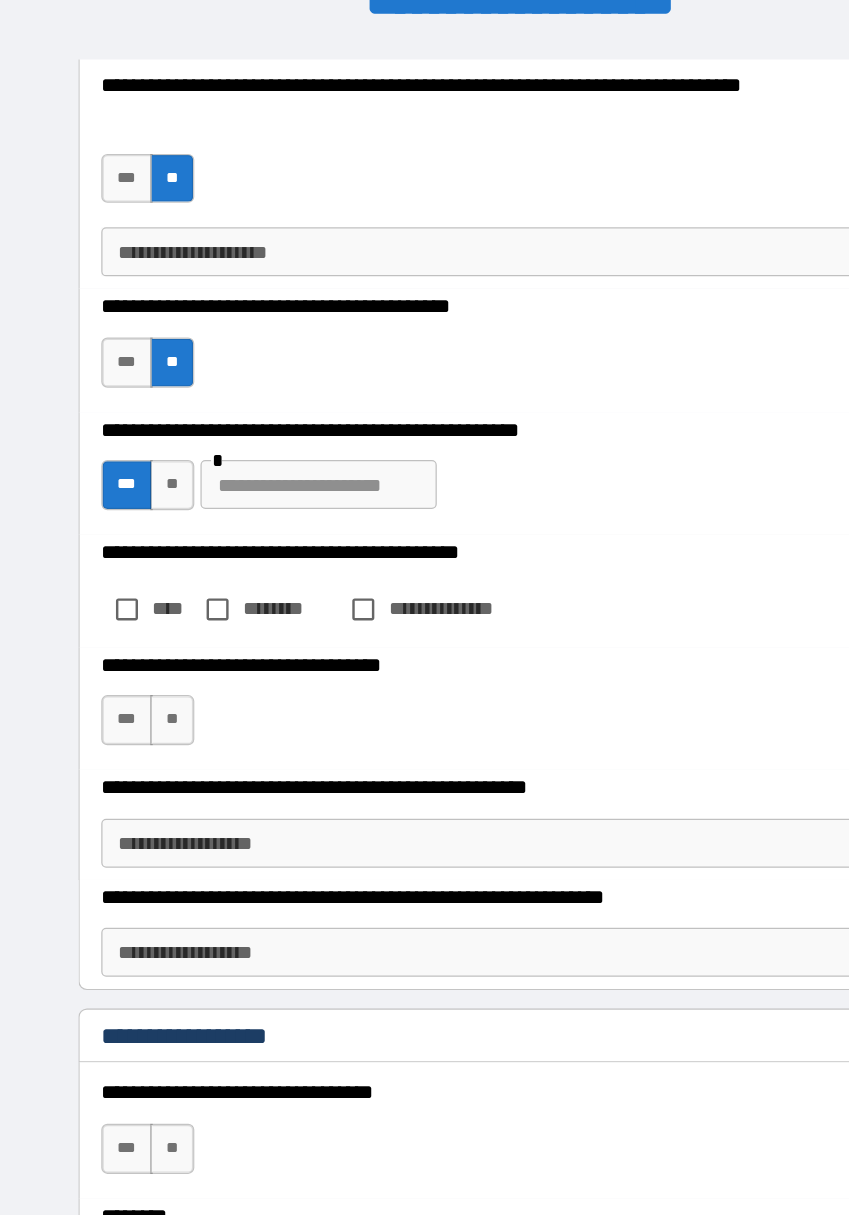 scroll, scrollTop: 0, scrollLeft: 0, axis: both 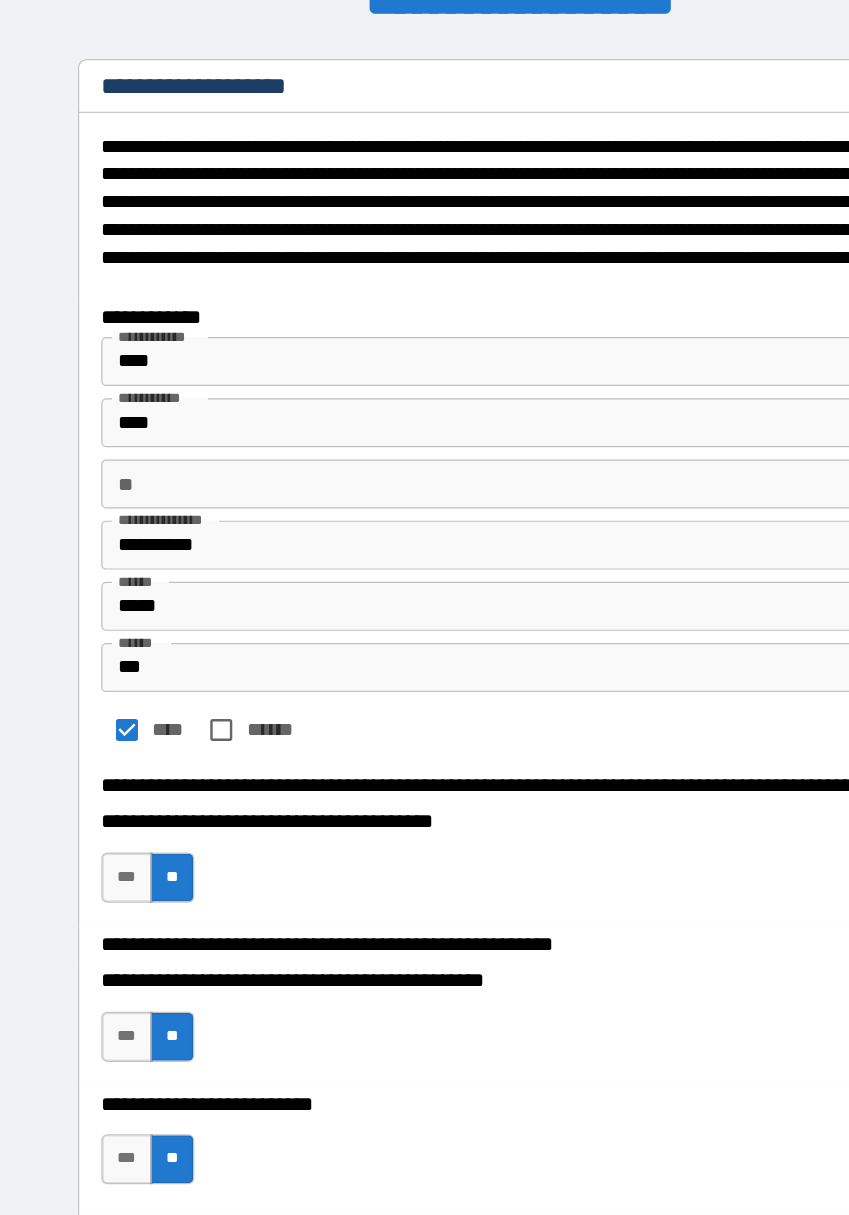 click on "*****" at bounding box center (425, 538) 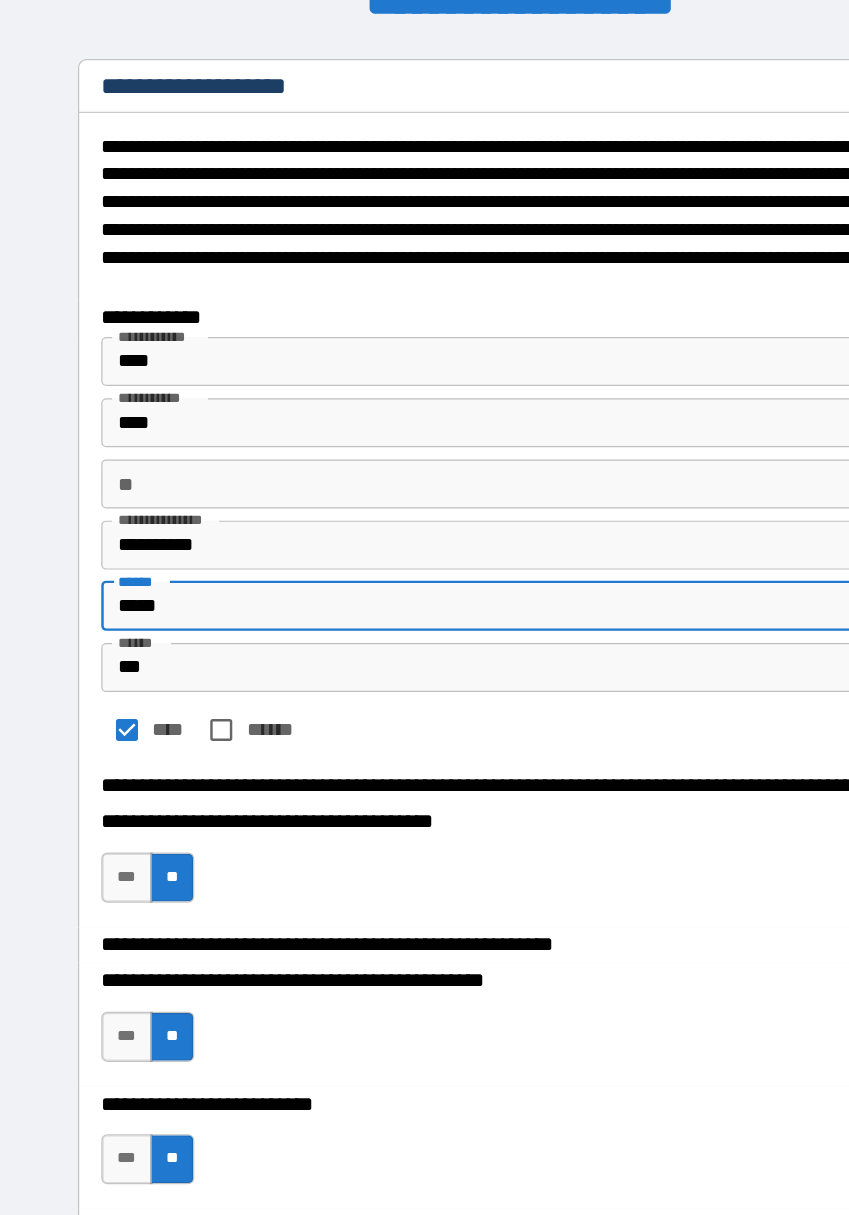 click on "**********" at bounding box center [425, 211] 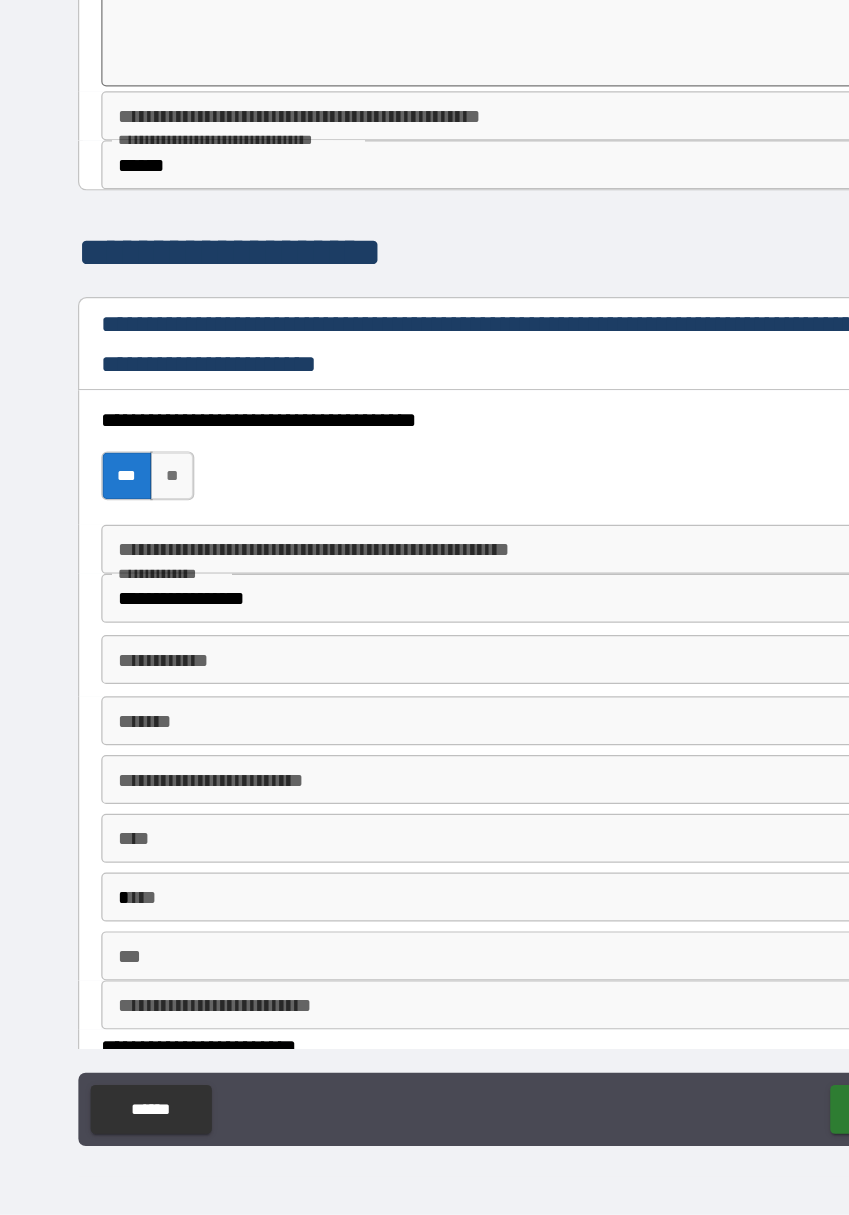 click on "**********" at bounding box center (424, 630) 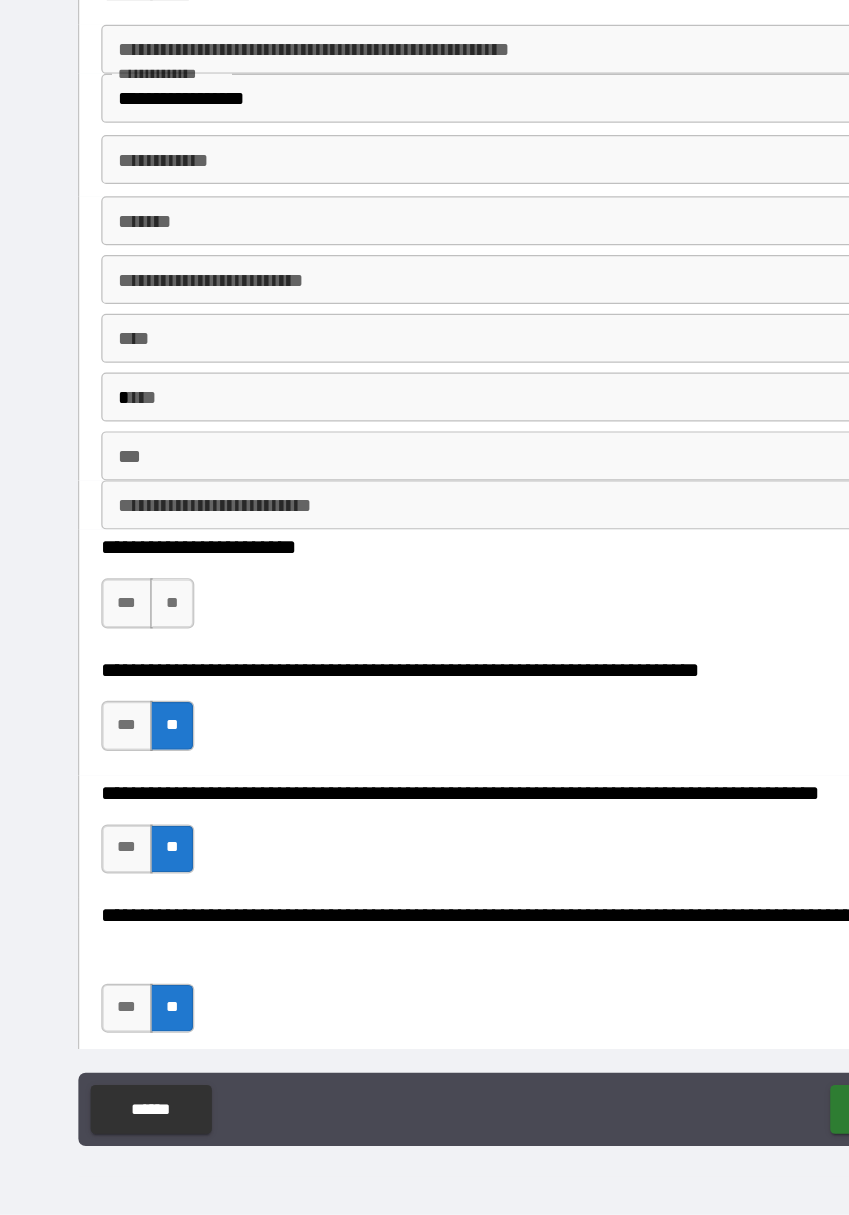 scroll, scrollTop: 3240, scrollLeft: 0, axis: vertical 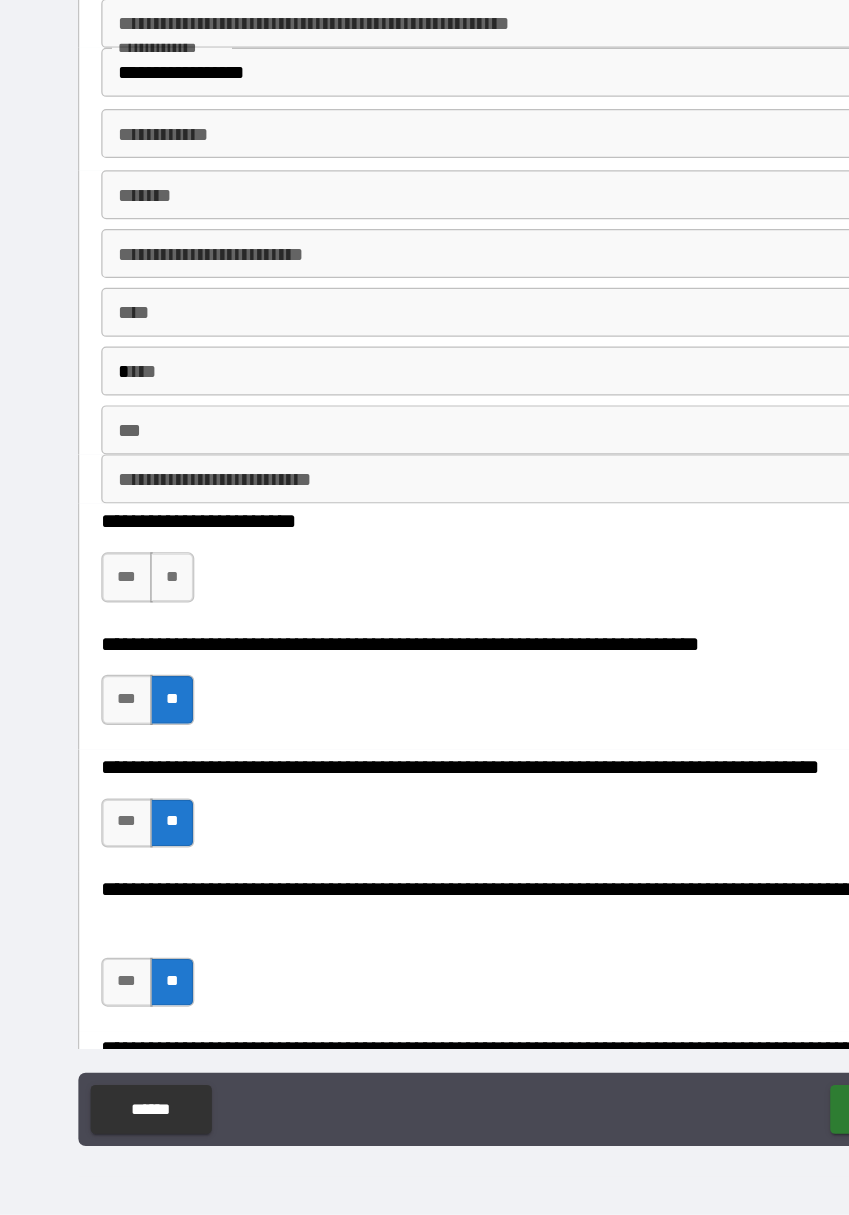 click on "***" at bounding box center (104, 694) 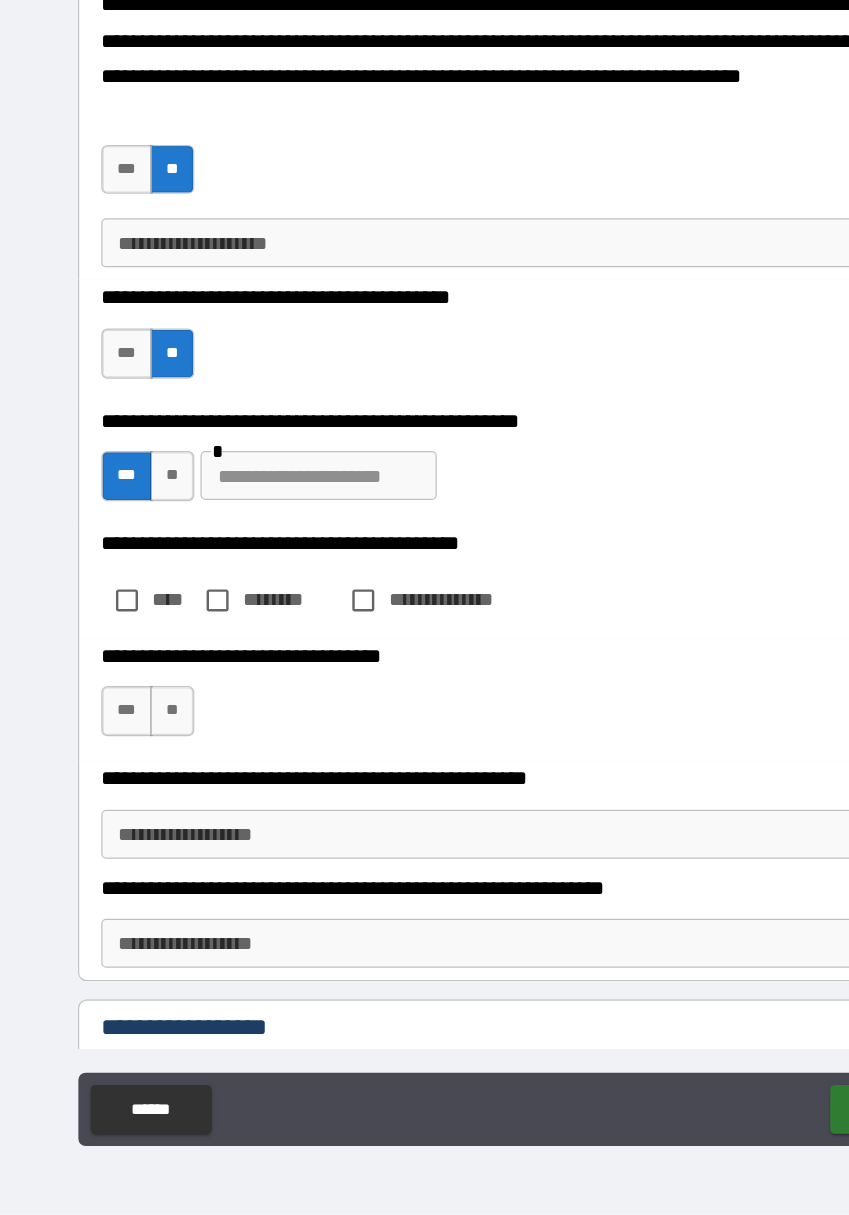 scroll, scrollTop: 4536, scrollLeft: 0, axis: vertical 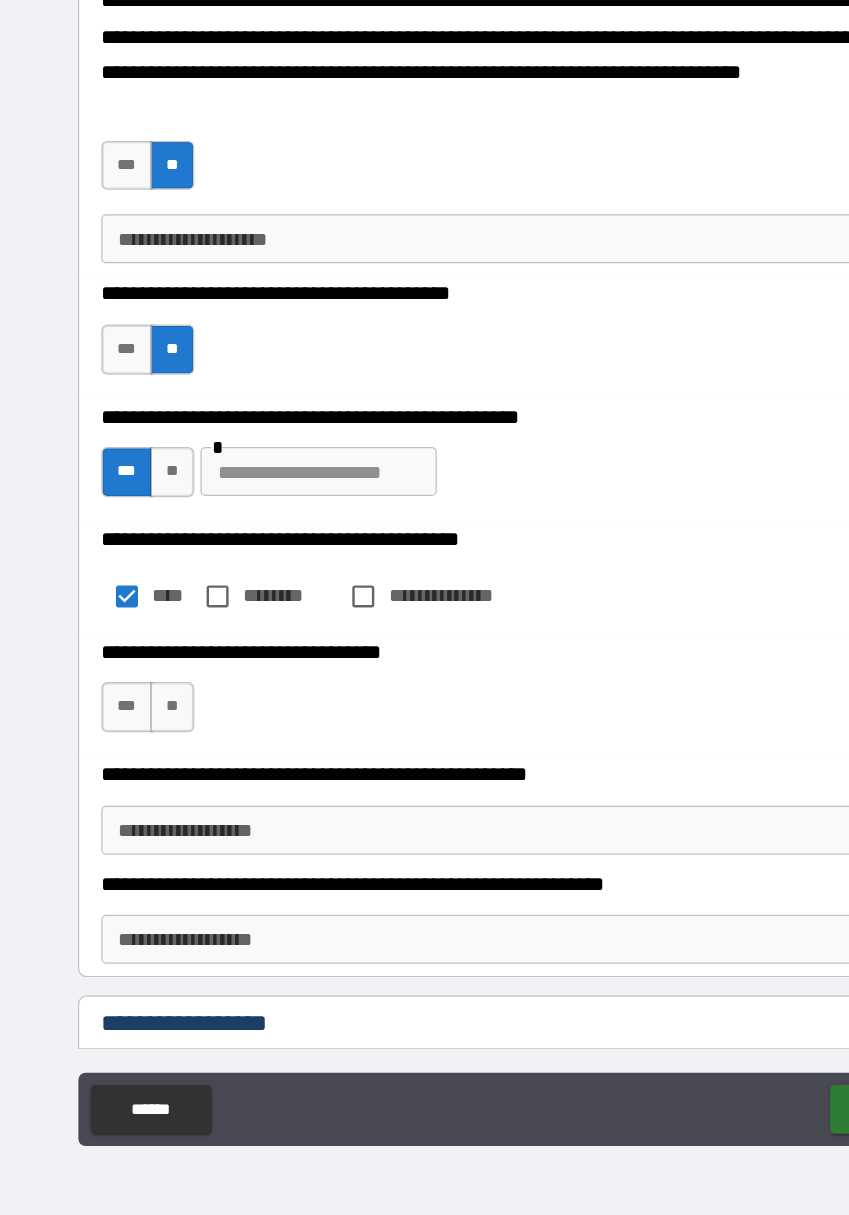click on "***" at bounding box center (104, 800) 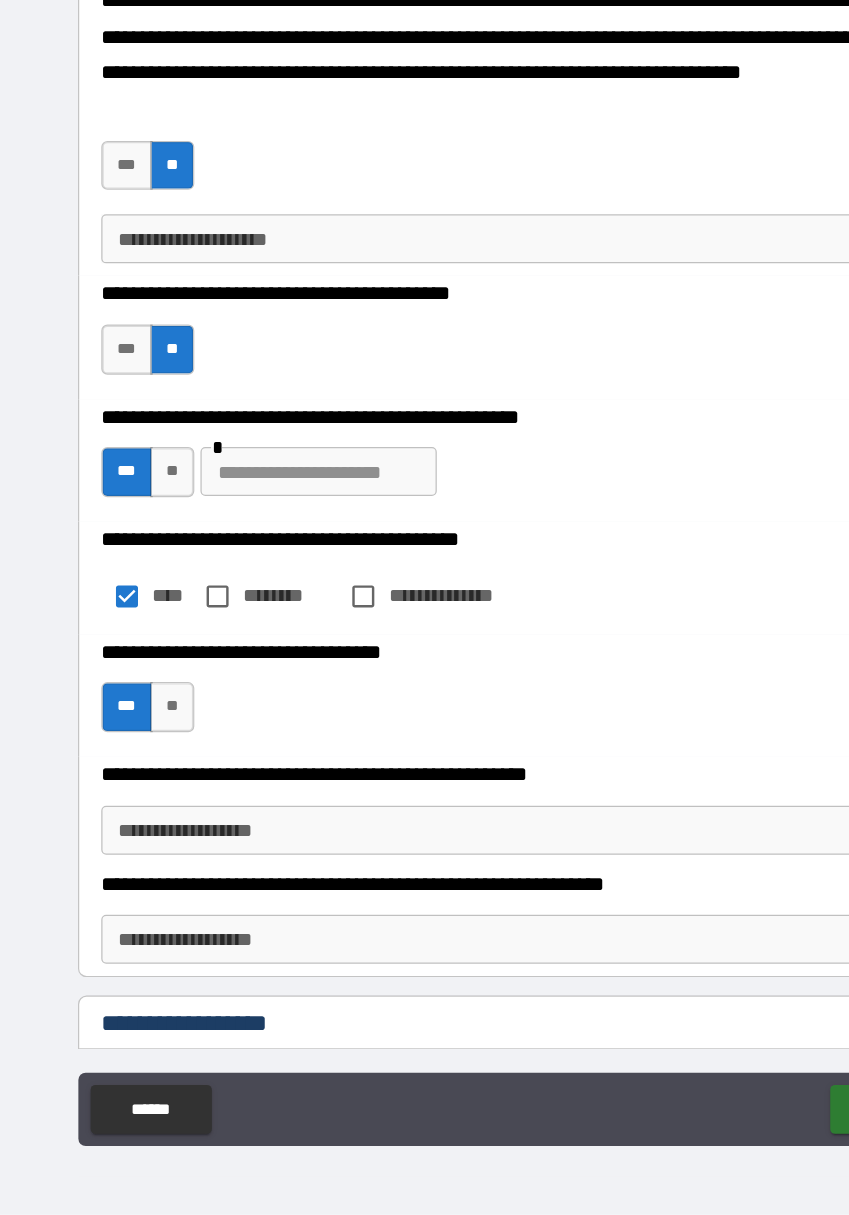type on "*" 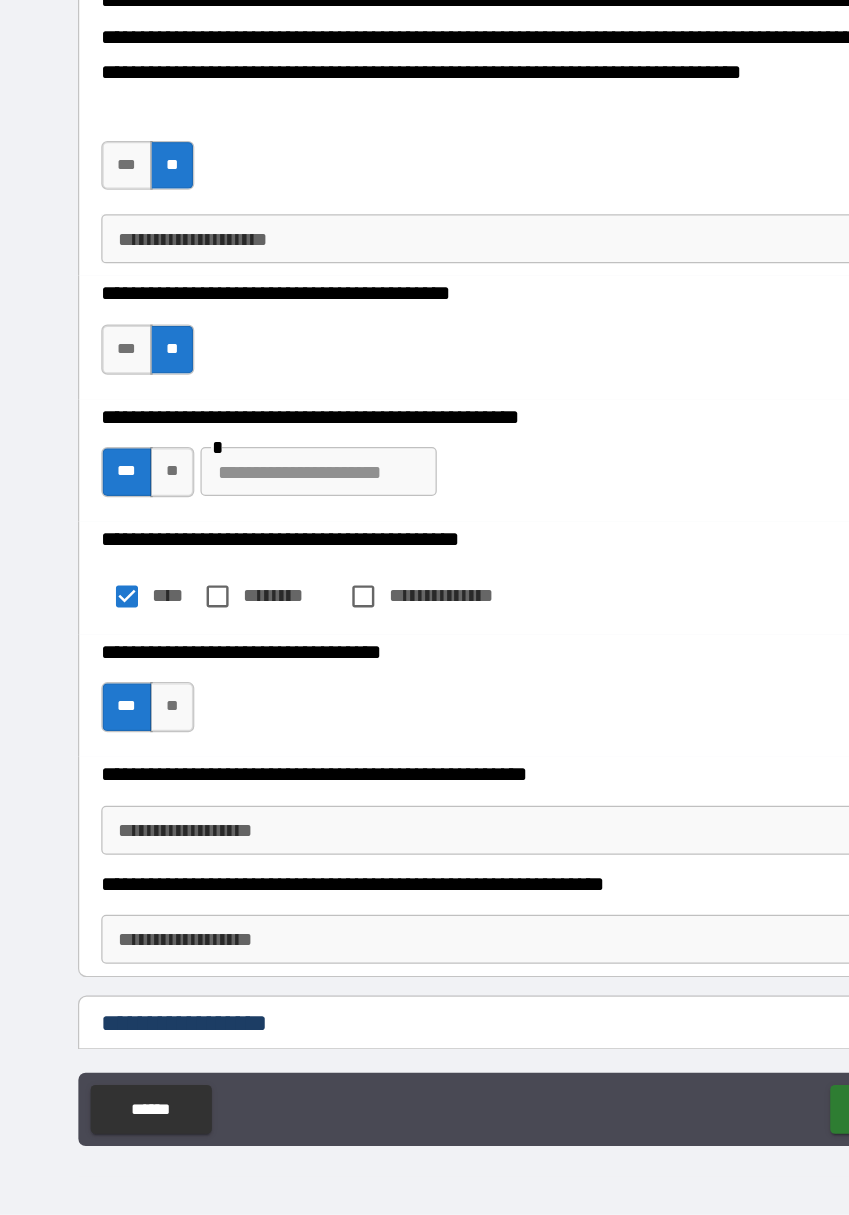 click on "**********" at bounding box center (425, 901) 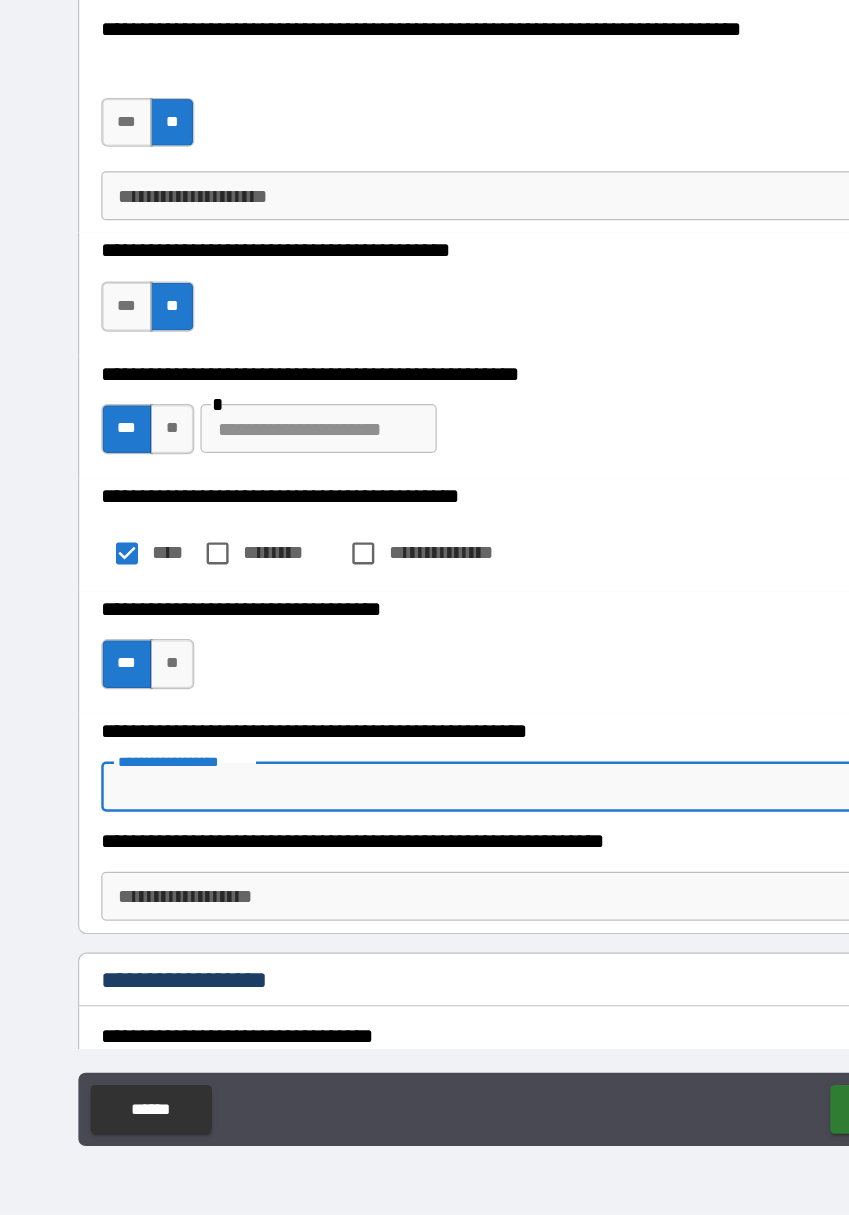 scroll, scrollTop: 4595, scrollLeft: 0, axis: vertical 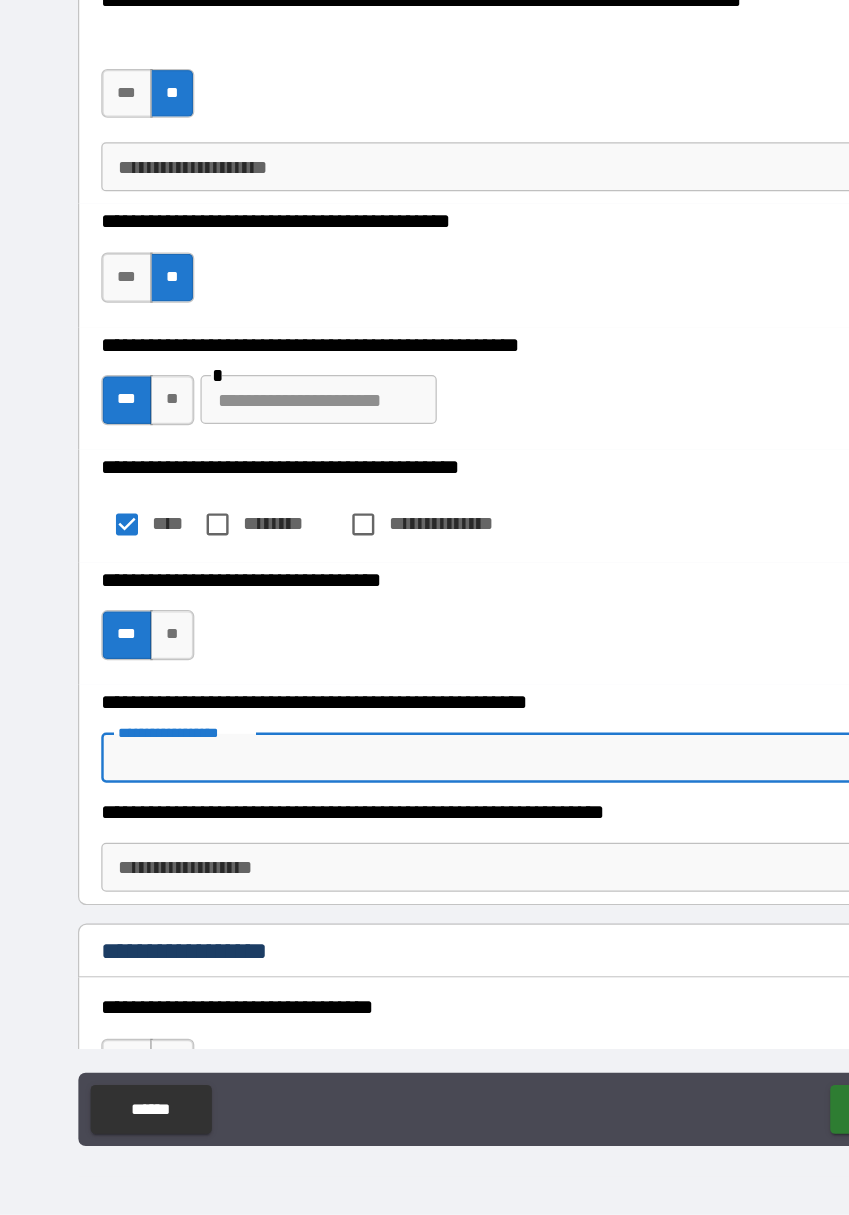 type on "*" 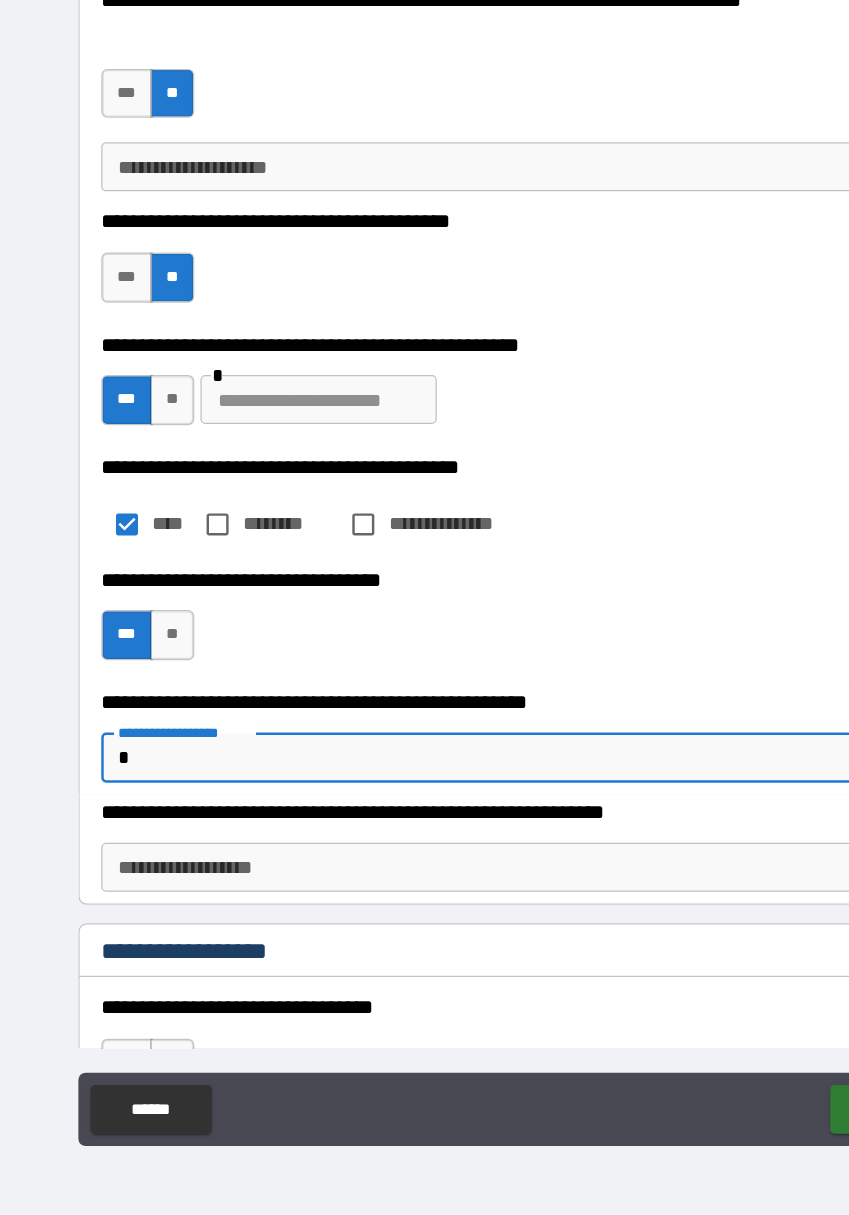type on "*" 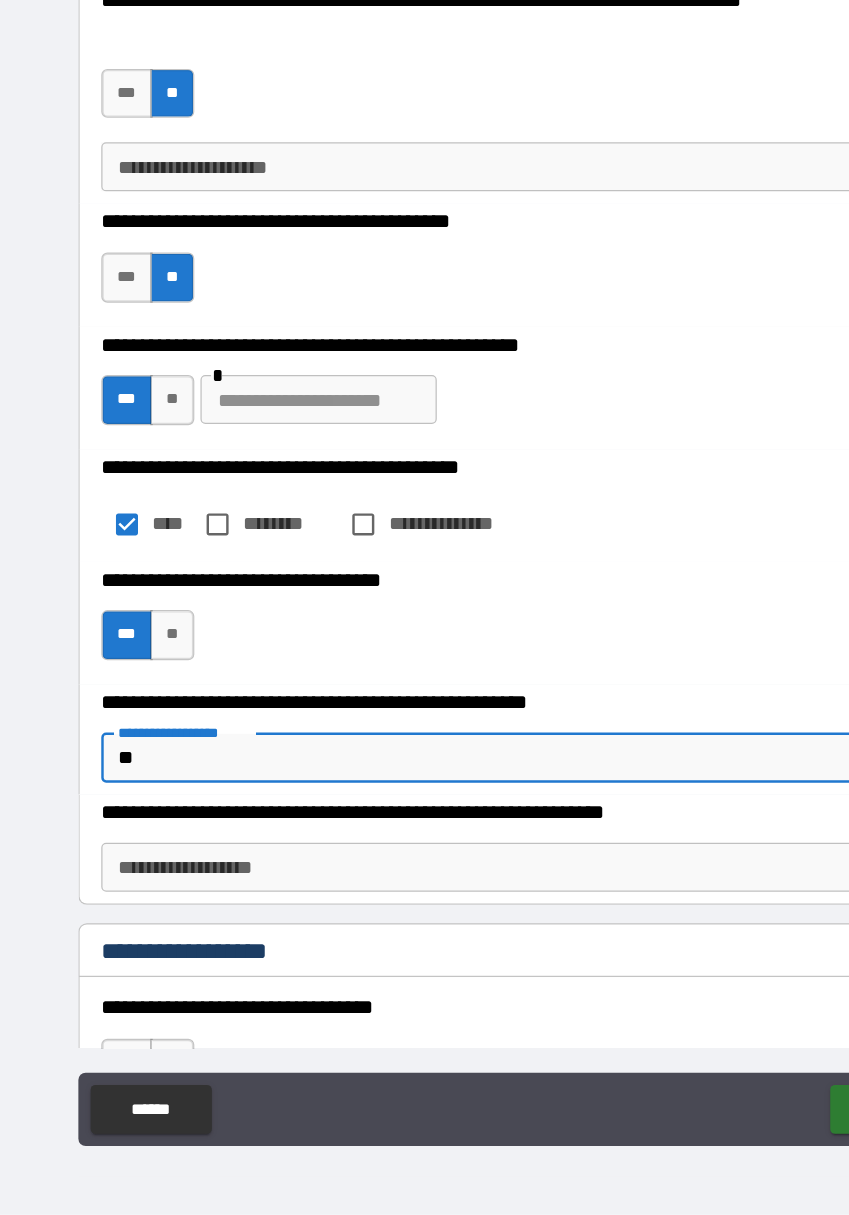 type on "*" 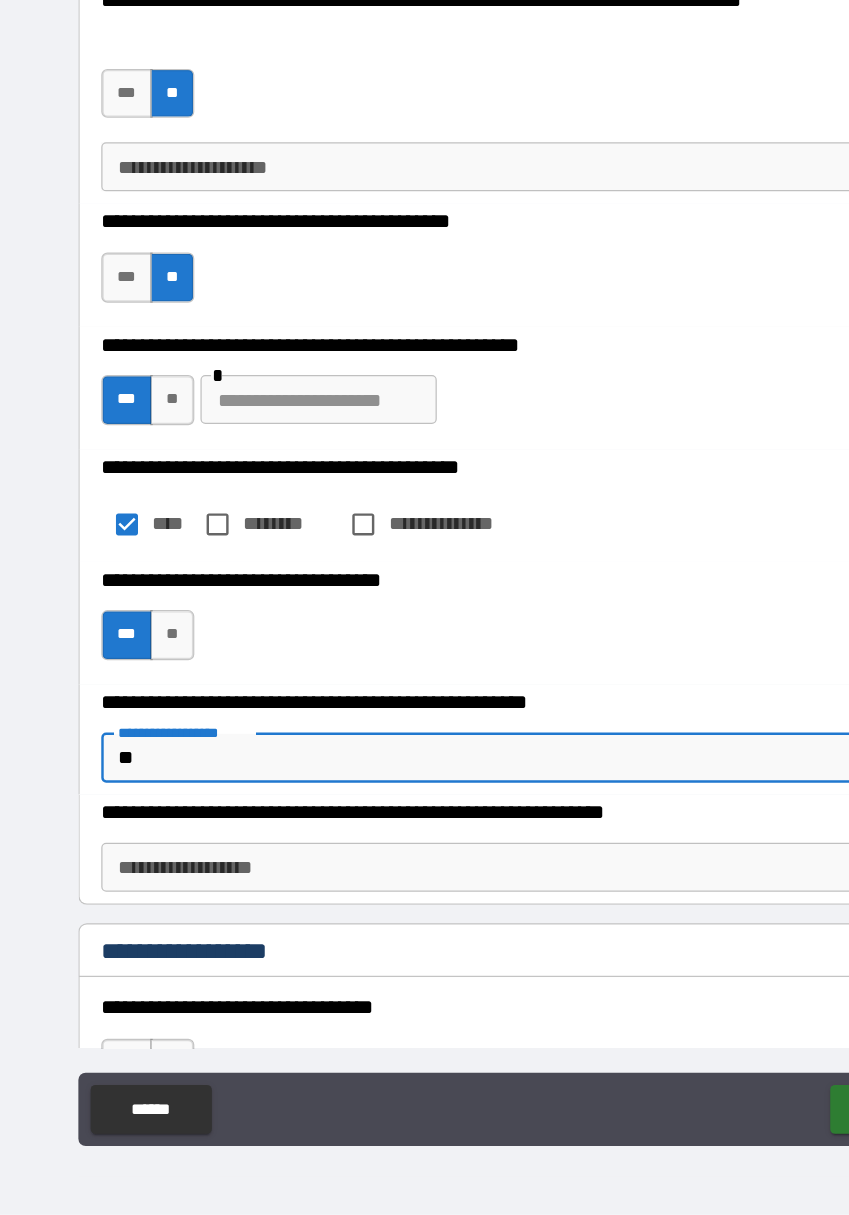 type on "***" 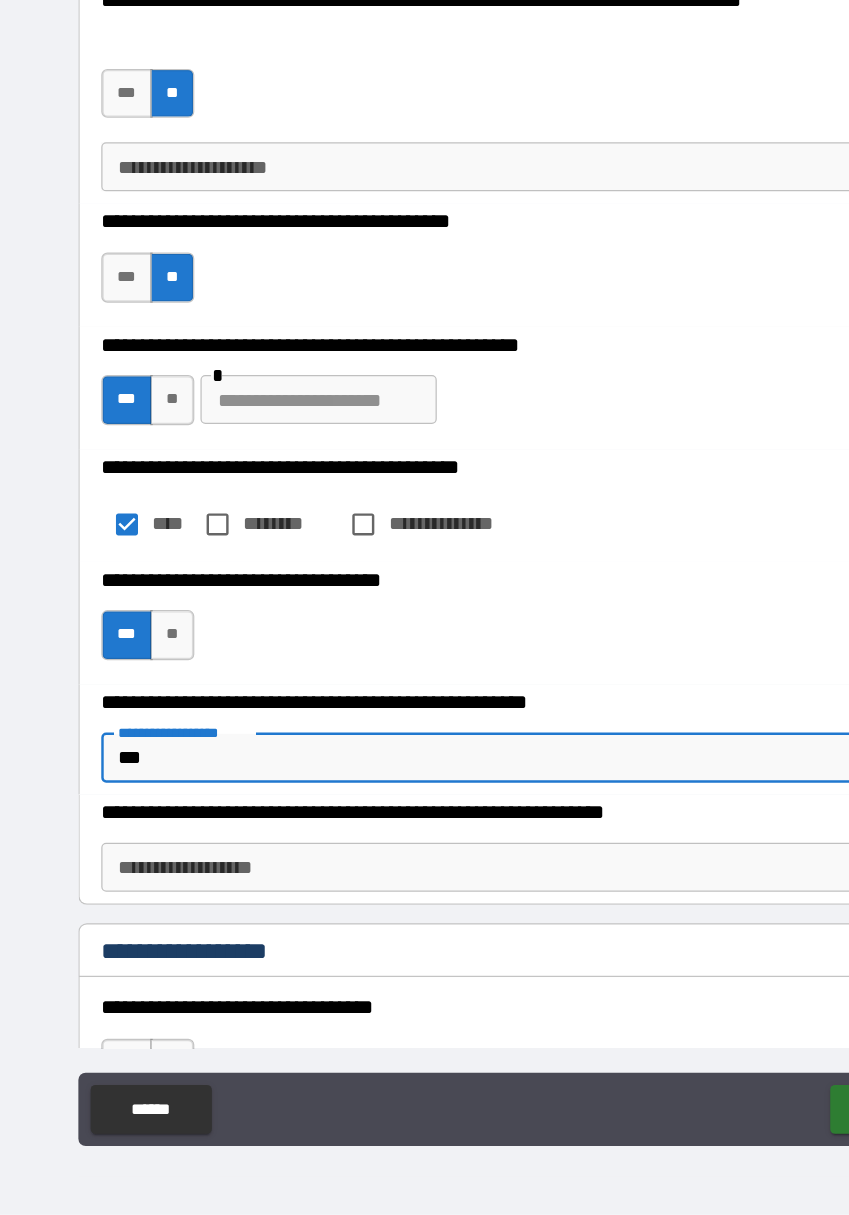 type on "*" 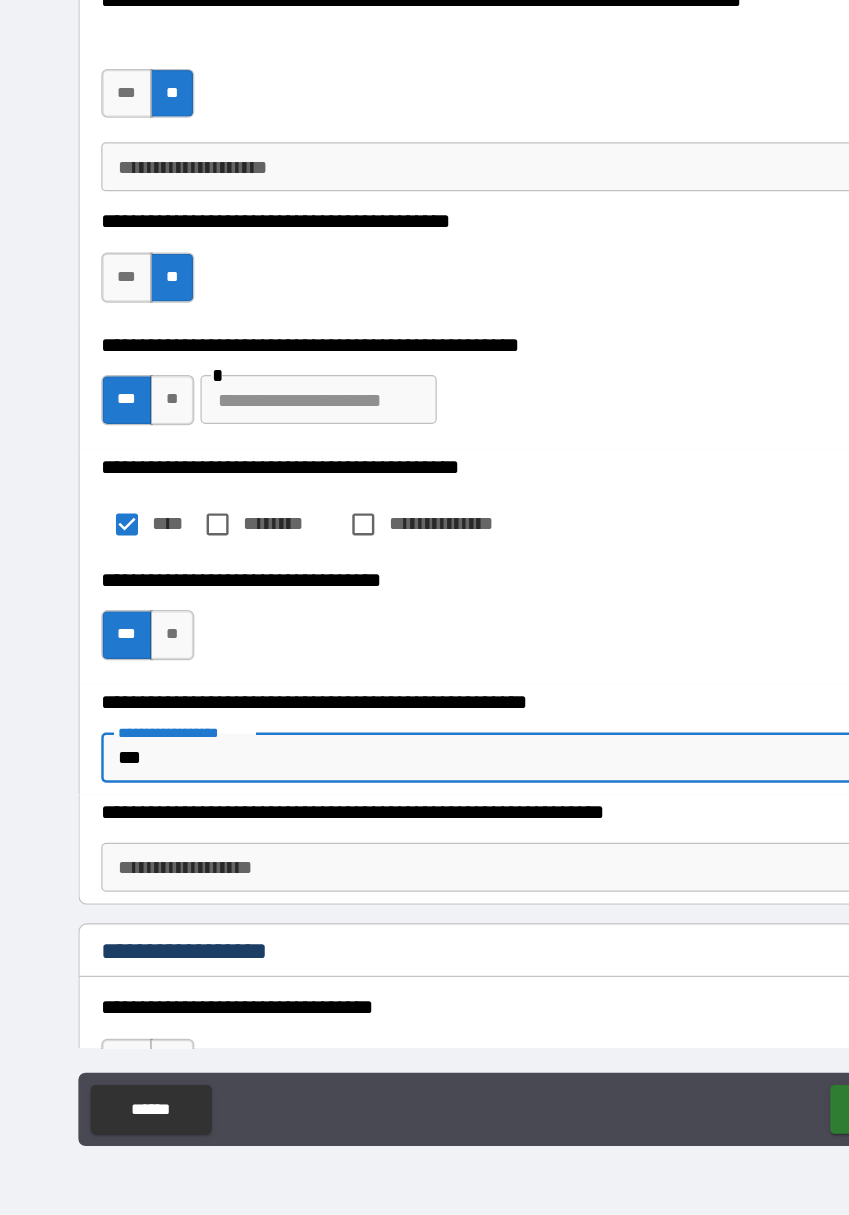 type on "****" 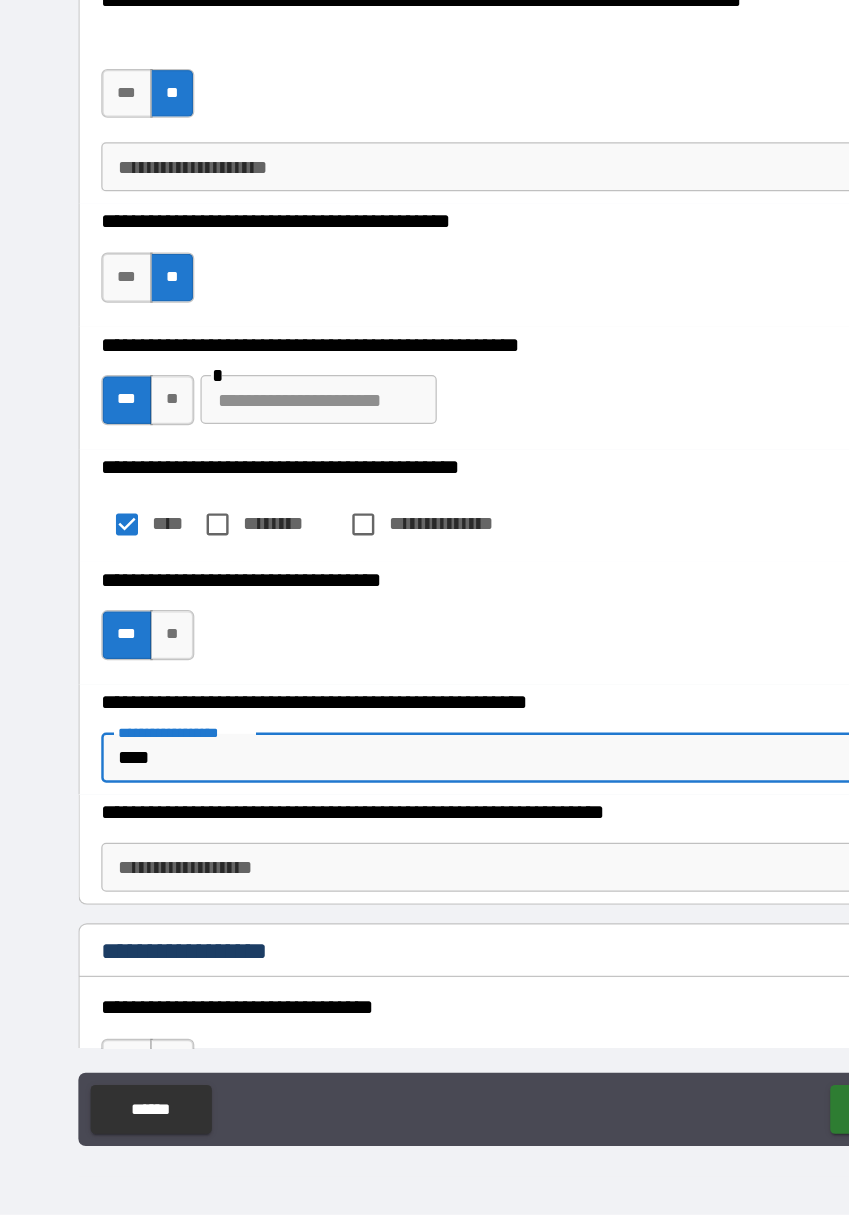 type on "*" 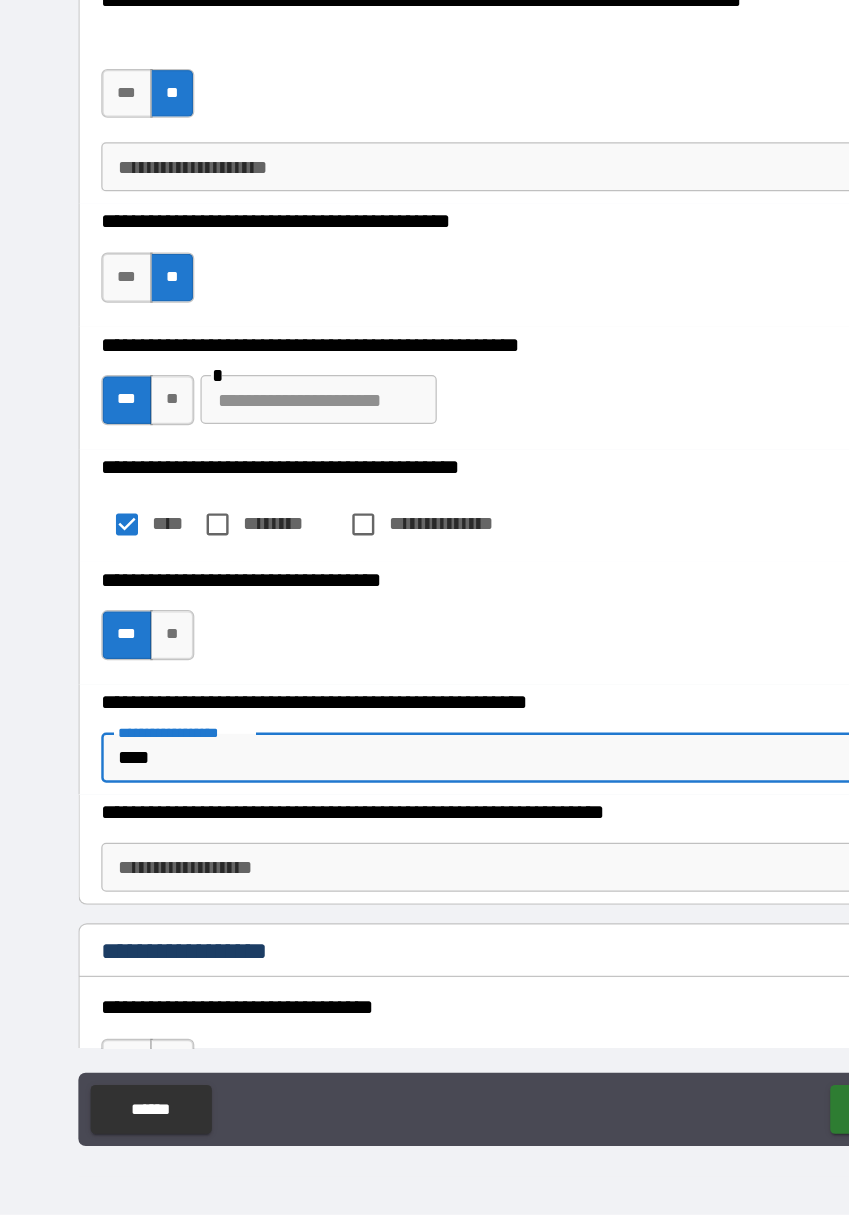 type on "*****" 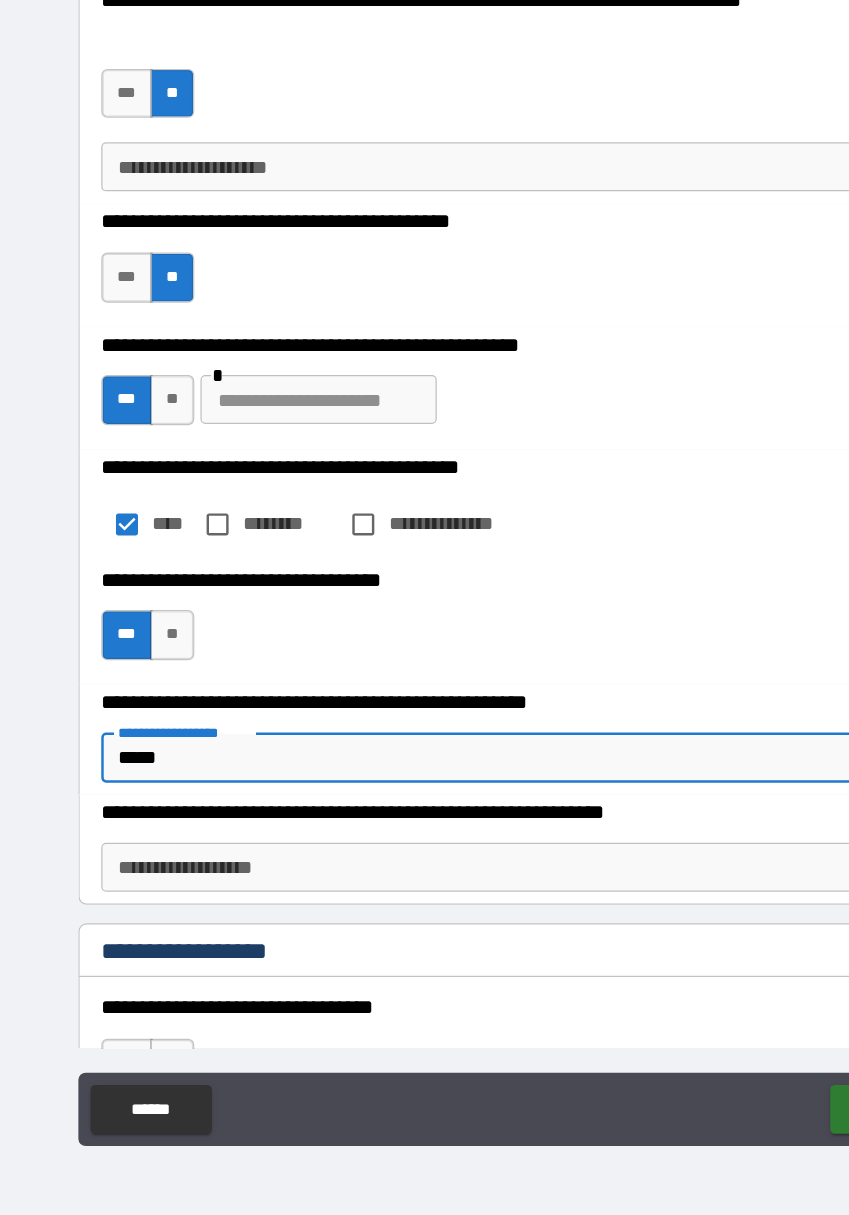 type on "*" 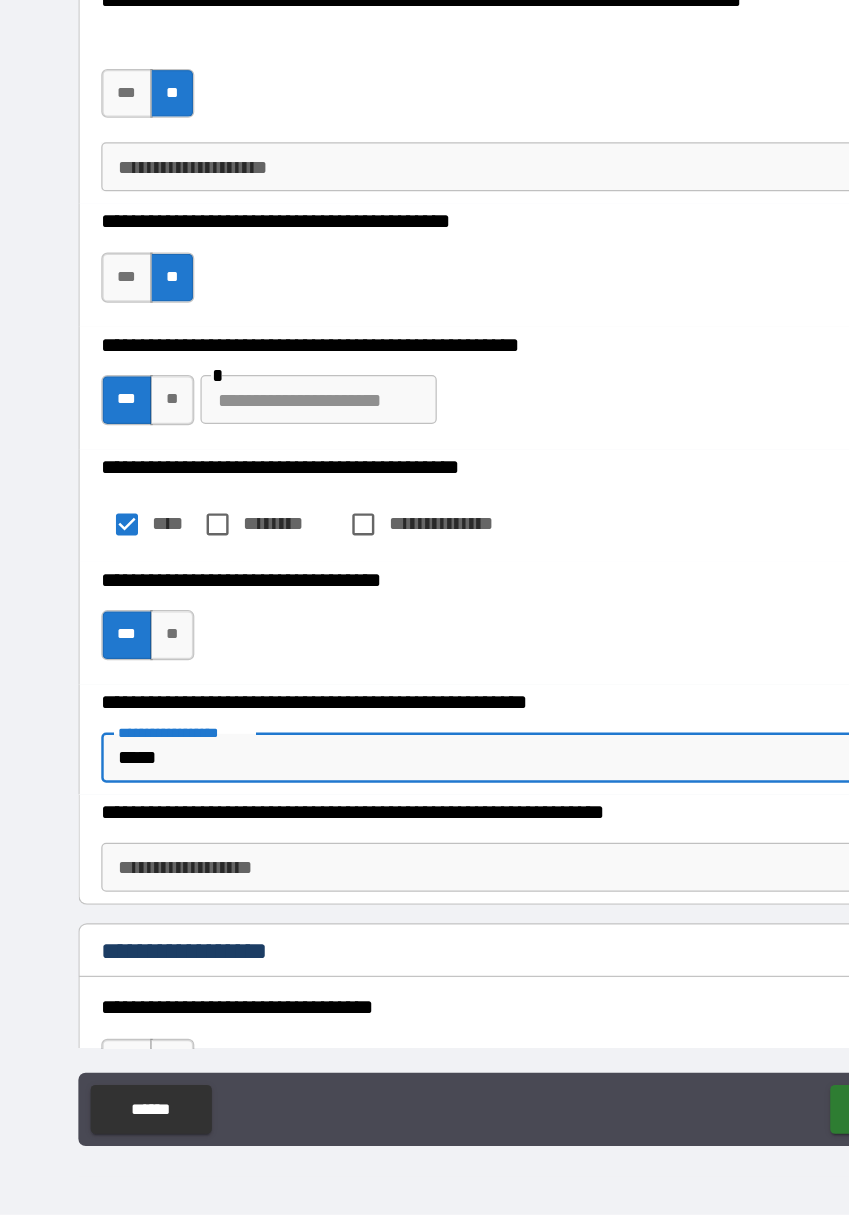 type on "******" 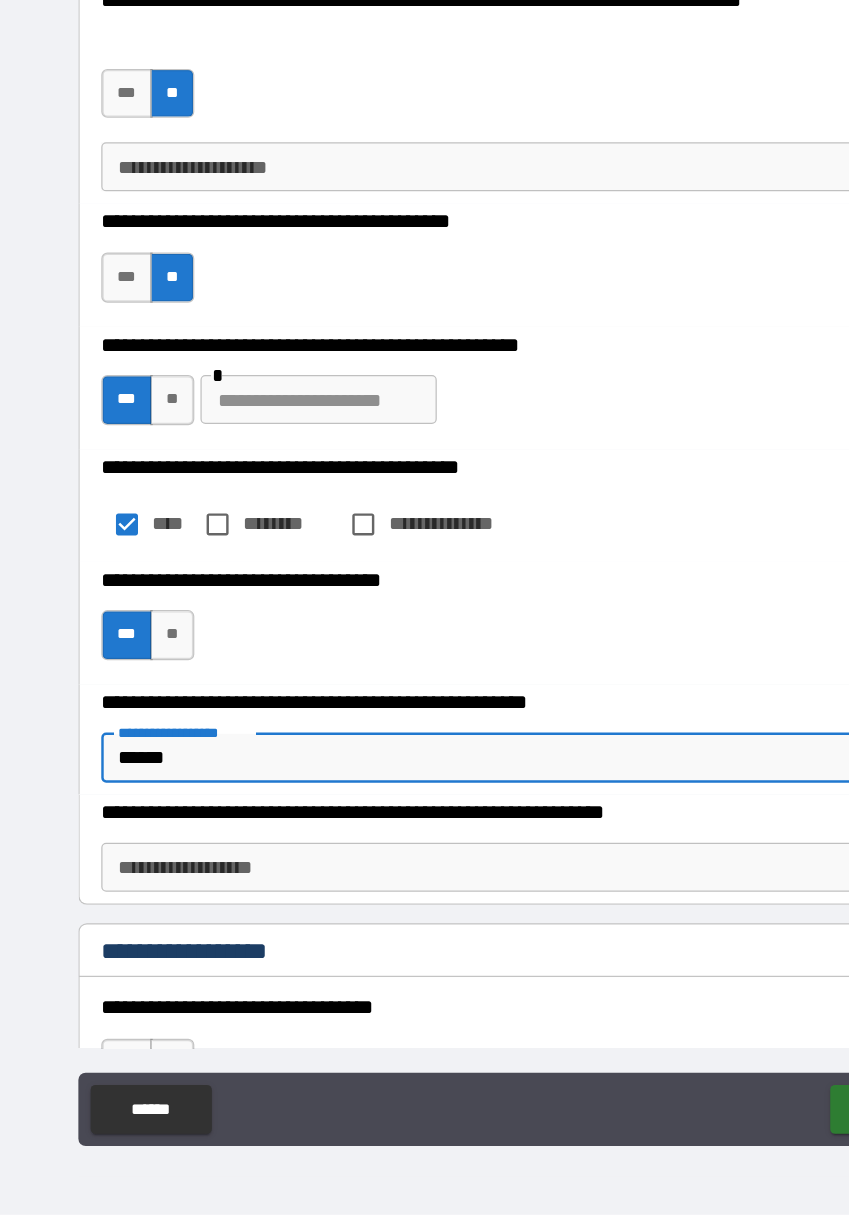 type on "*" 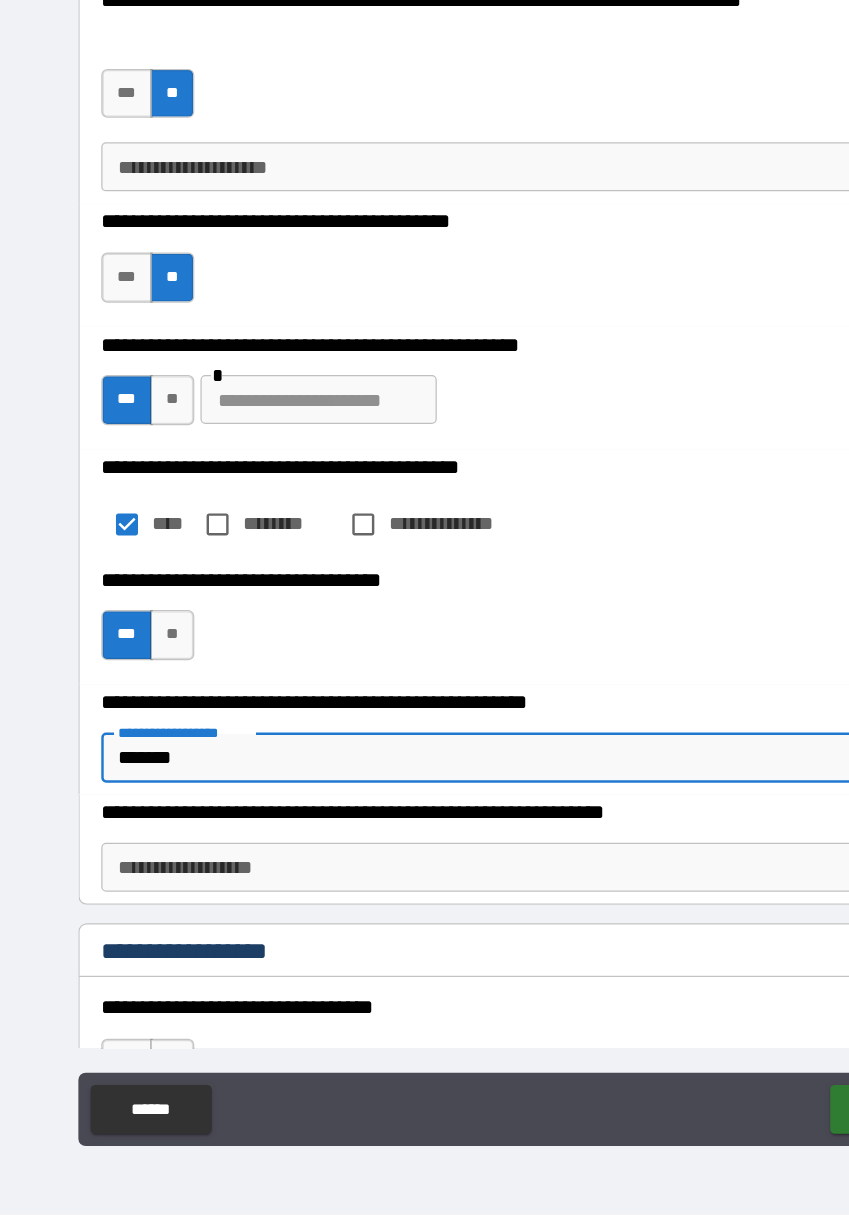 type on "*" 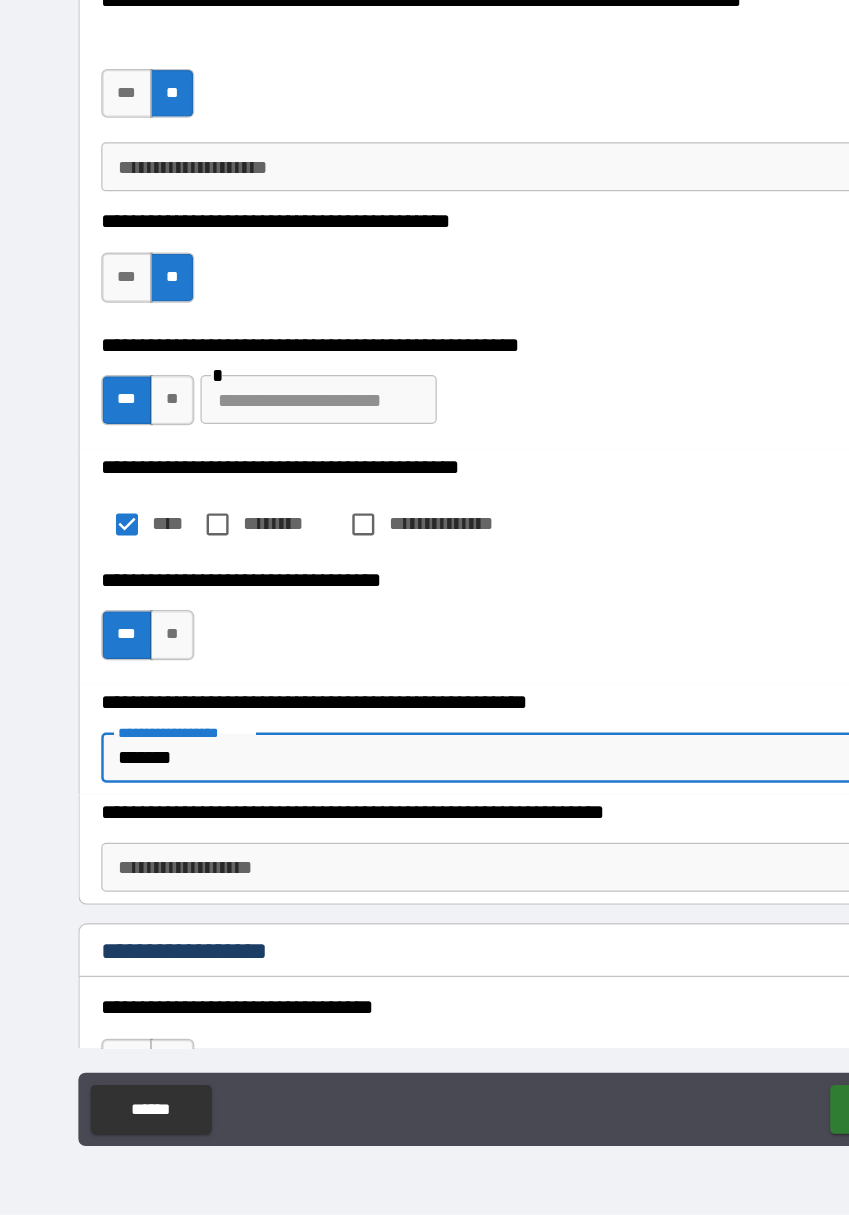 type on "********" 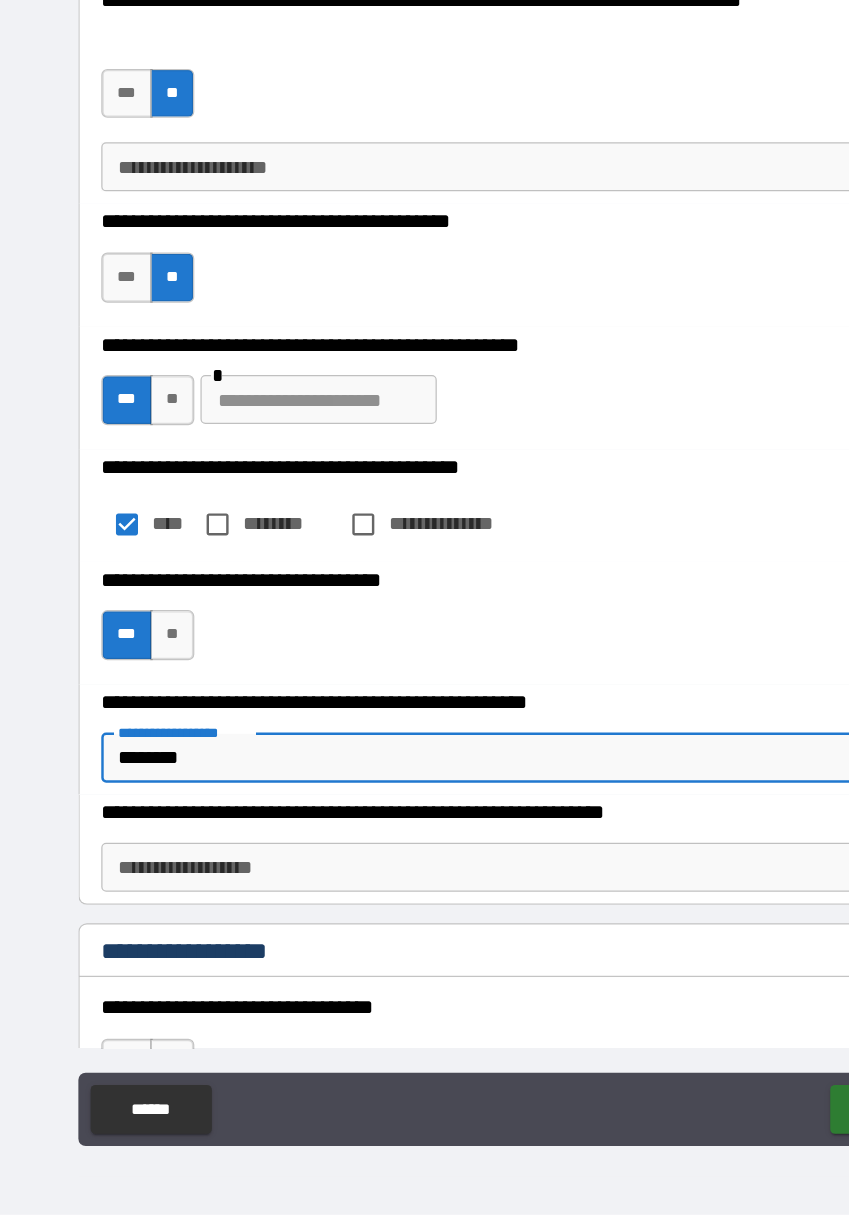 type on "*" 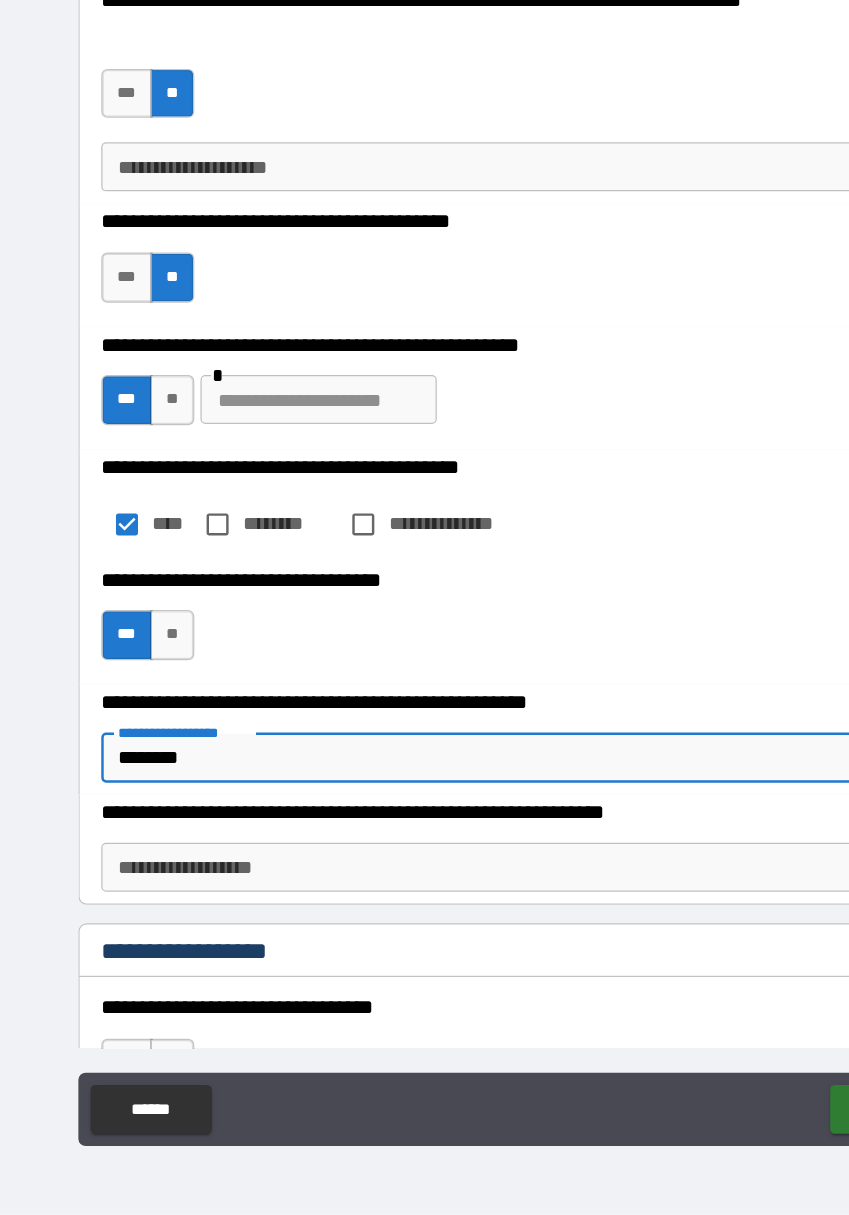 type on "********" 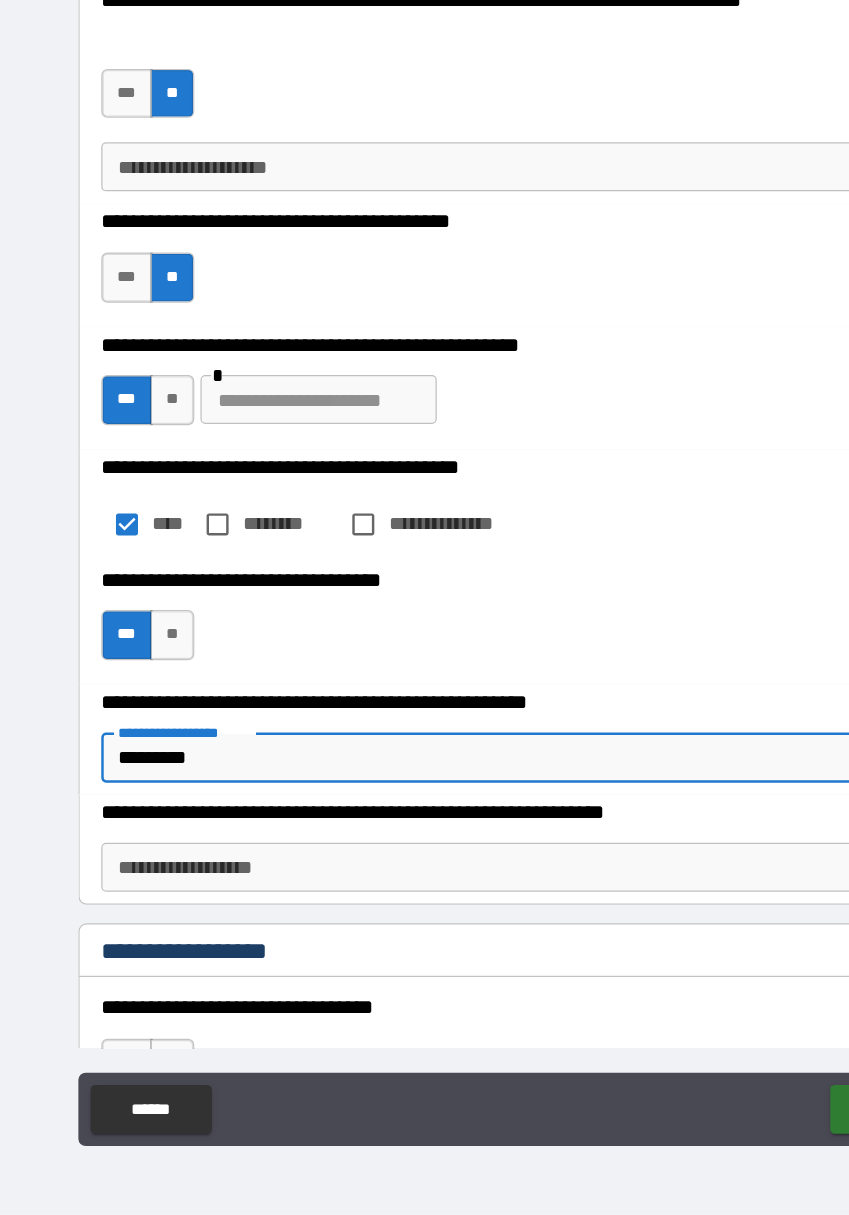 type on "*" 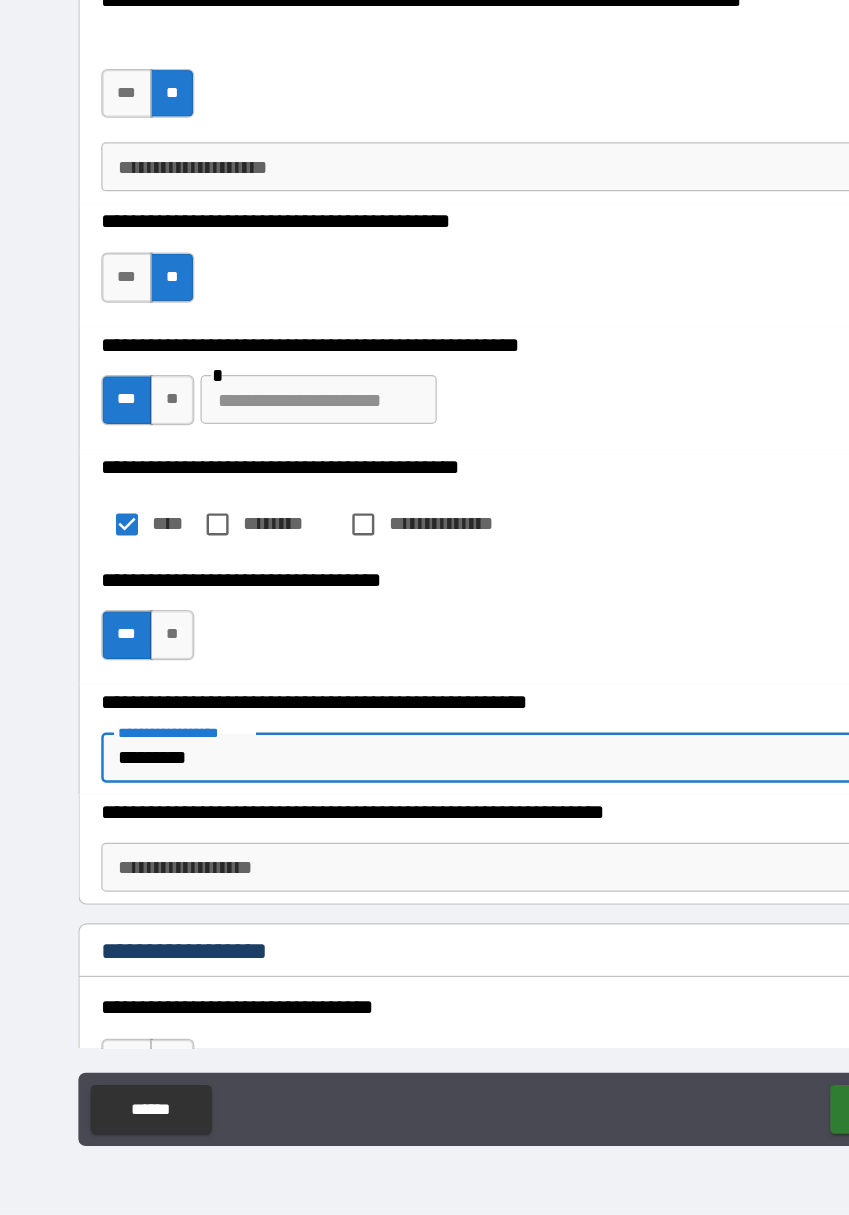 type on "**********" 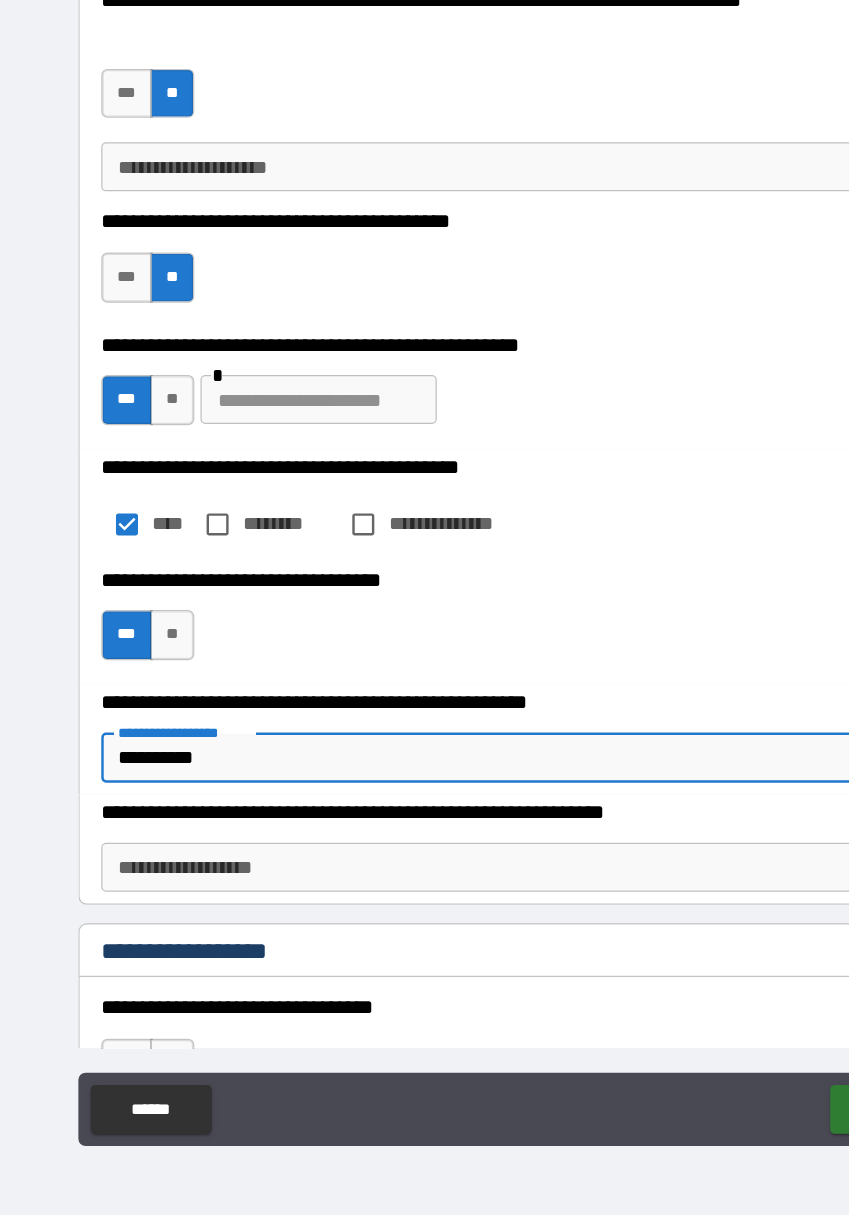 type on "*" 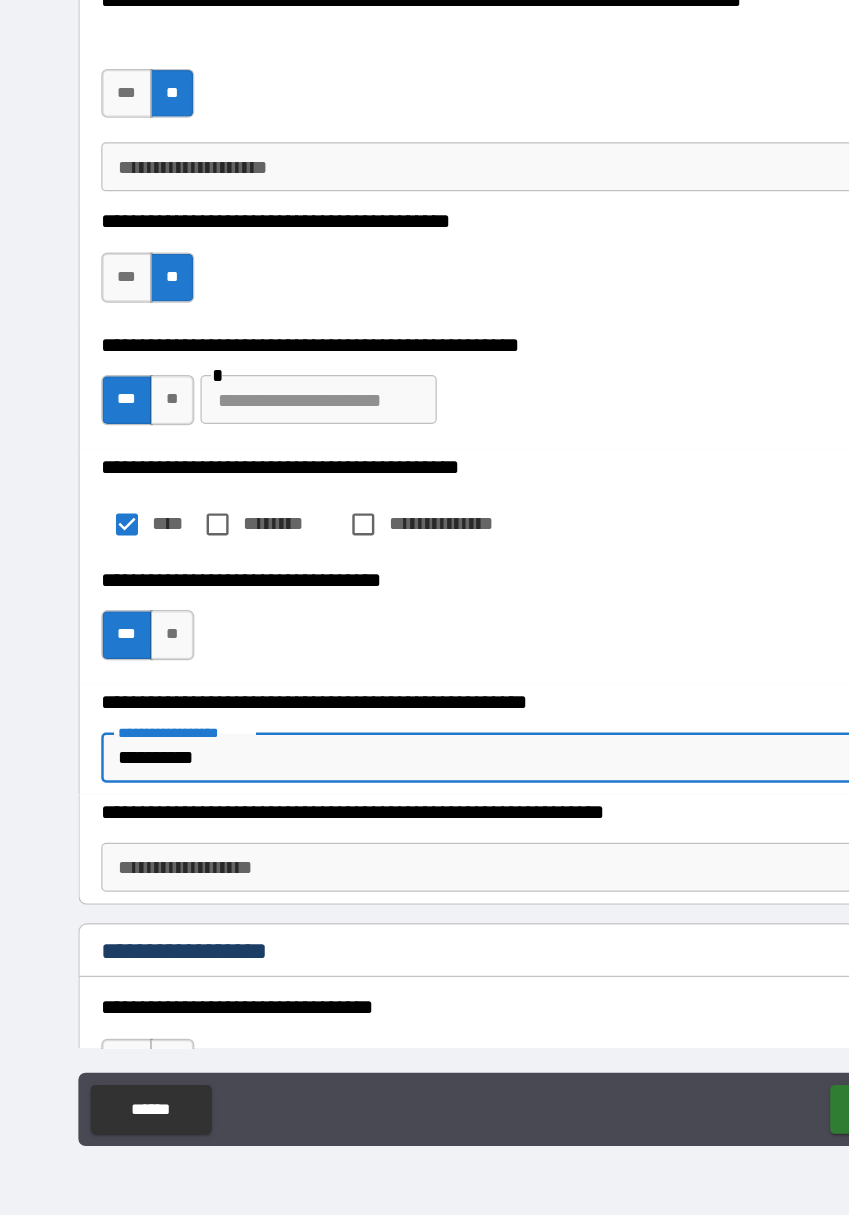 type on "**********" 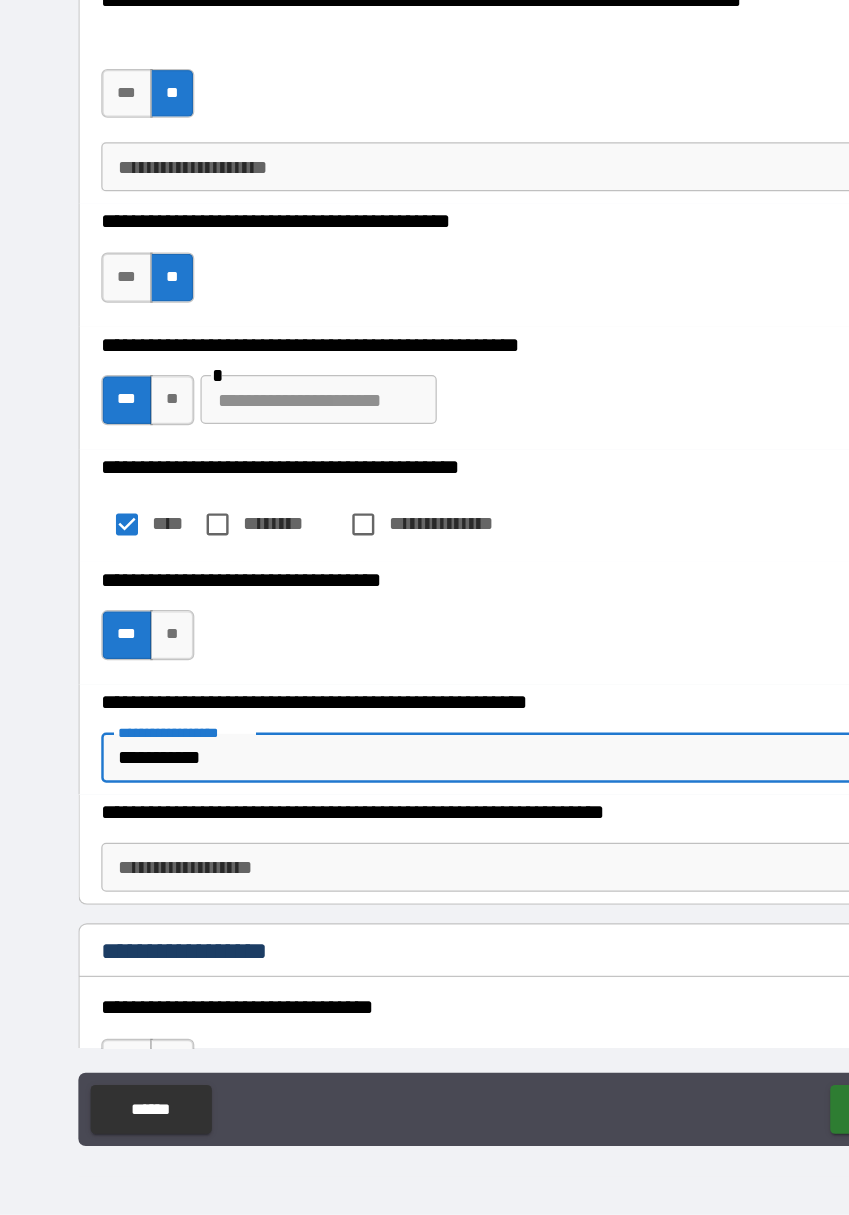 type on "*" 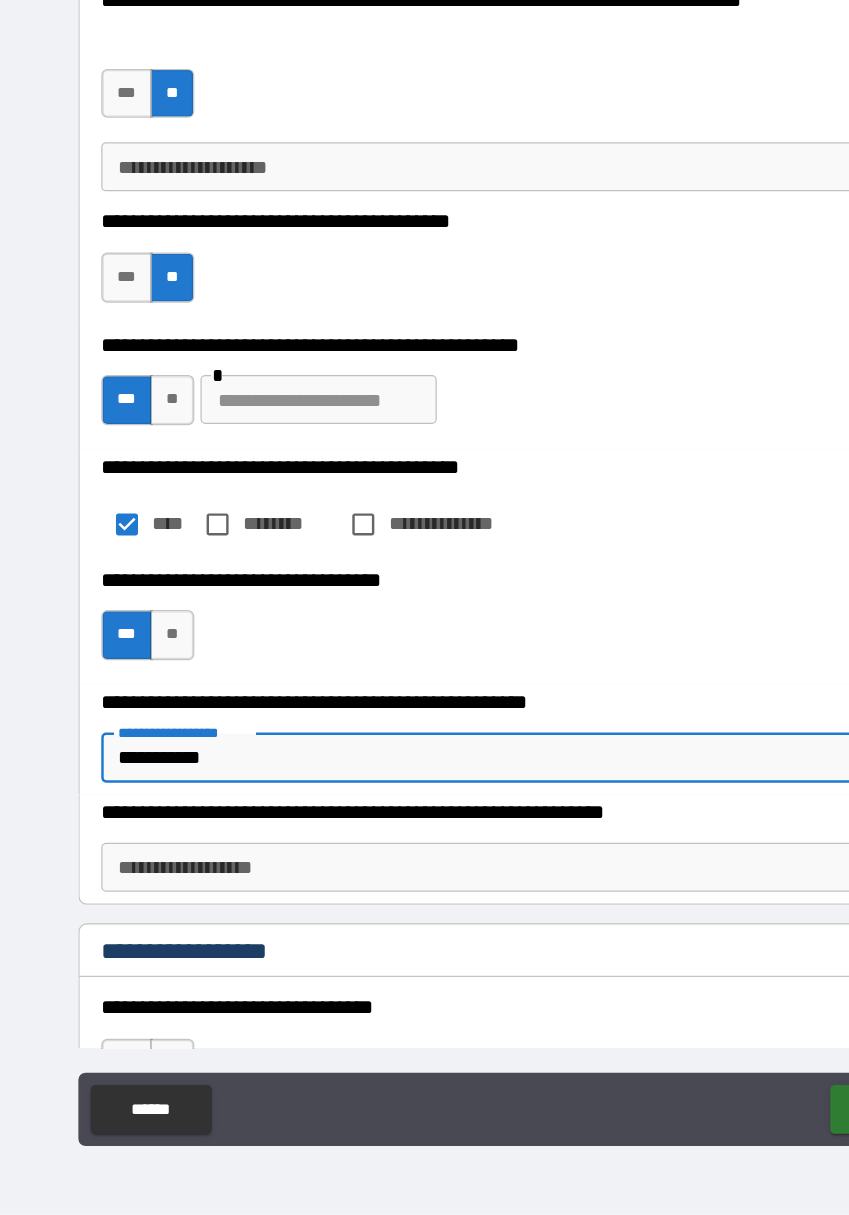 scroll, scrollTop: 4690, scrollLeft: 0, axis: vertical 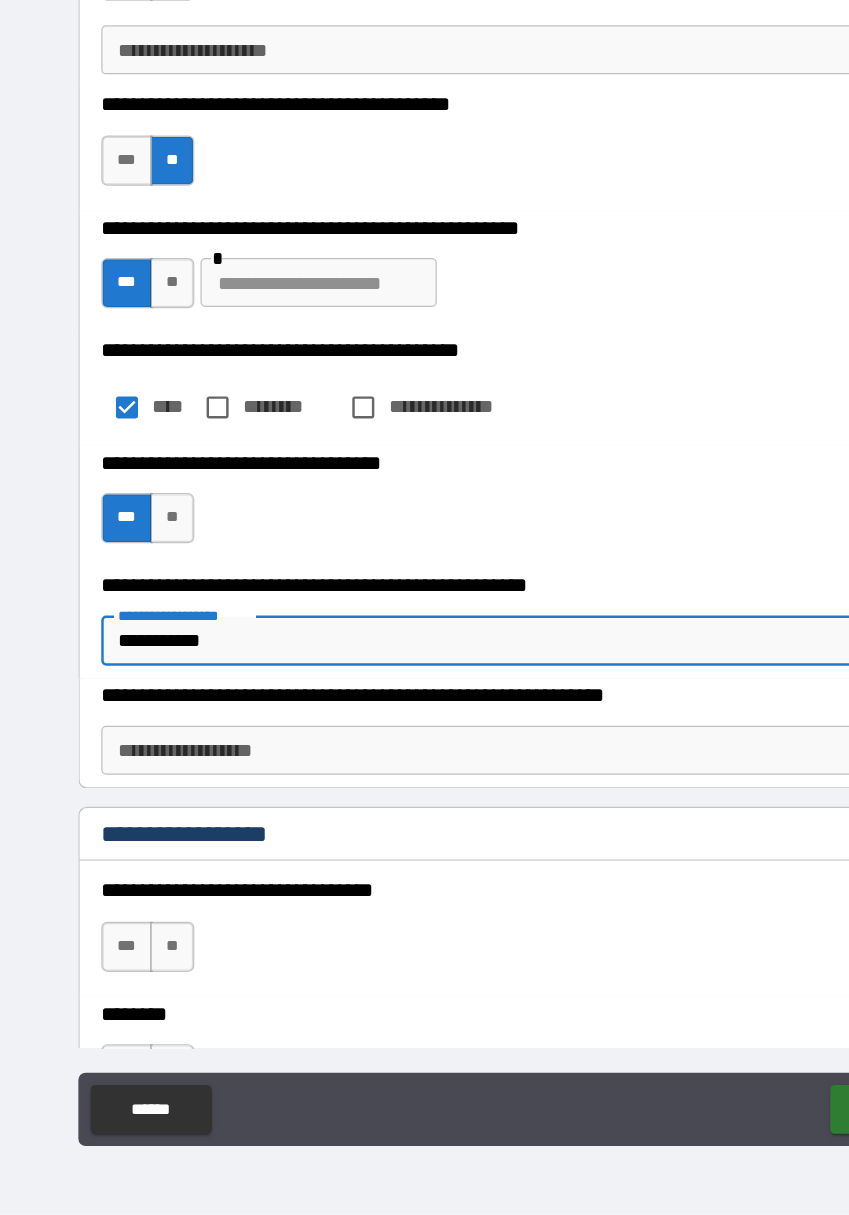 type on "**********" 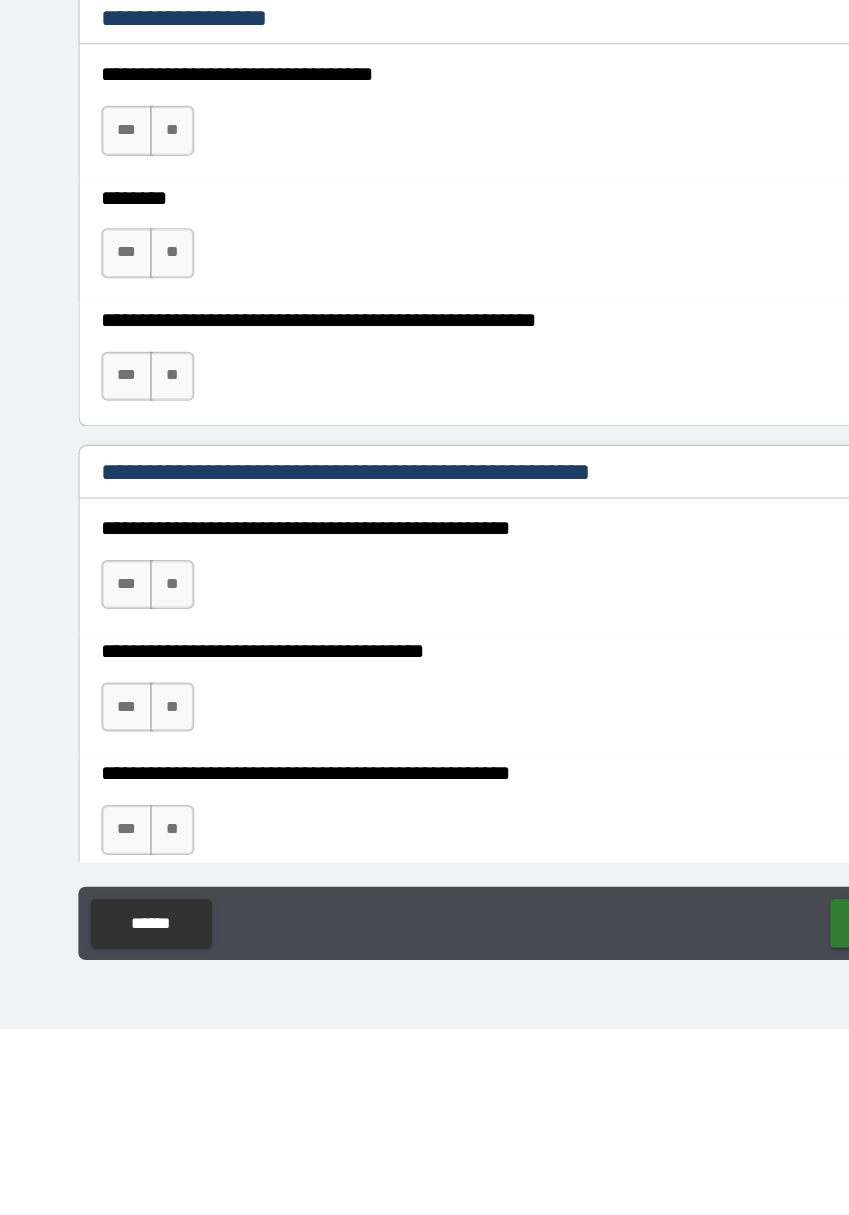 scroll, scrollTop: 5219, scrollLeft: 0, axis: vertical 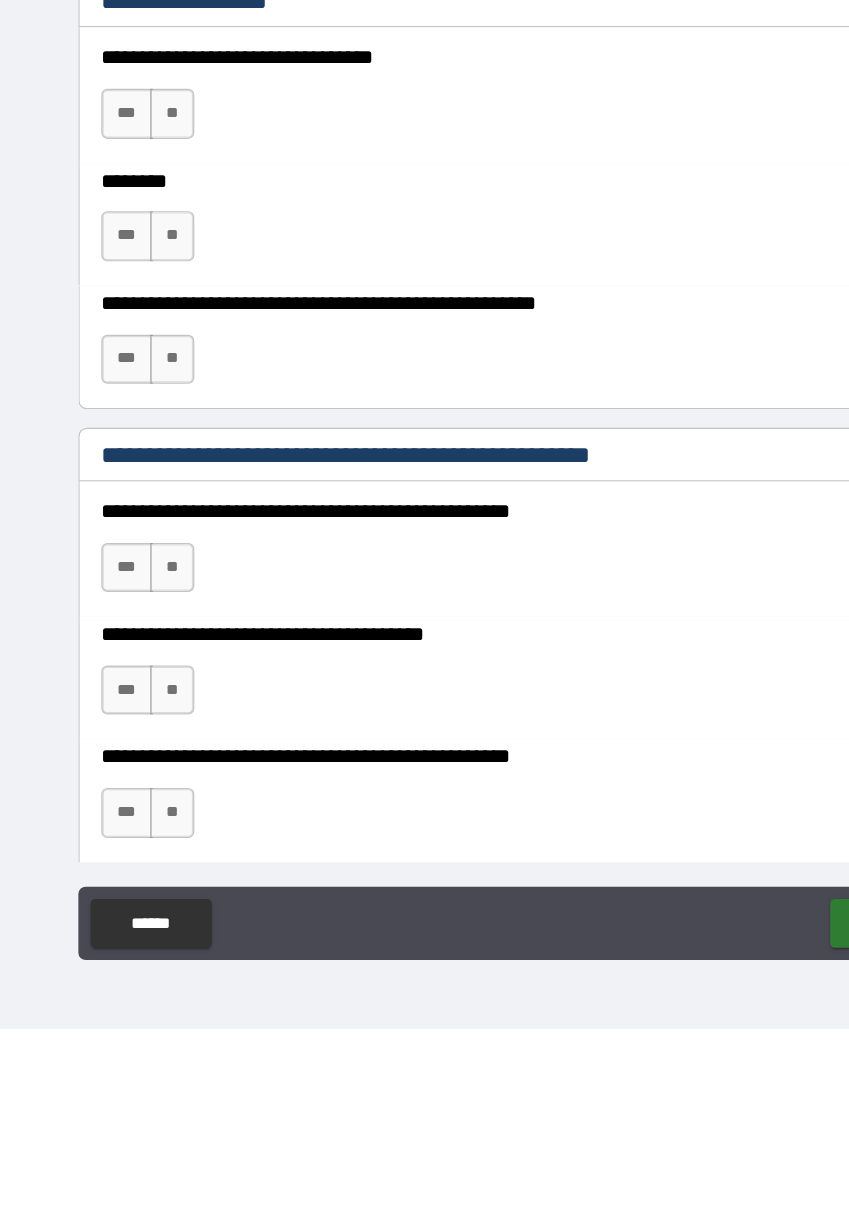 click on "**" at bounding box center [141, 838] 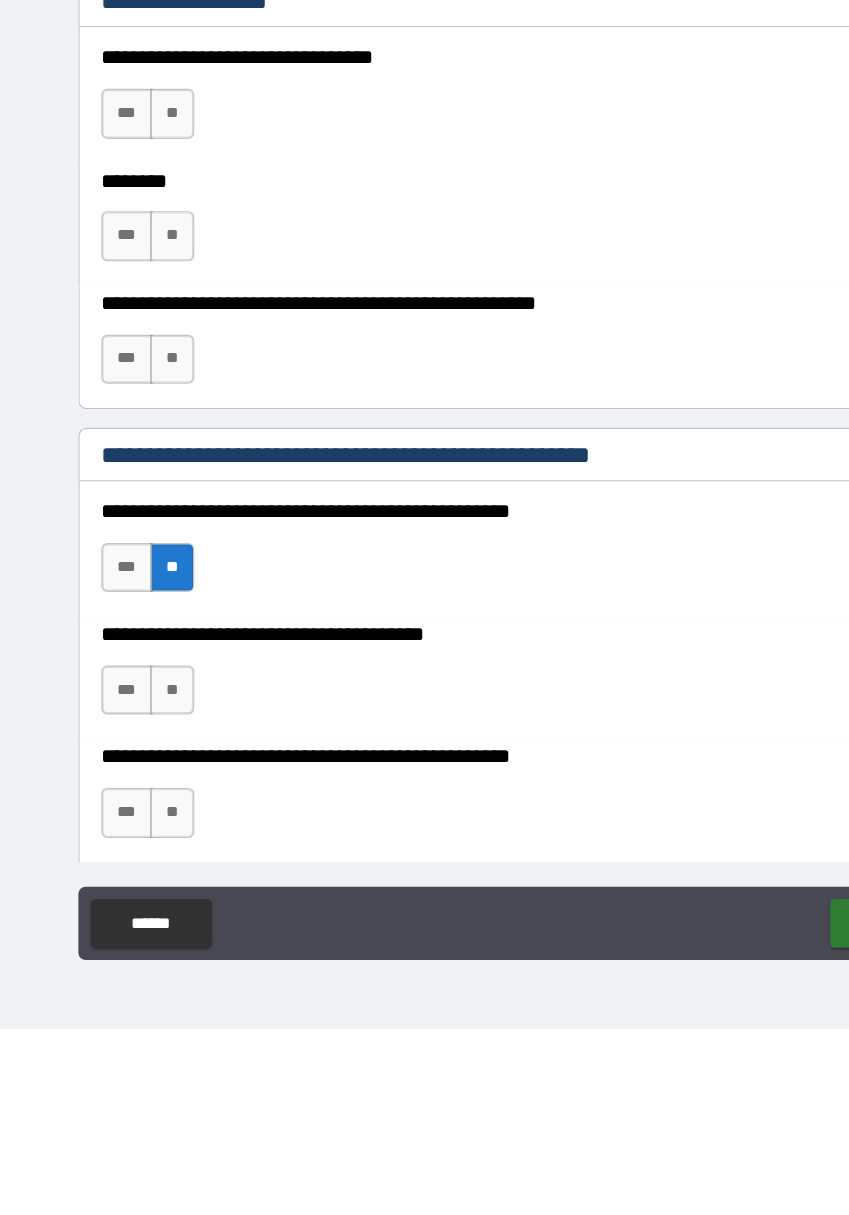 scroll, scrollTop: 48, scrollLeft: 0, axis: vertical 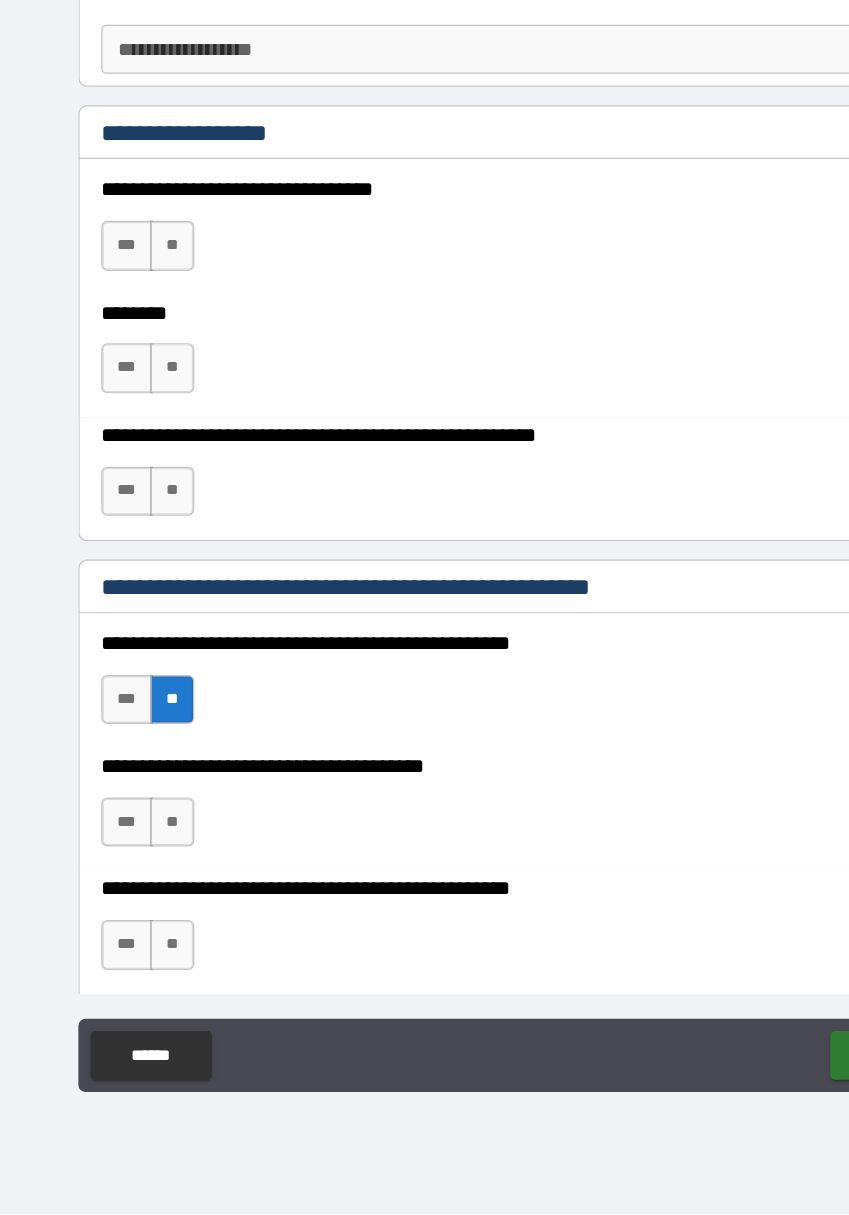 click on "**" at bounding box center [141, 894] 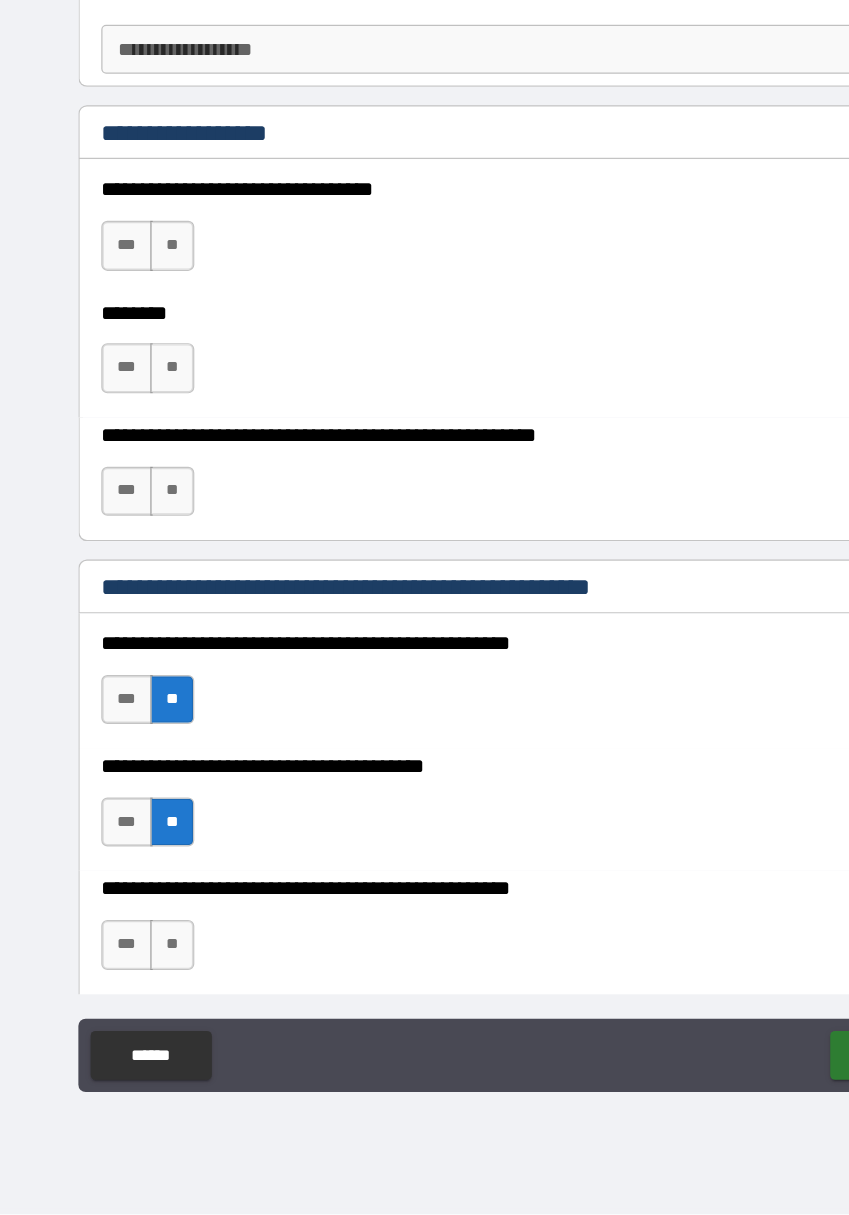 click on "**" at bounding box center (141, 994) 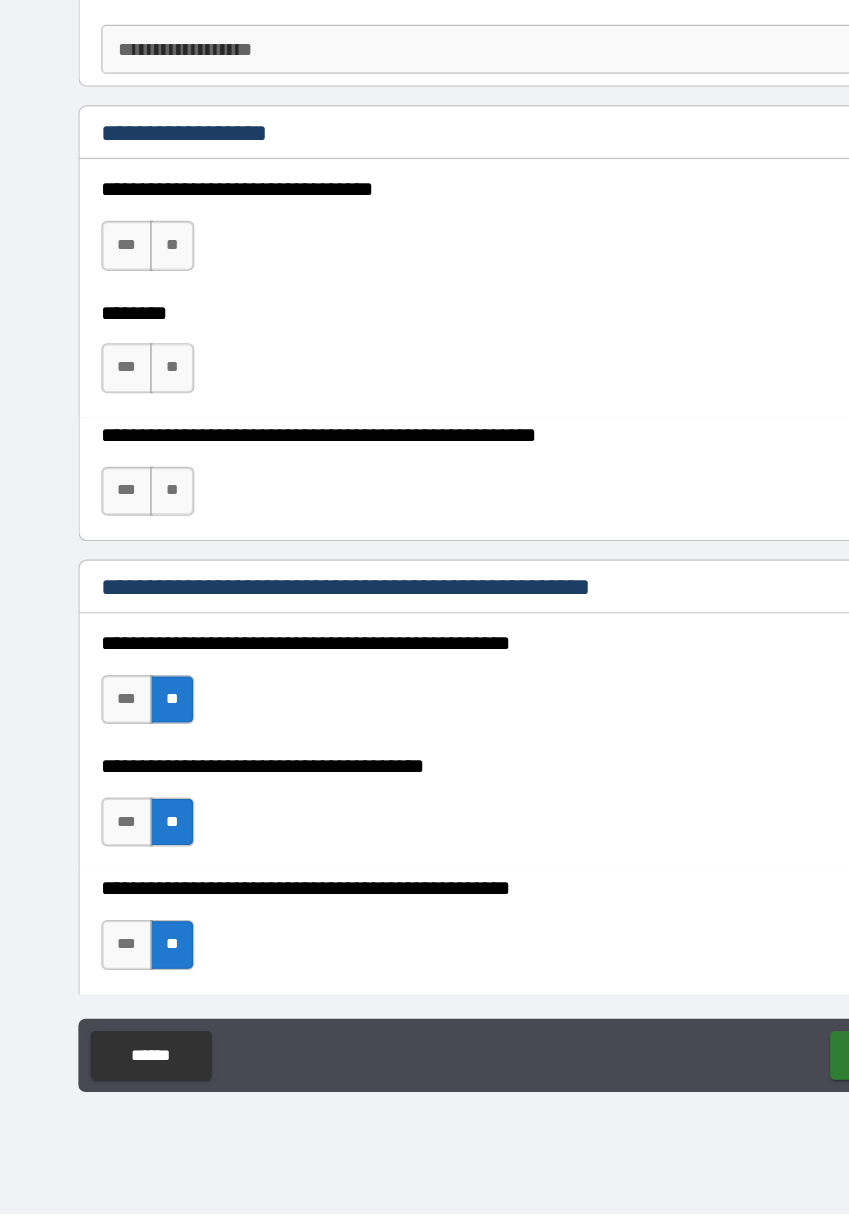 click on "***" at bounding box center [104, 994] 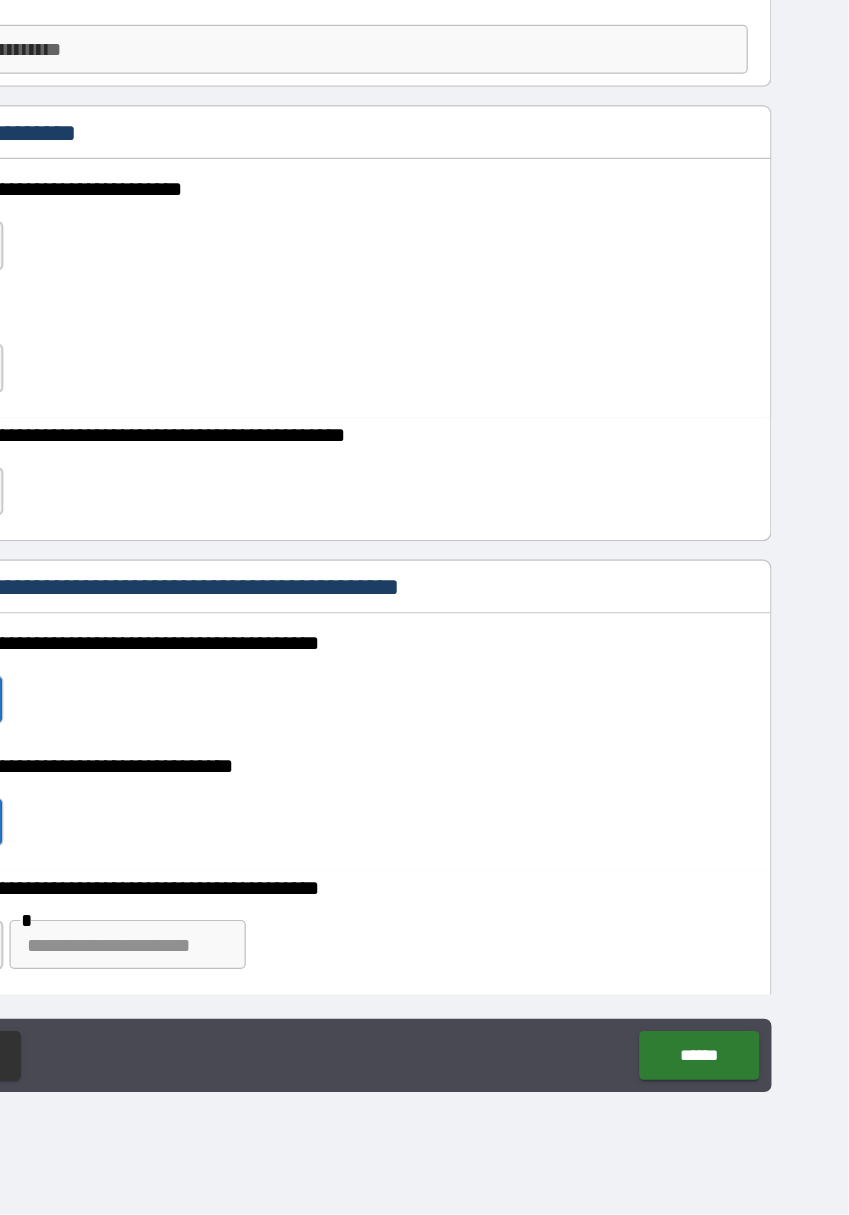 click on "******" at bounding box center [726, 1085] 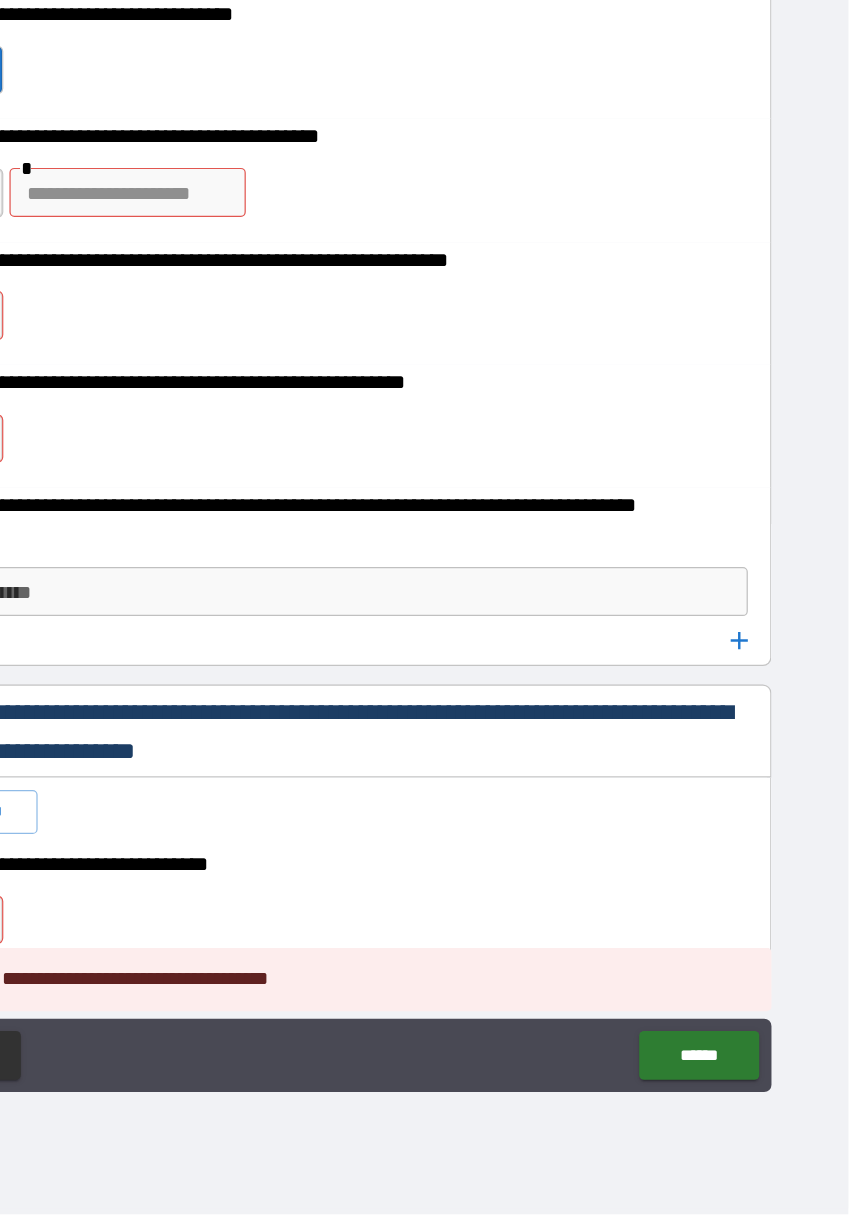 scroll, scrollTop: 5780, scrollLeft: 0, axis: vertical 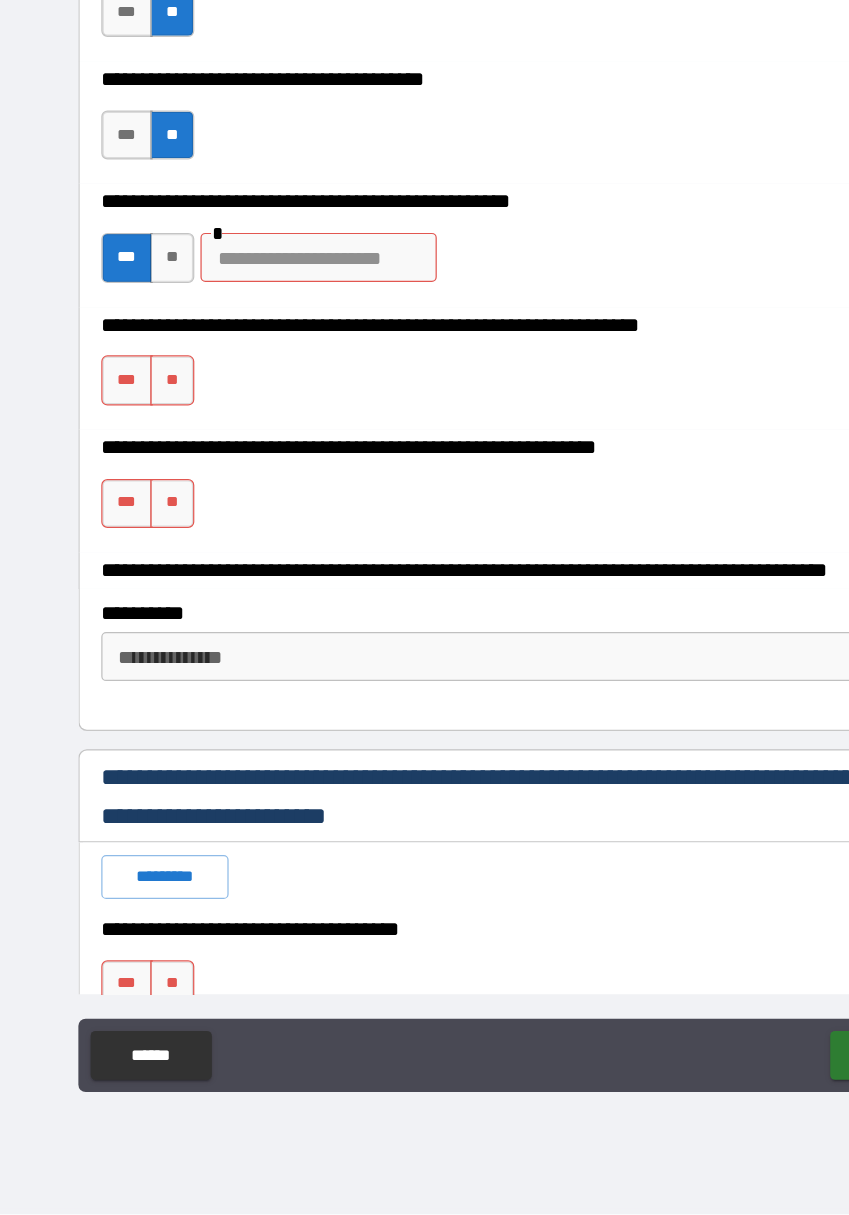 click on "**" at bounding box center [141, 533] 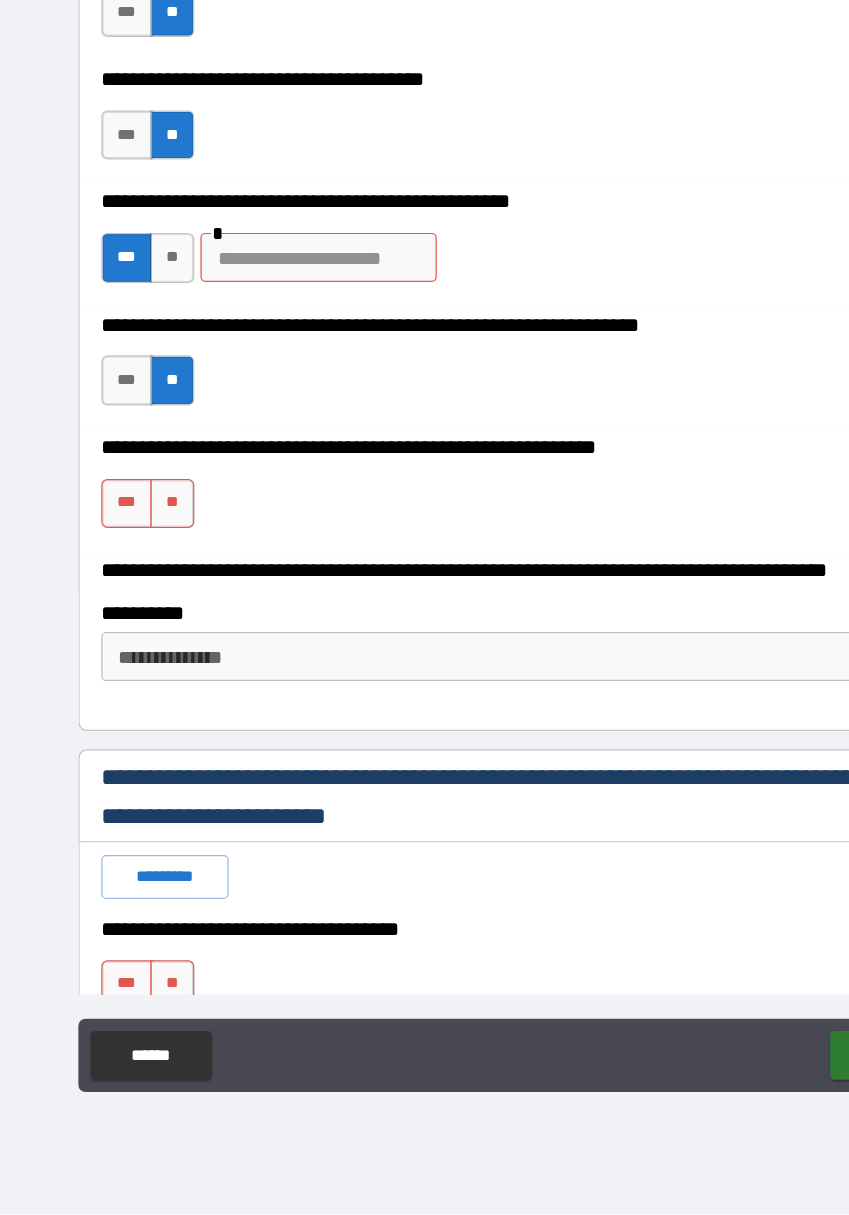 click on "**" at bounding box center [141, 634] 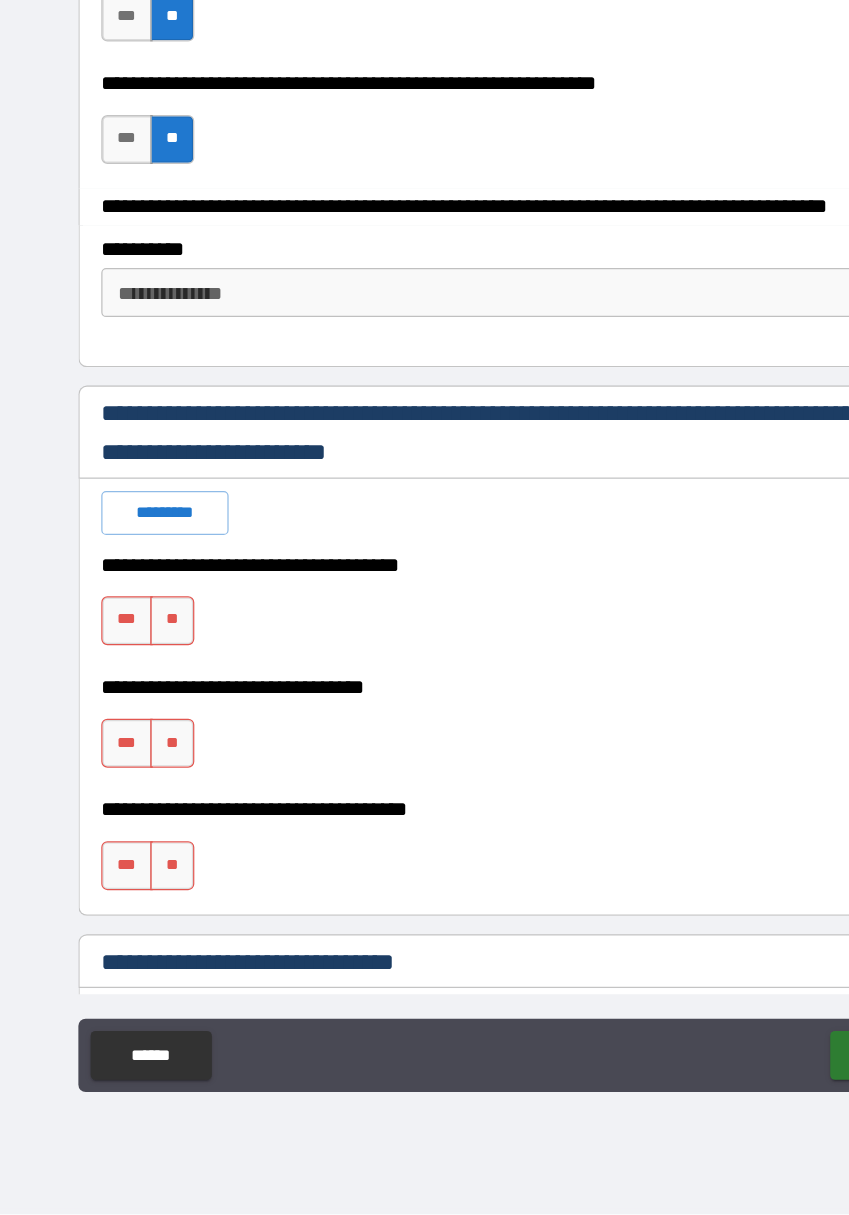 scroll, scrollTop: 6183, scrollLeft: 0, axis: vertical 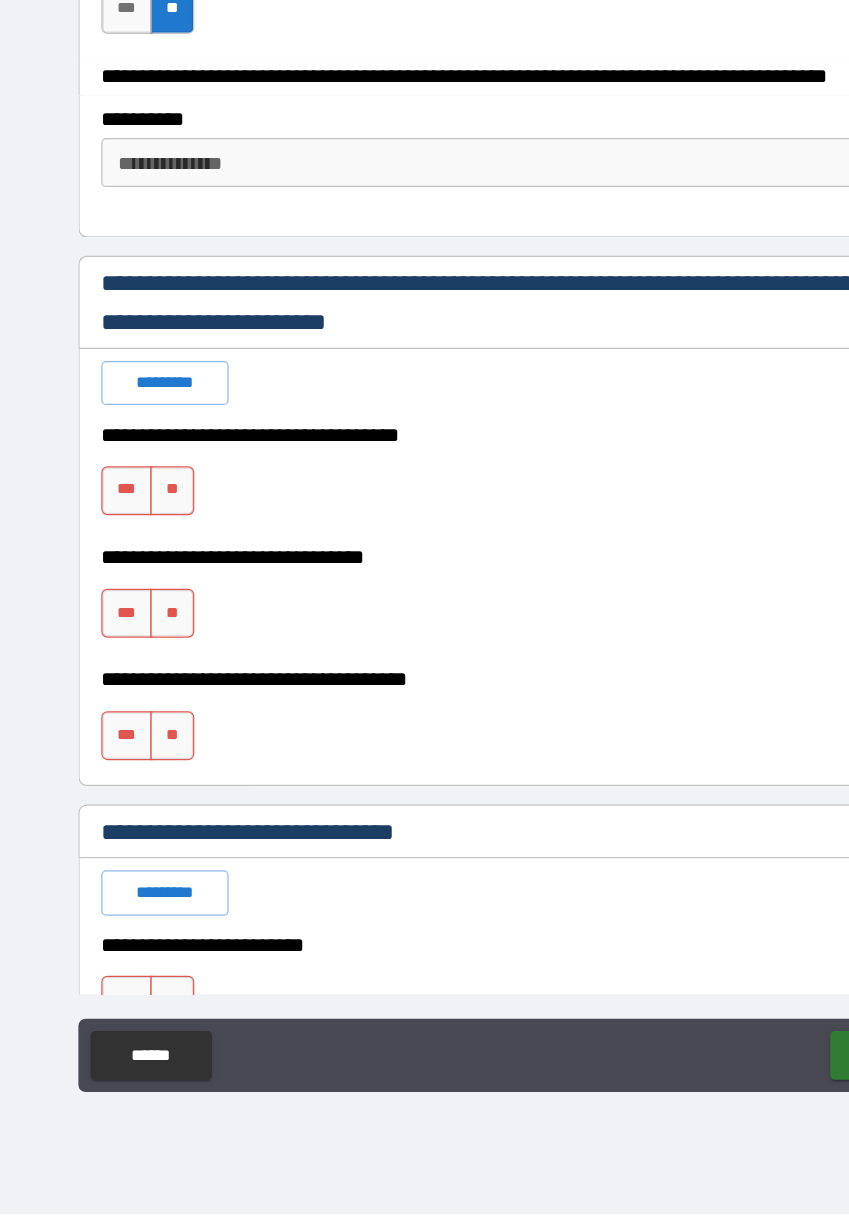 click on "**" at bounding box center [141, 624] 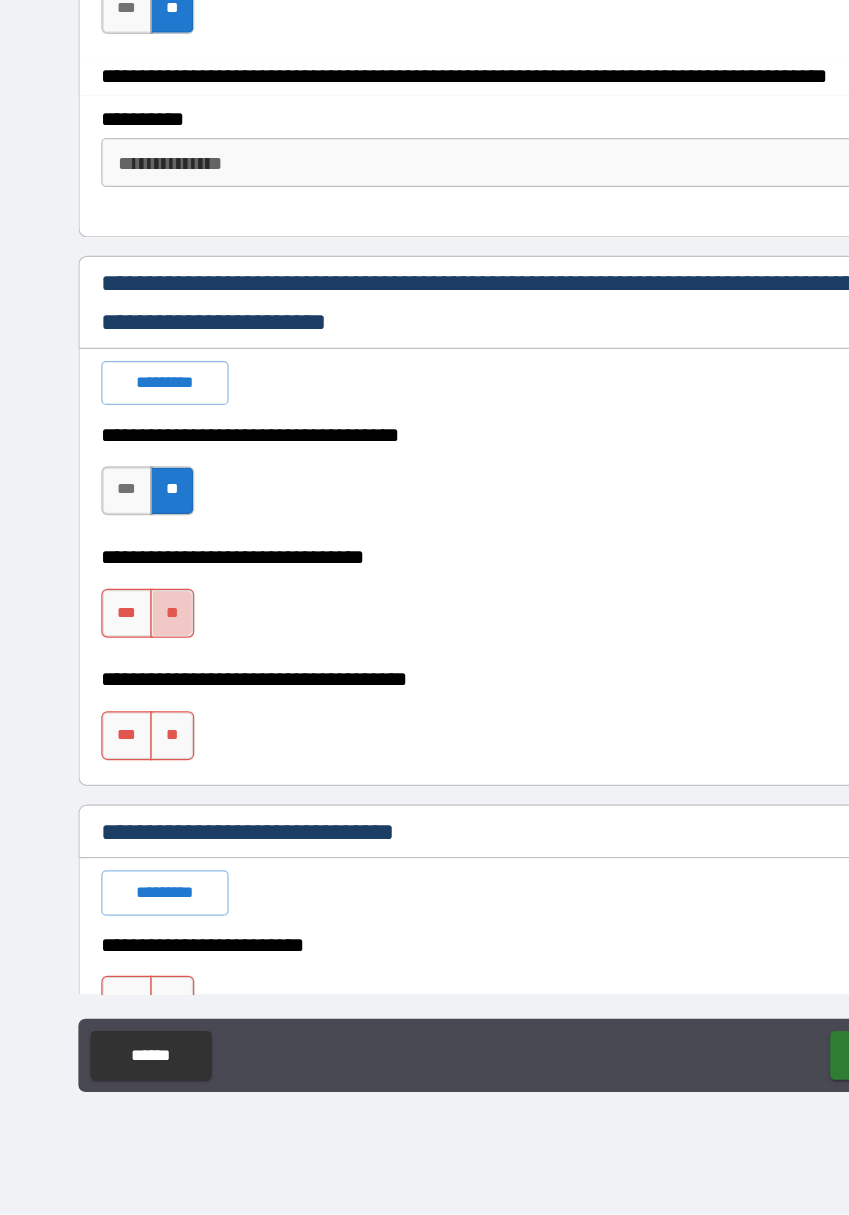 click on "**" at bounding box center (141, 724) 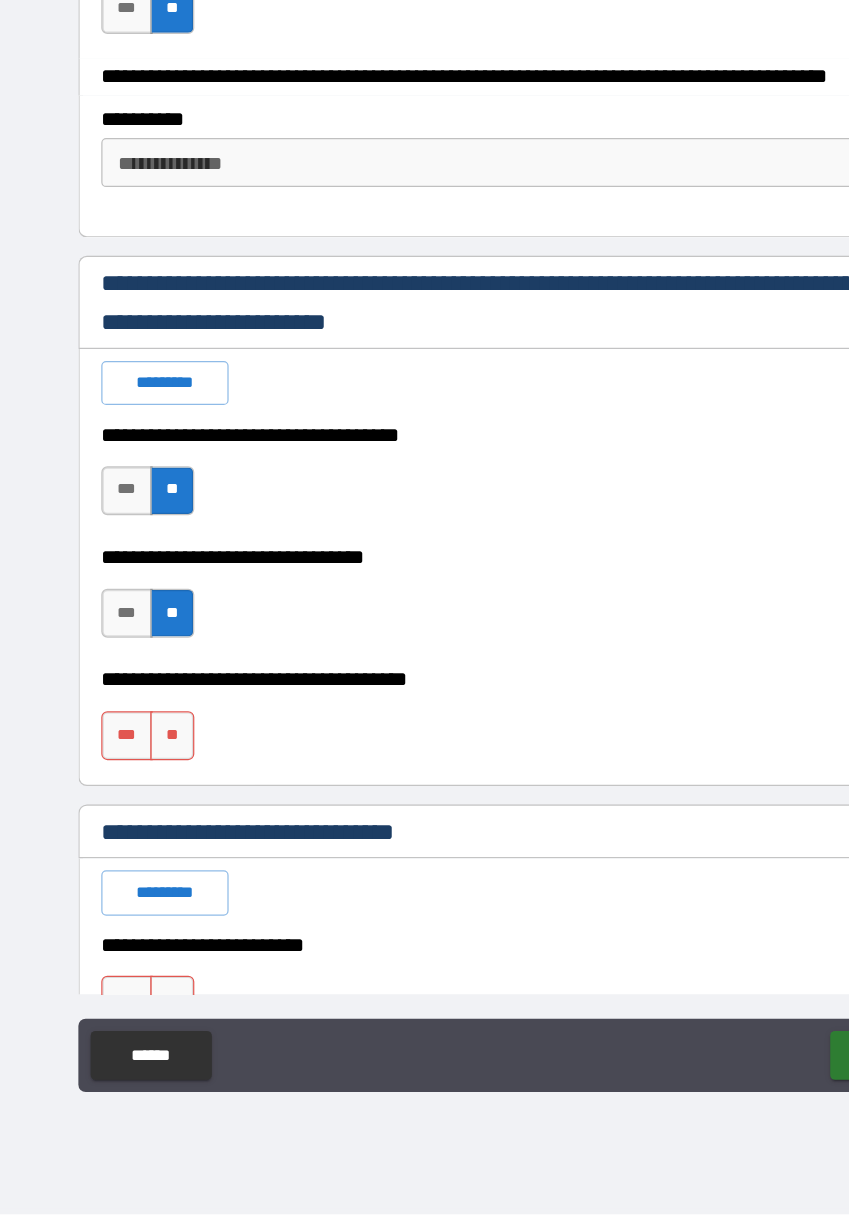 click on "**" at bounding box center [141, 824] 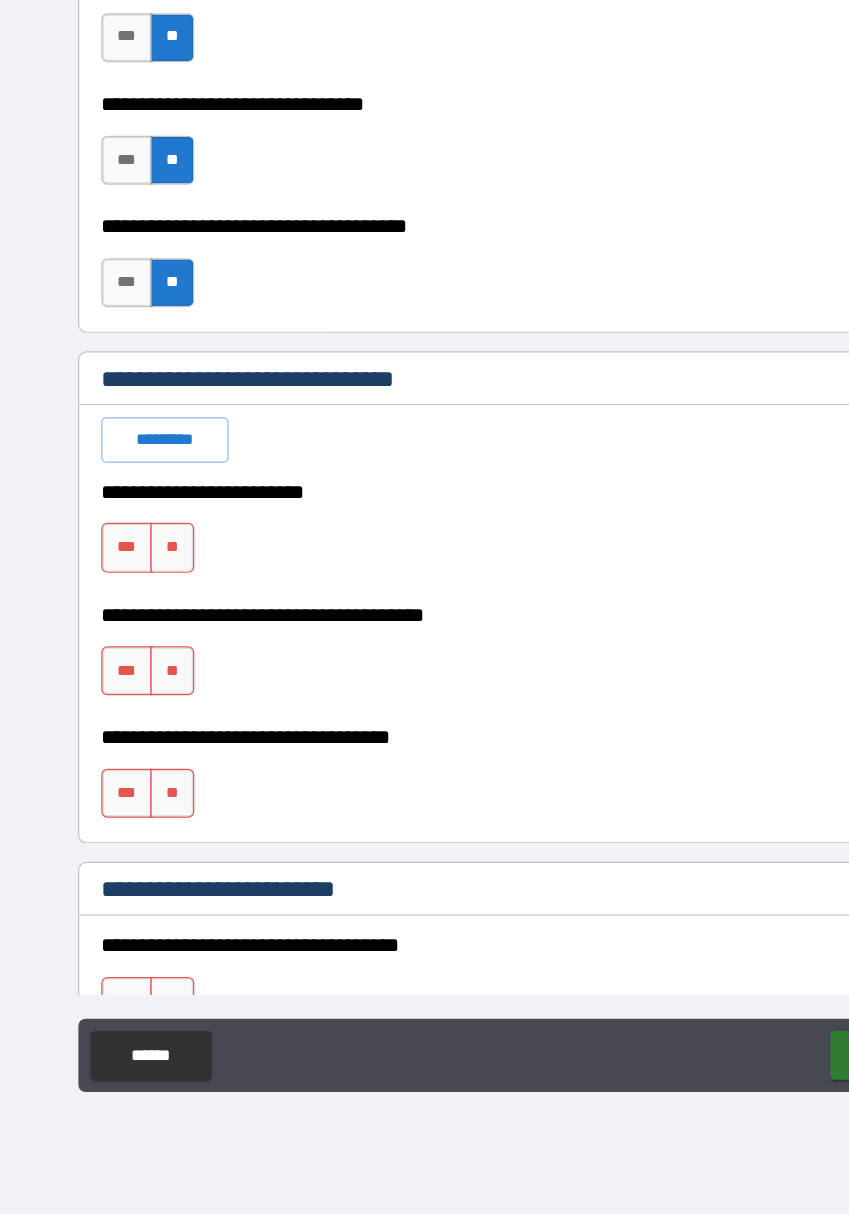 scroll, scrollTop: 6652, scrollLeft: 0, axis: vertical 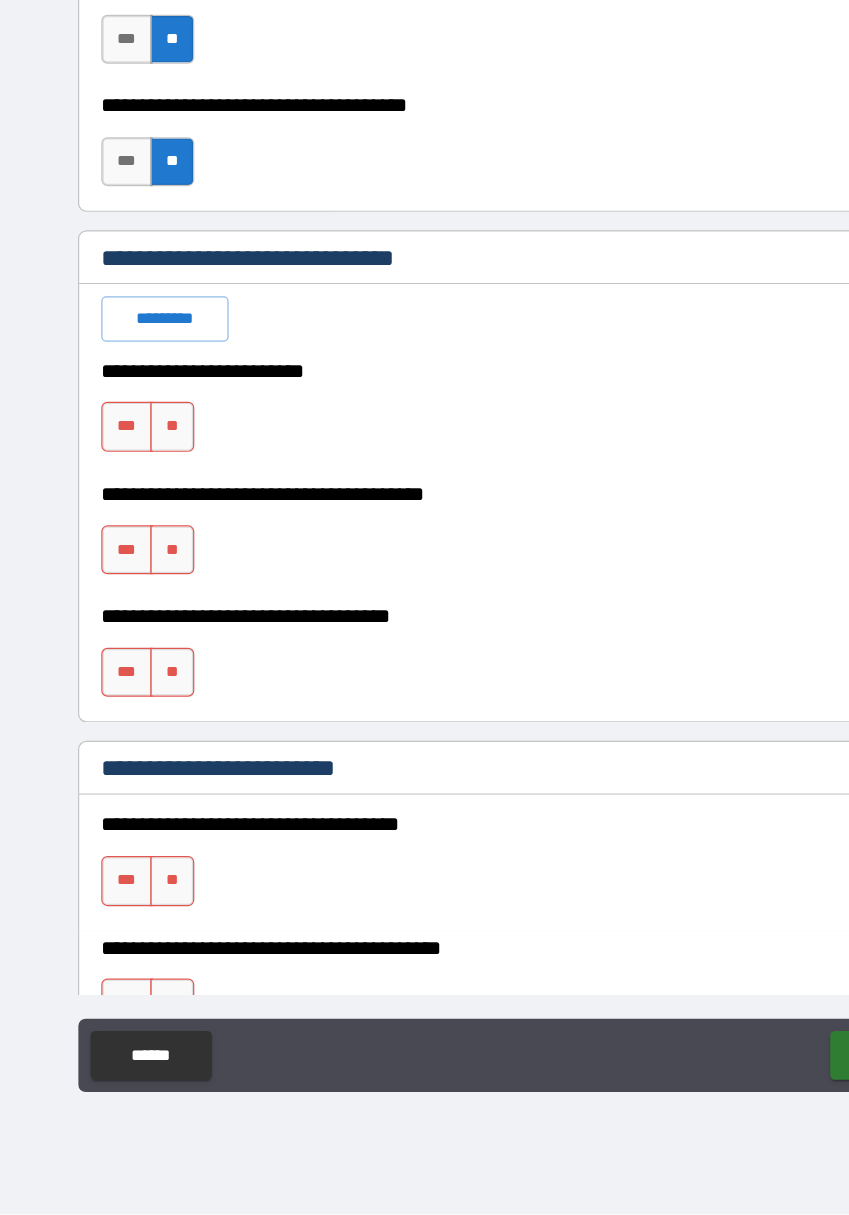 click on "**" at bounding box center (141, 571) 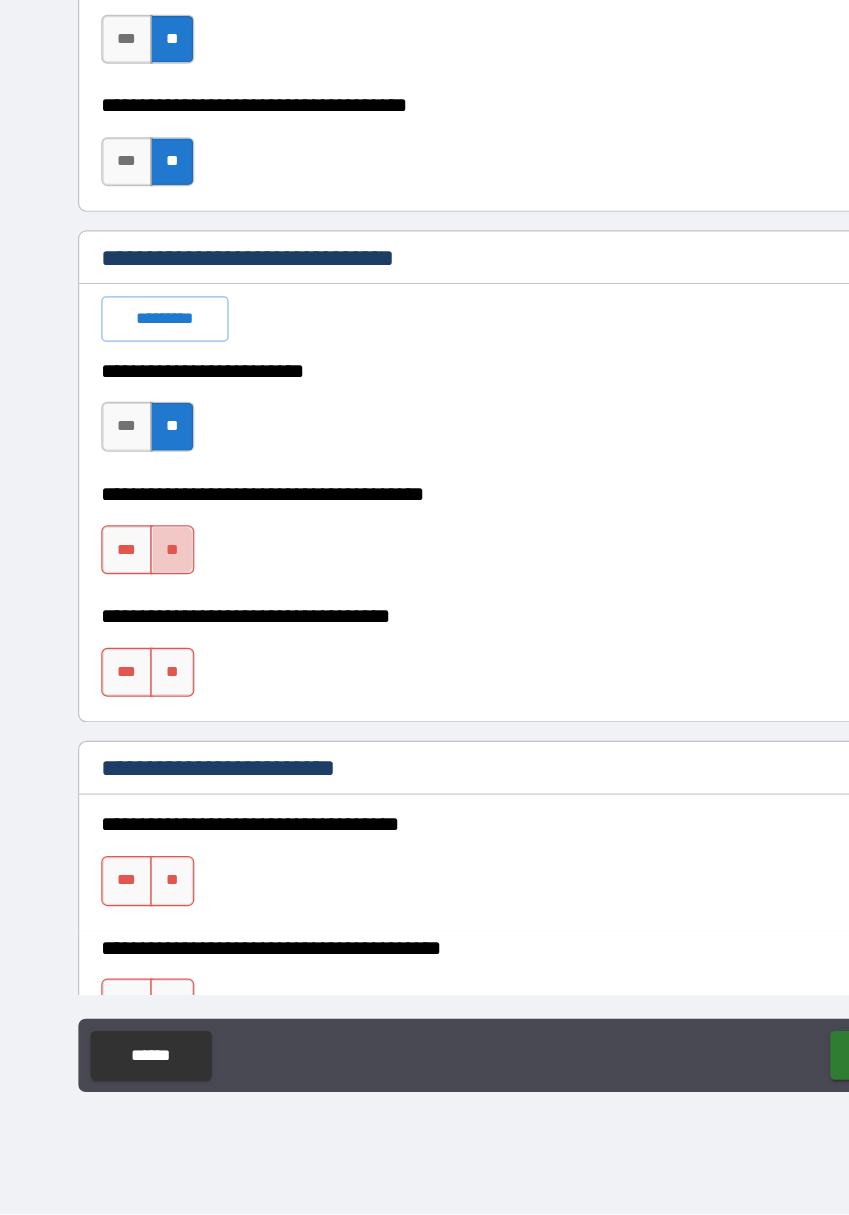 click on "**" at bounding box center [141, 672] 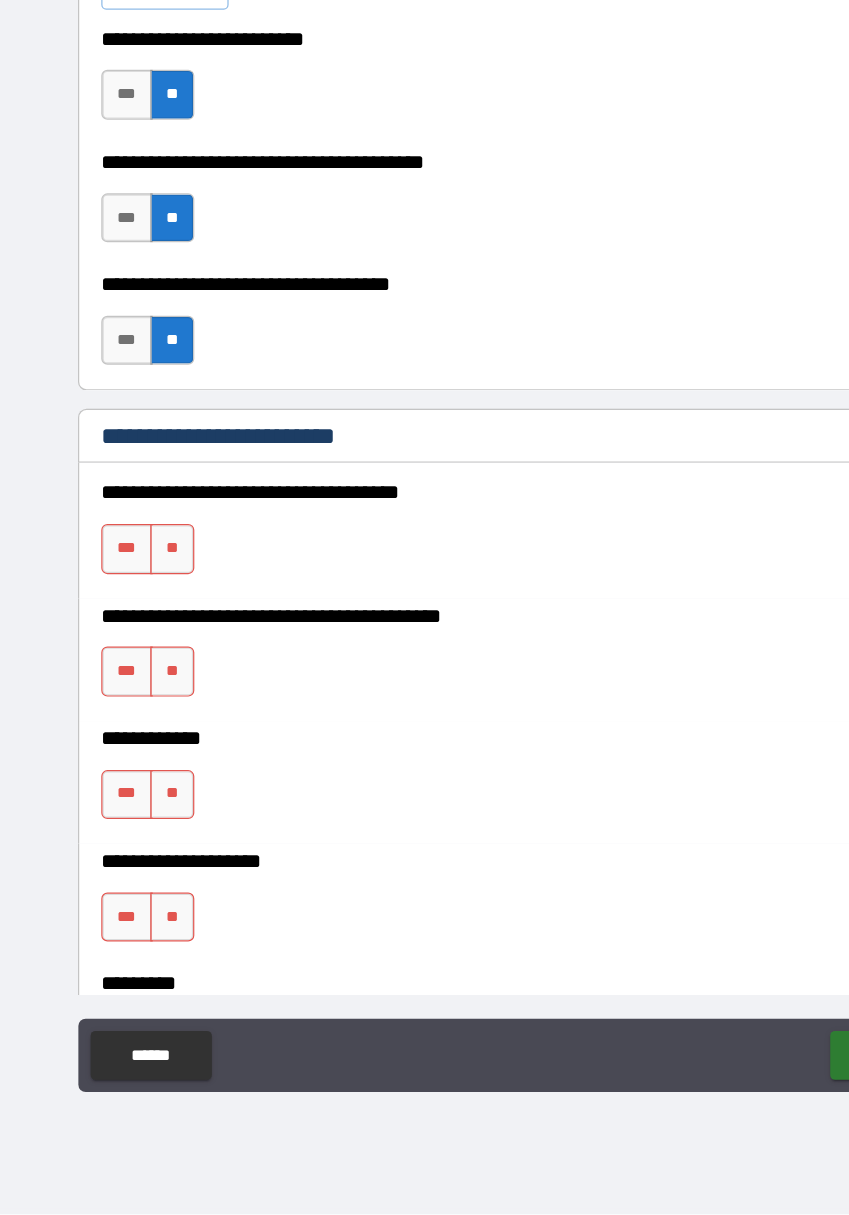 scroll, scrollTop: 6925, scrollLeft: 0, axis: vertical 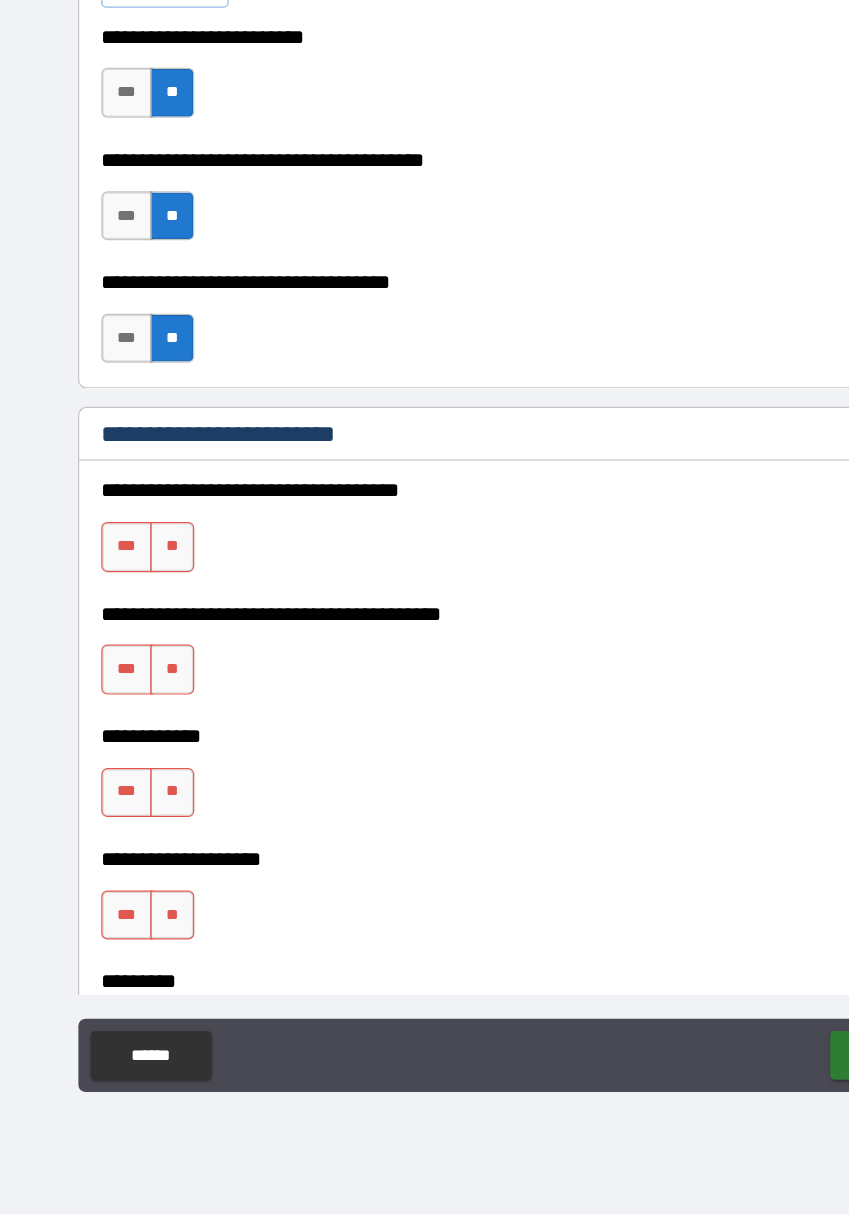 click on "**" at bounding box center (141, 669) 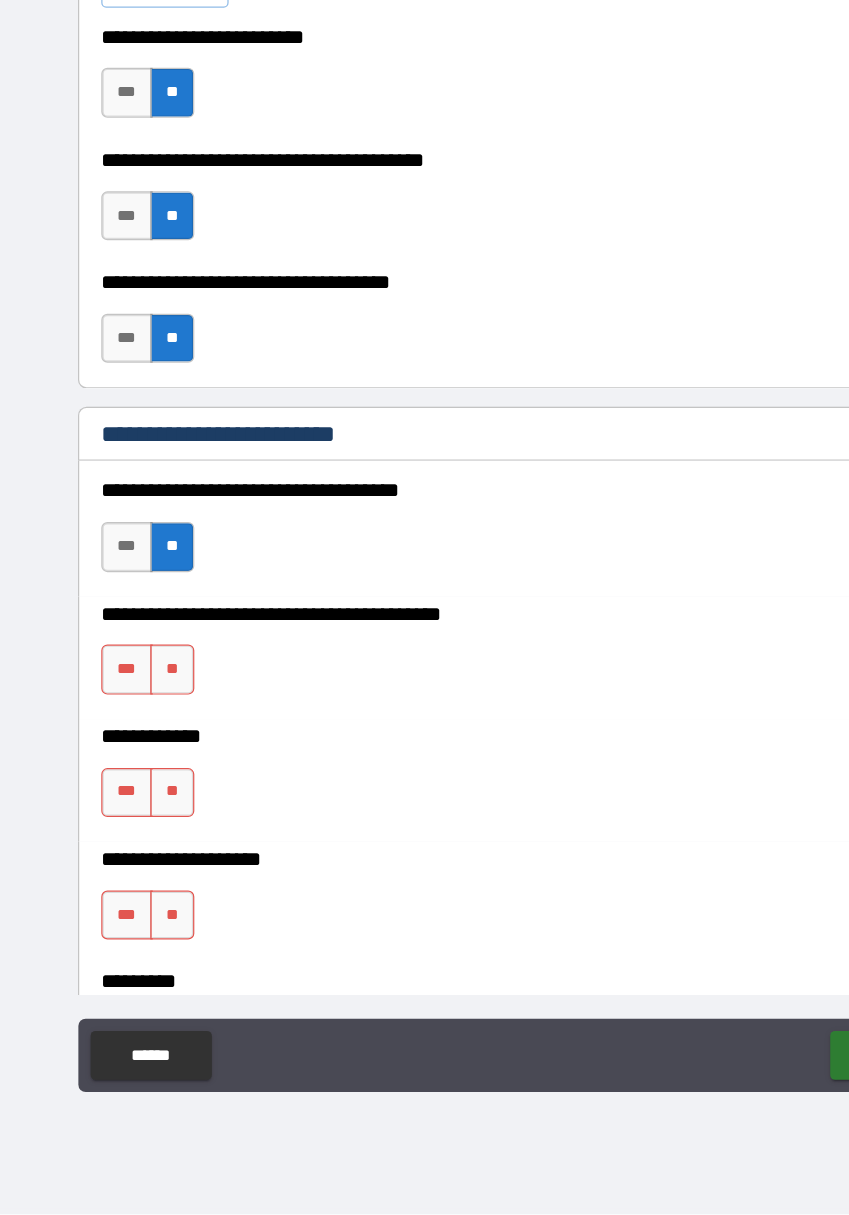 click on "**" at bounding box center [141, 769] 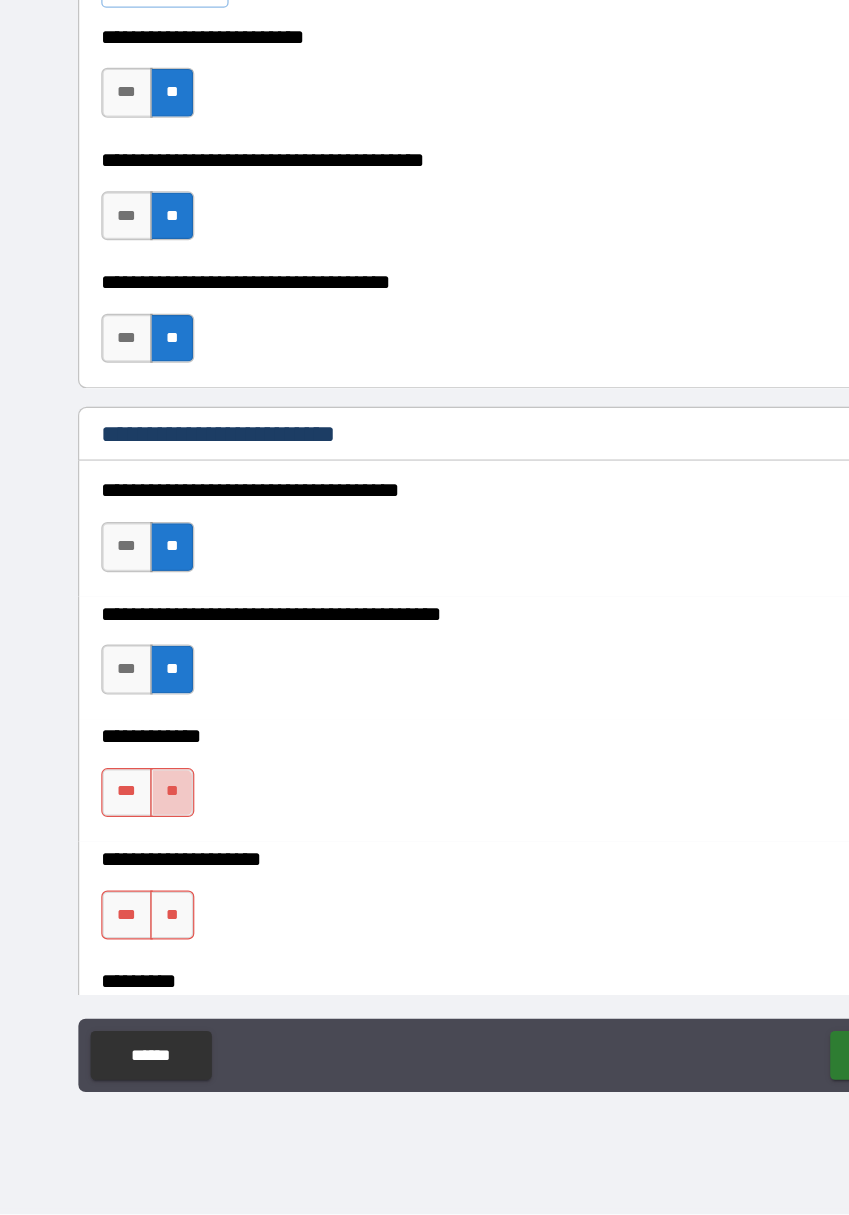 click on "**" at bounding box center (141, 870) 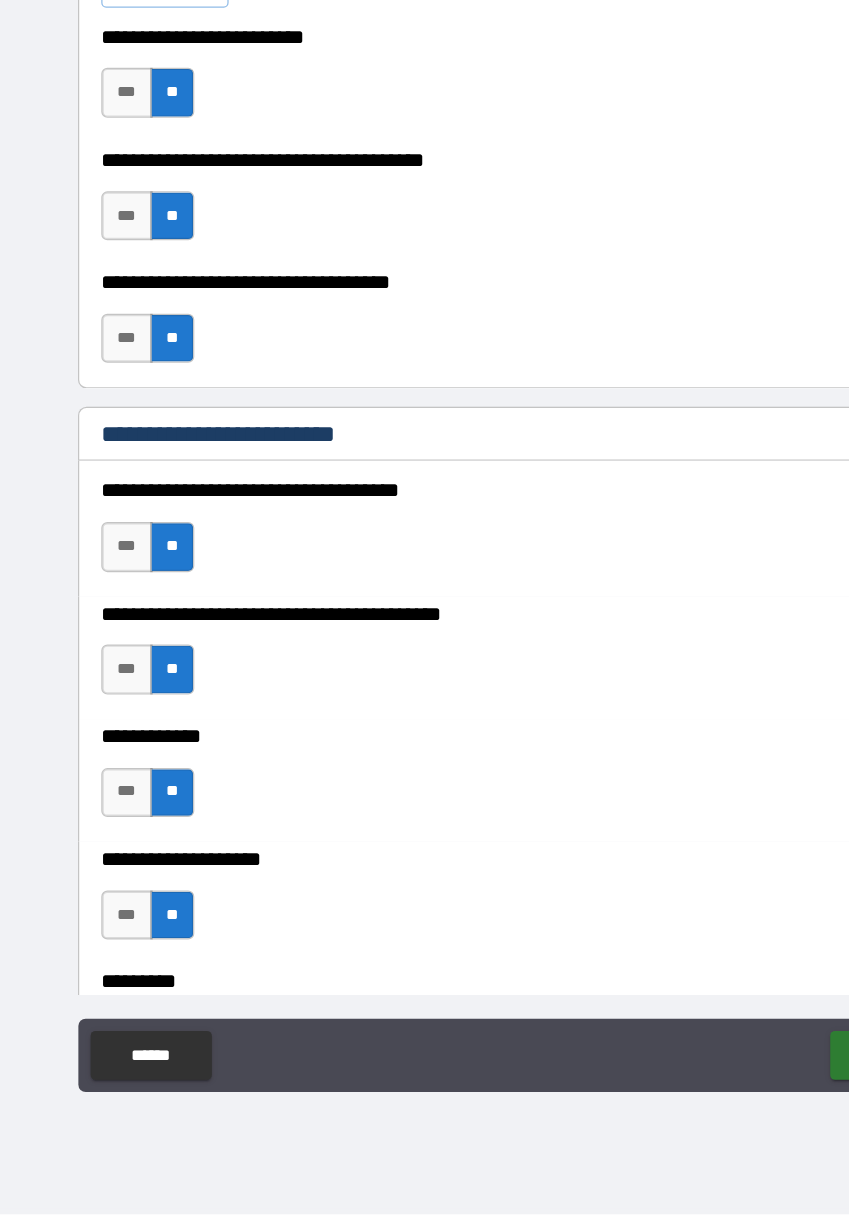 scroll, scrollTop: 7396, scrollLeft: 0, axis: vertical 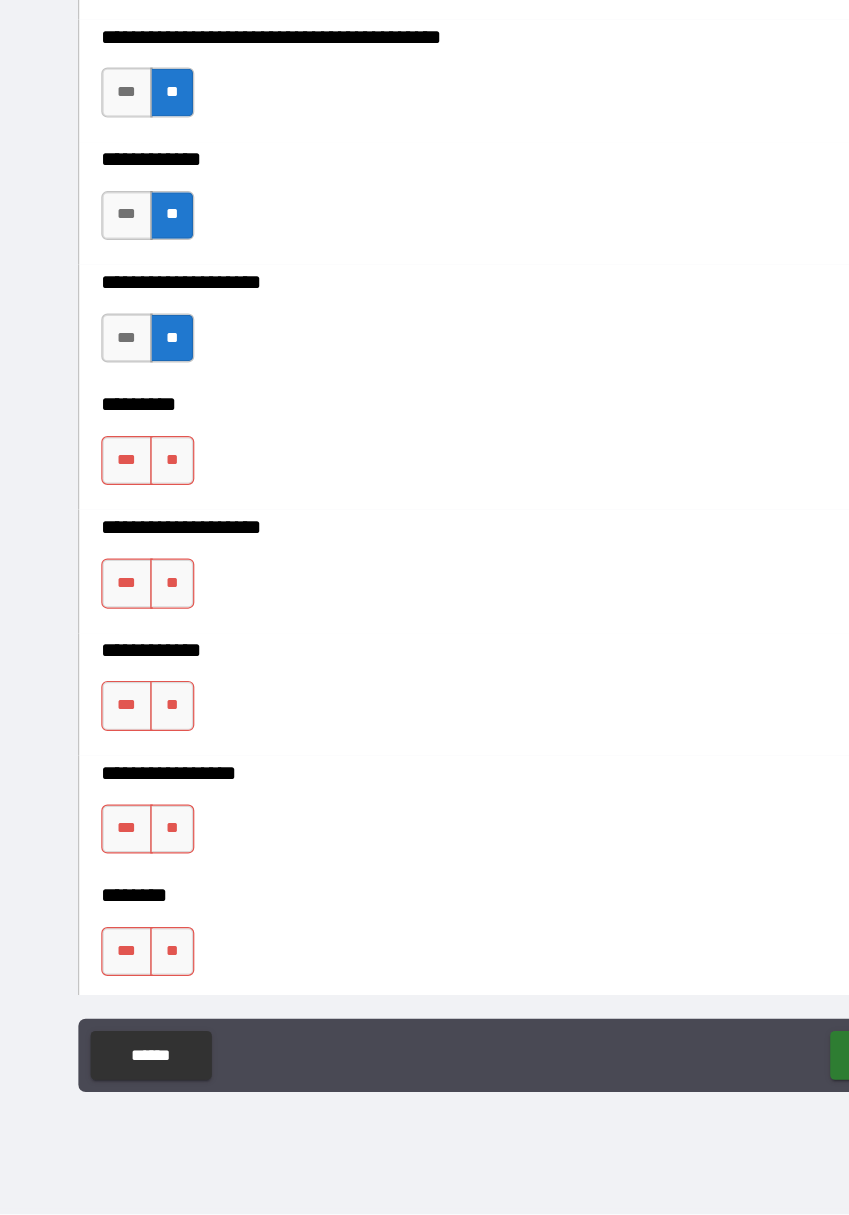 click on "**" at bounding box center [141, 599] 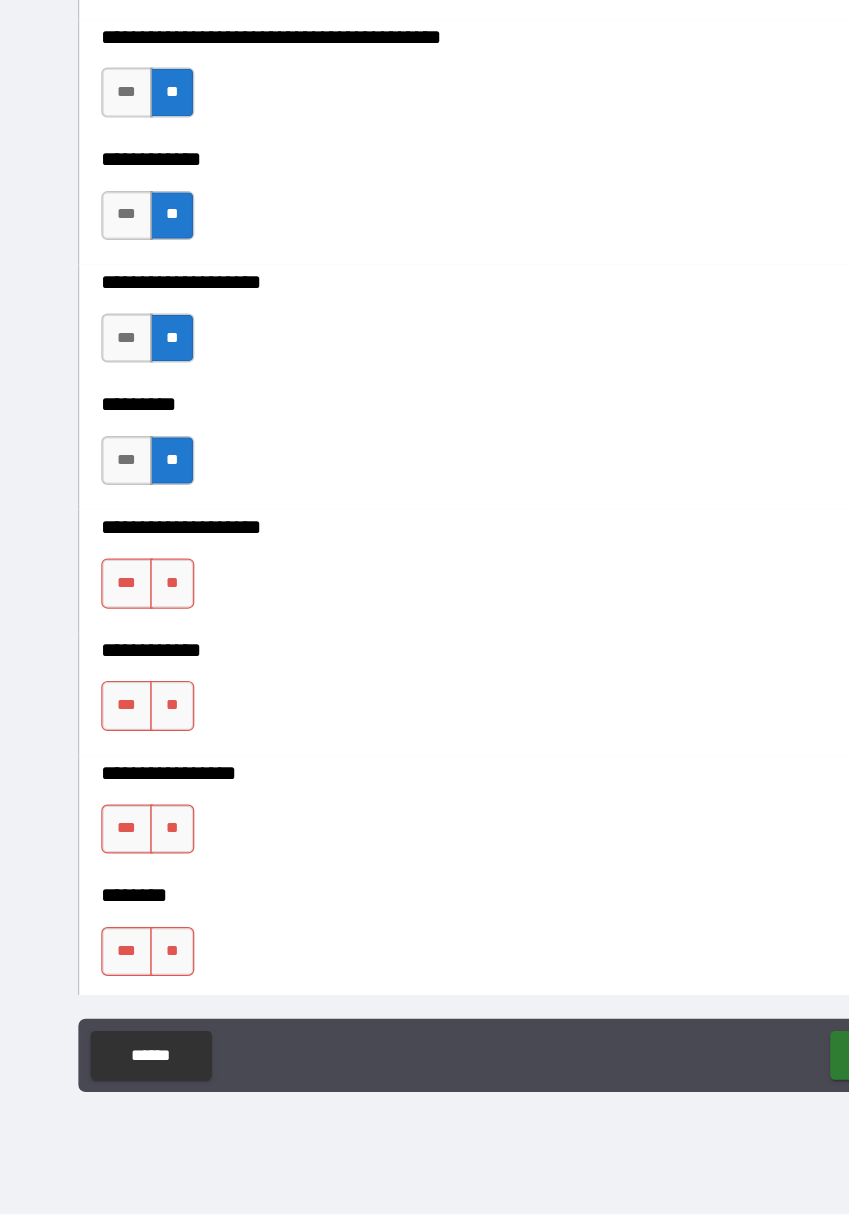 click on "**" at bounding box center [141, 699] 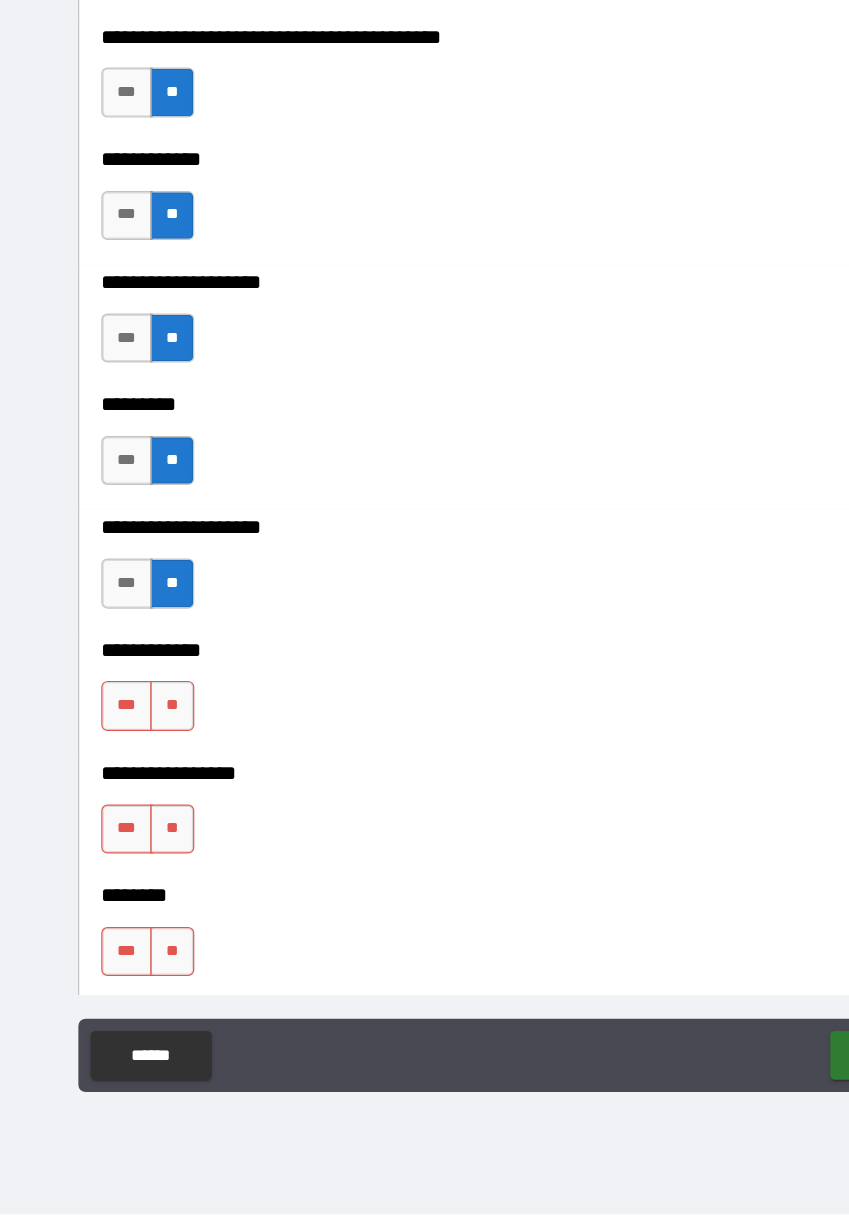 click on "**" at bounding box center (141, 799) 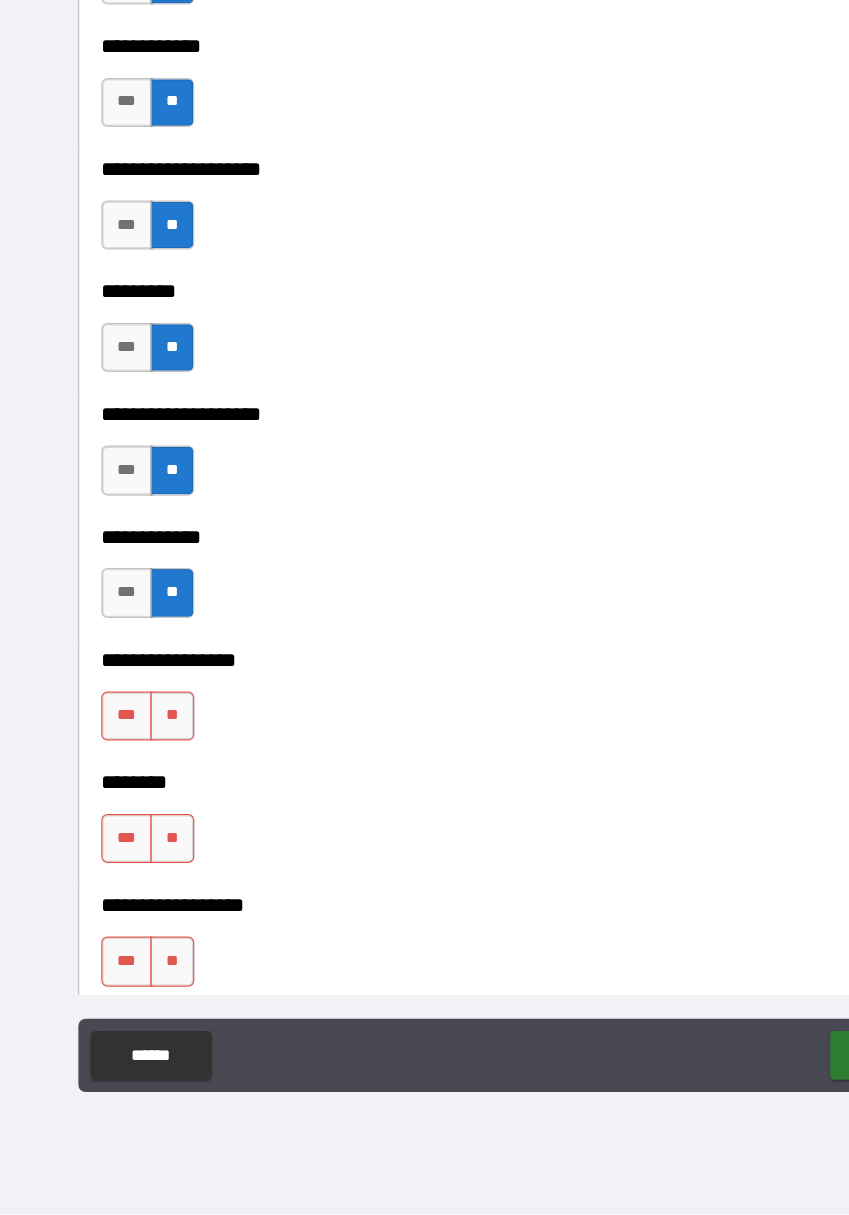 scroll, scrollTop: 7499, scrollLeft: 0, axis: vertical 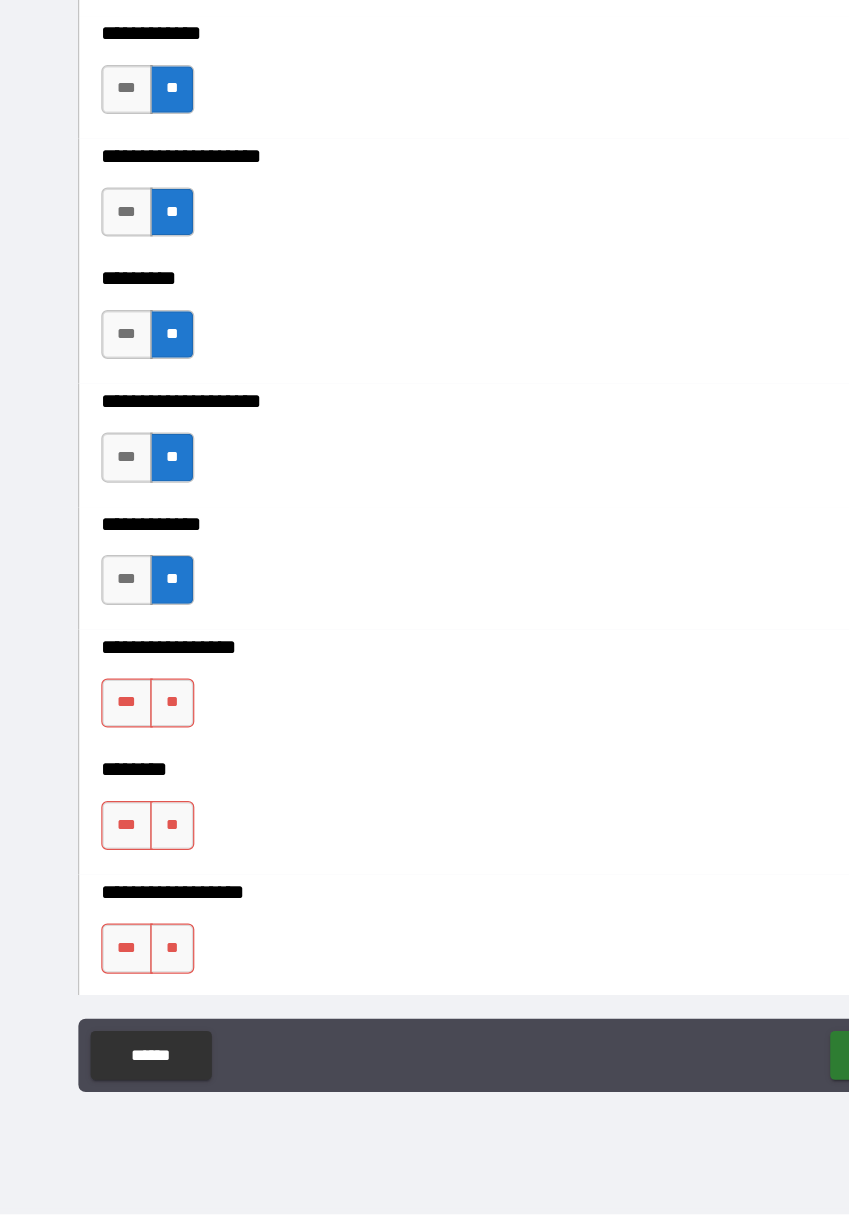 click on "**" at bounding box center [141, 797] 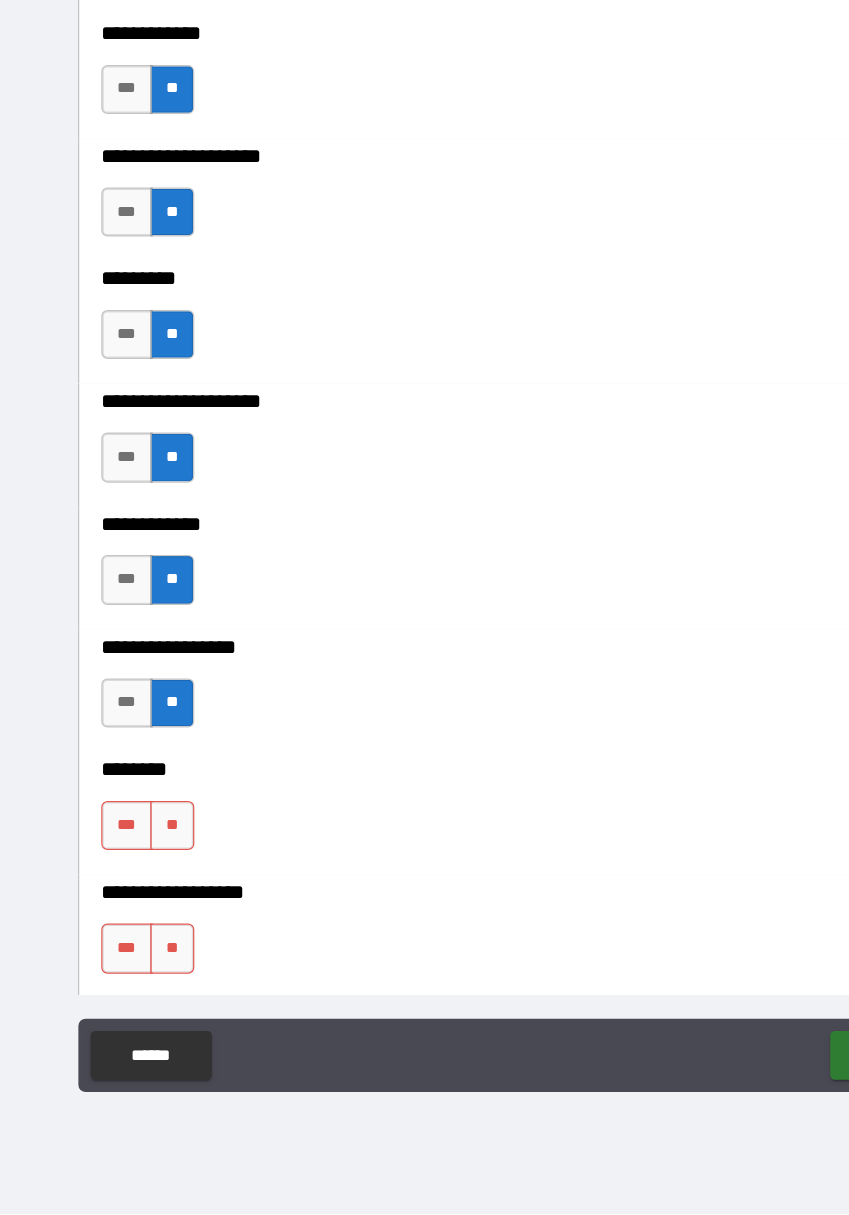 click on "**" at bounding box center (141, 897) 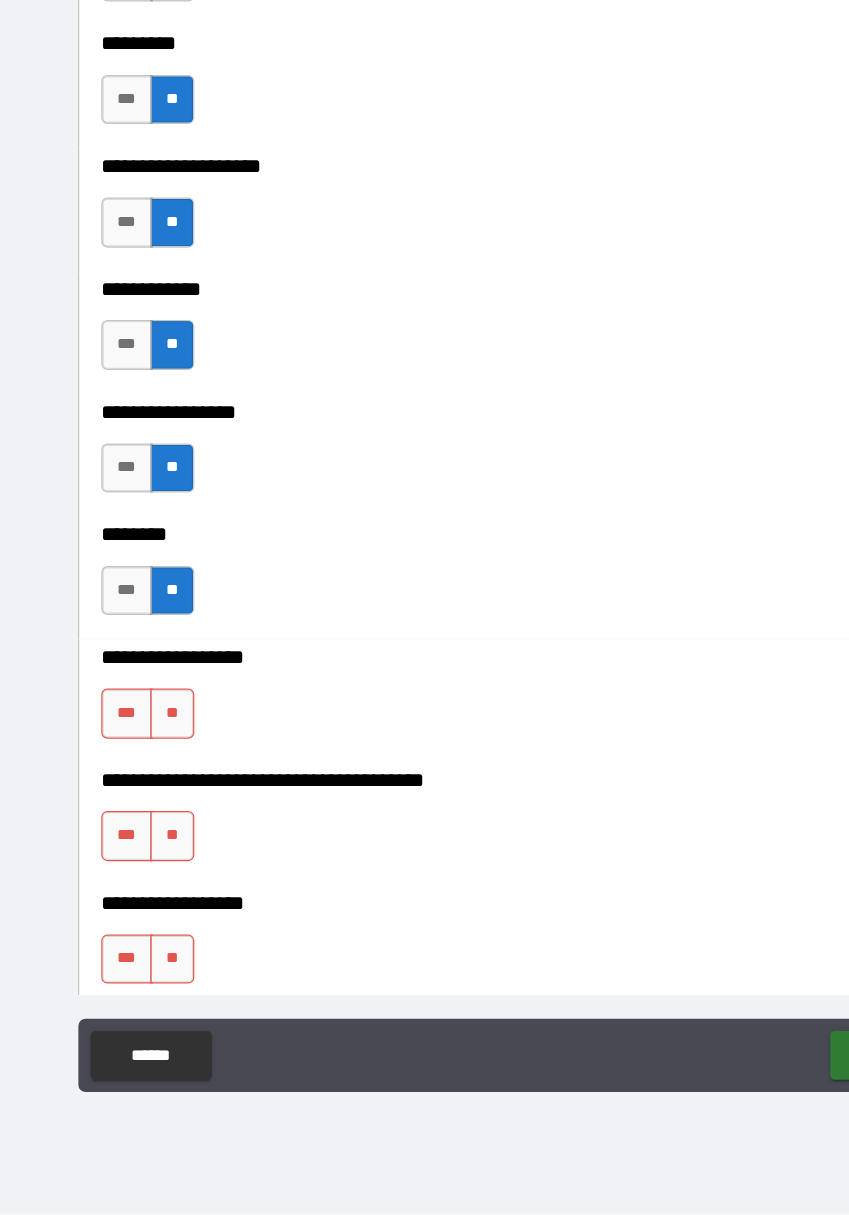 scroll, scrollTop: 7730, scrollLeft: 0, axis: vertical 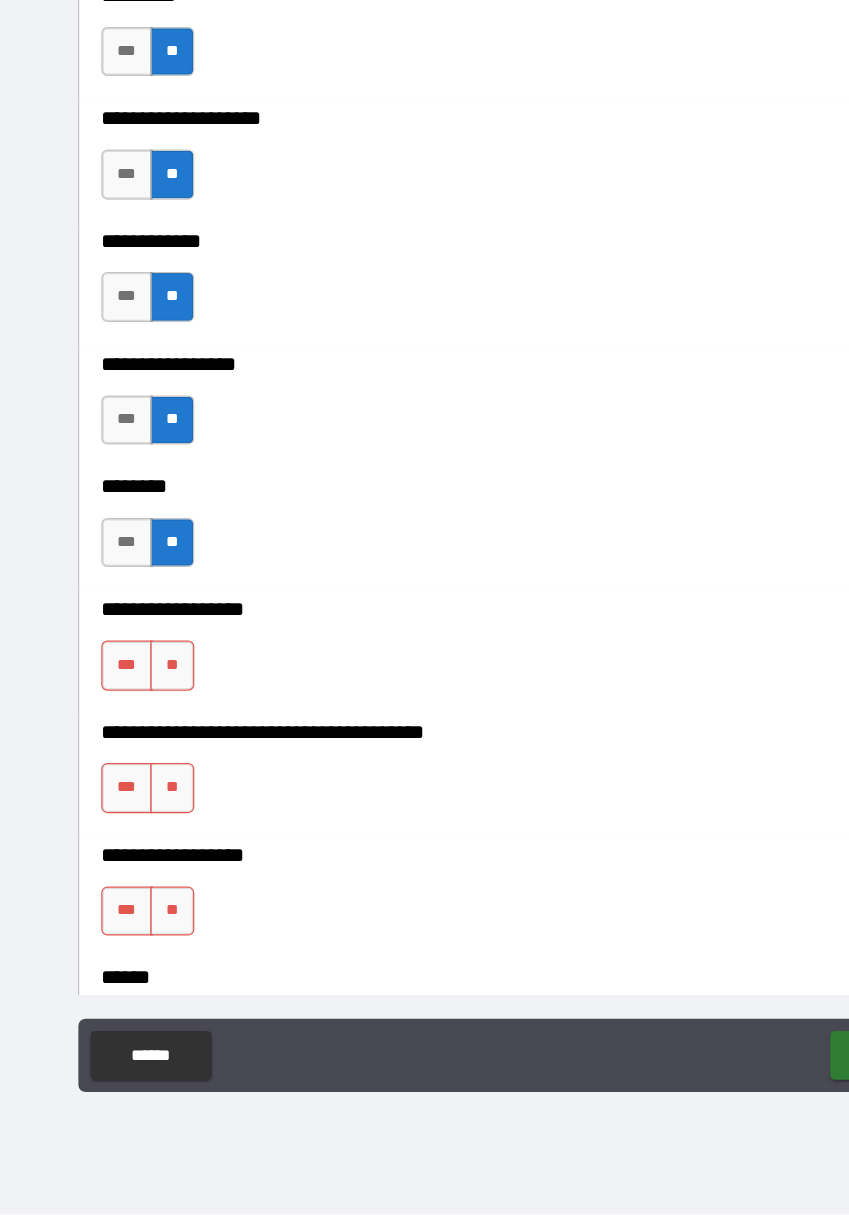 click on "**" at bounding box center [141, 766] 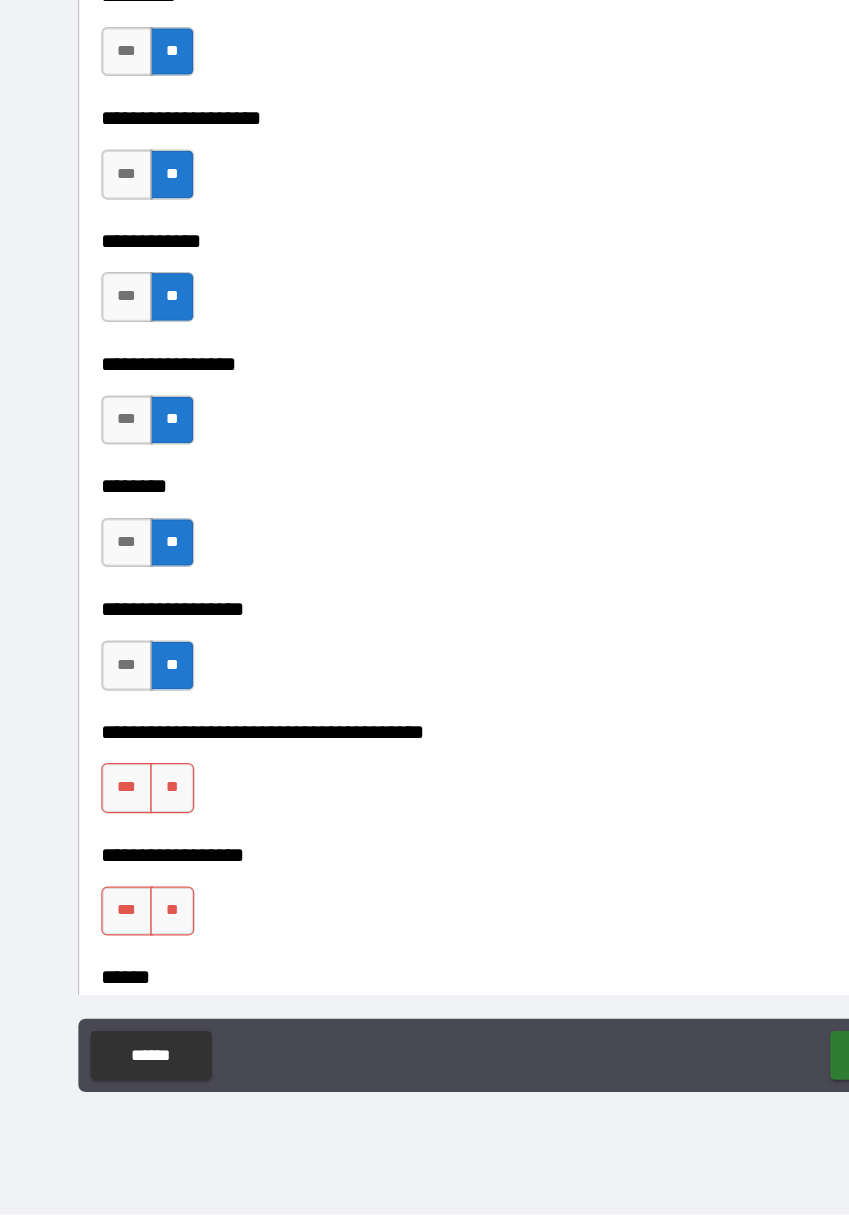 scroll, scrollTop: 7732, scrollLeft: 0, axis: vertical 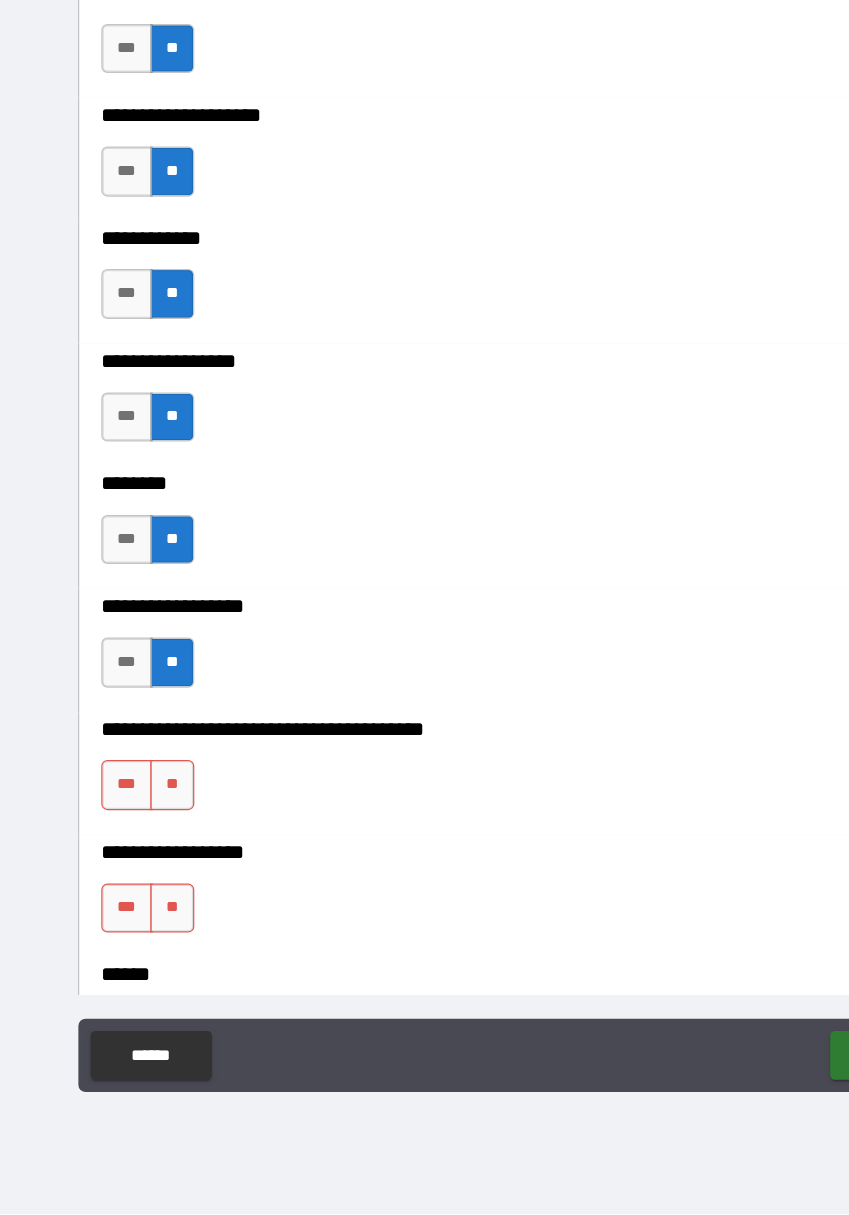 click on "***" at bounding box center [104, 864] 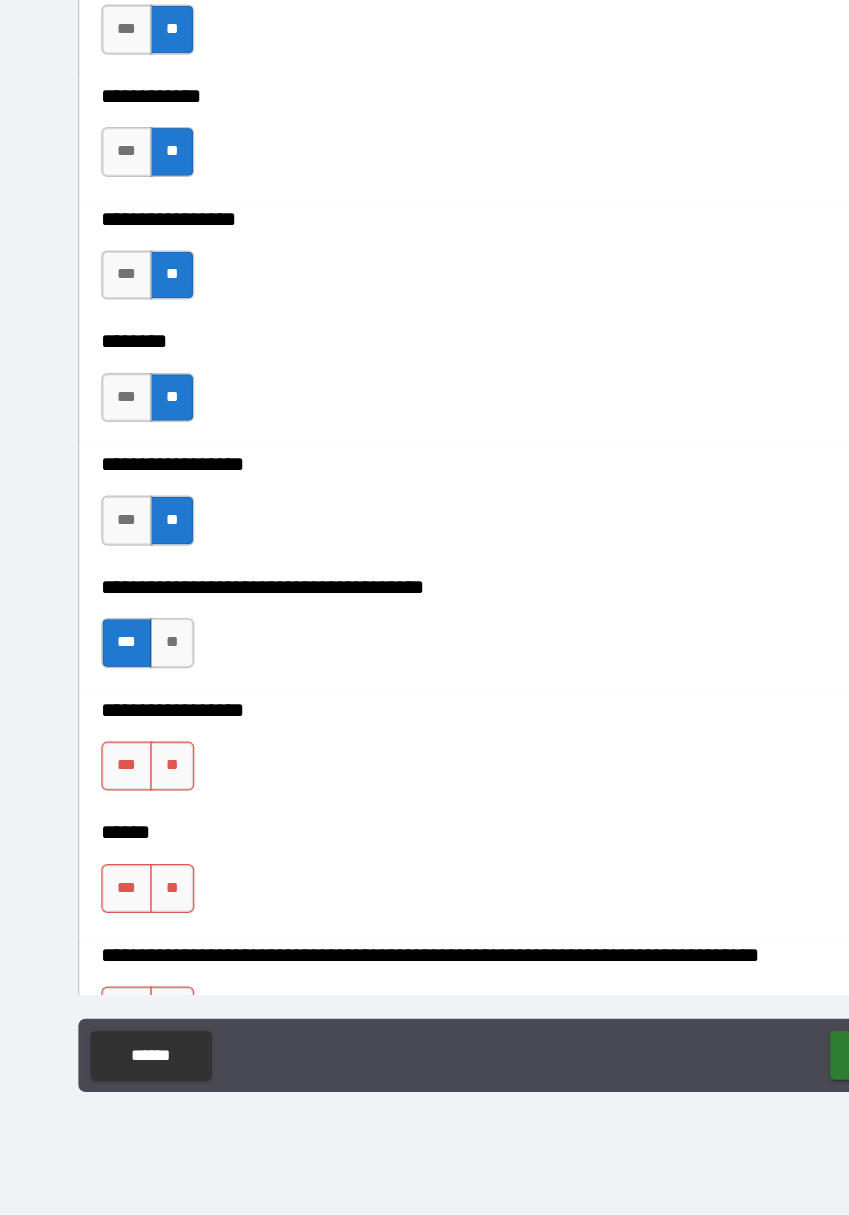 scroll, scrollTop: 7855, scrollLeft: 0, axis: vertical 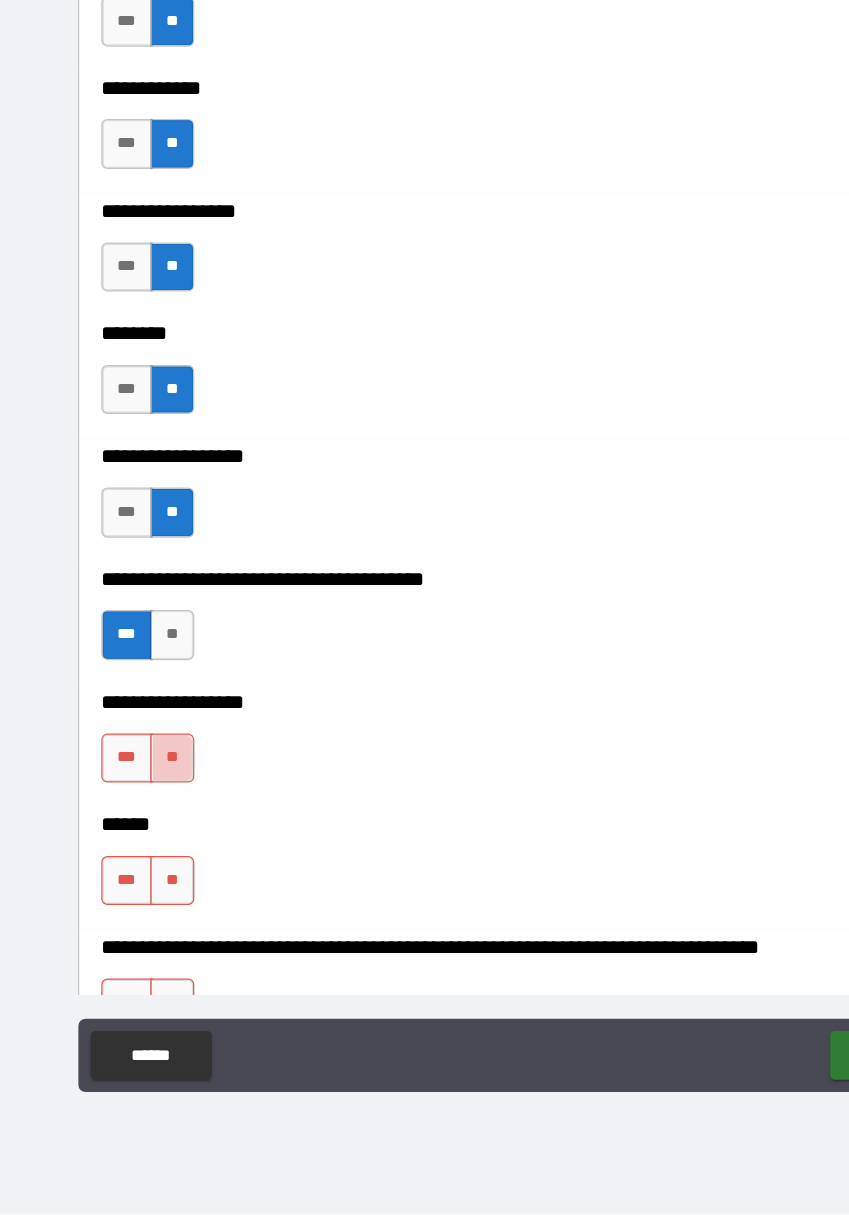 click on "**" at bounding box center [141, 842] 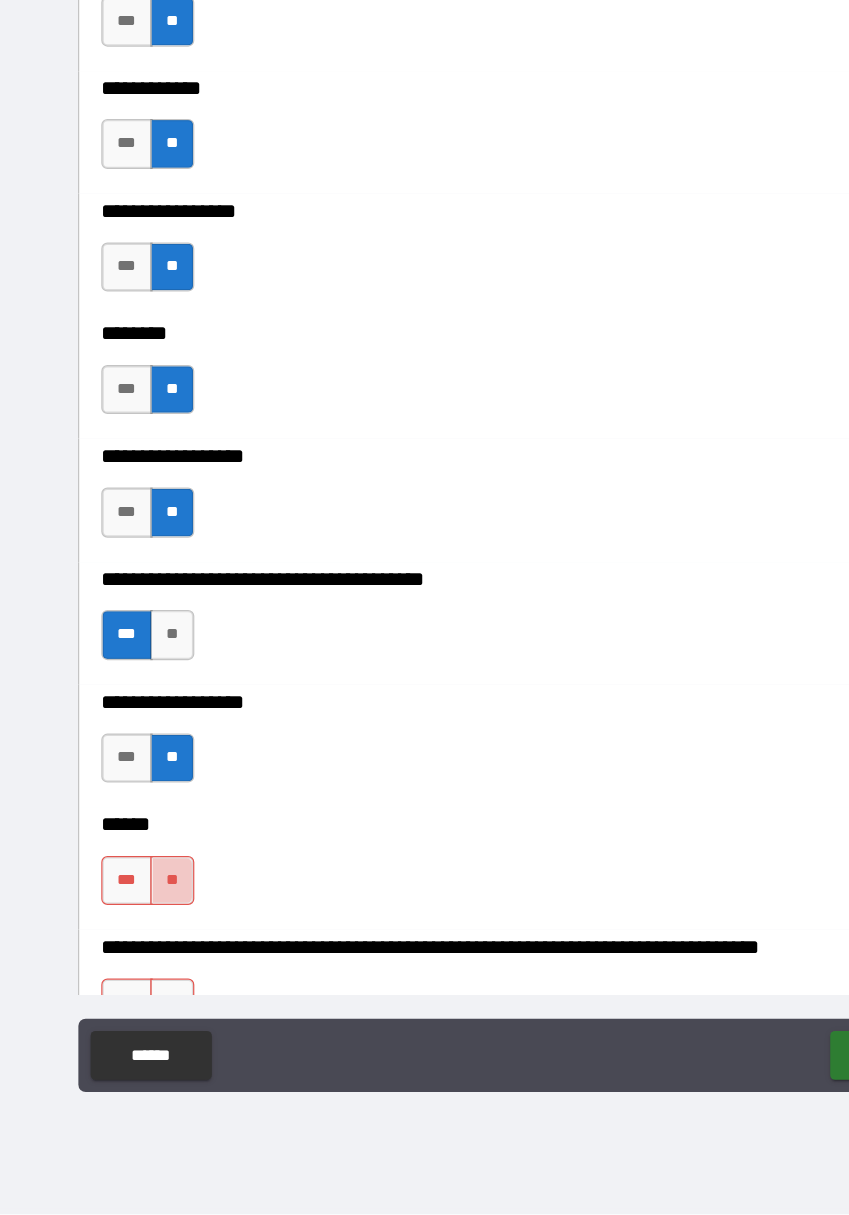 click on "**" at bounding box center [141, 942] 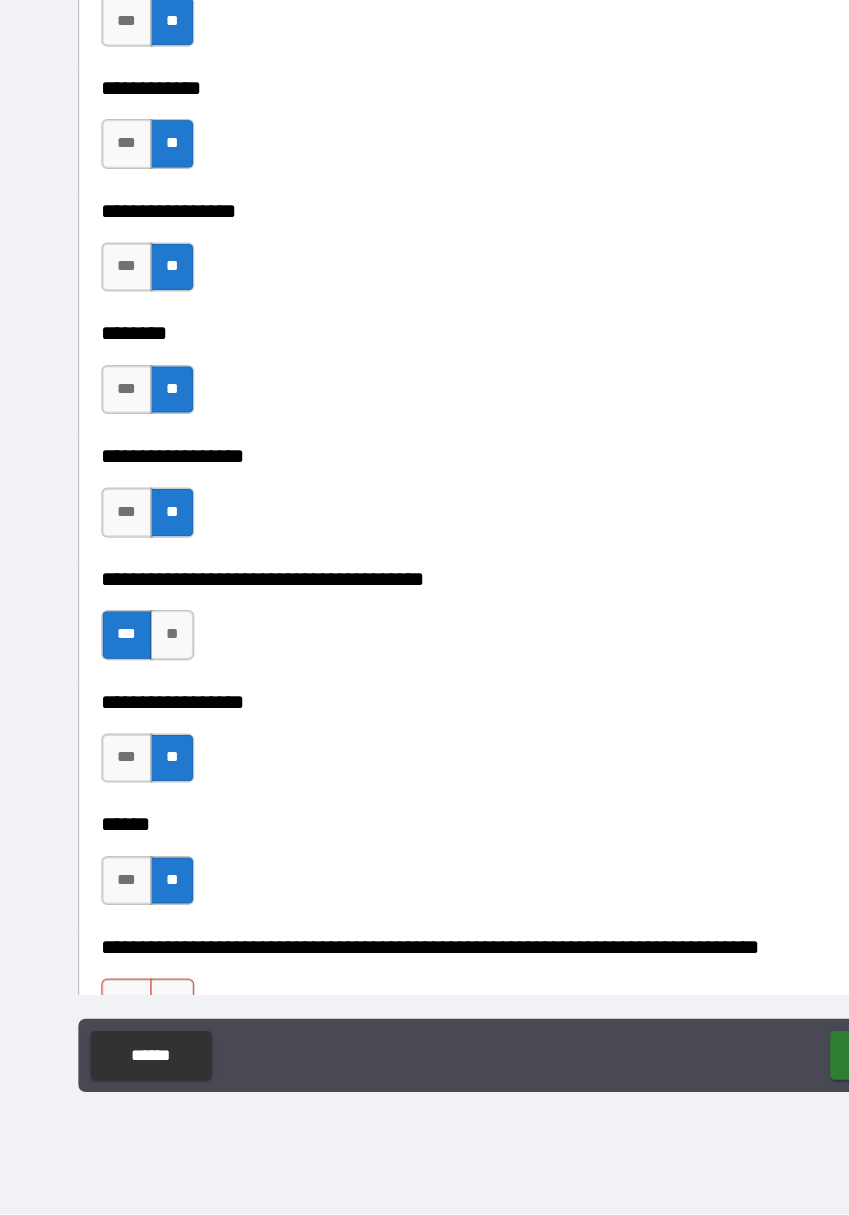 scroll, scrollTop: 8304, scrollLeft: 0, axis: vertical 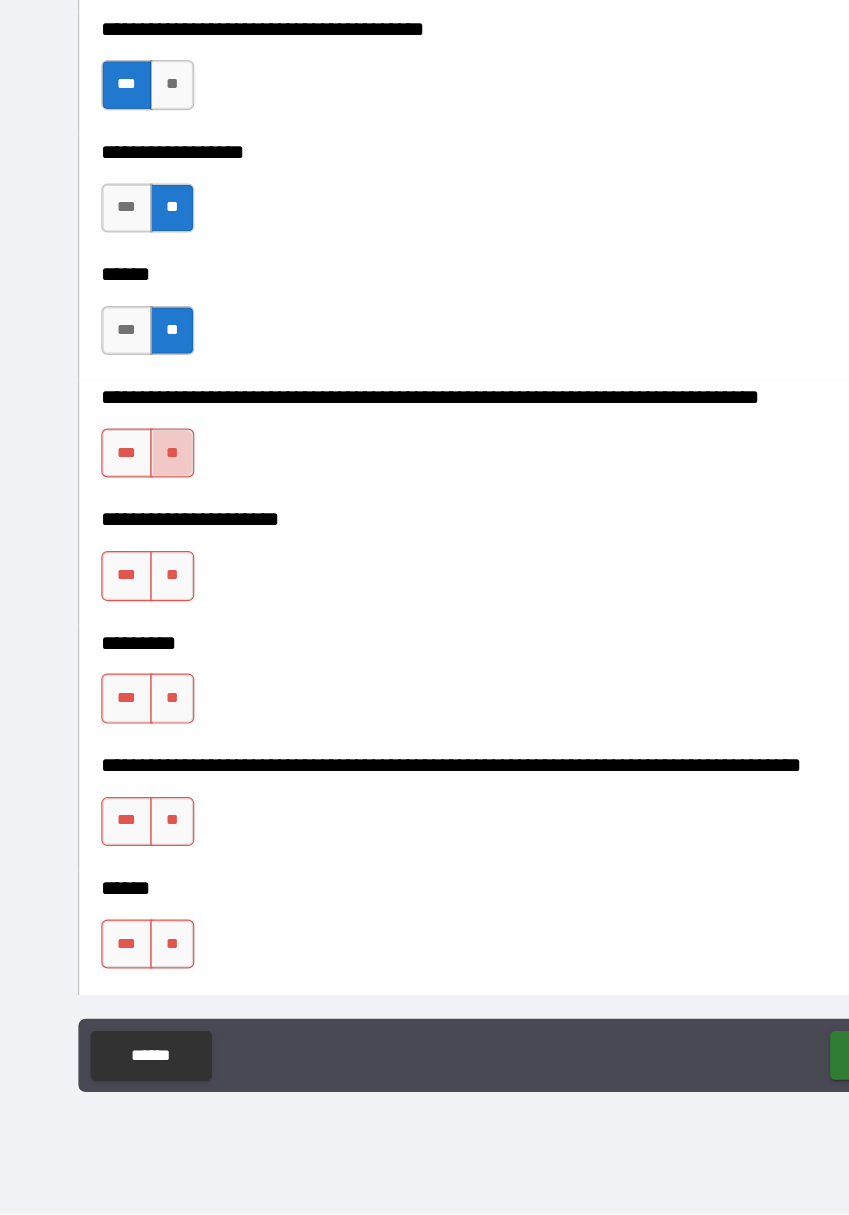 click on "**" at bounding box center [141, 593] 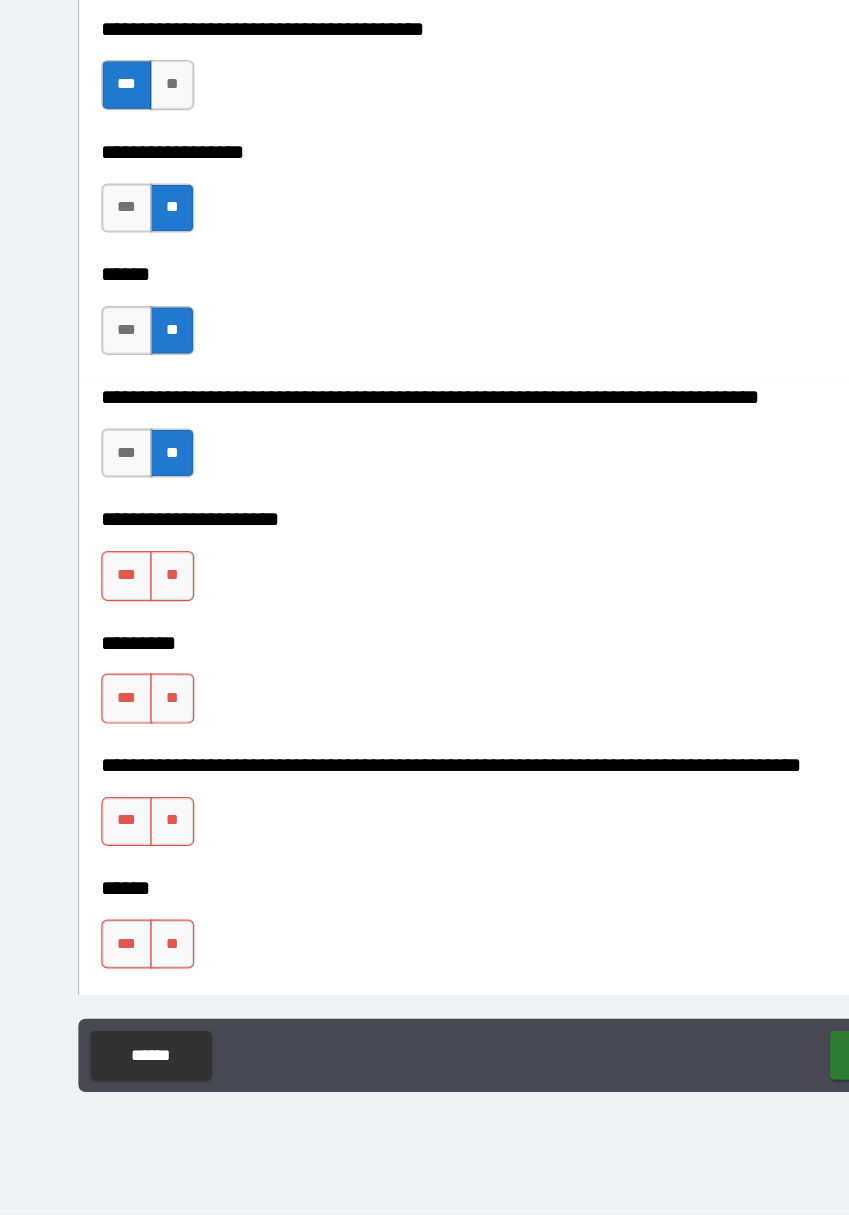 click on "**" at bounding box center (141, 693) 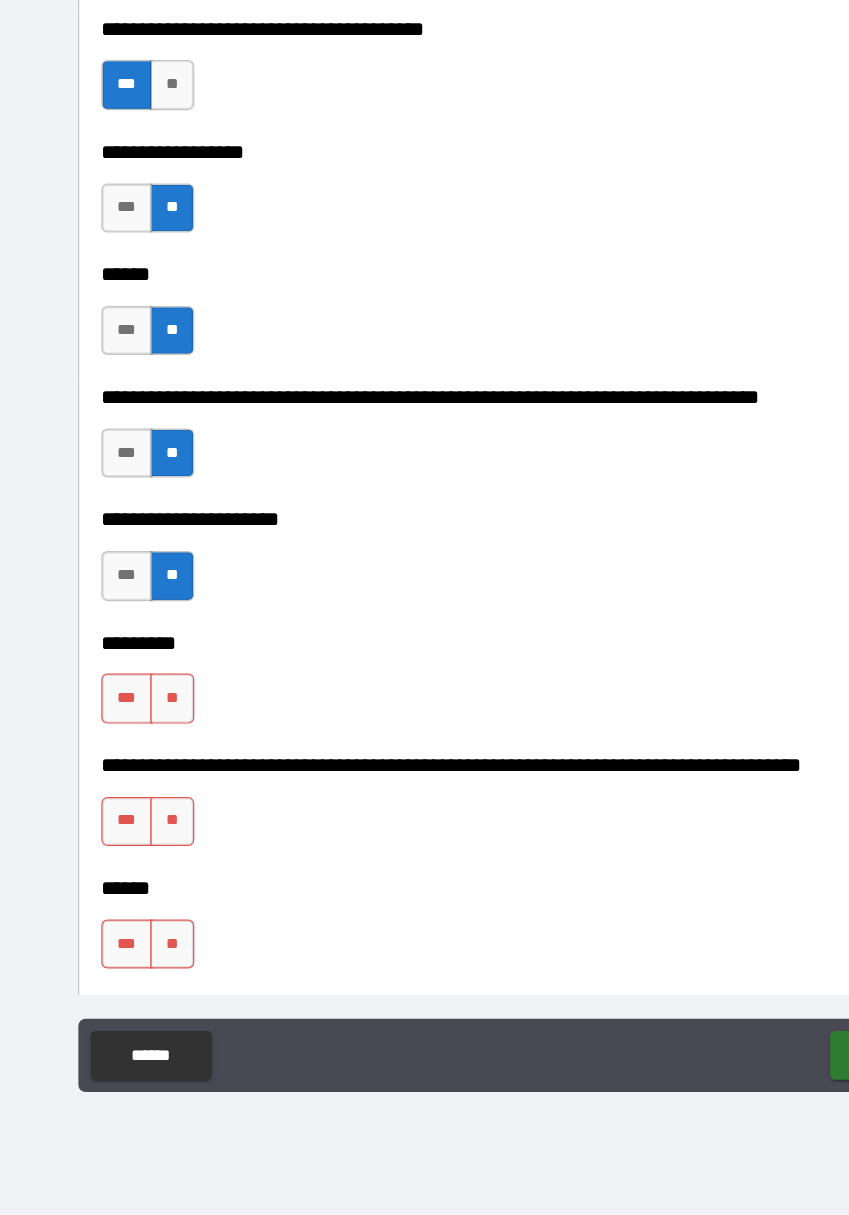 click on "**" at bounding box center (141, 793) 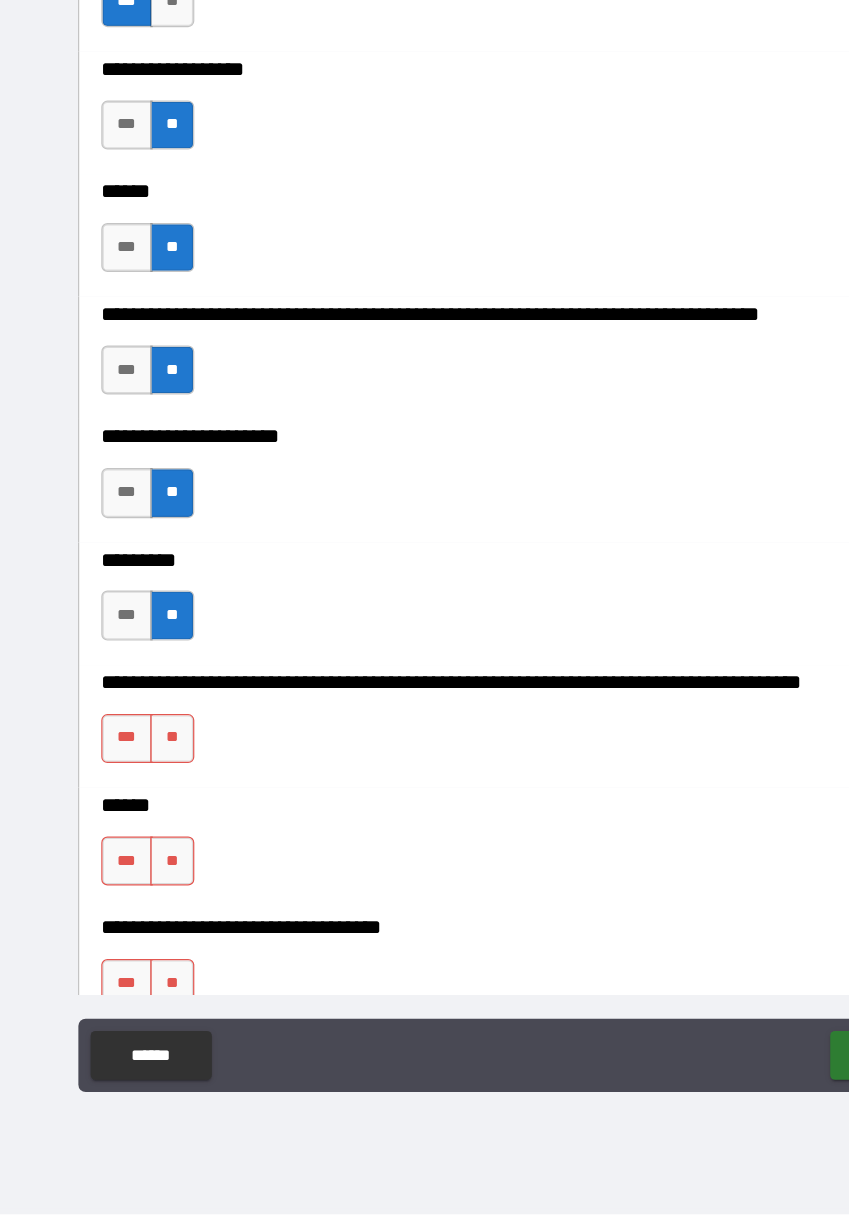 scroll, scrollTop: 8389, scrollLeft: 0, axis: vertical 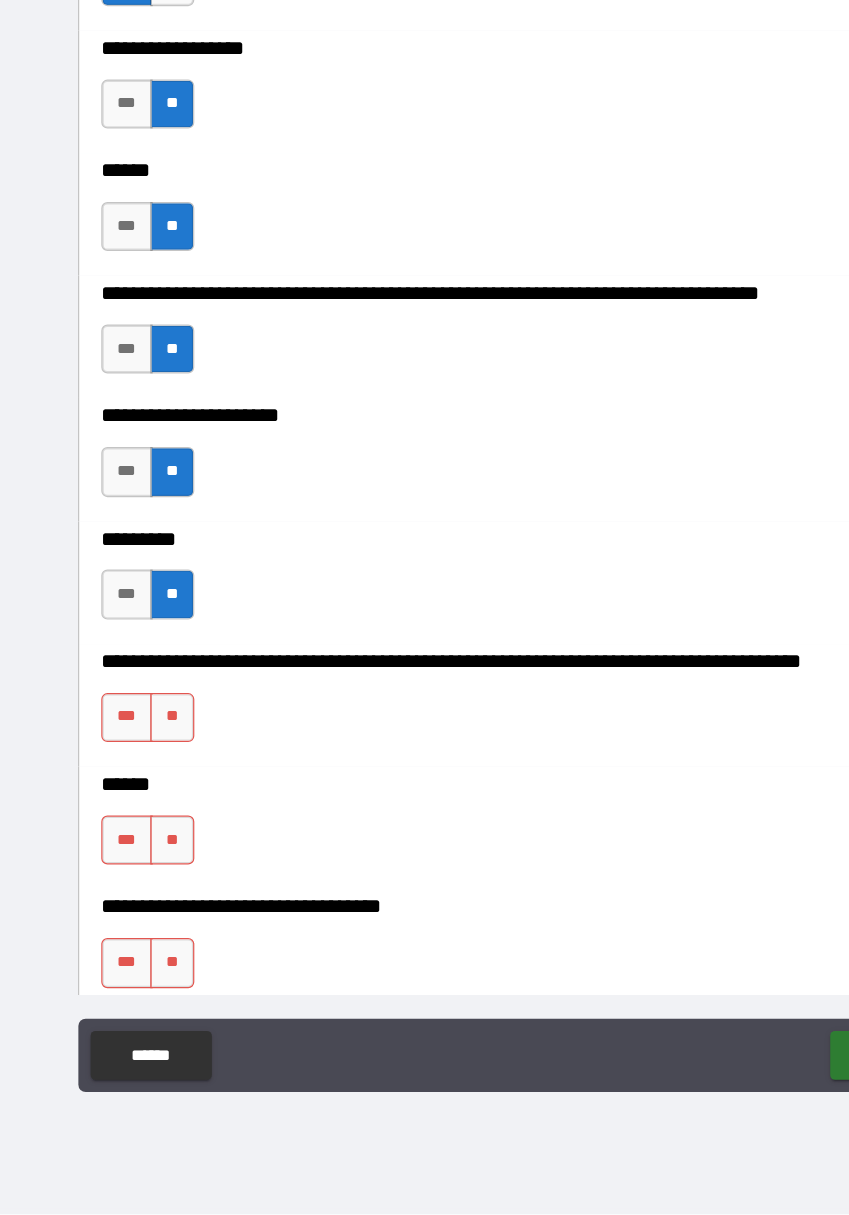 click on "**" at bounding box center (141, 809) 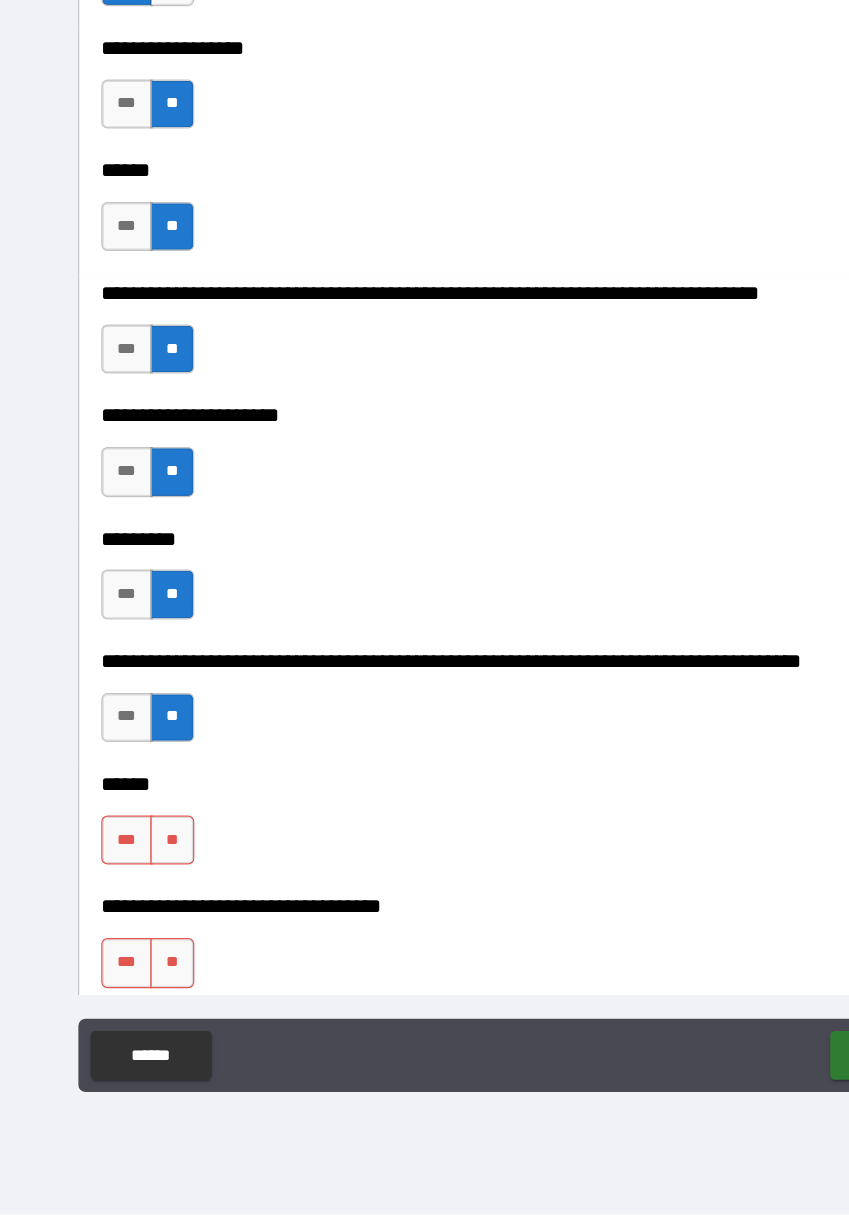 click on "**" at bounding box center (141, 909) 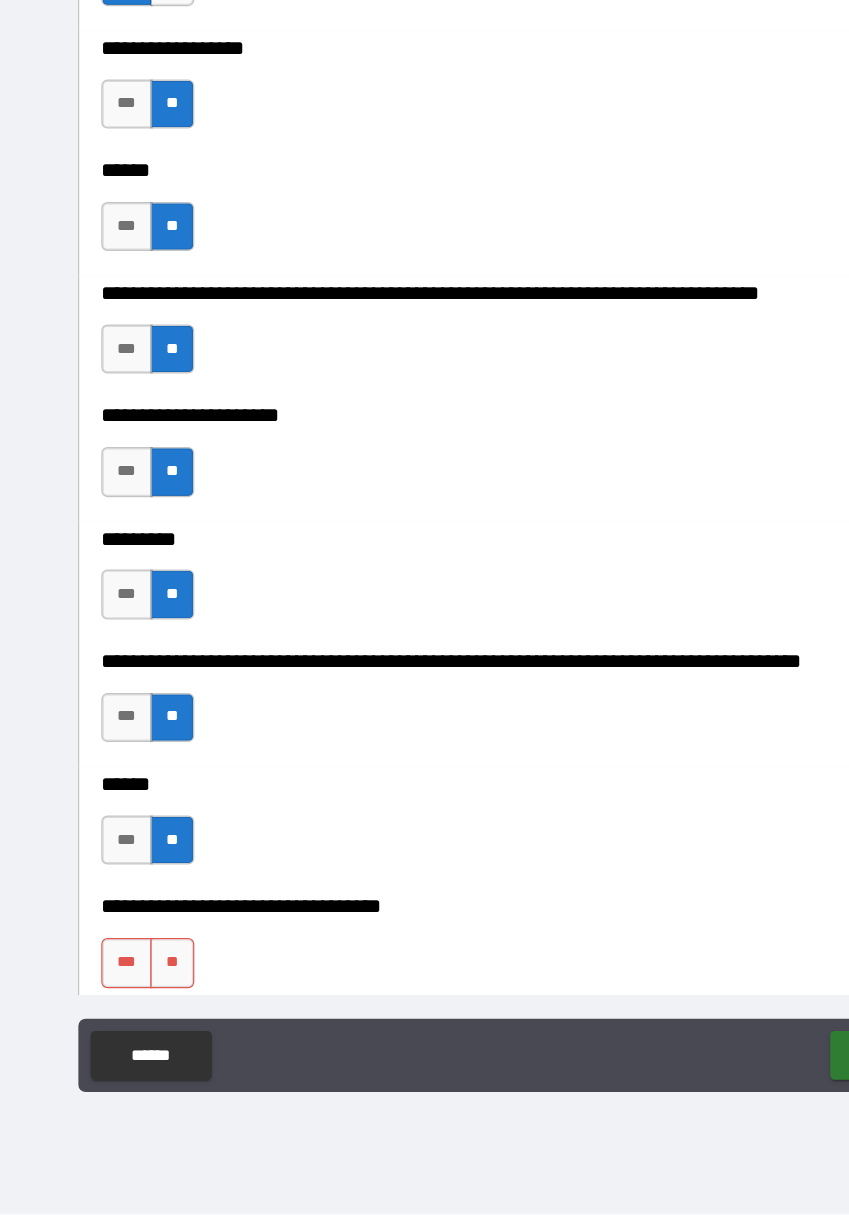 click on "**" at bounding box center (141, 1009) 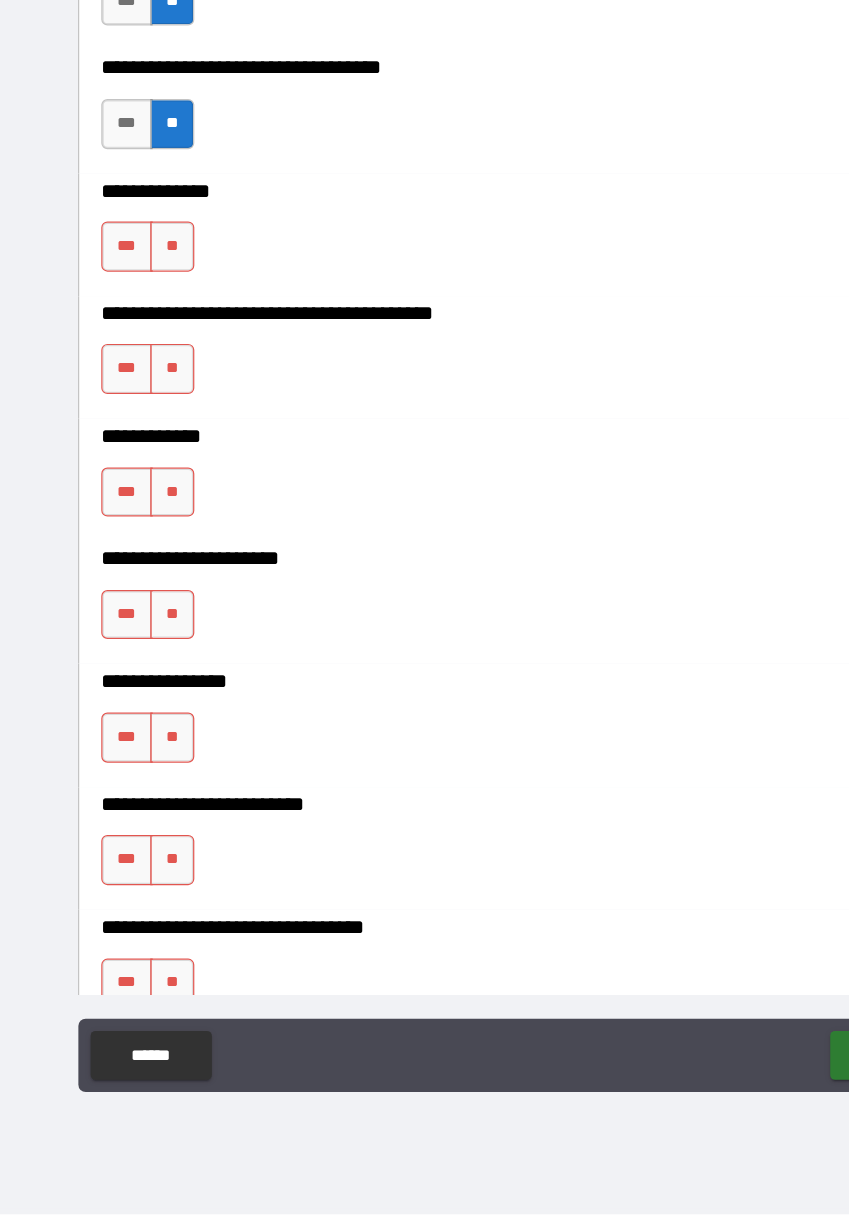 scroll, scrollTop: 9086, scrollLeft: 0, axis: vertical 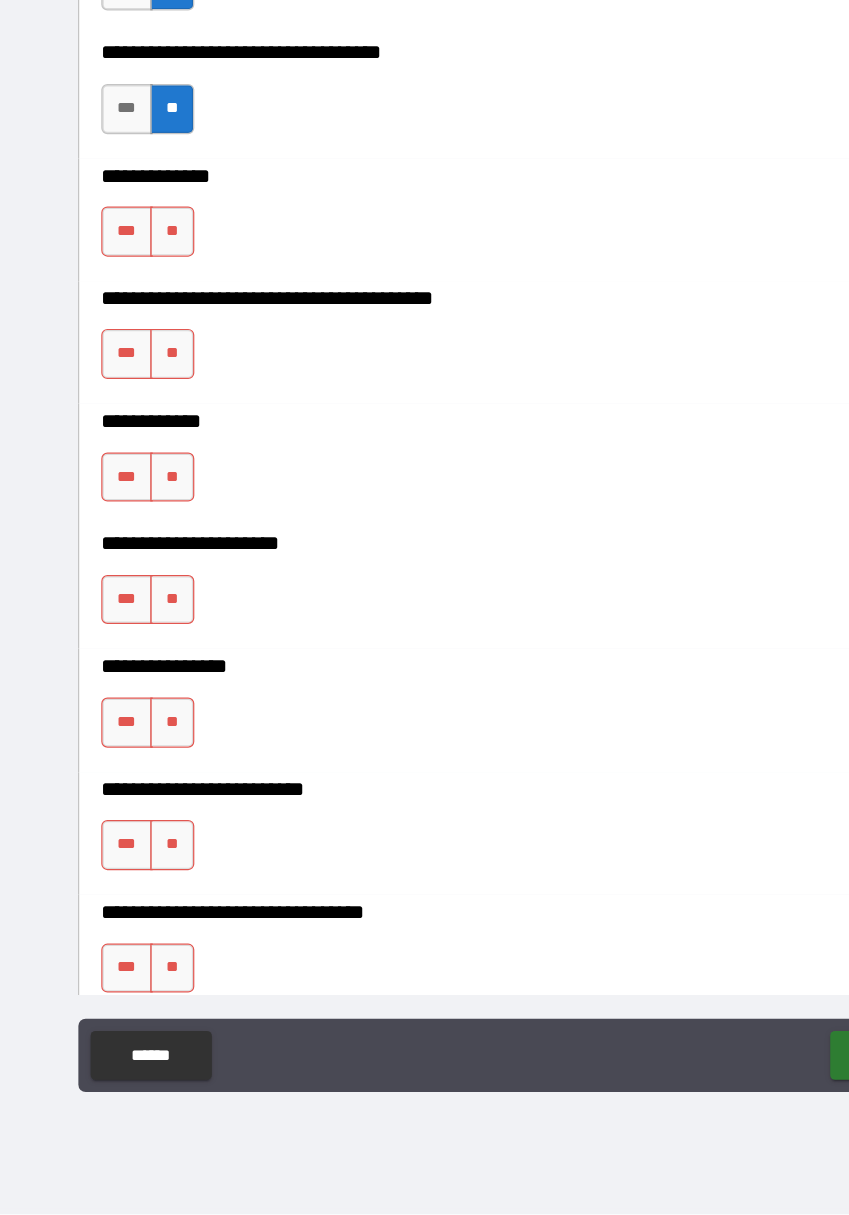 click on "**" at bounding box center (141, 412) 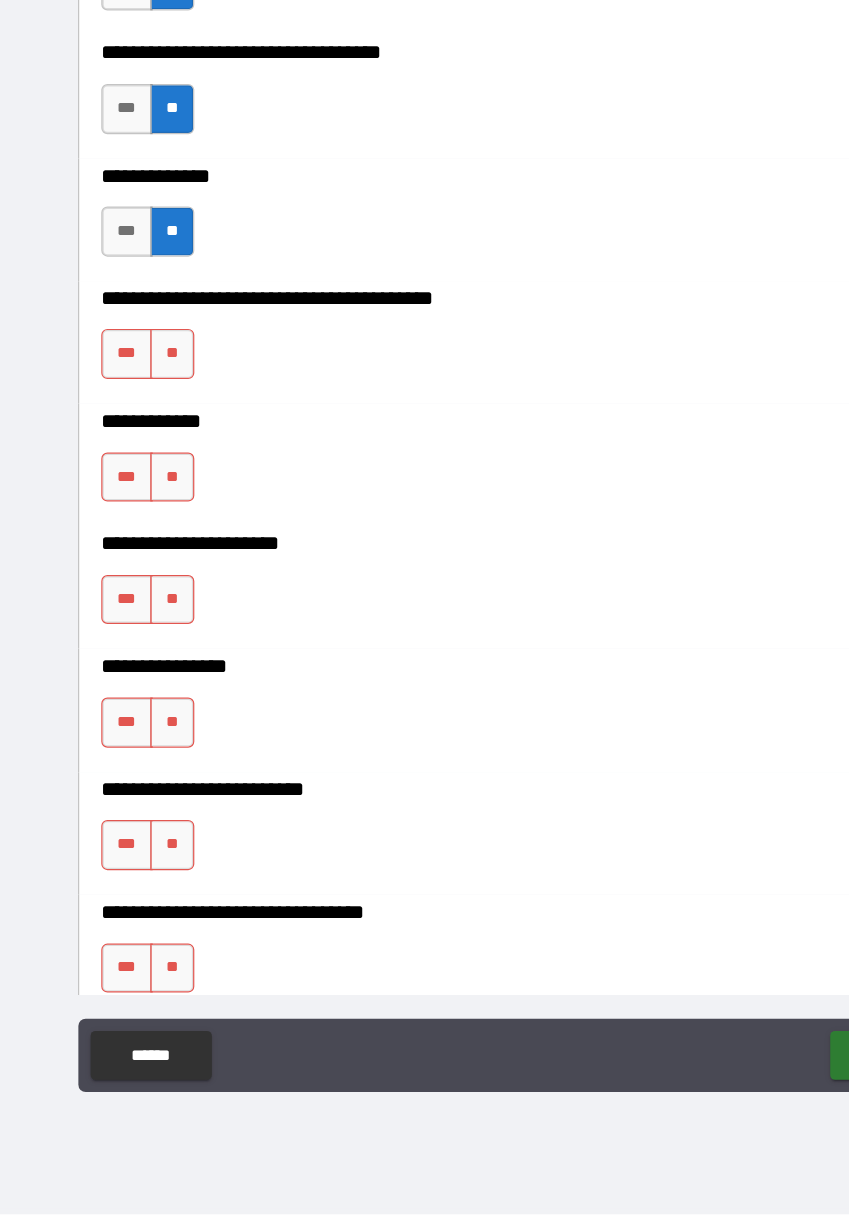 click on "**" at bounding box center [141, 512] 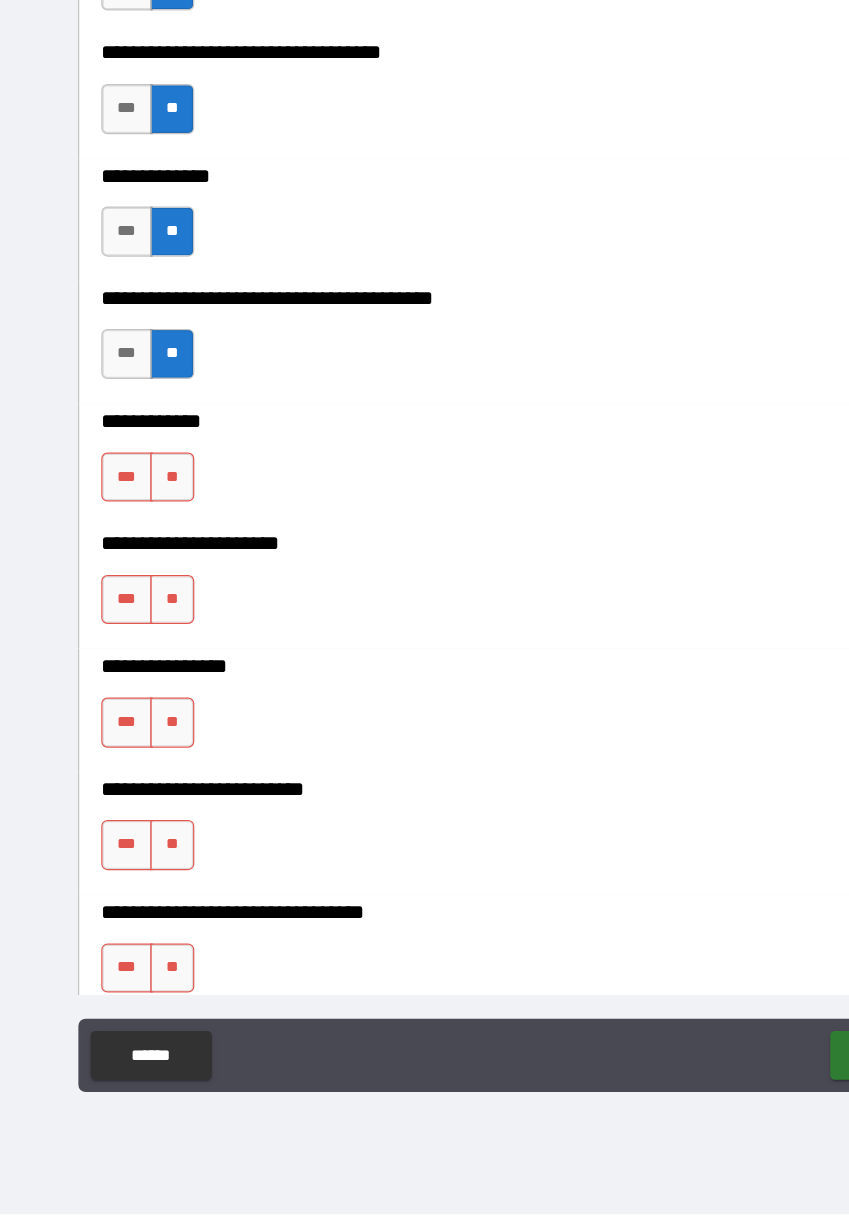 click on "**" at bounding box center [141, 613] 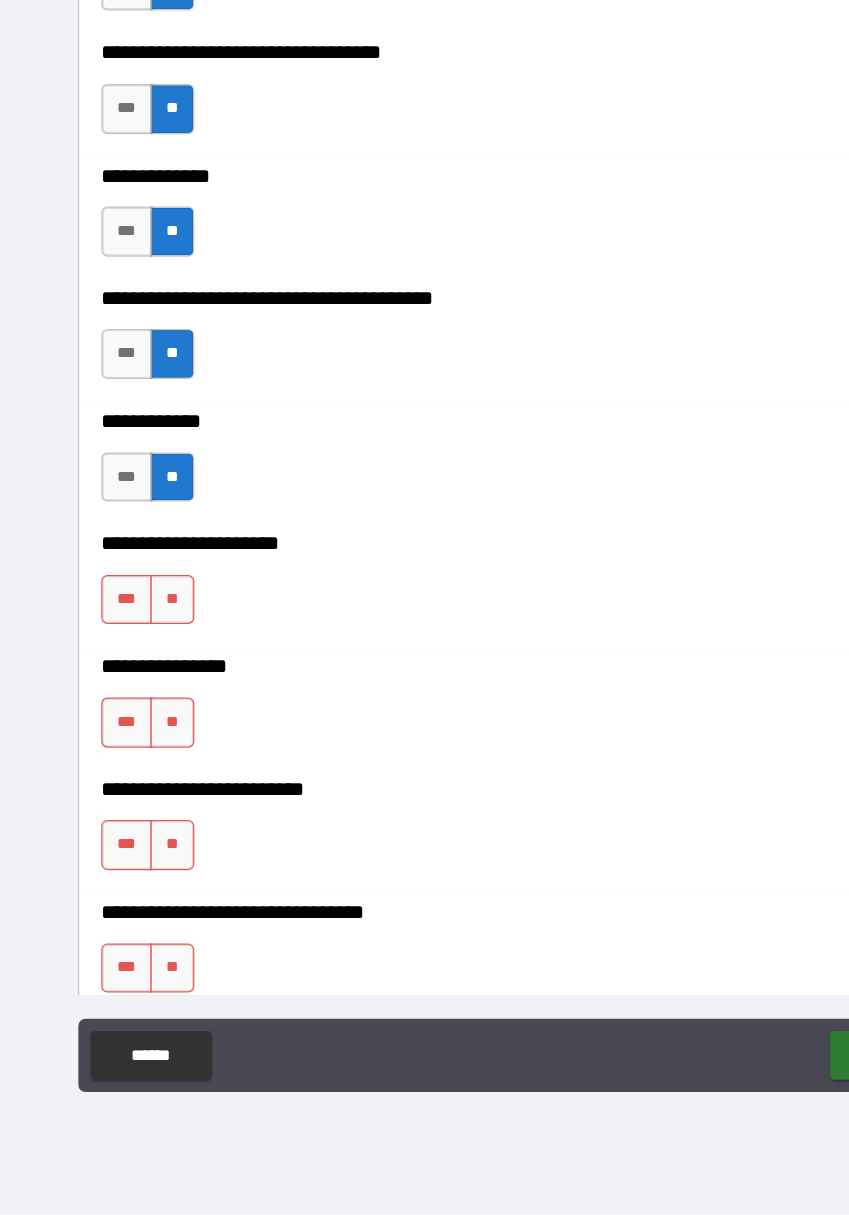 click on "**" at bounding box center (141, 713) 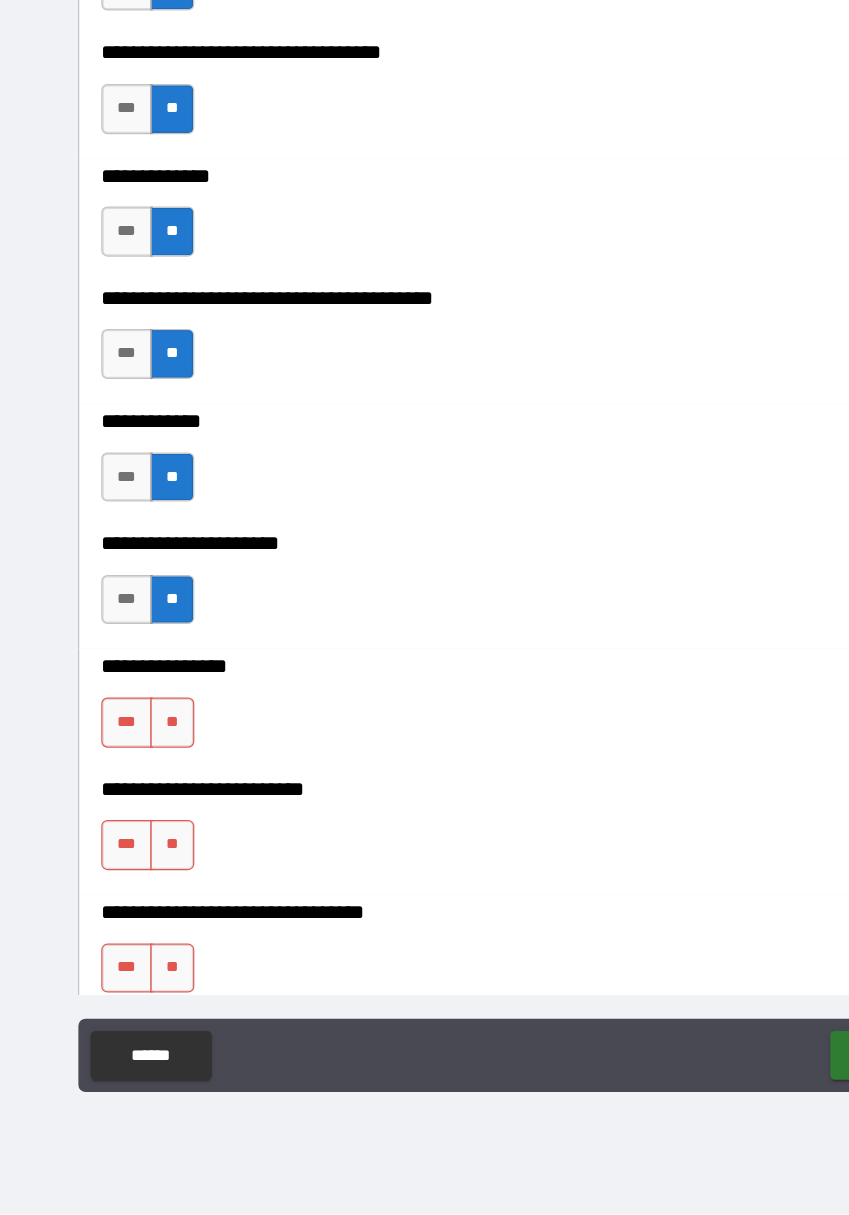 click on "**" at bounding box center (141, 813) 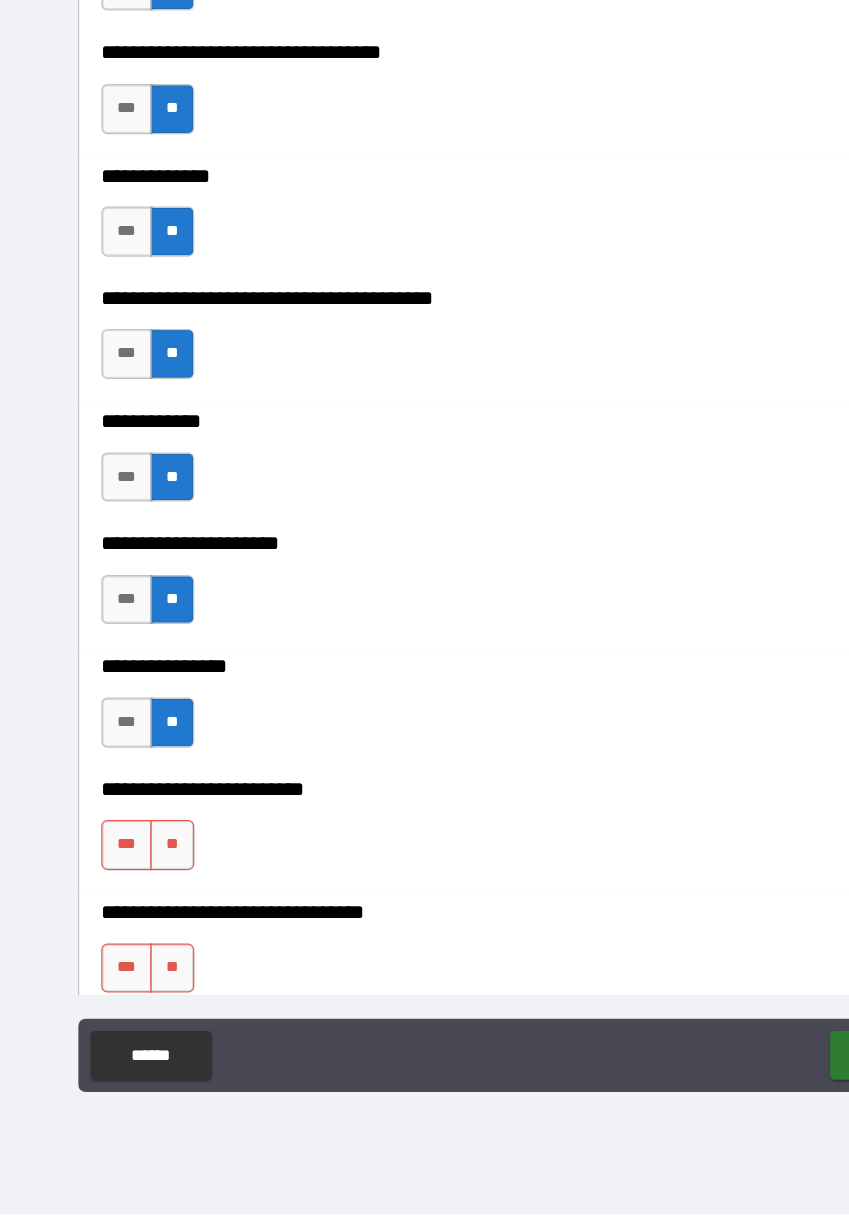 click on "**" at bounding box center (141, 913) 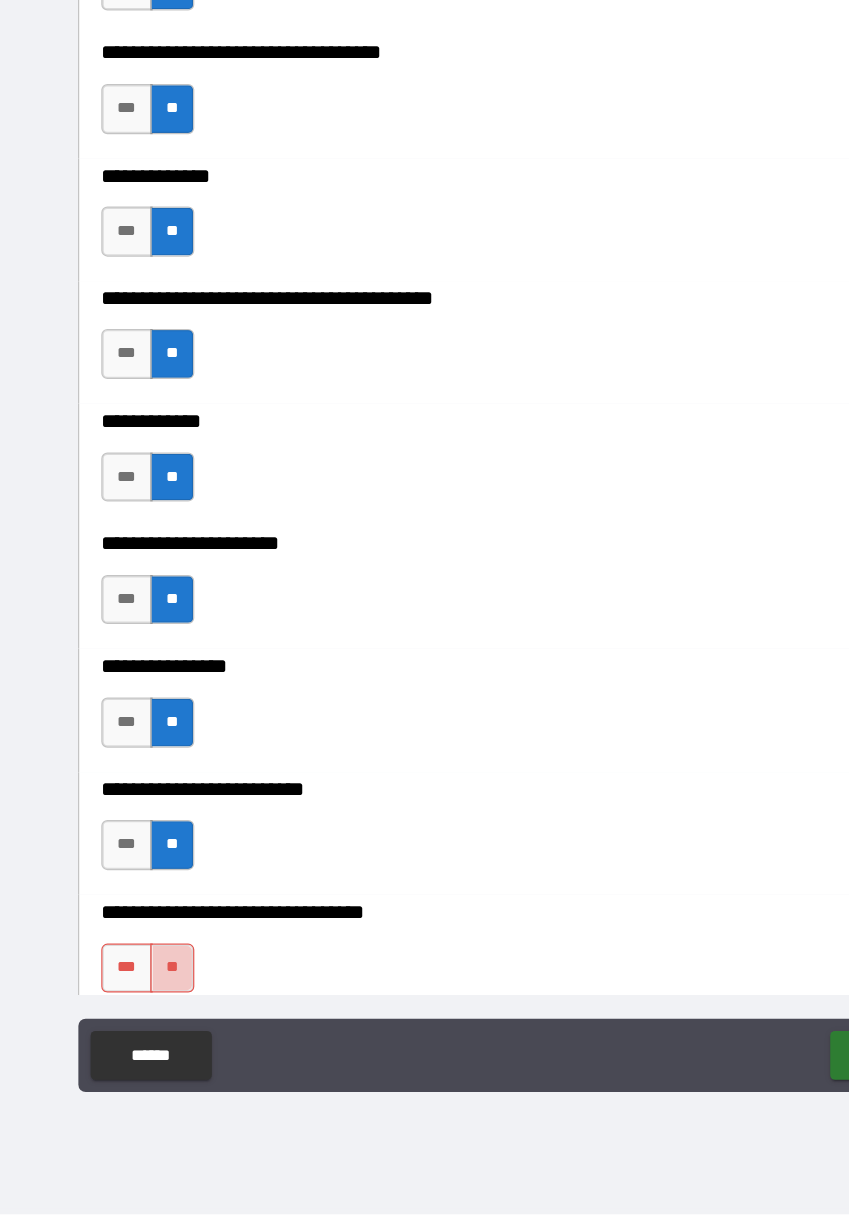 click on "**" at bounding box center [141, 1014] 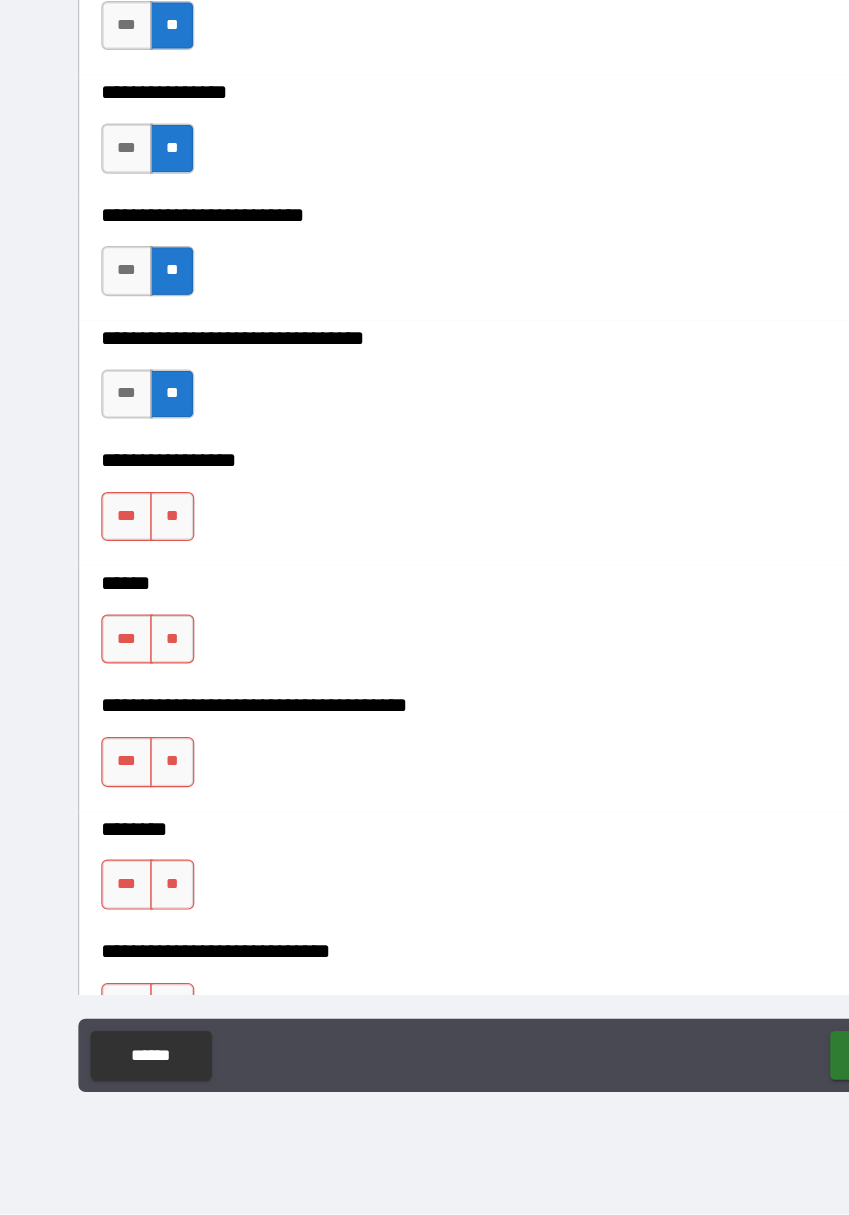 scroll, scrollTop: 9609, scrollLeft: 0, axis: vertical 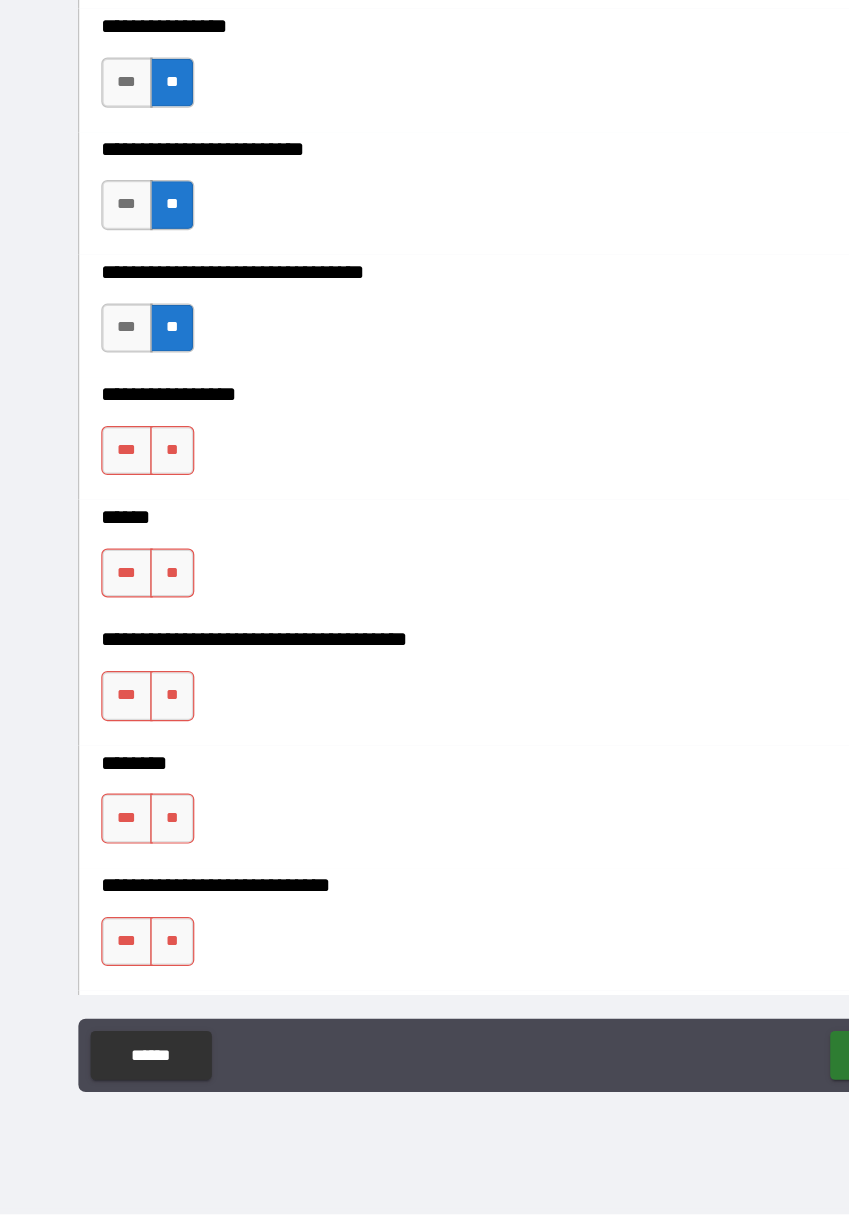 click on "**" at bounding box center (141, 591) 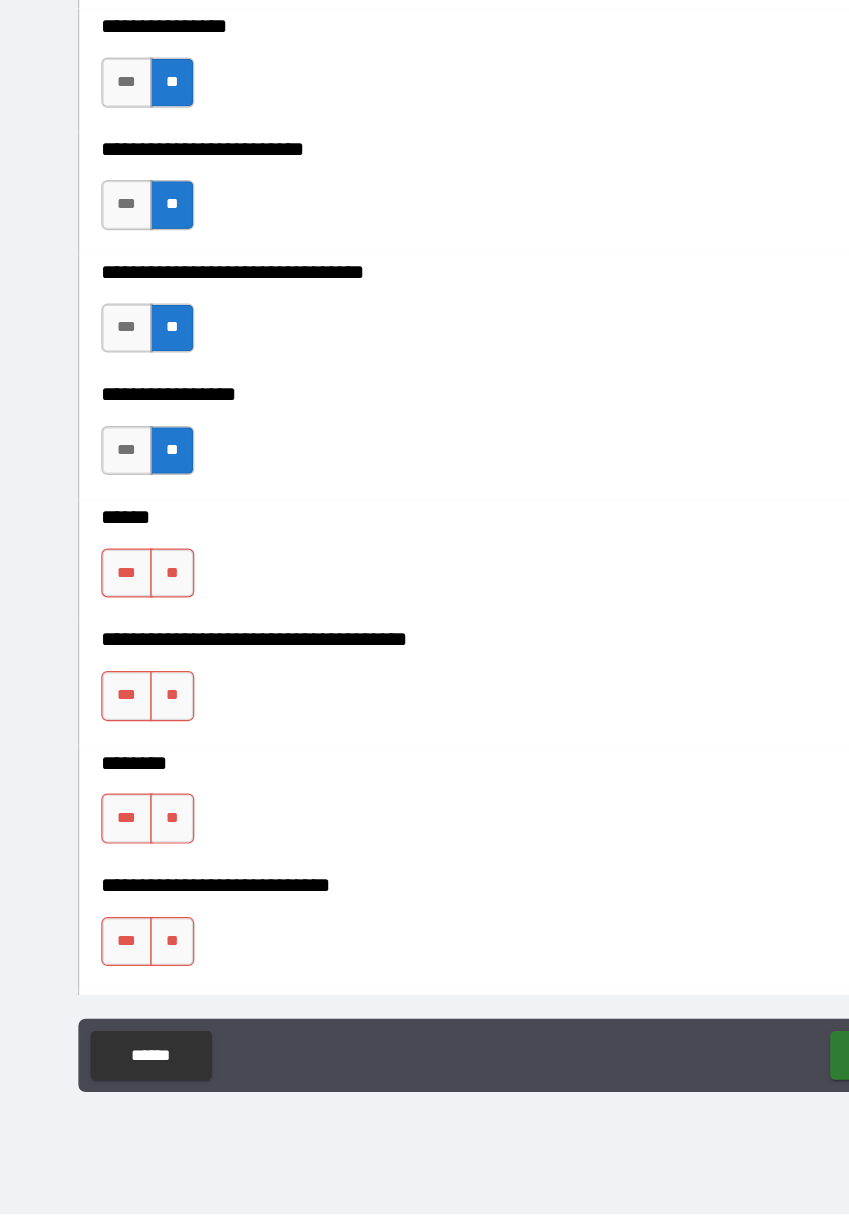 click on "**" at bounding box center [141, 691] 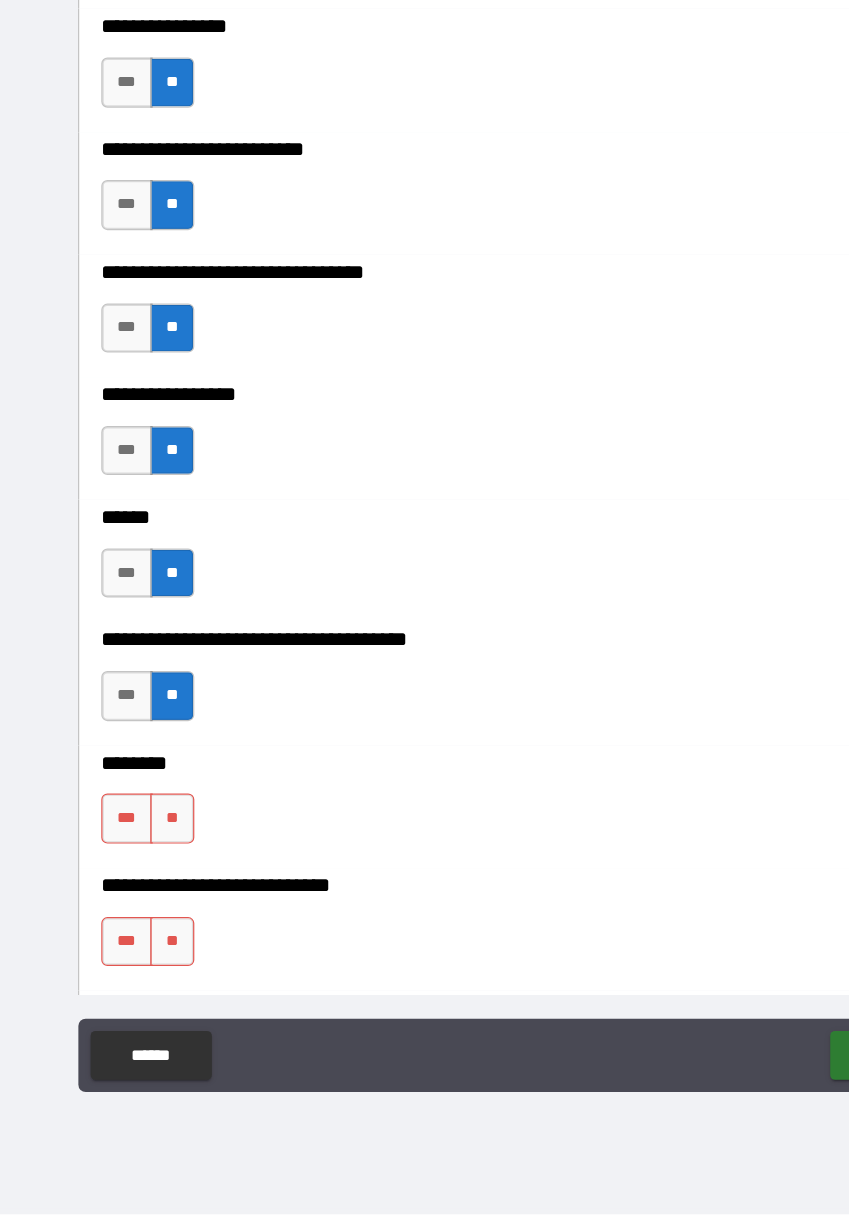 click on "**" at bounding box center (141, 891) 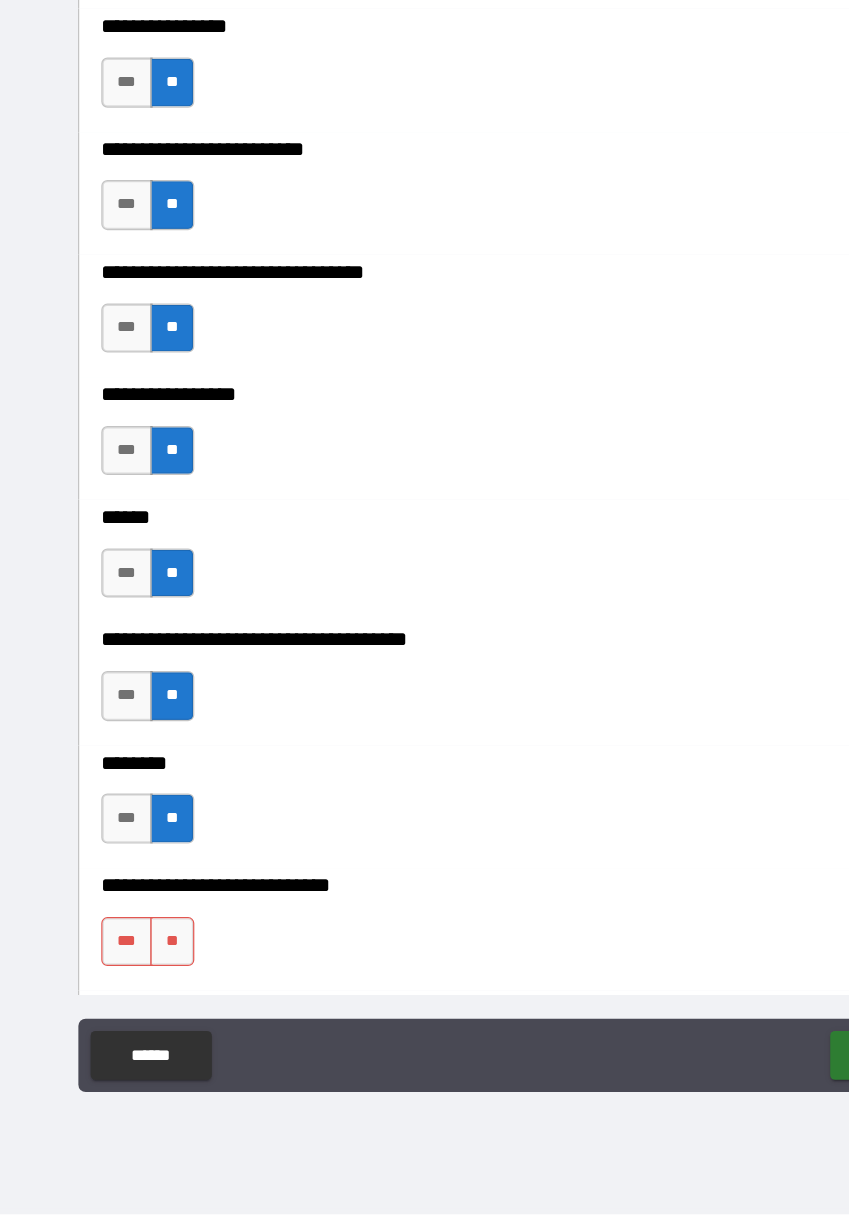 click on "**" at bounding box center [141, 992] 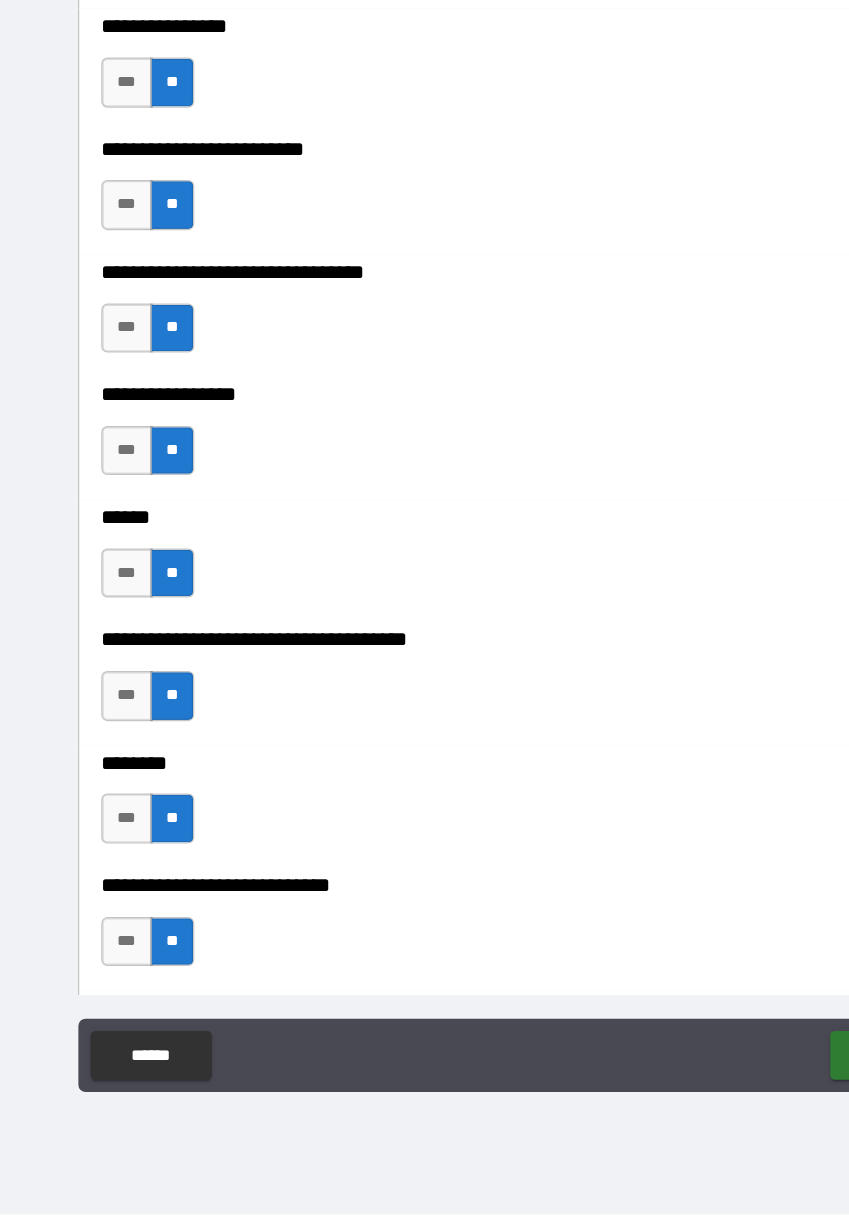 scroll, scrollTop: 10015, scrollLeft: 0, axis: vertical 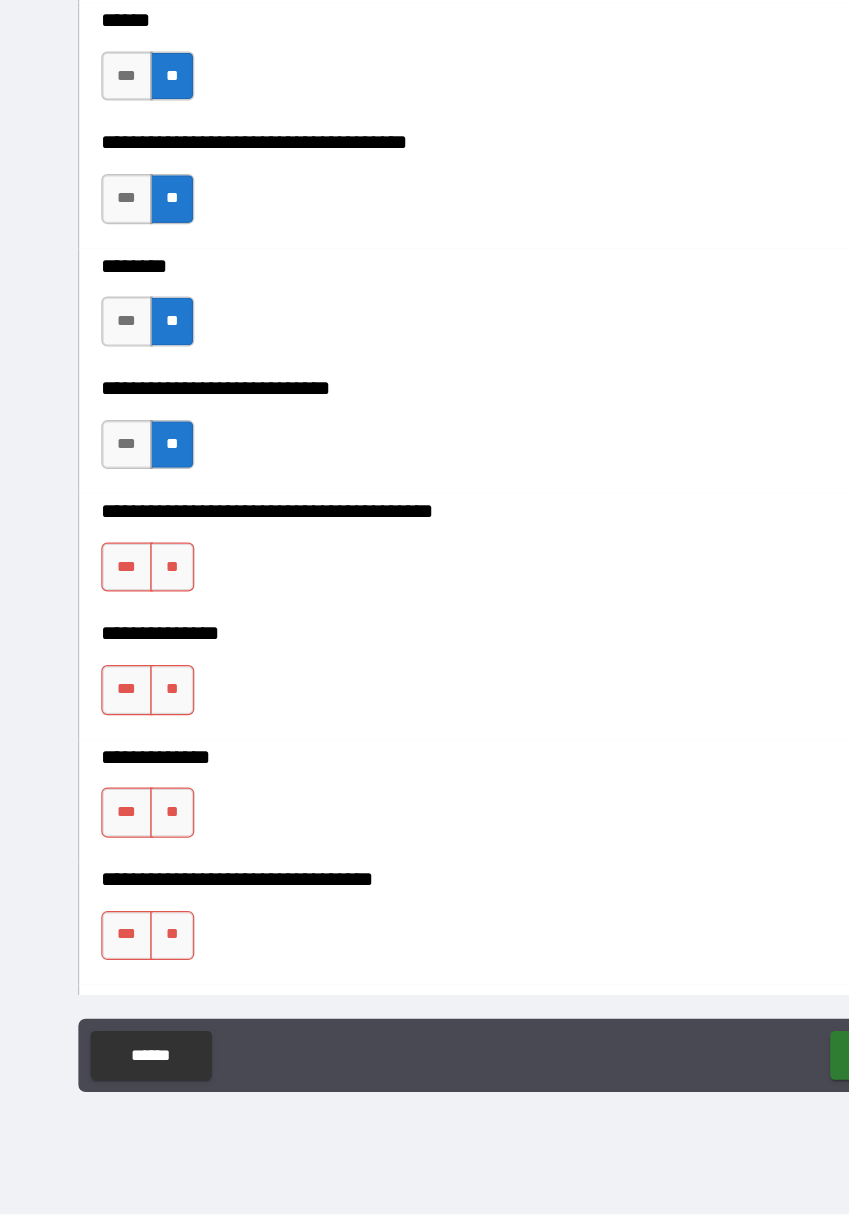 click on "**" at bounding box center [141, 686] 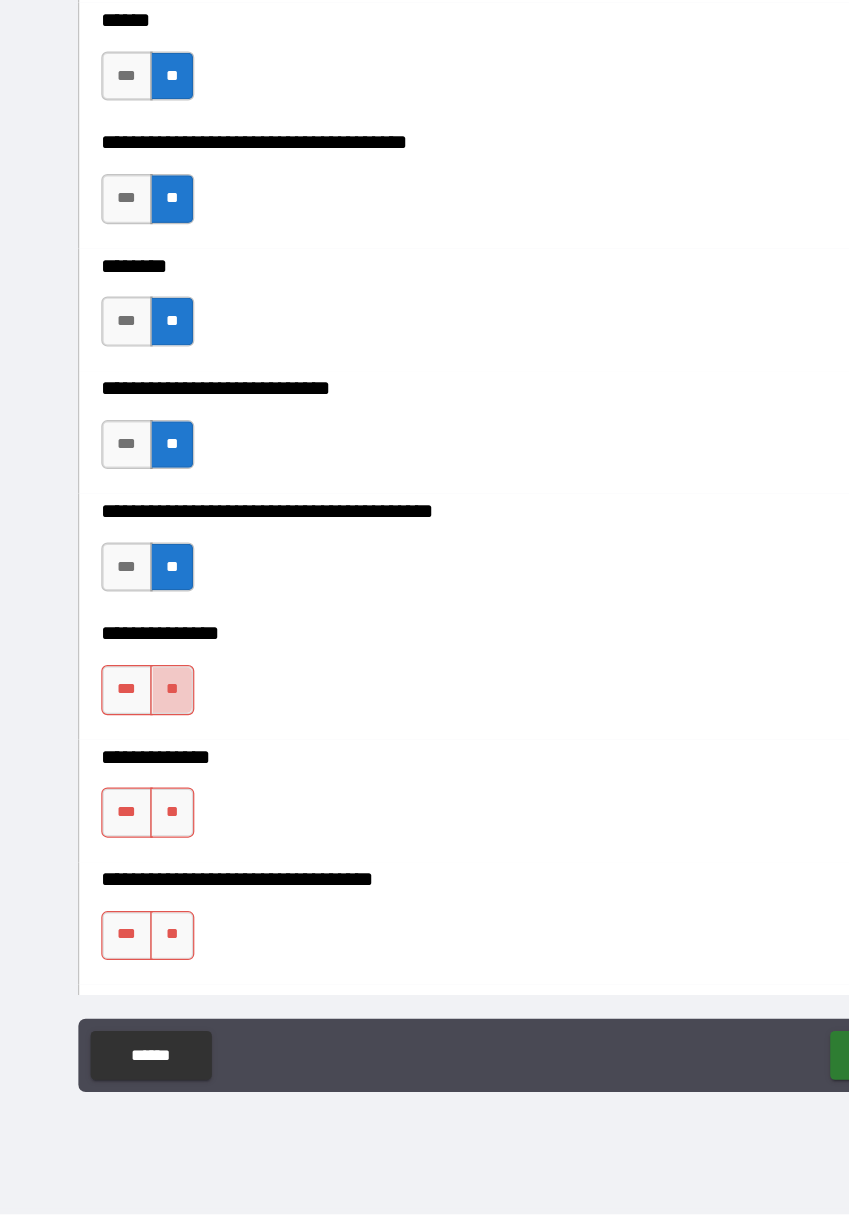 click on "**" at bounding box center [141, 786] 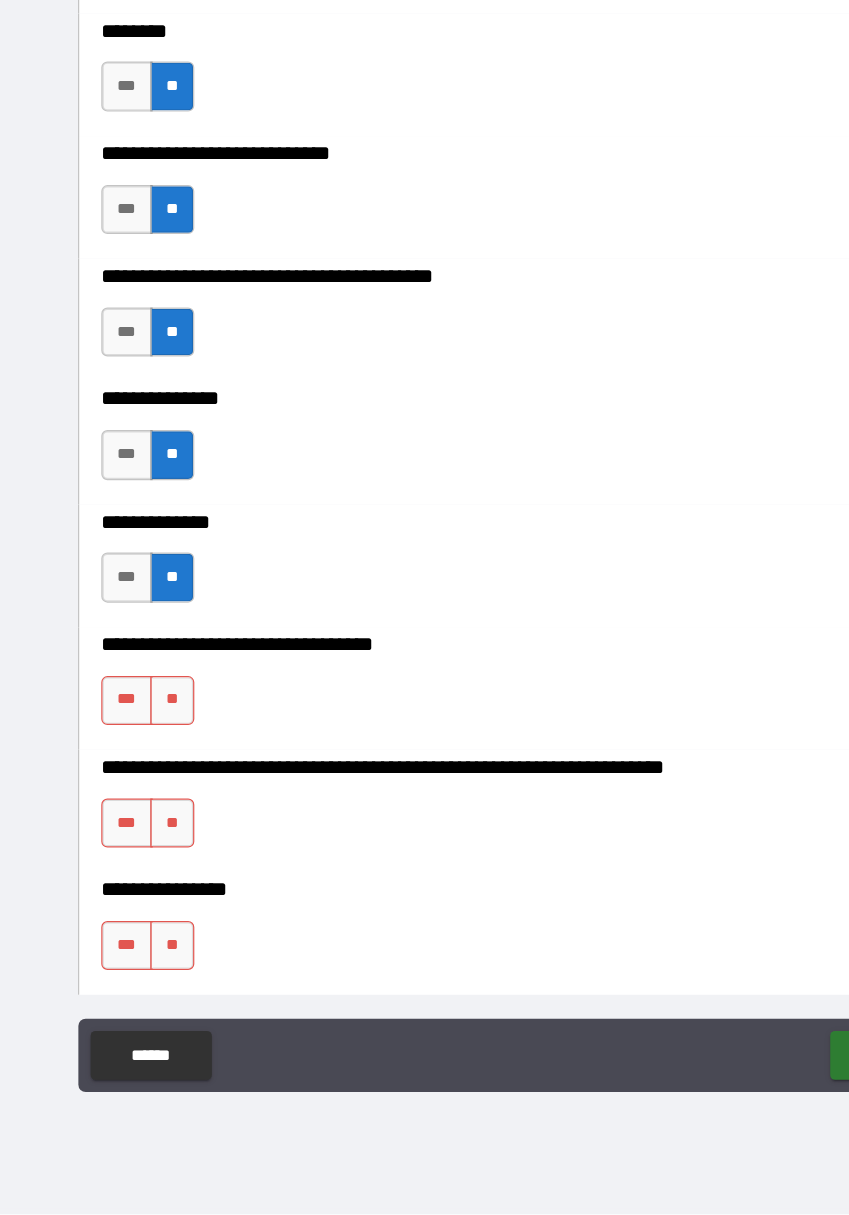 scroll, scrollTop: 10211, scrollLeft: 0, axis: vertical 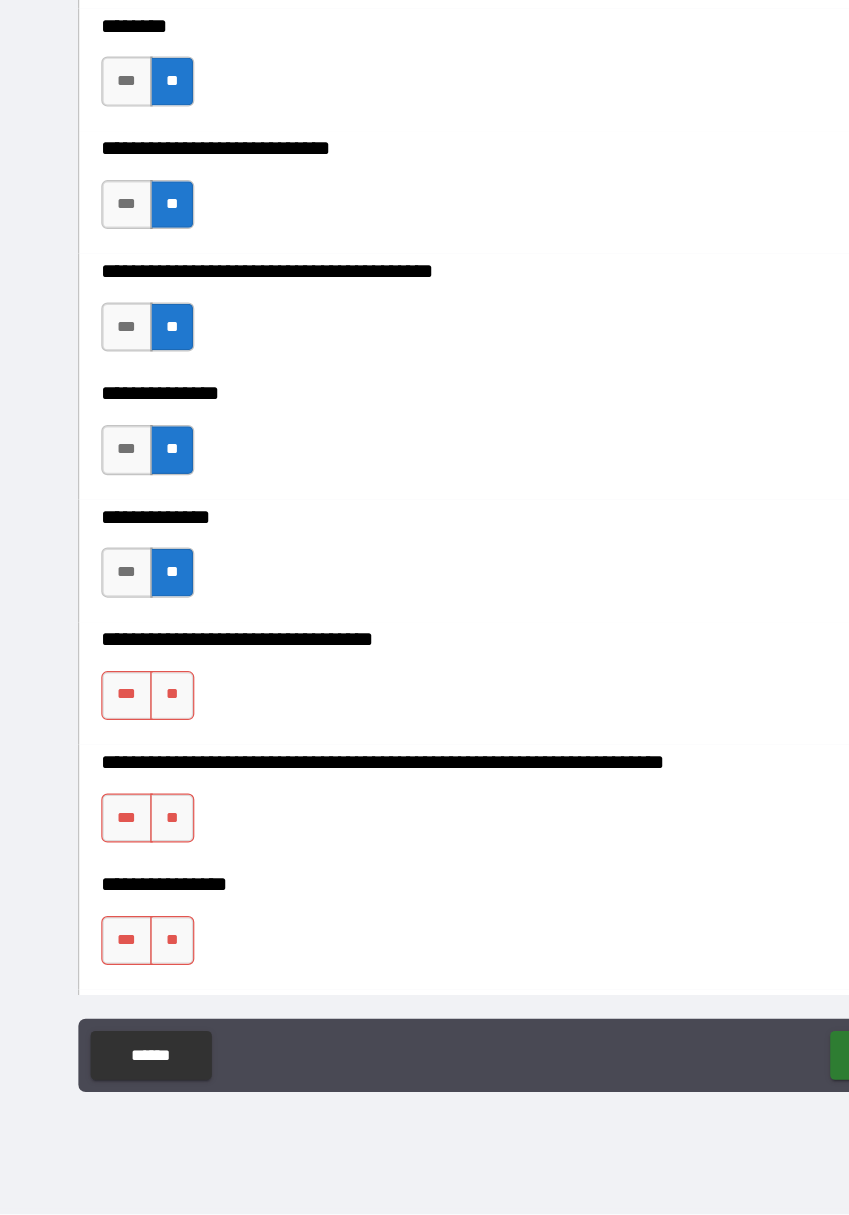 click on "**" at bounding box center [141, 791] 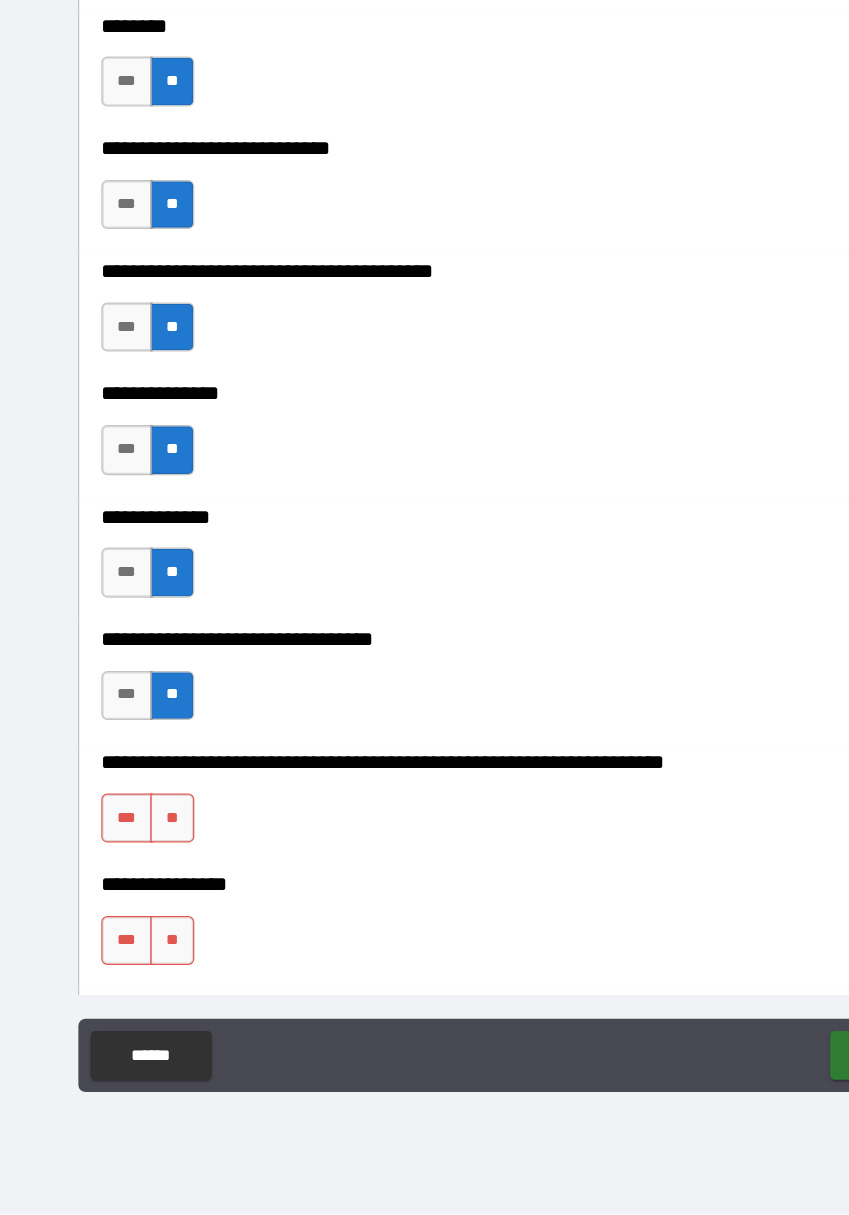 click on "**" at bounding box center [141, 891] 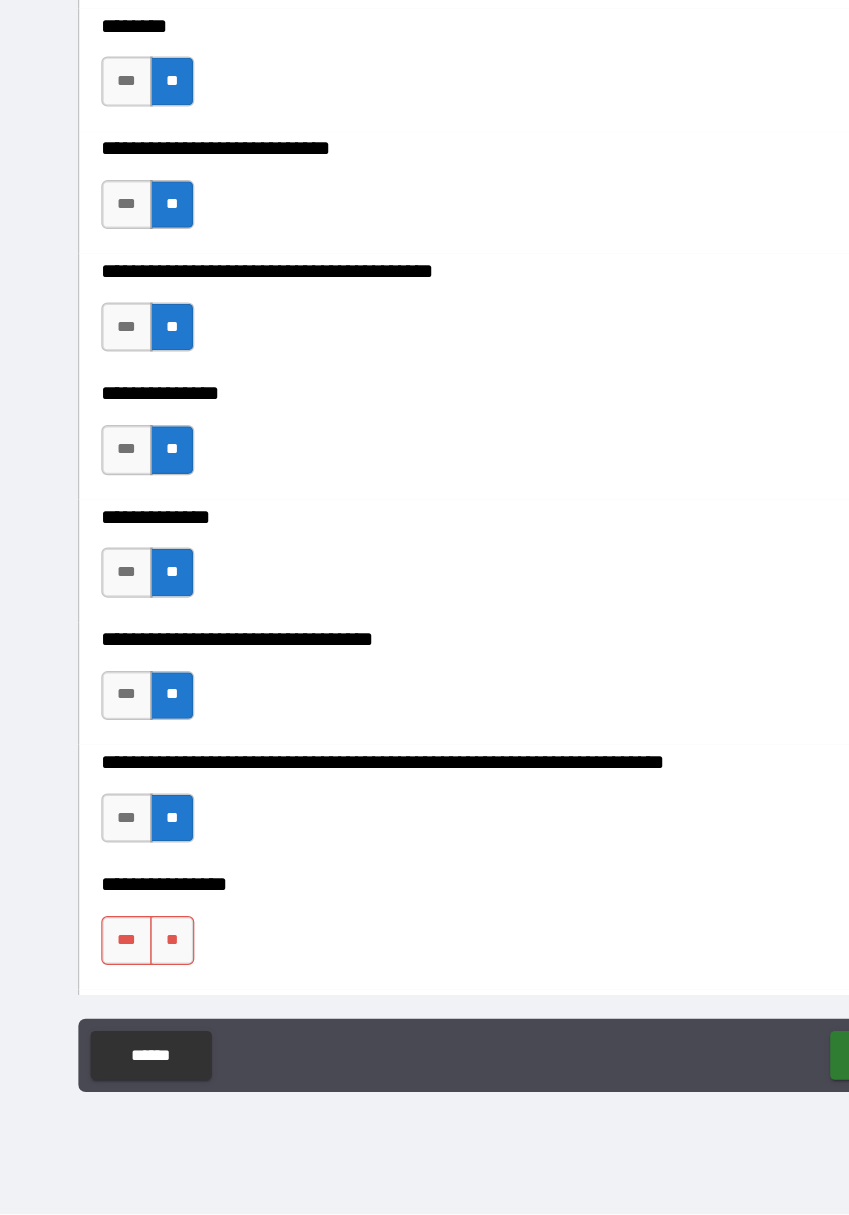 click on "**" at bounding box center (141, 991) 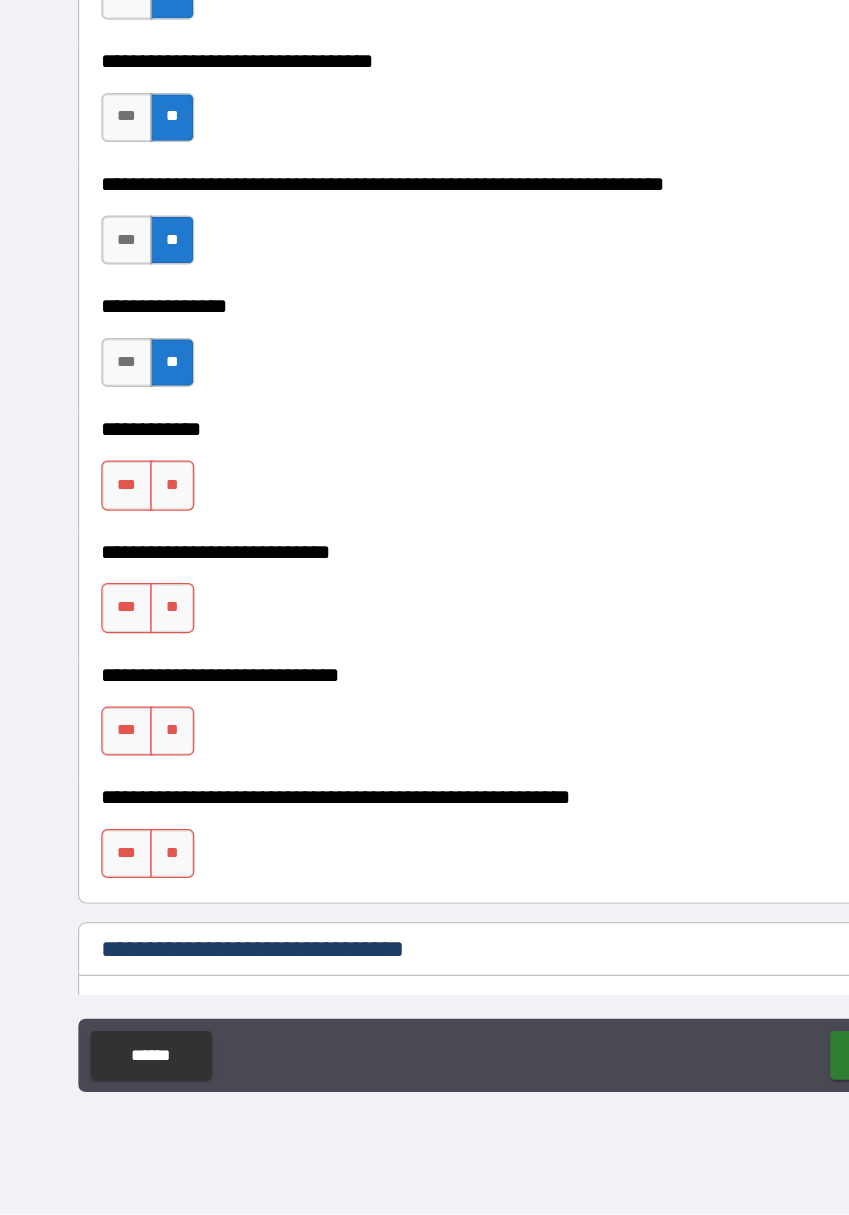 scroll, scrollTop: 10697, scrollLeft: 0, axis: vertical 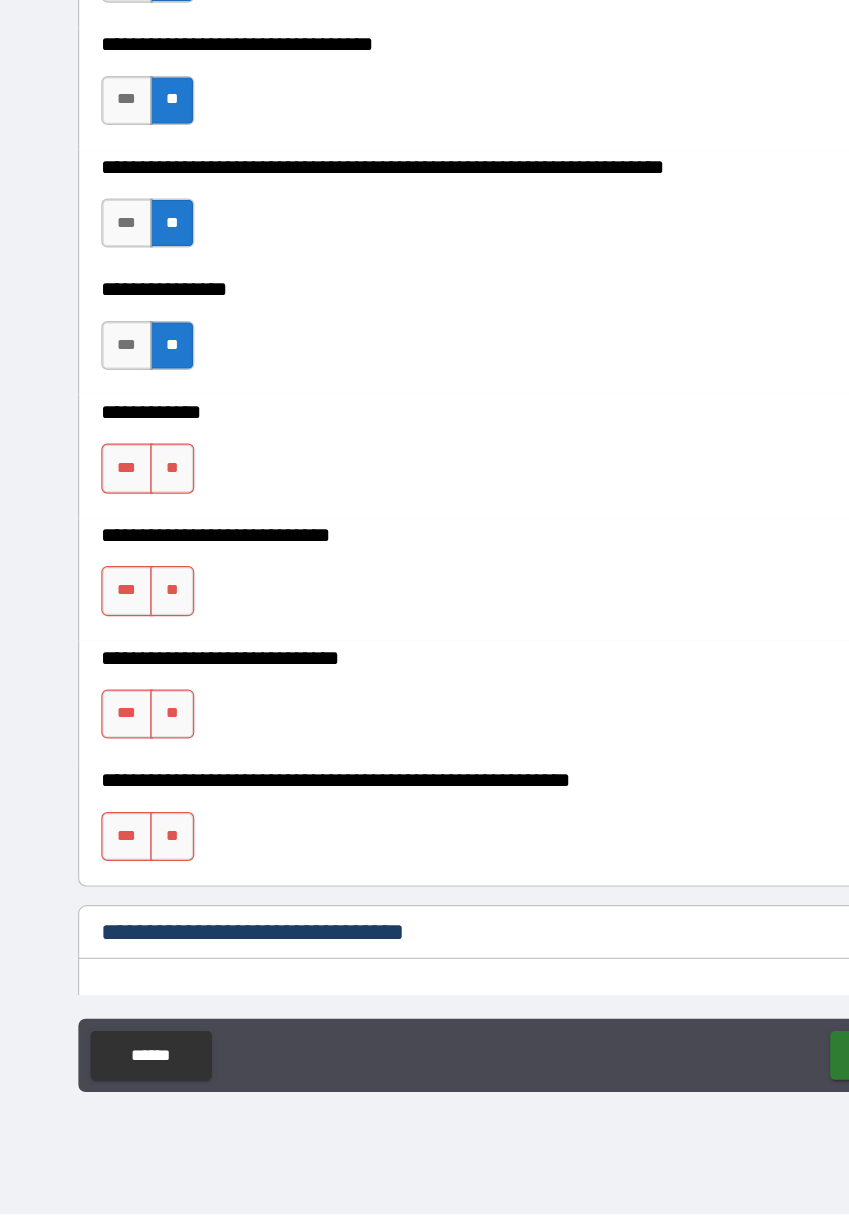 click on "**" at bounding box center [141, 605] 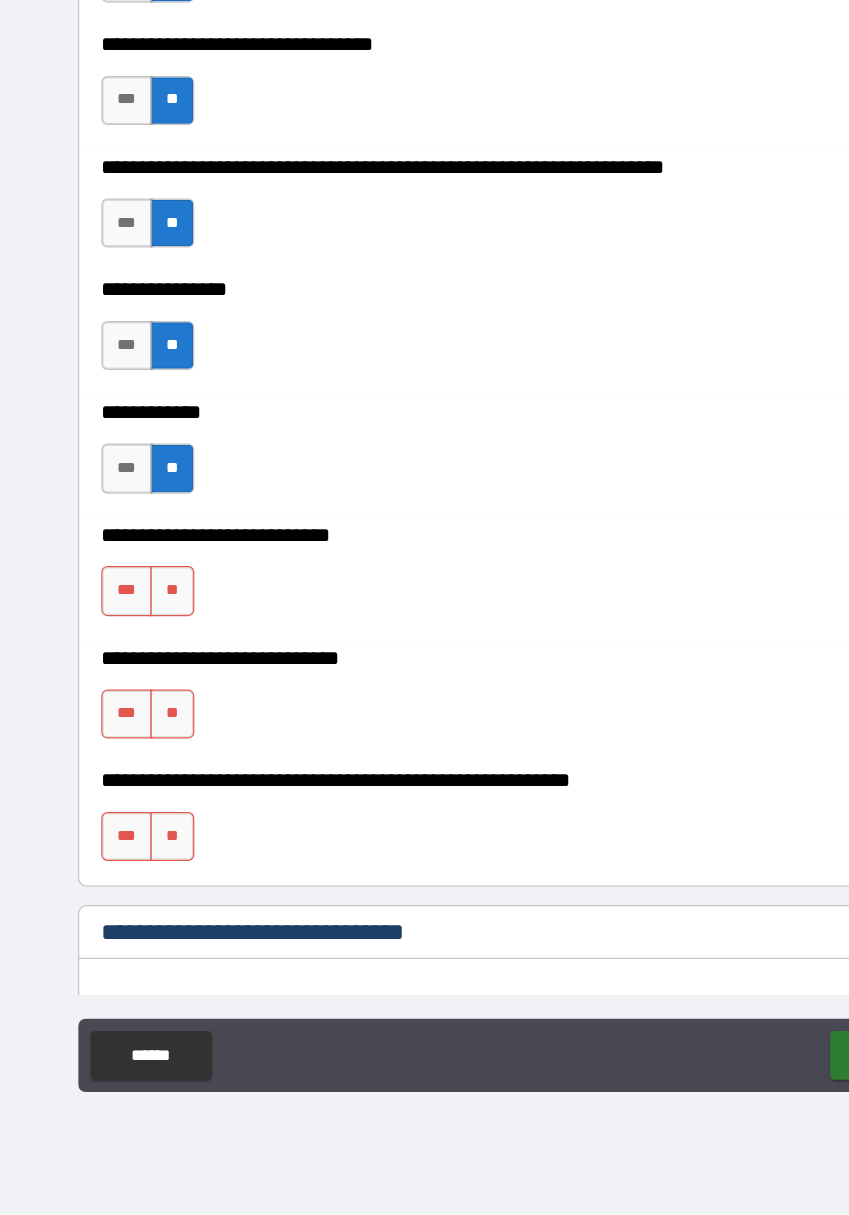 click on "**" at bounding box center [141, 705] 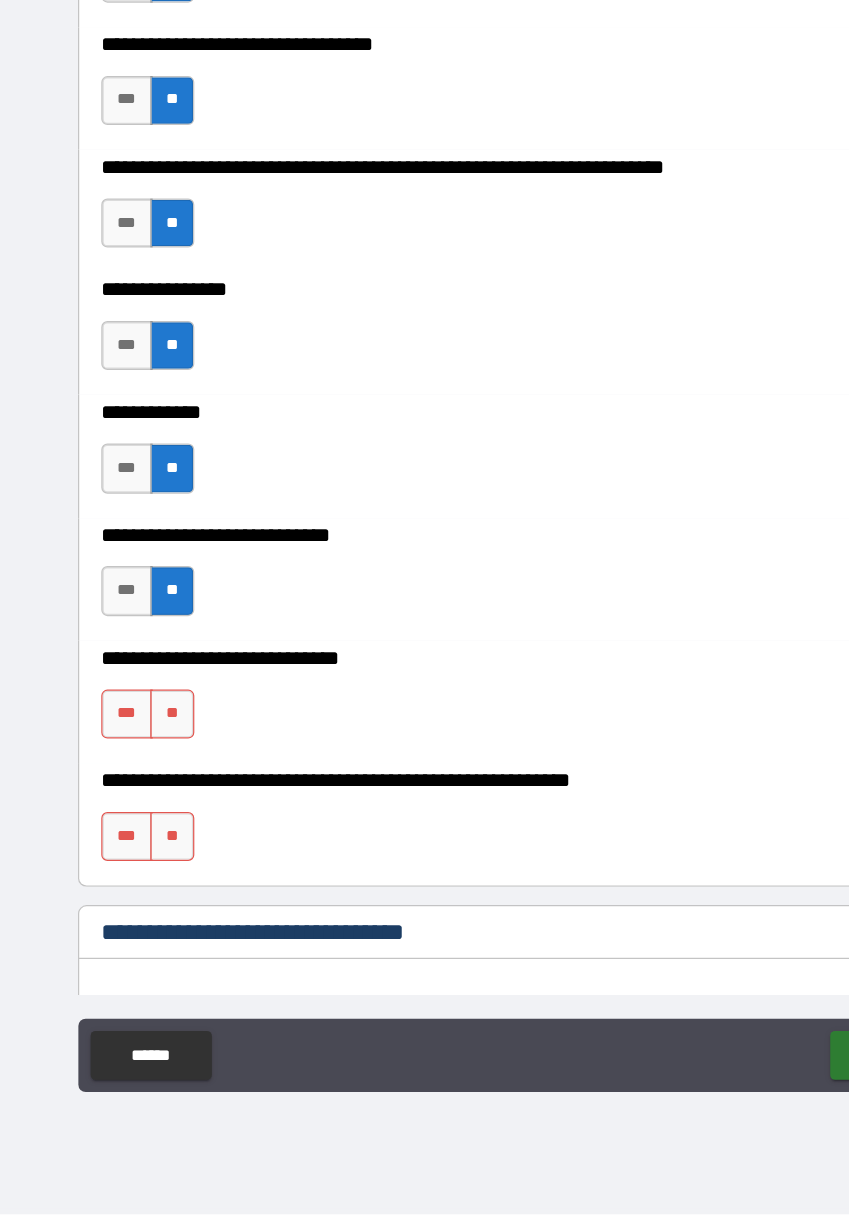 click on "**" at bounding box center (141, 806) 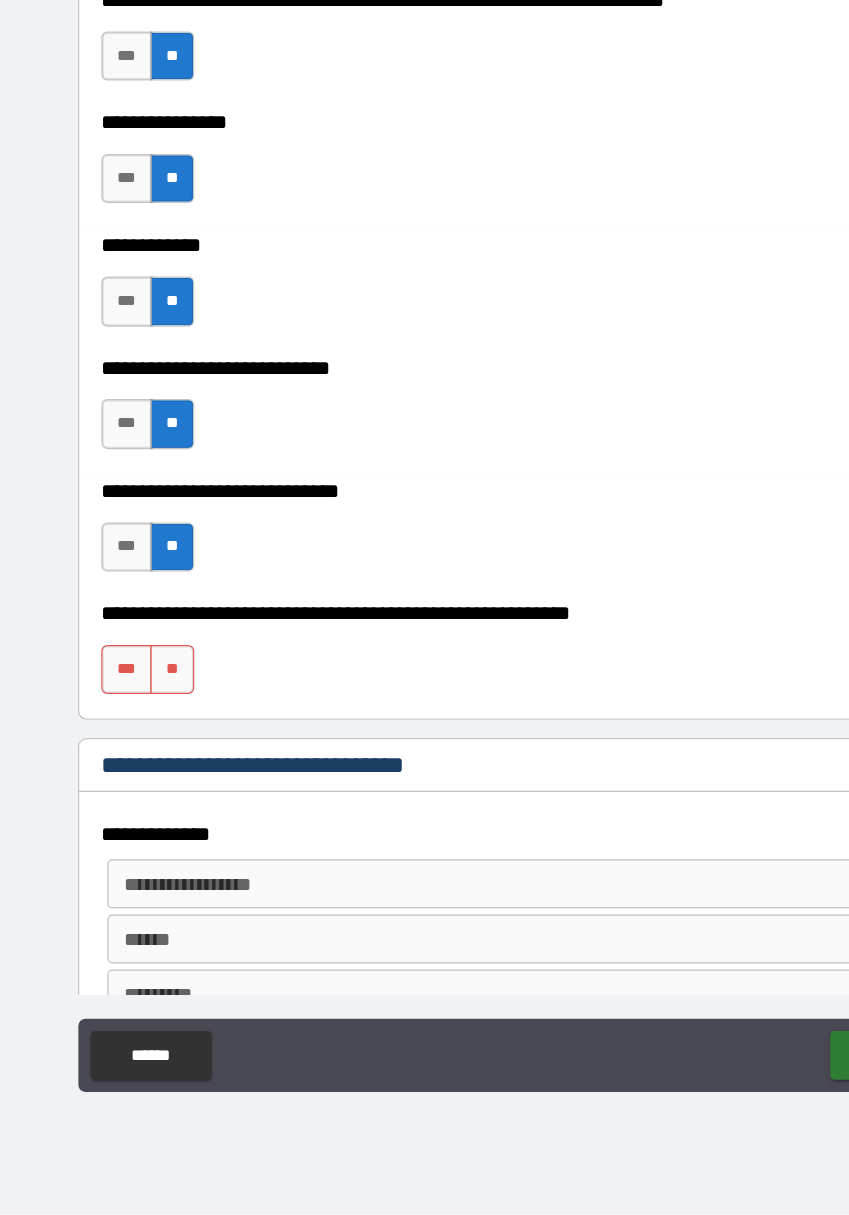 scroll, scrollTop: 10839, scrollLeft: 0, axis: vertical 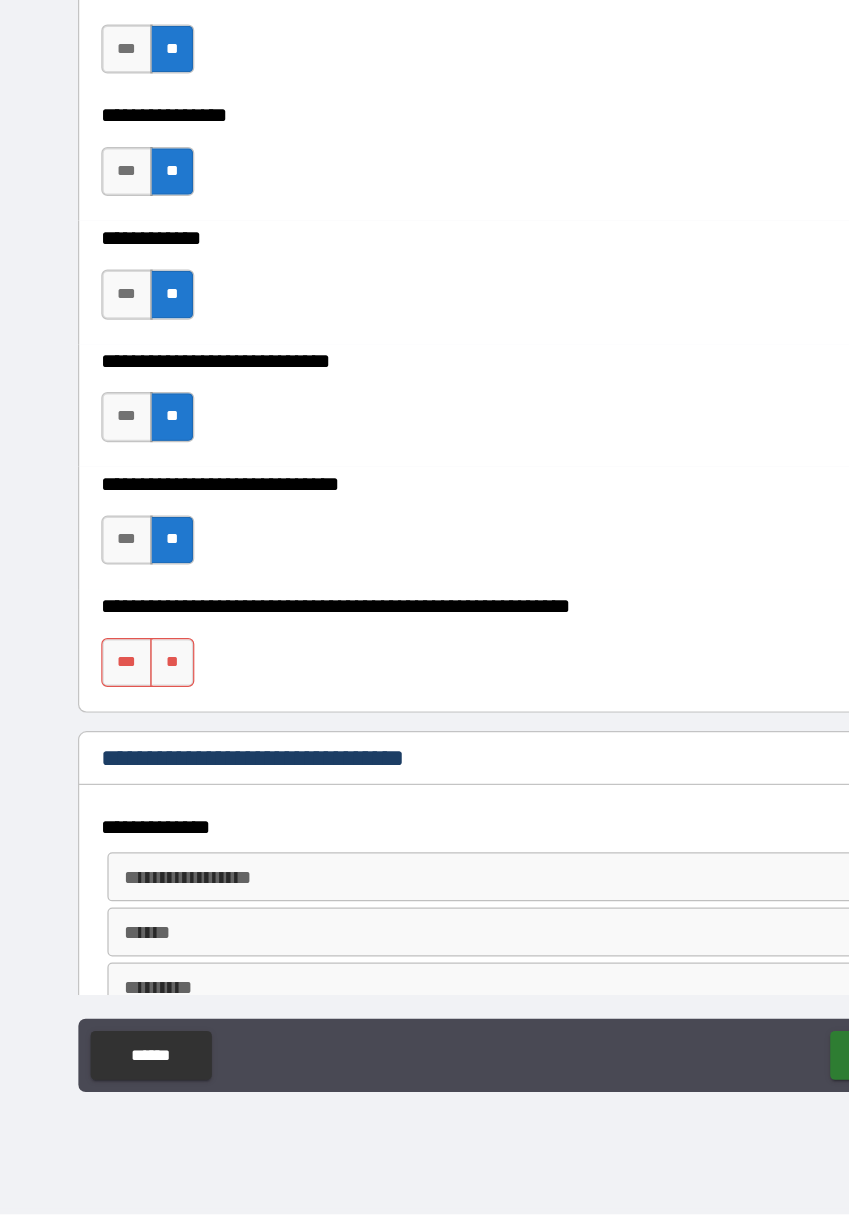 click on "**" at bounding box center [141, 764] 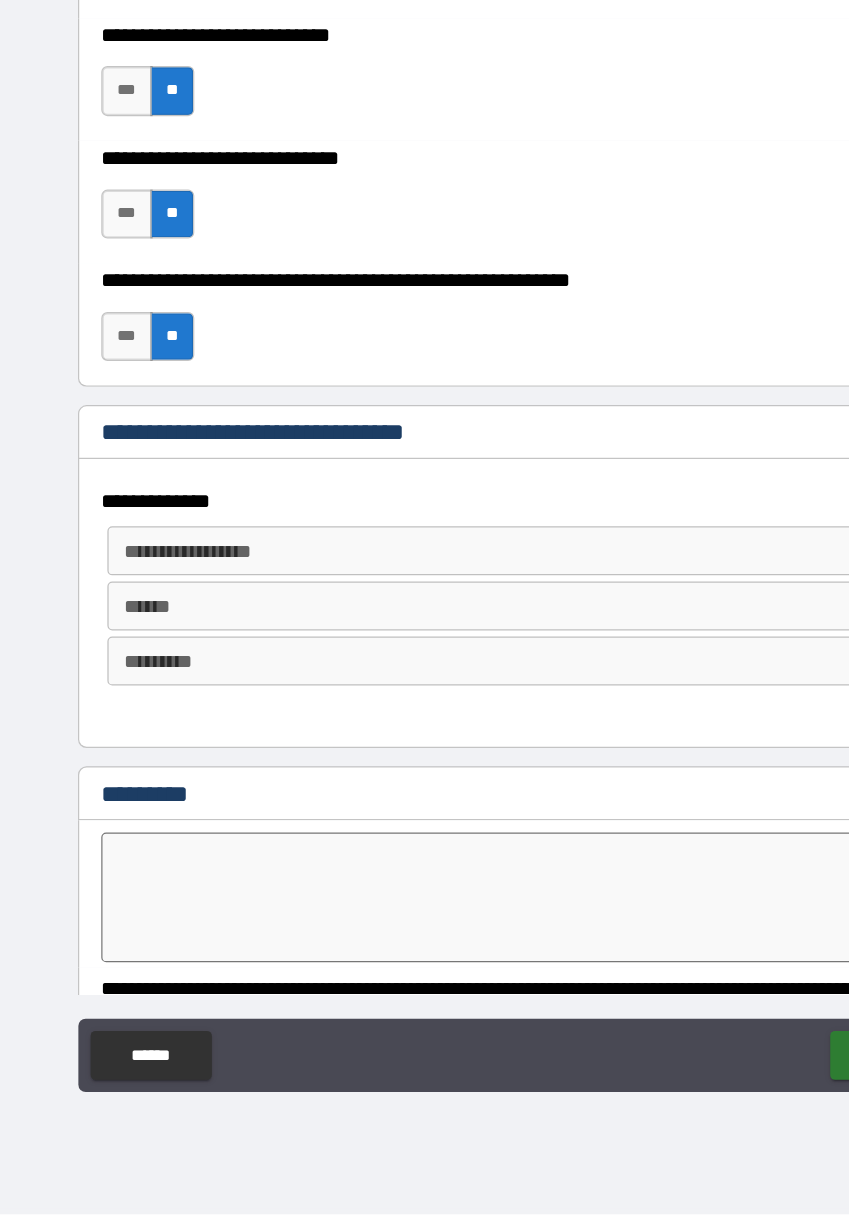 scroll, scrollTop: 11316, scrollLeft: 0, axis: vertical 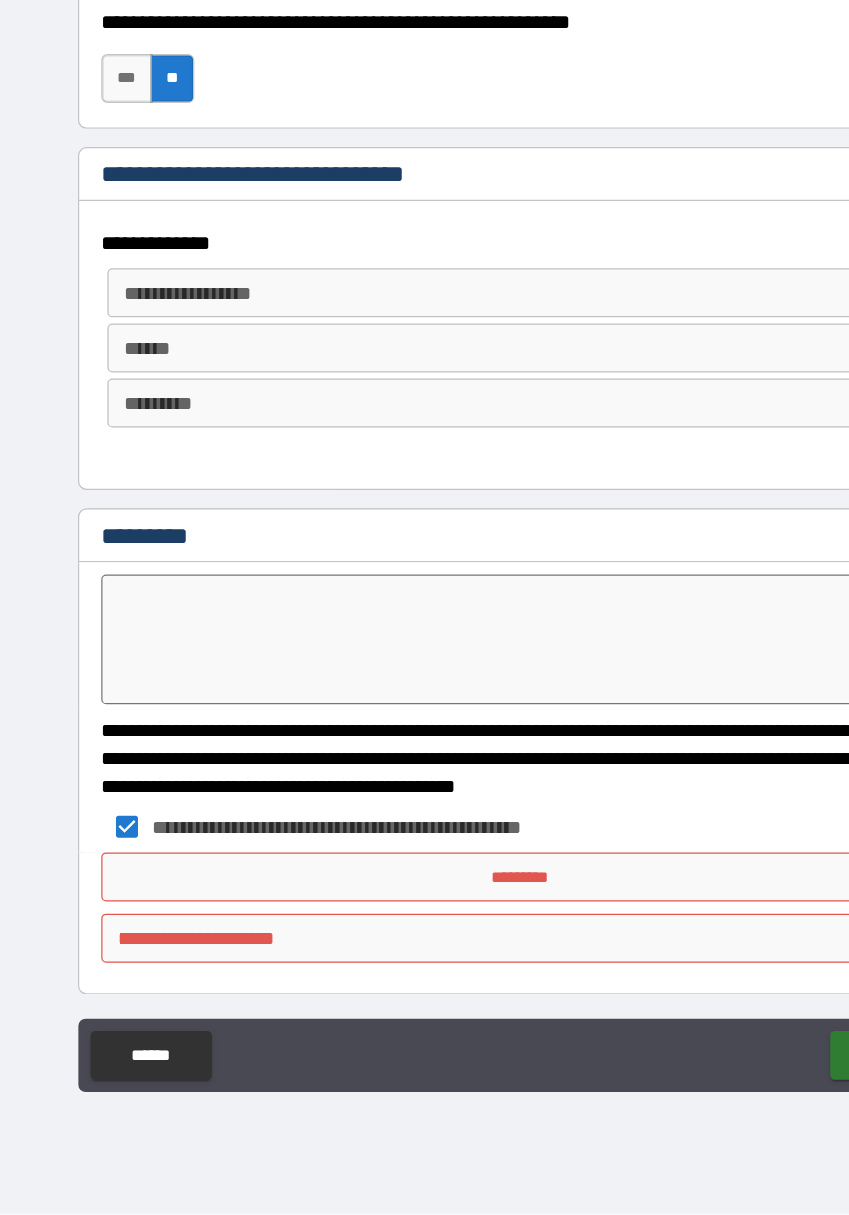 click on "**********" at bounding box center [424, 583] 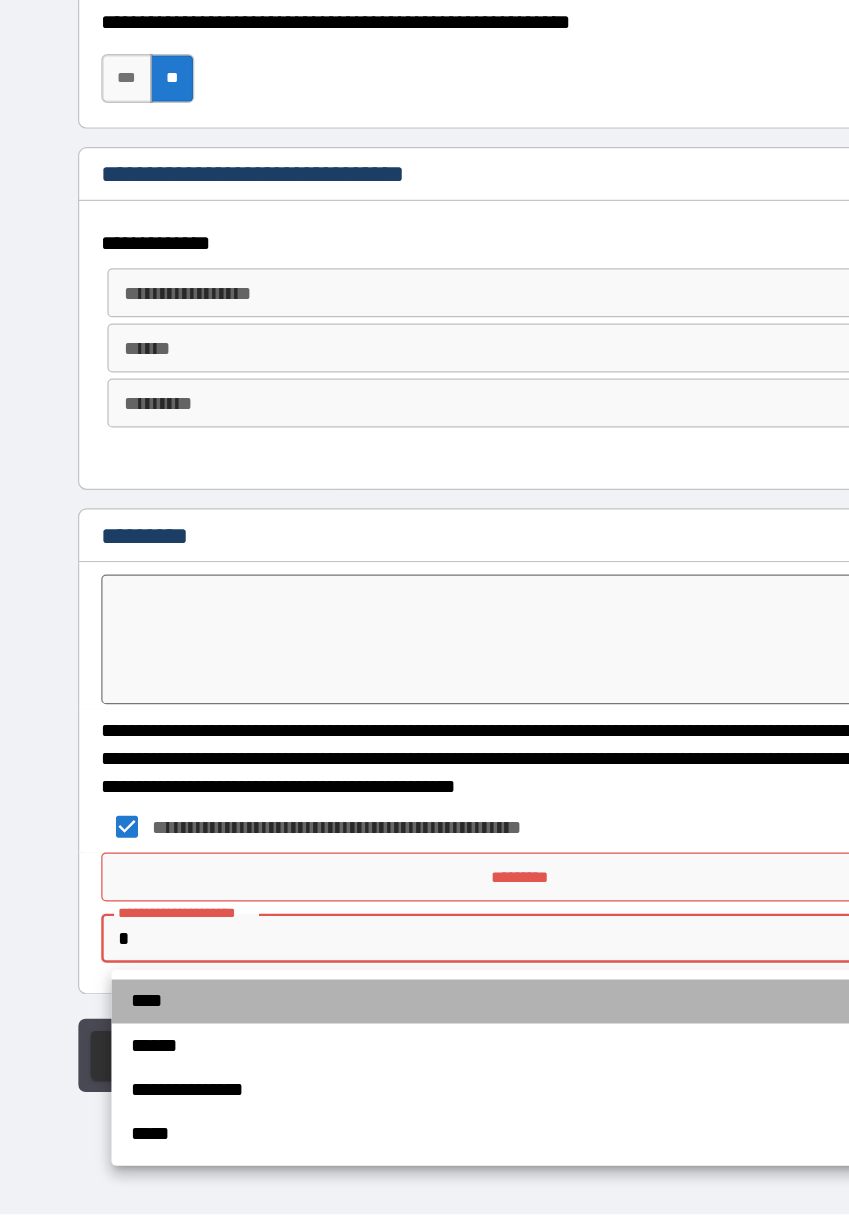 click on "****" at bounding box center (433, 1041) 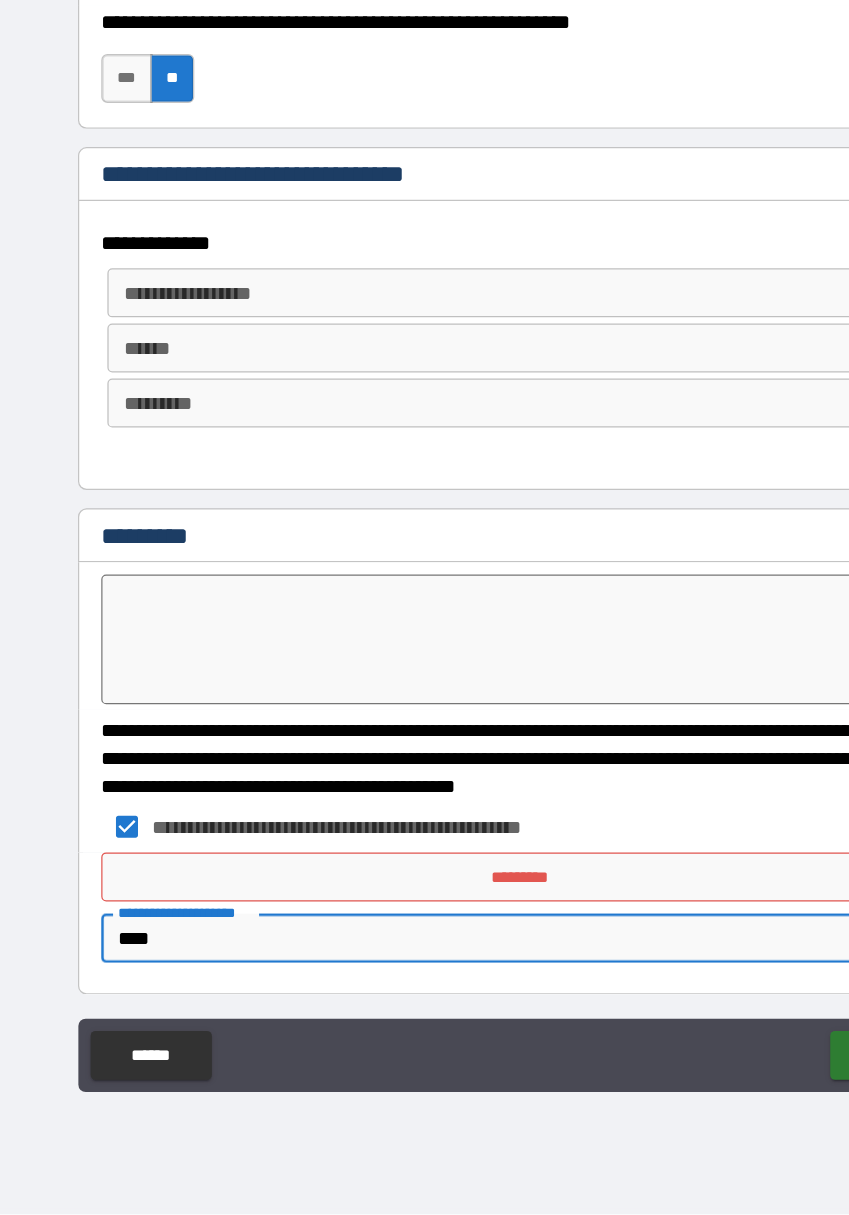 type on "*" 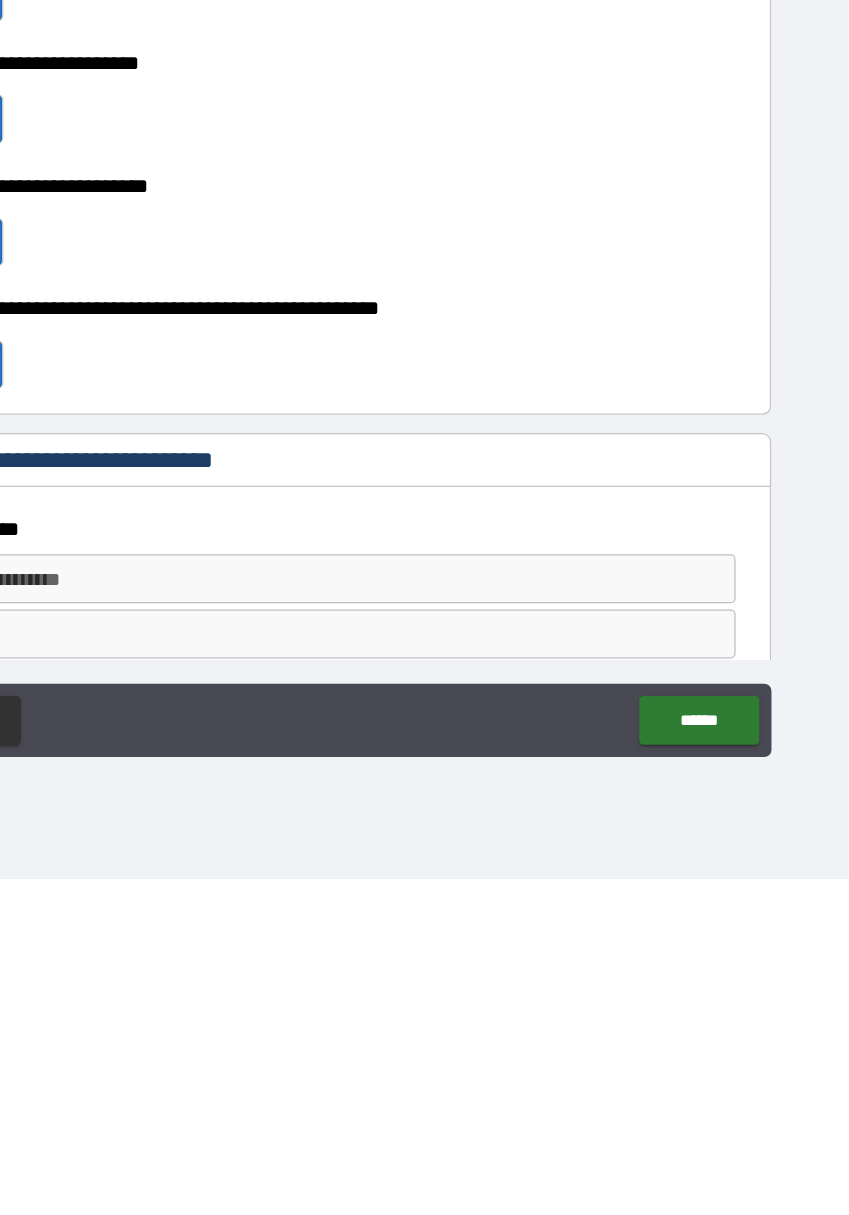 scroll, scrollTop: 11316, scrollLeft: 0, axis: vertical 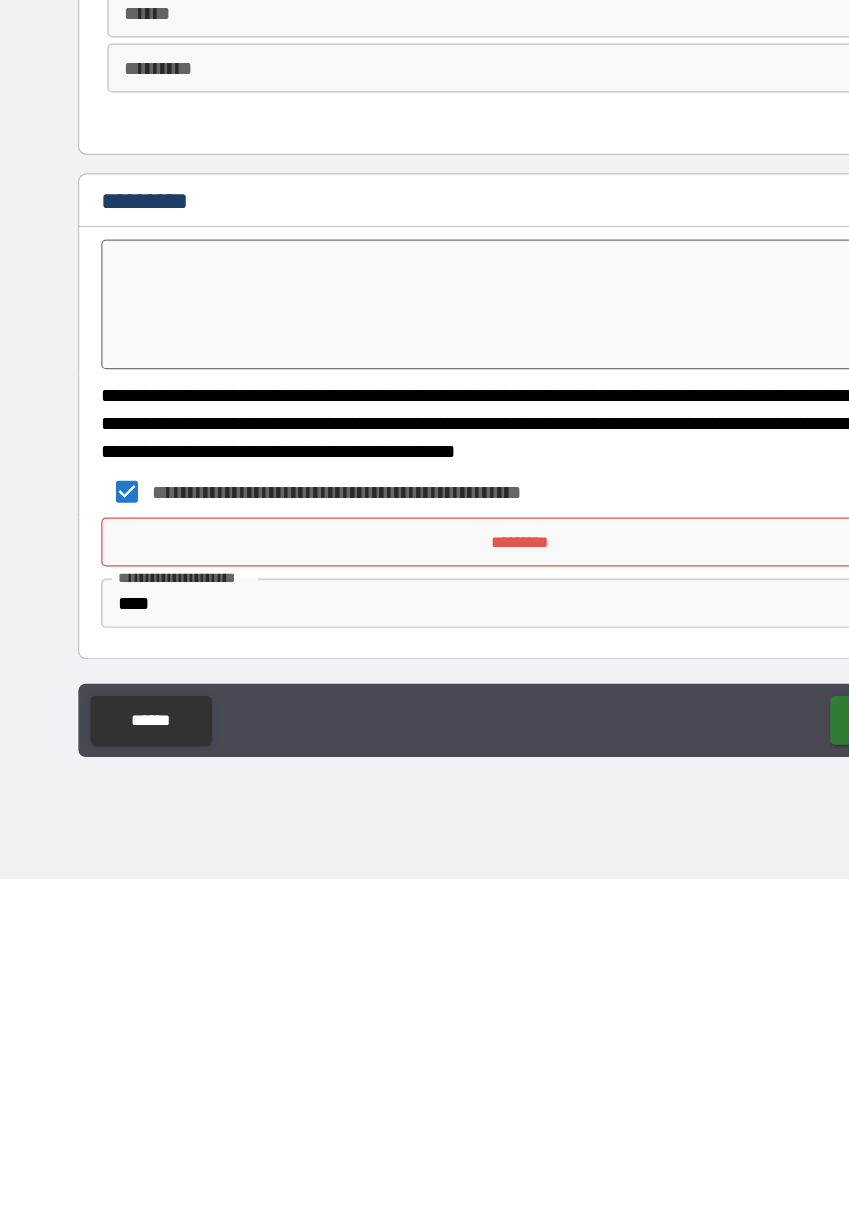 click on "*********" at bounding box center [425, 939] 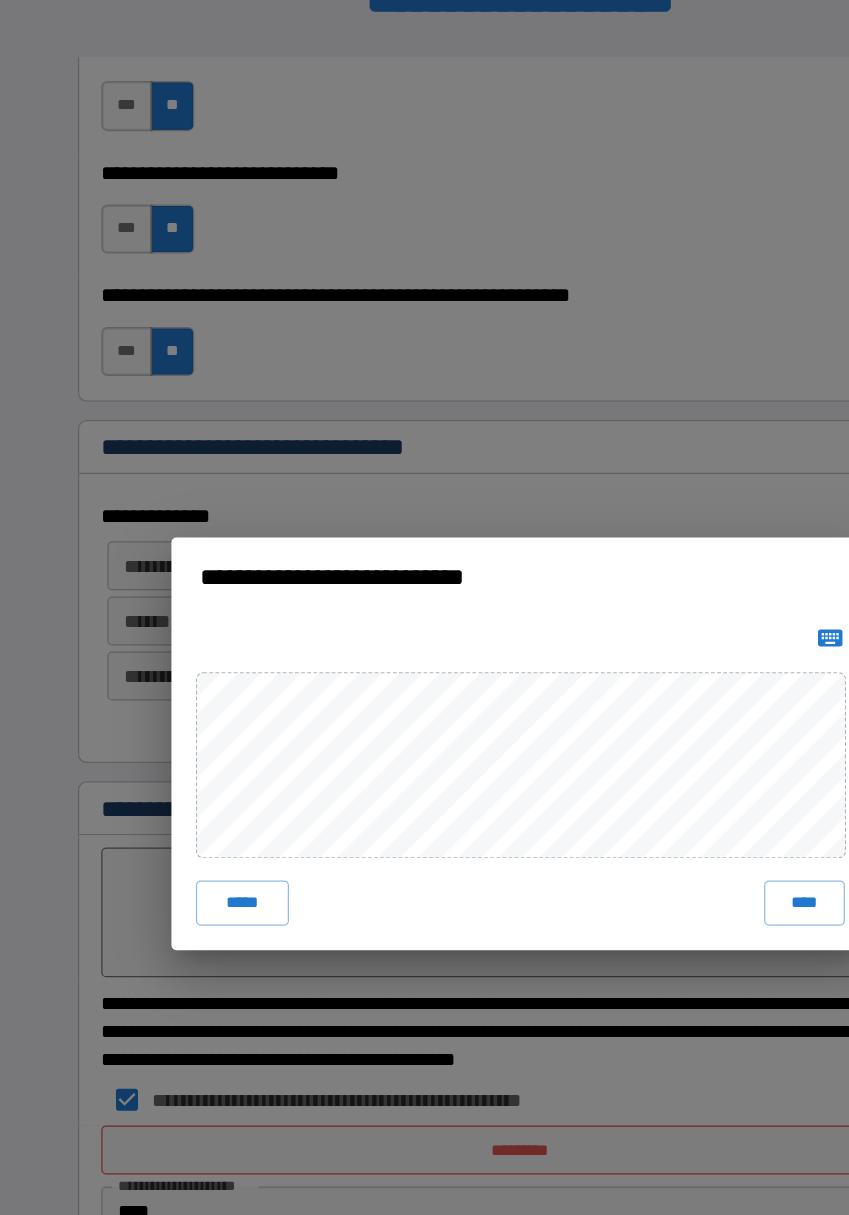 click on "****" at bounding box center [656, 737] 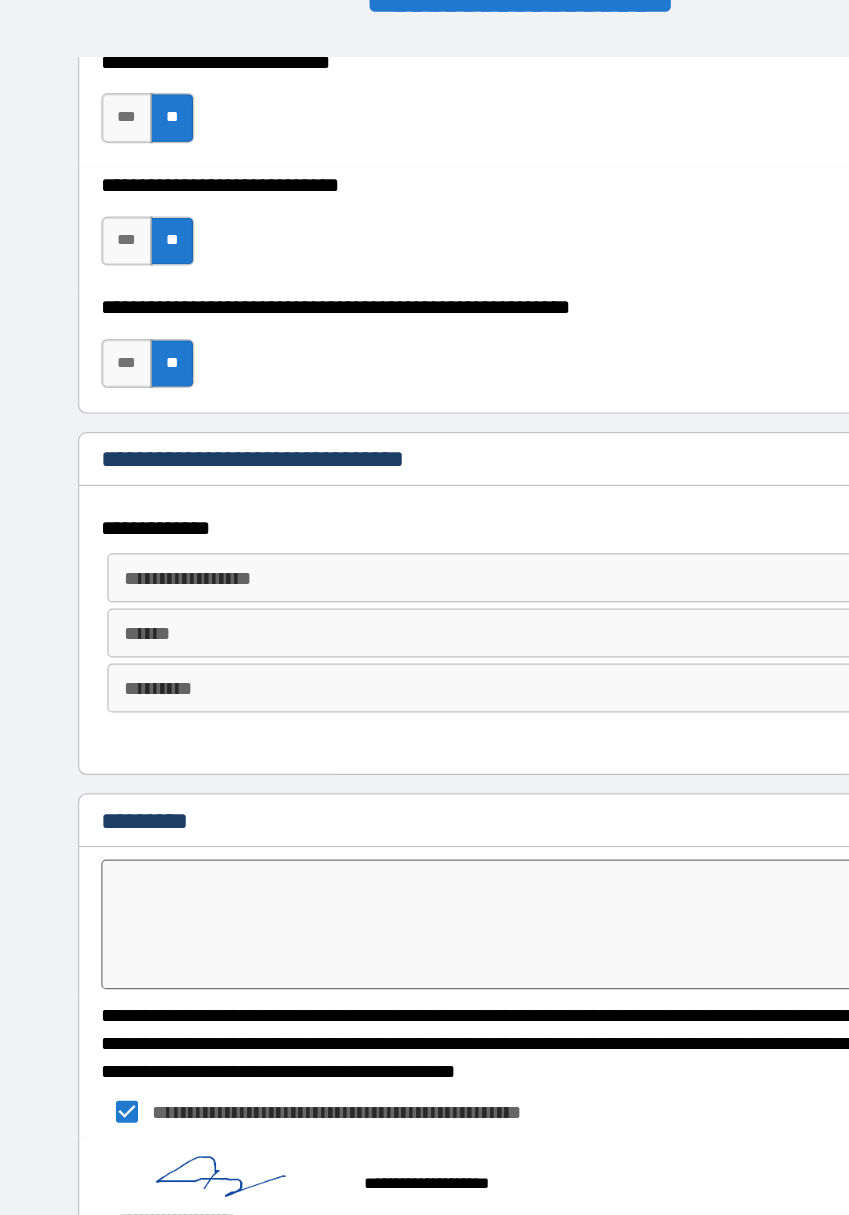 scroll, scrollTop: 11333, scrollLeft: 0, axis: vertical 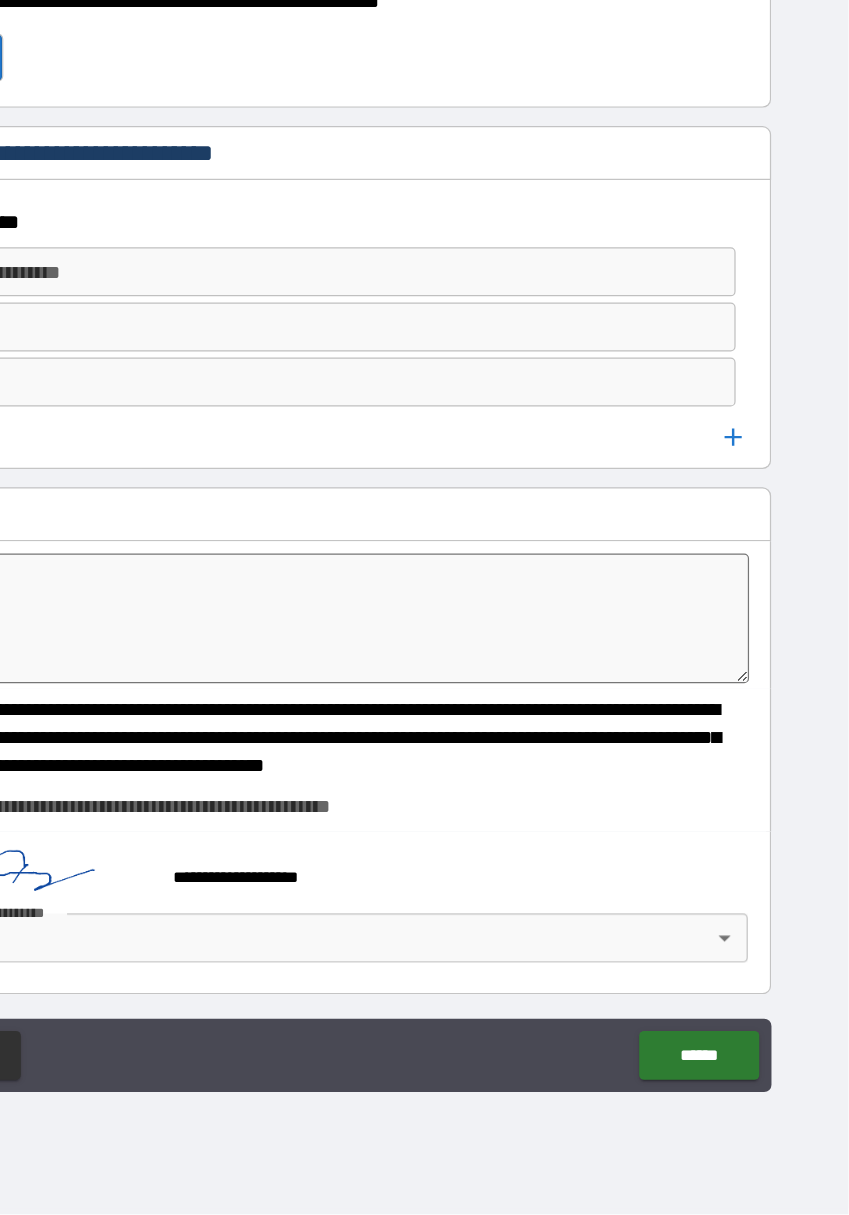 click on "******" at bounding box center (726, 1085) 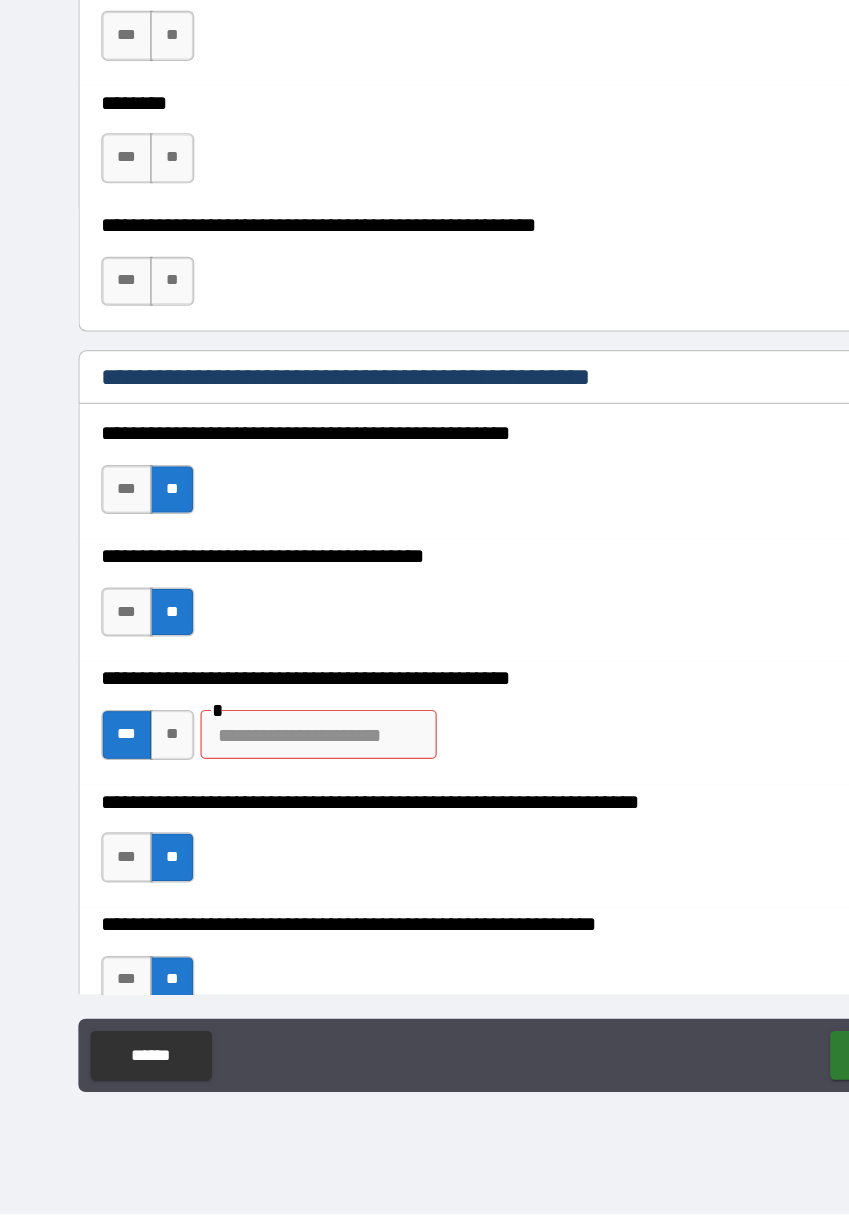 scroll, scrollTop: 5334, scrollLeft: 0, axis: vertical 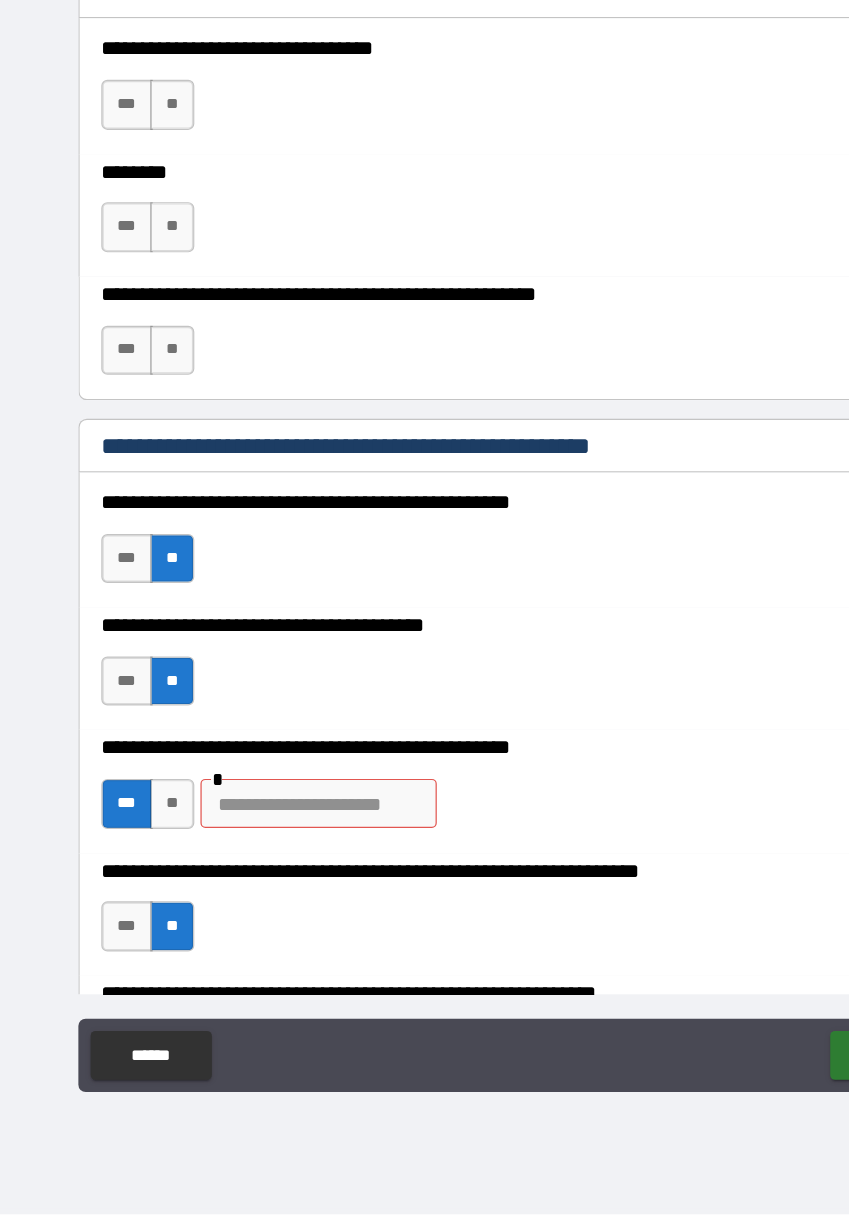 click on "**" at bounding box center [141, 879] 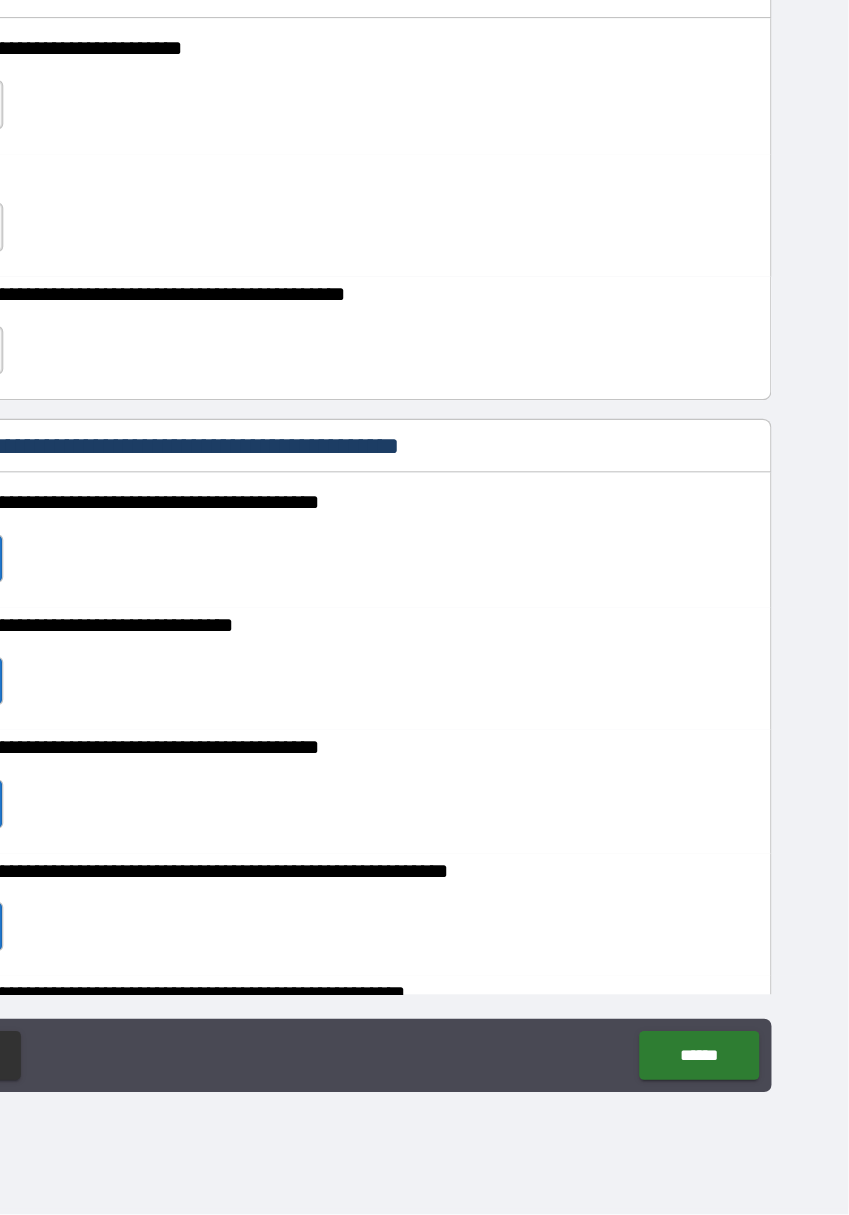 click on "******" at bounding box center (726, 1085) 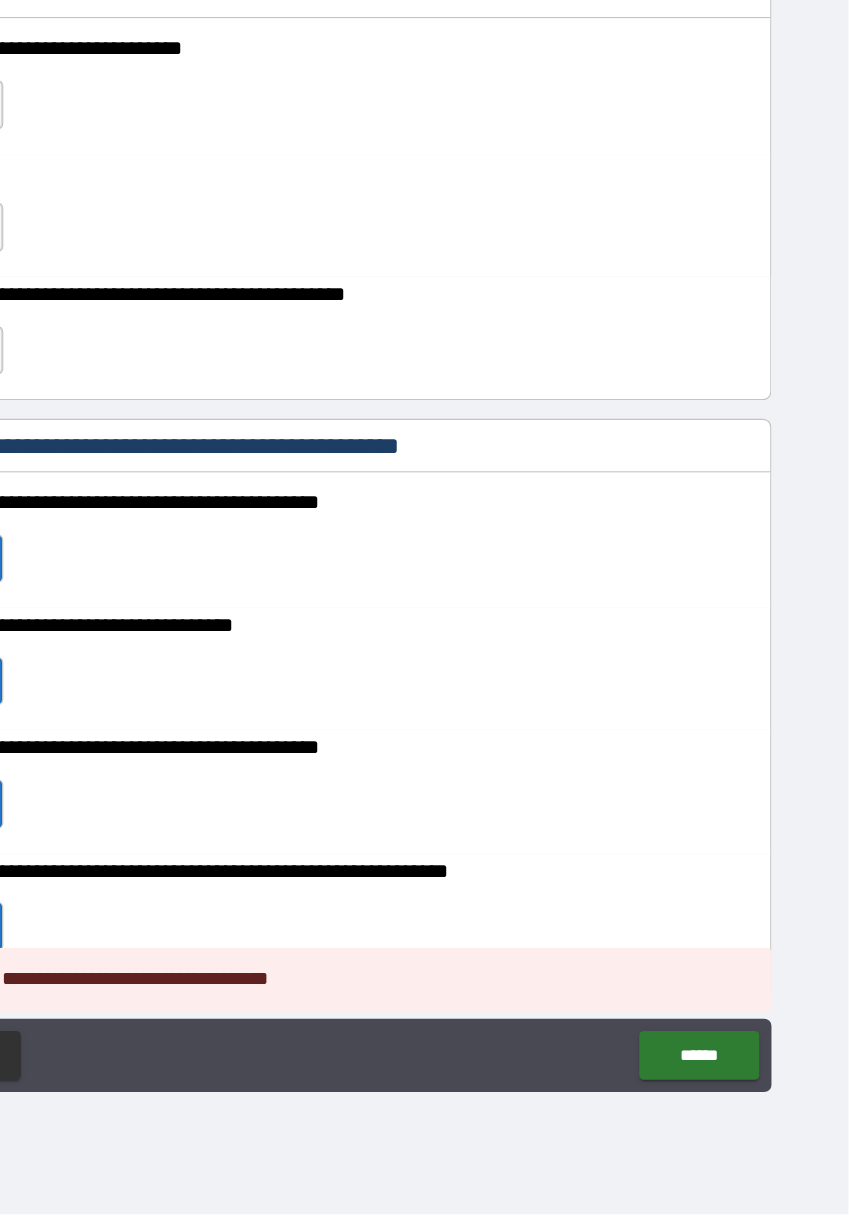 type on "*" 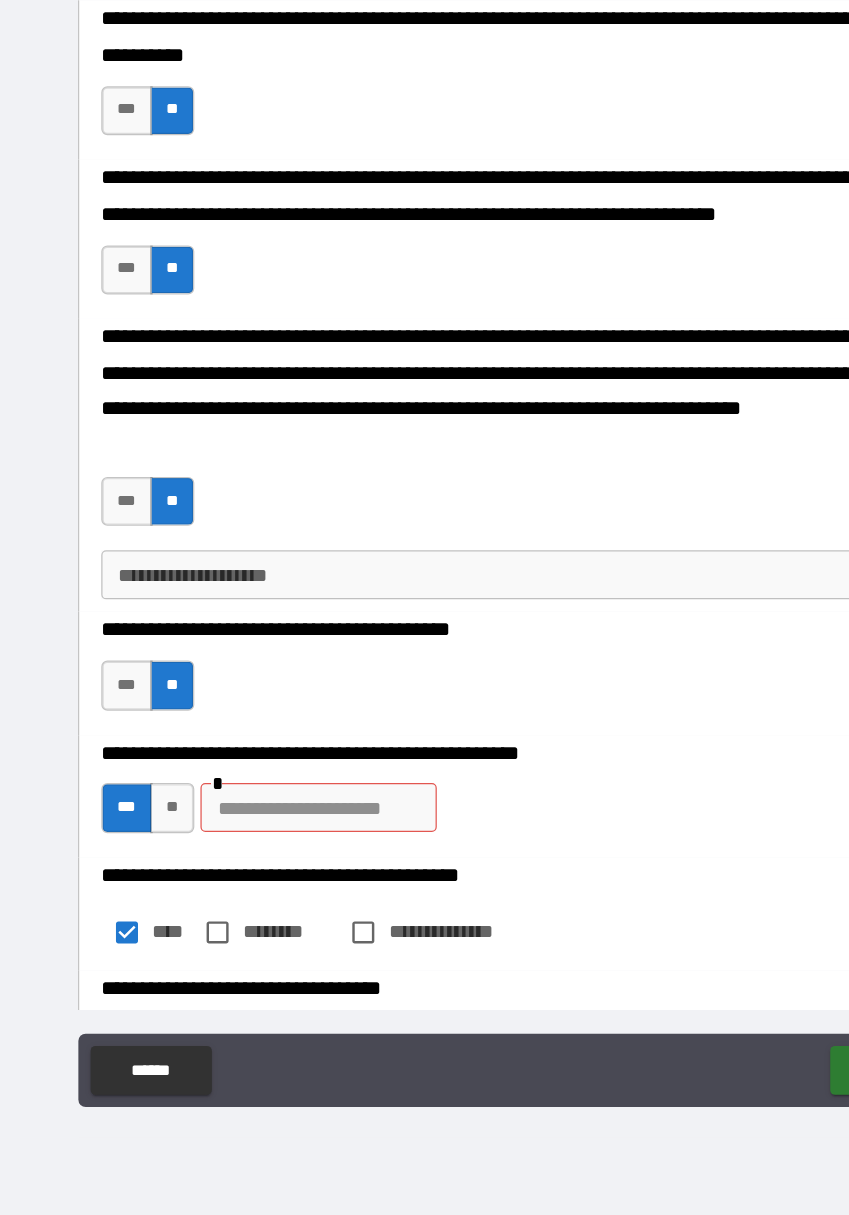 scroll, scrollTop: 4235, scrollLeft: 0, axis: vertical 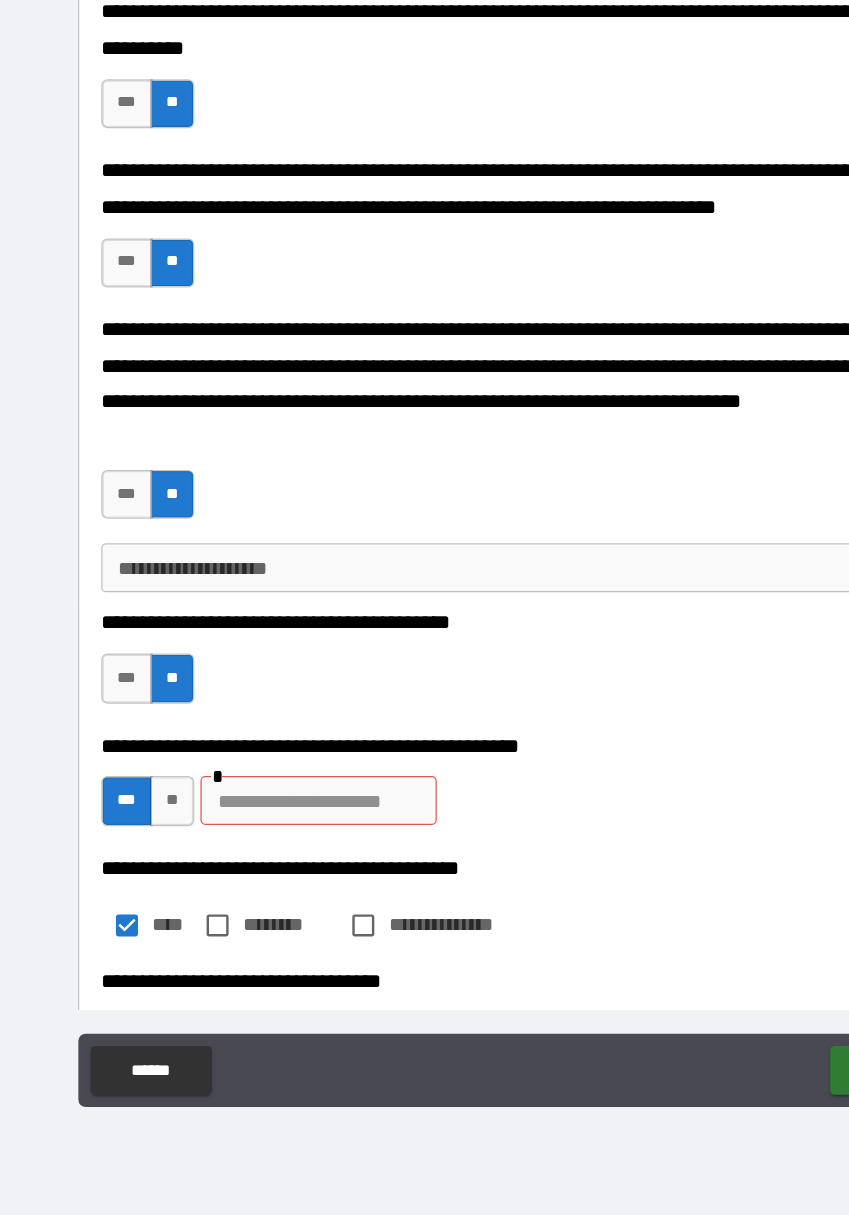 click at bounding box center [260, 865] 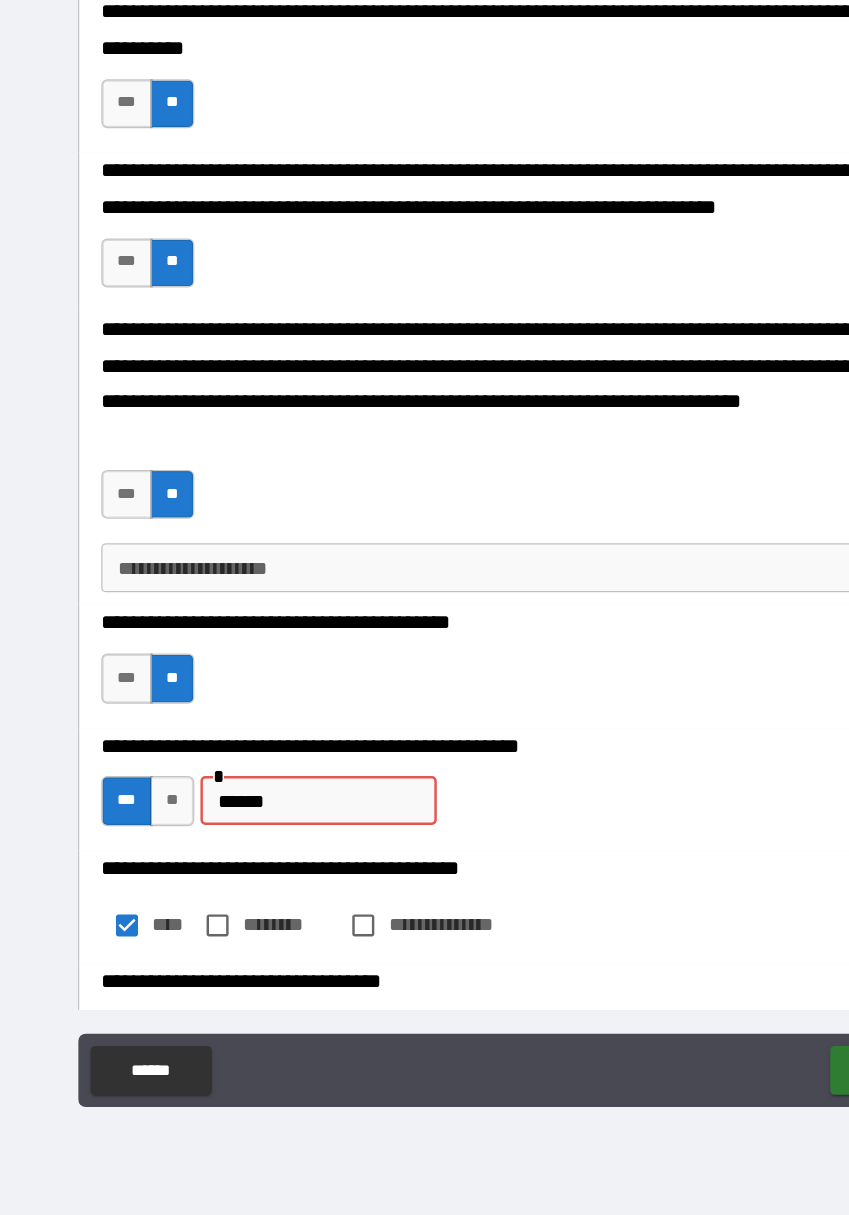 type on "*******" 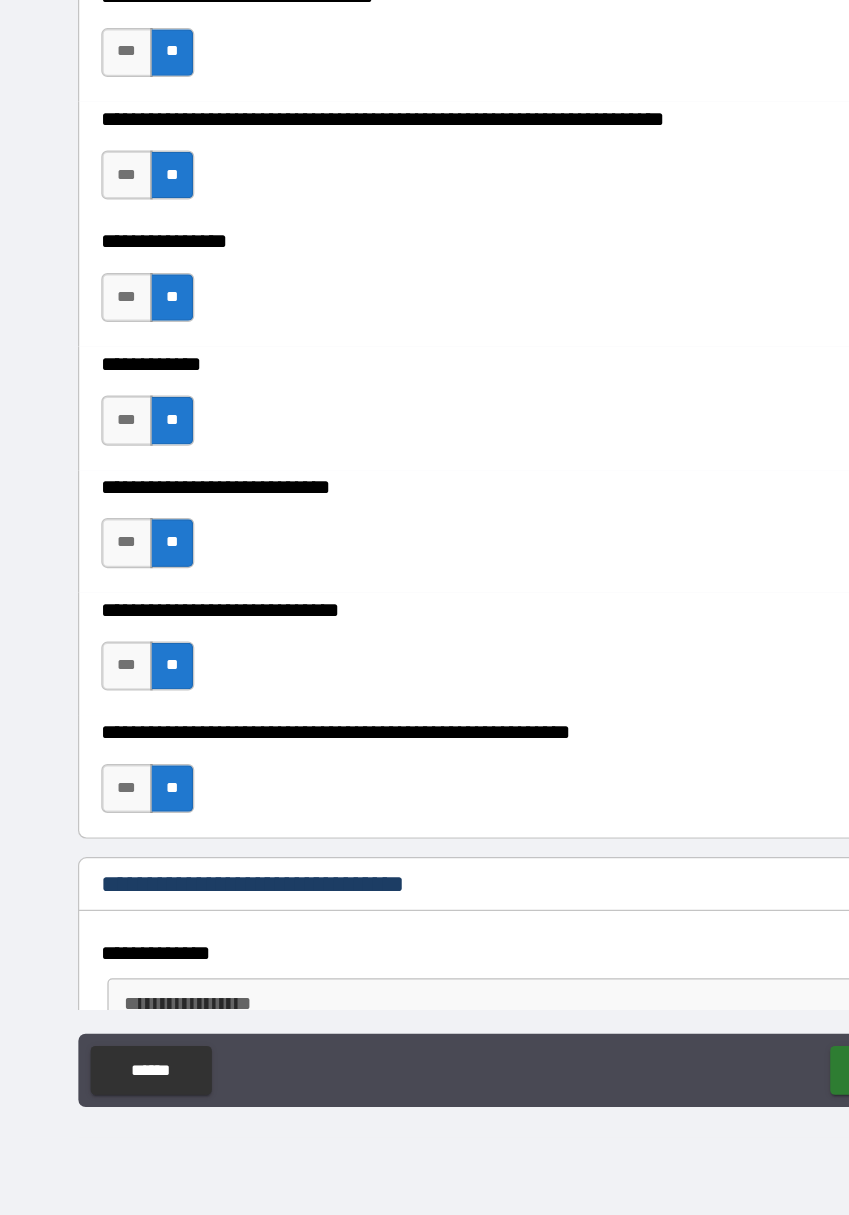 scroll, scrollTop: 11333, scrollLeft: 0, axis: vertical 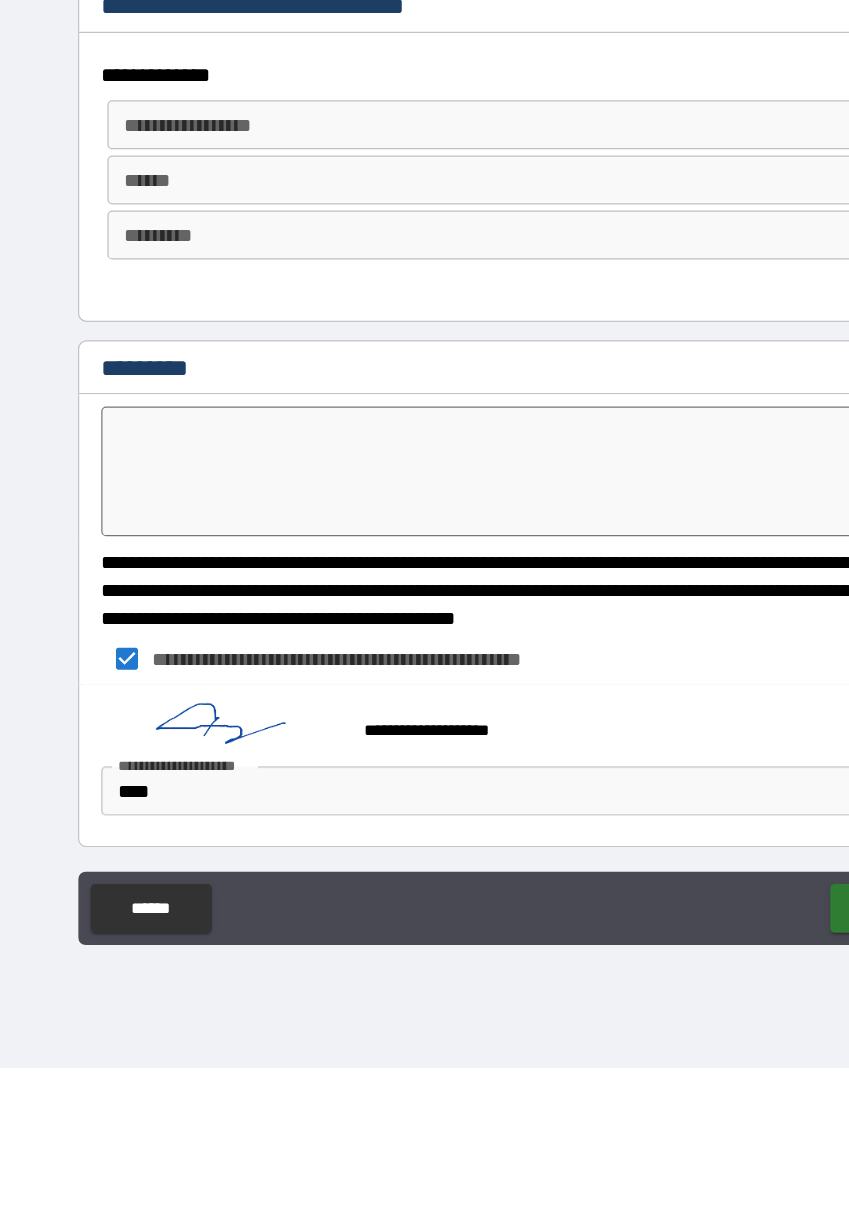 type on "*" 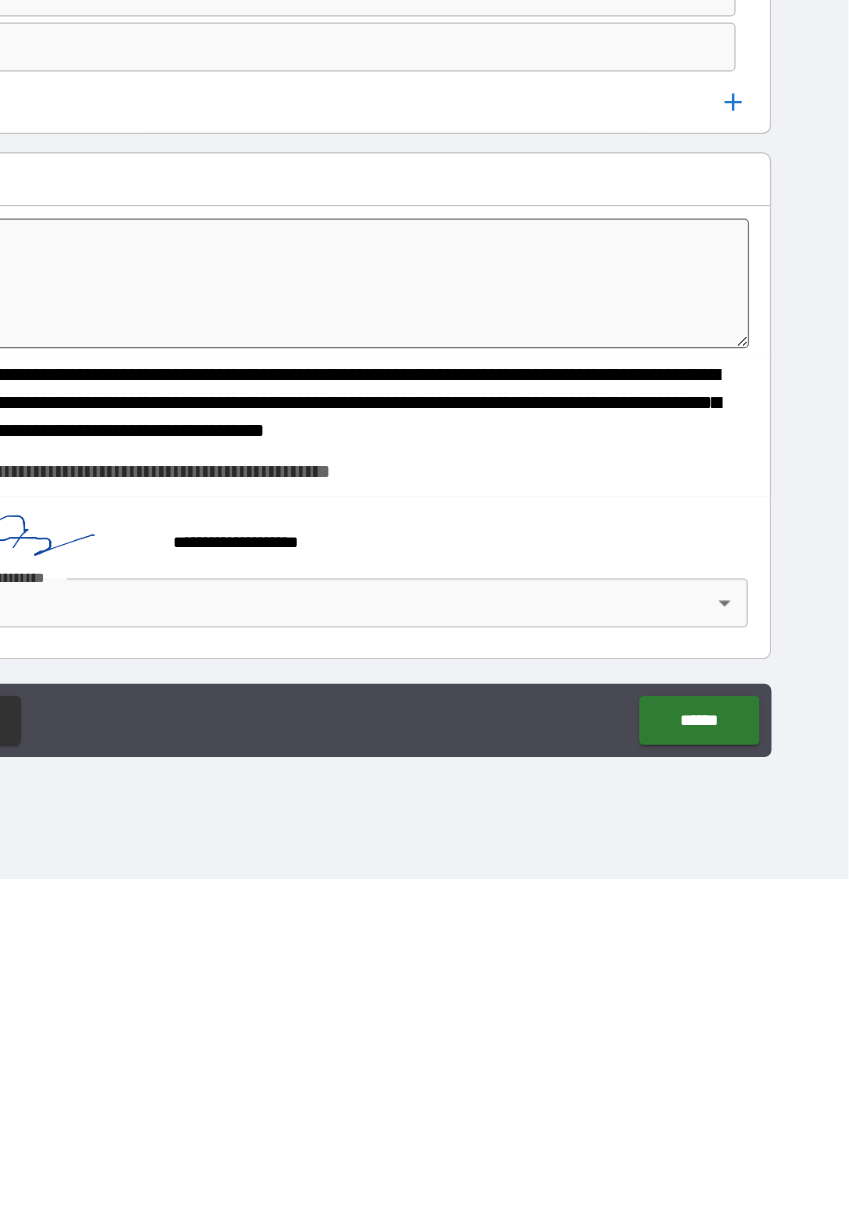 type on "*******" 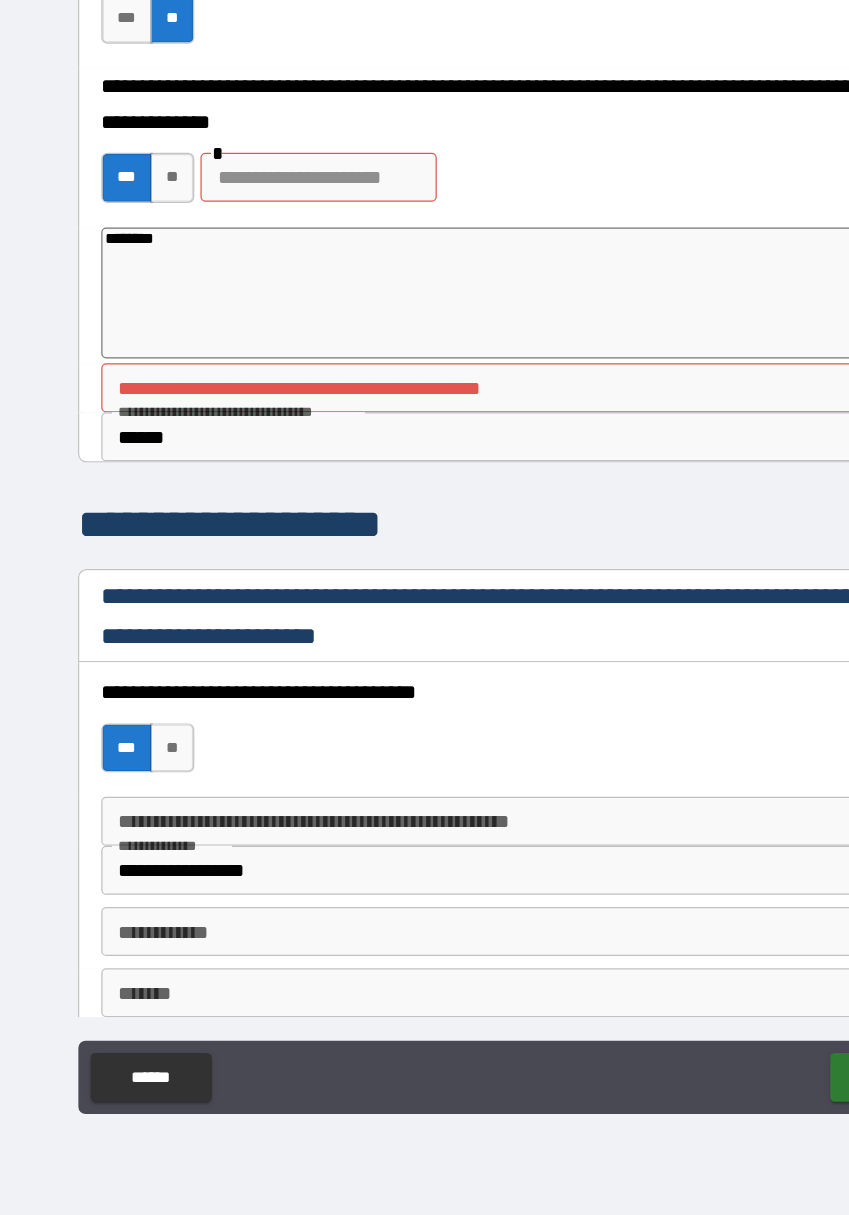 scroll, scrollTop: 2541, scrollLeft: 0, axis: vertical 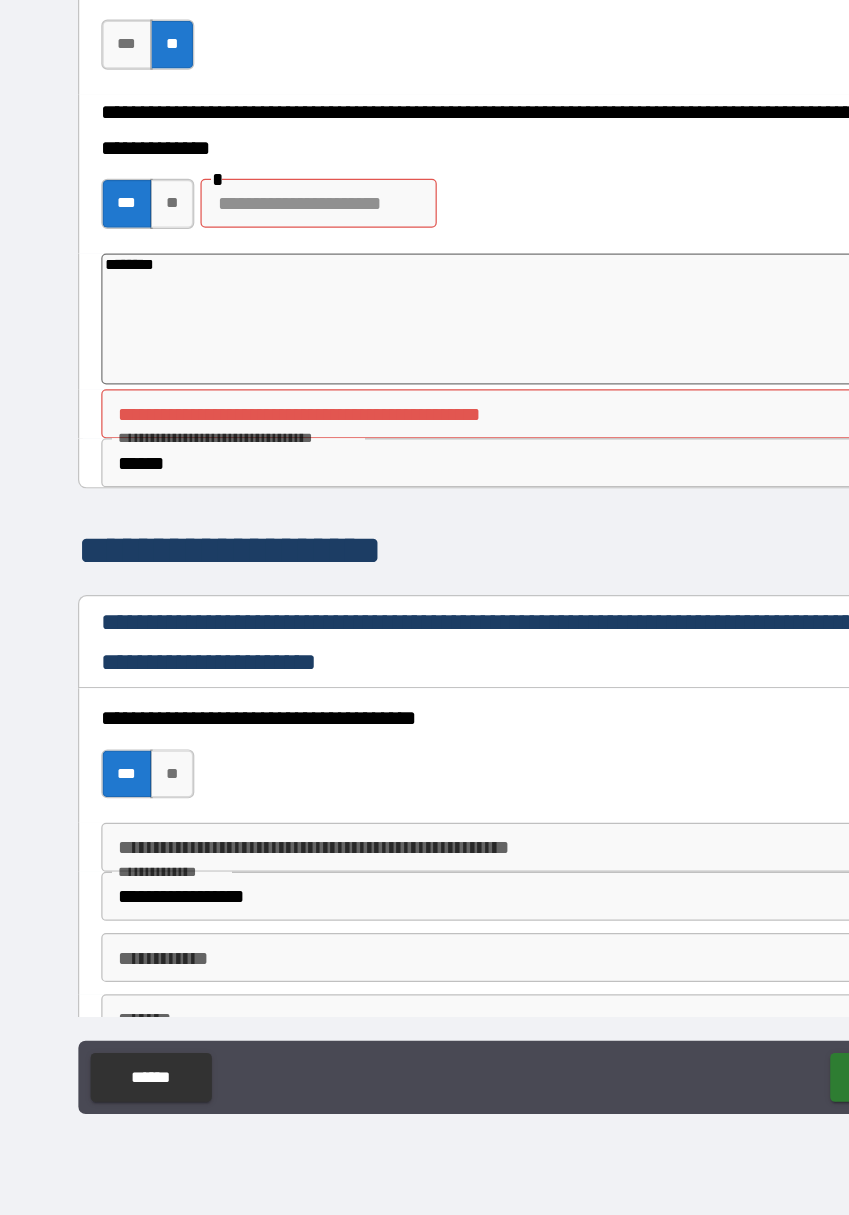 click on "******" at bounding box center [425, 583] 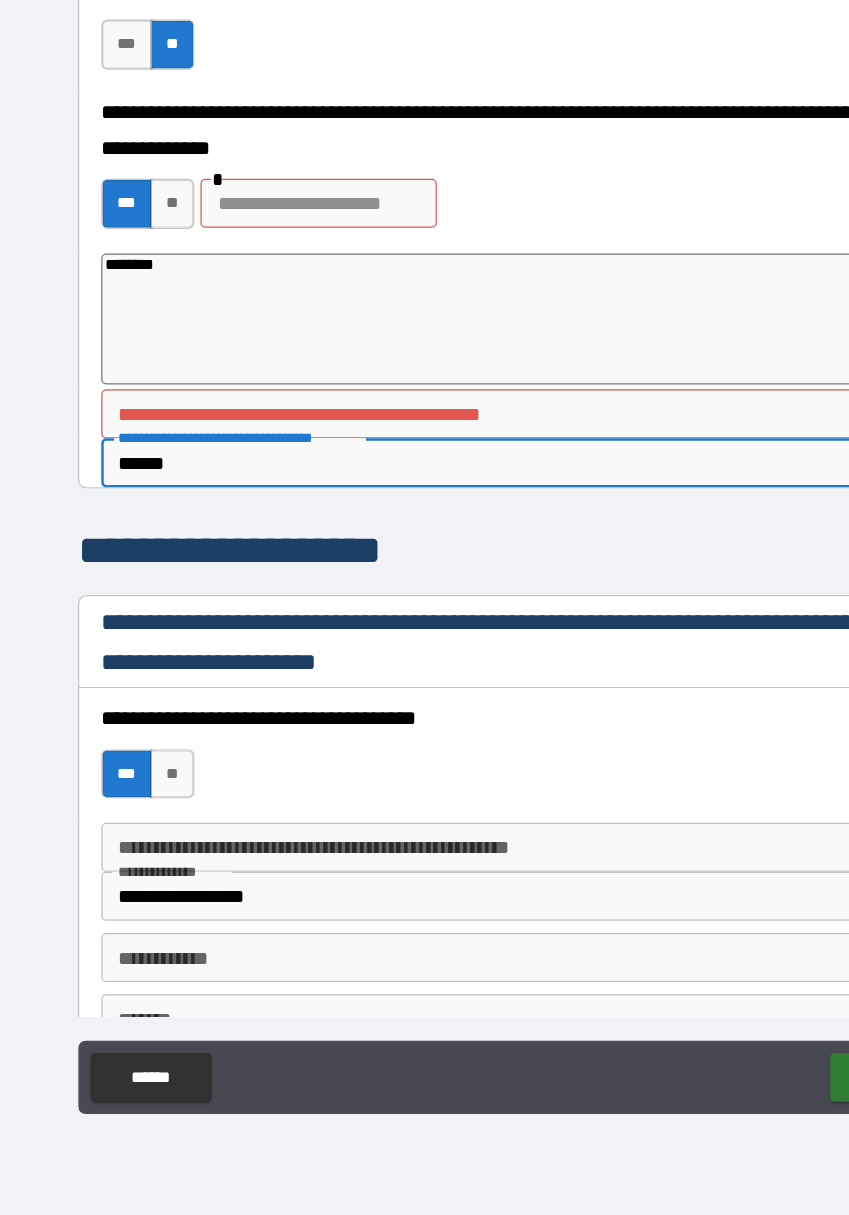 type on "*" 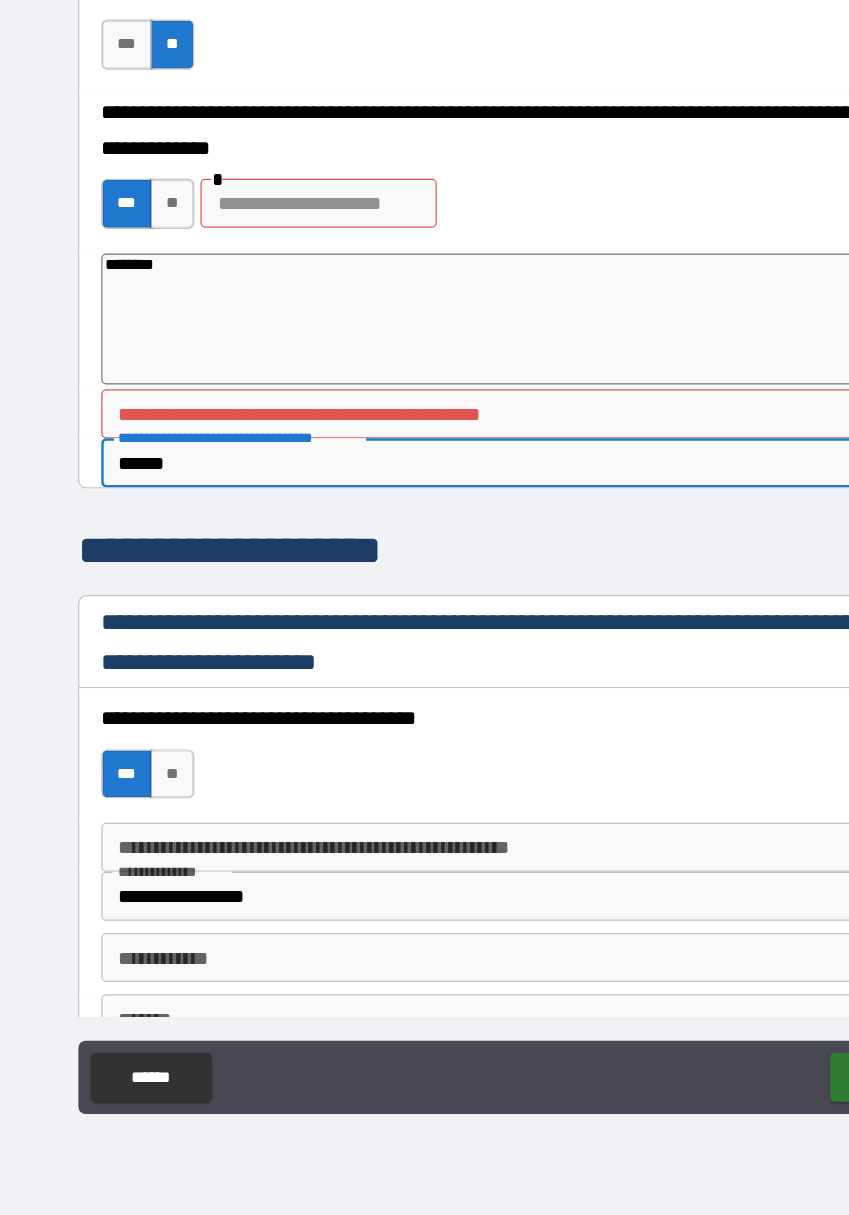 type on "*****" 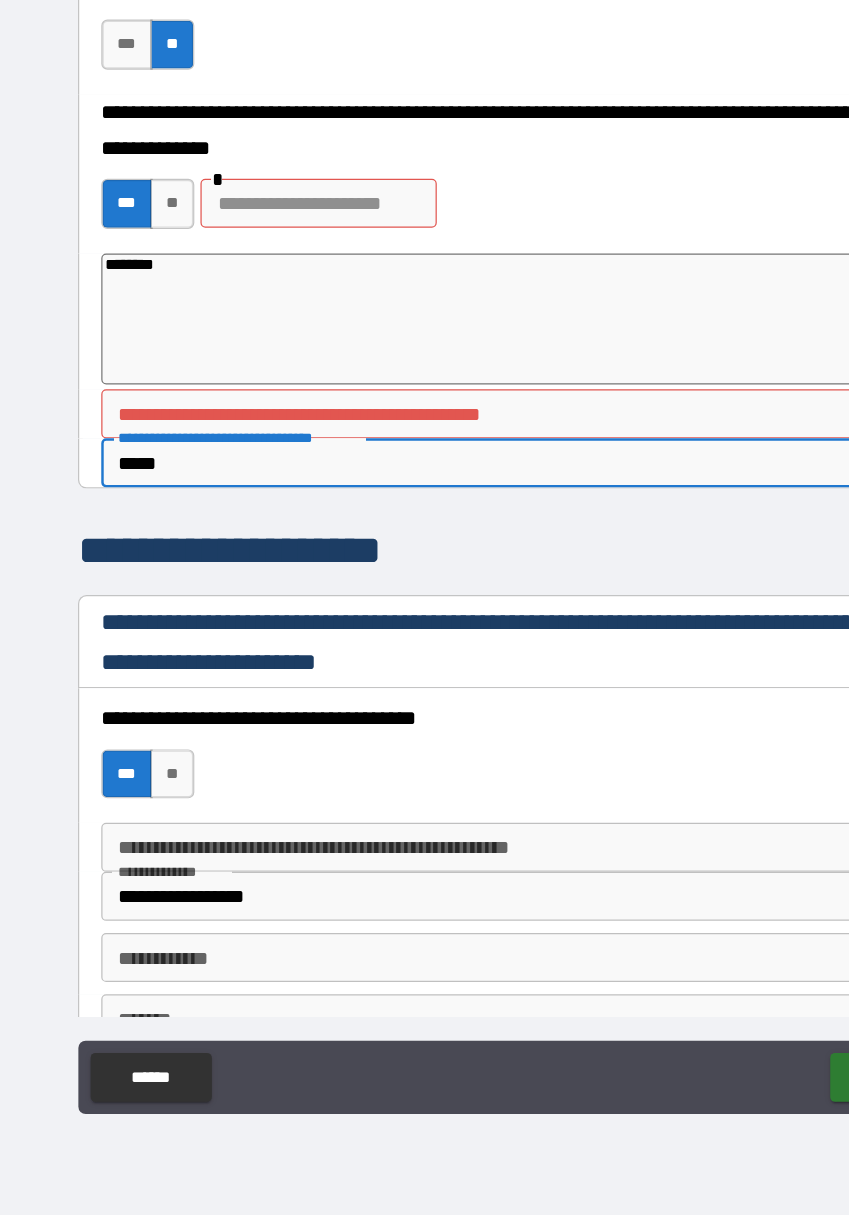 type on "*" 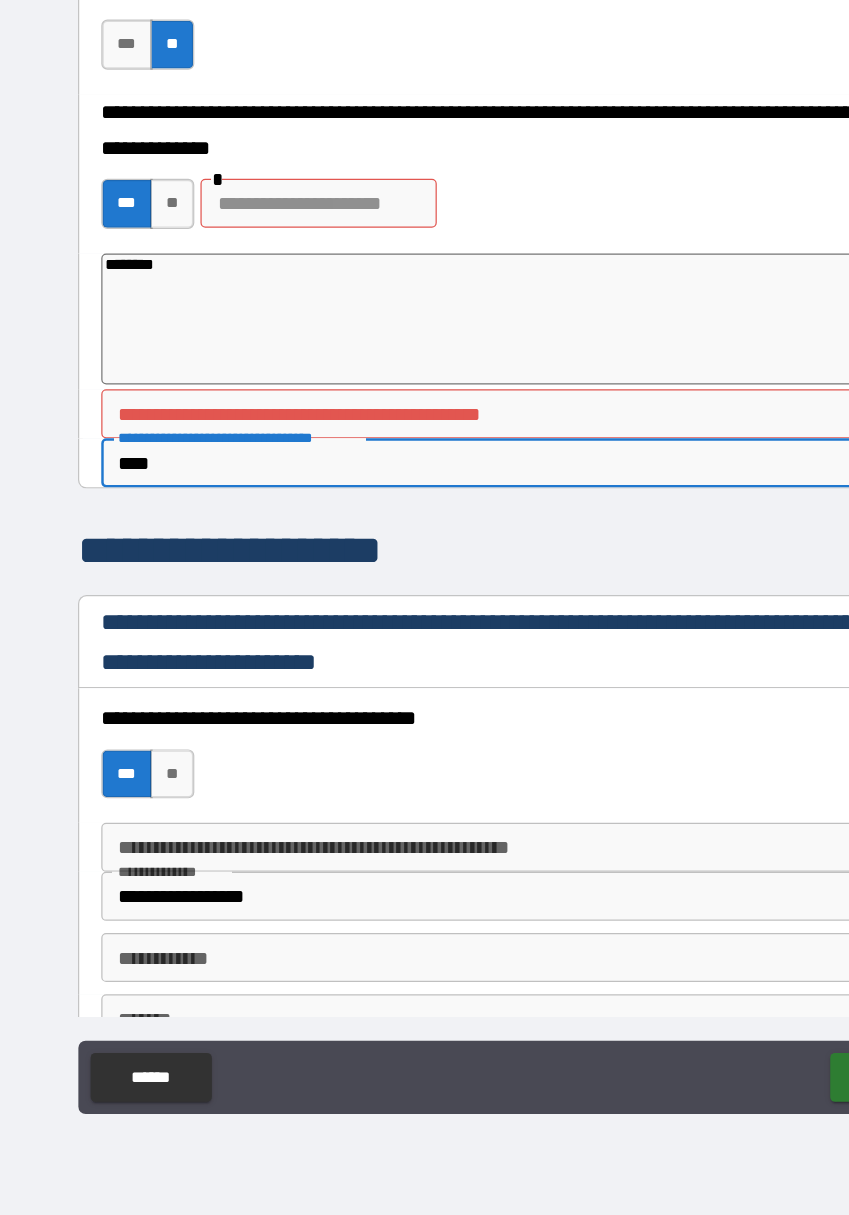 type on "***" 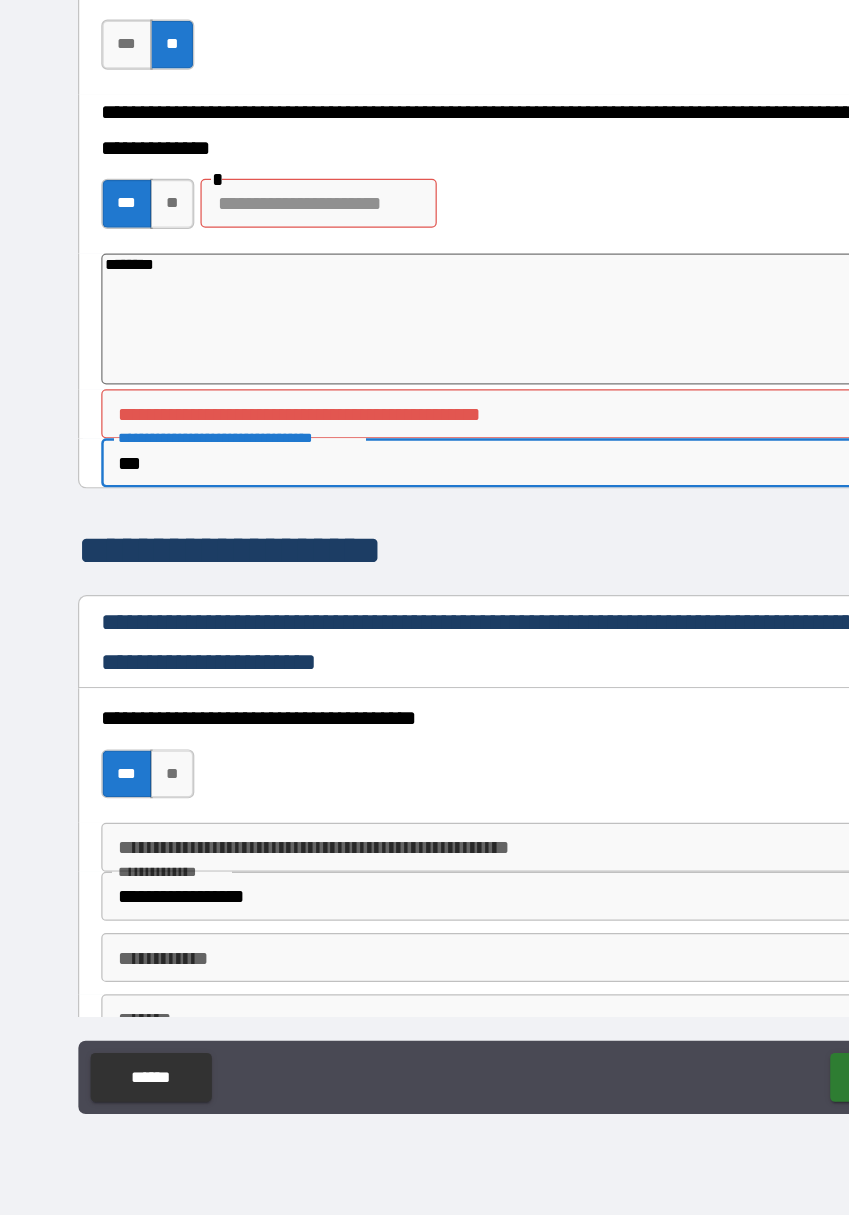 type on "*" 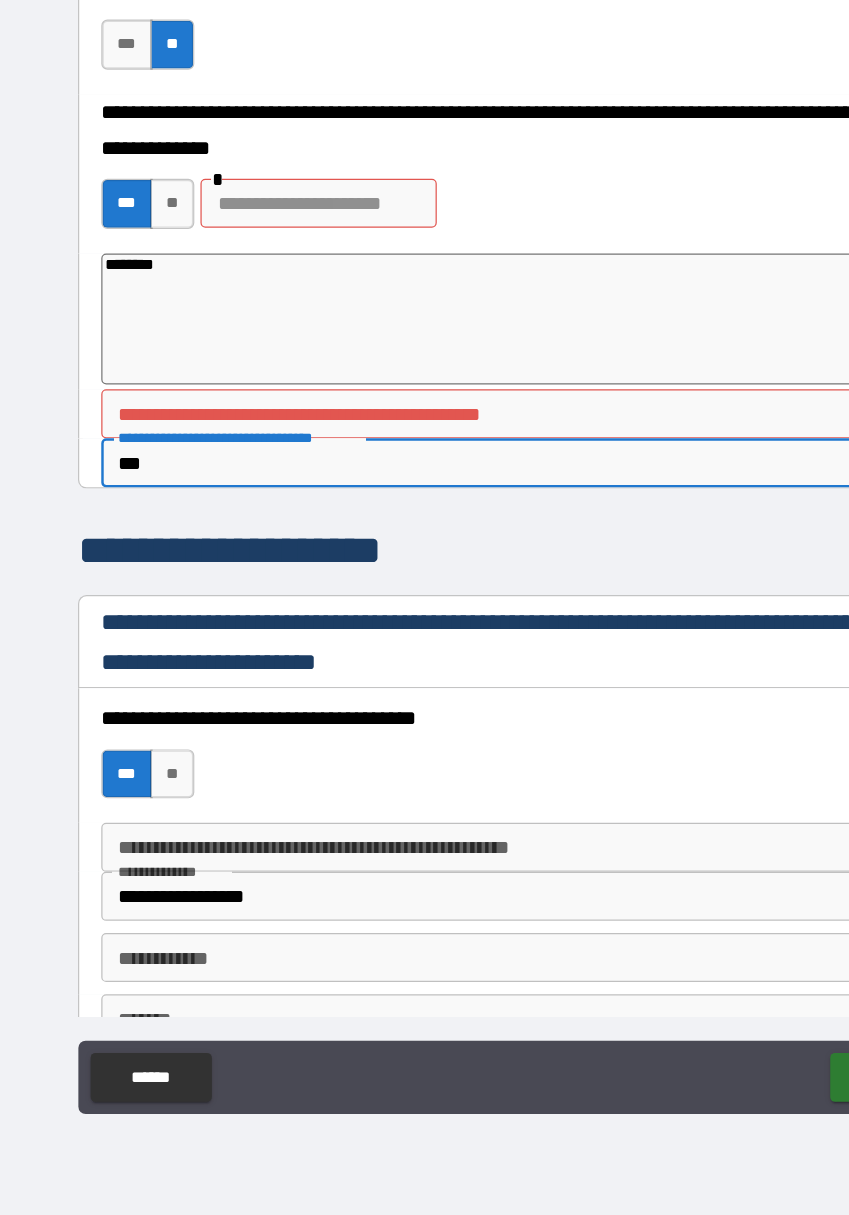 type on "**" 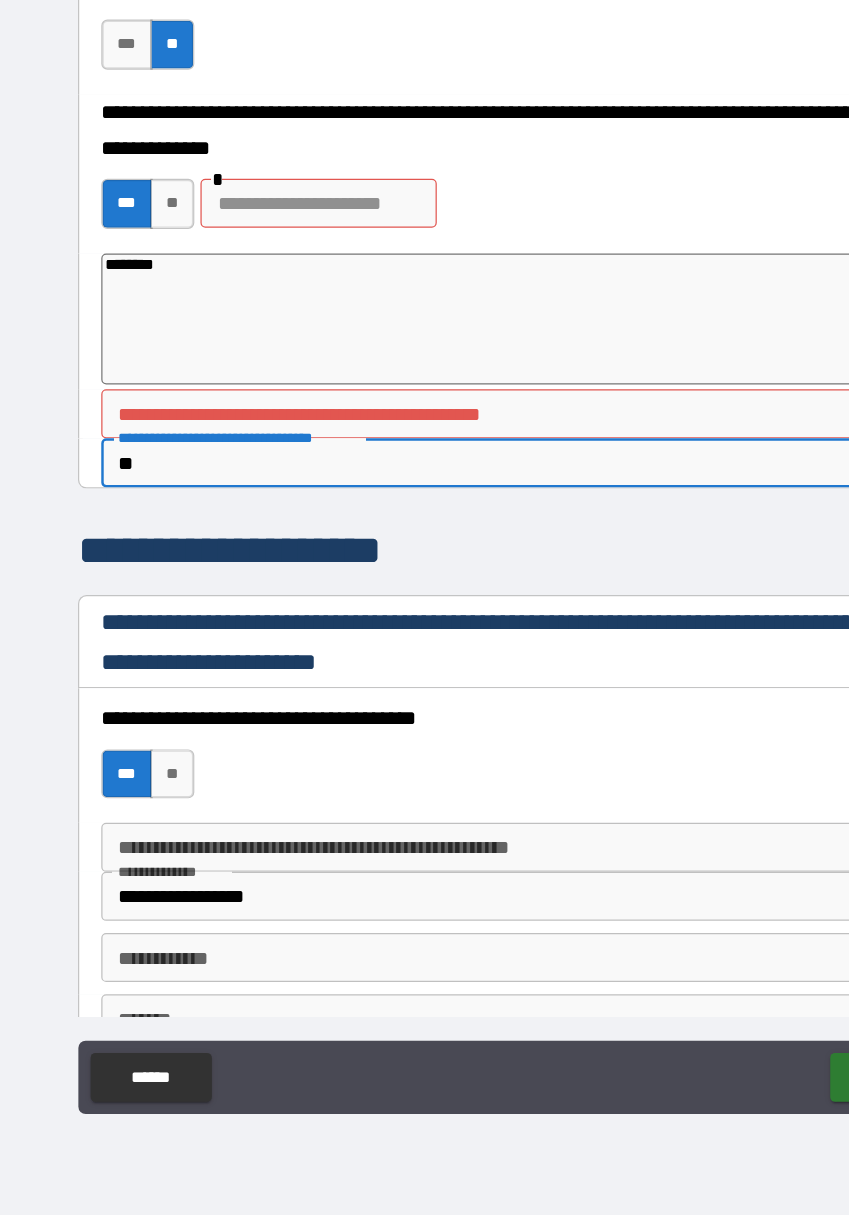 type on "*" 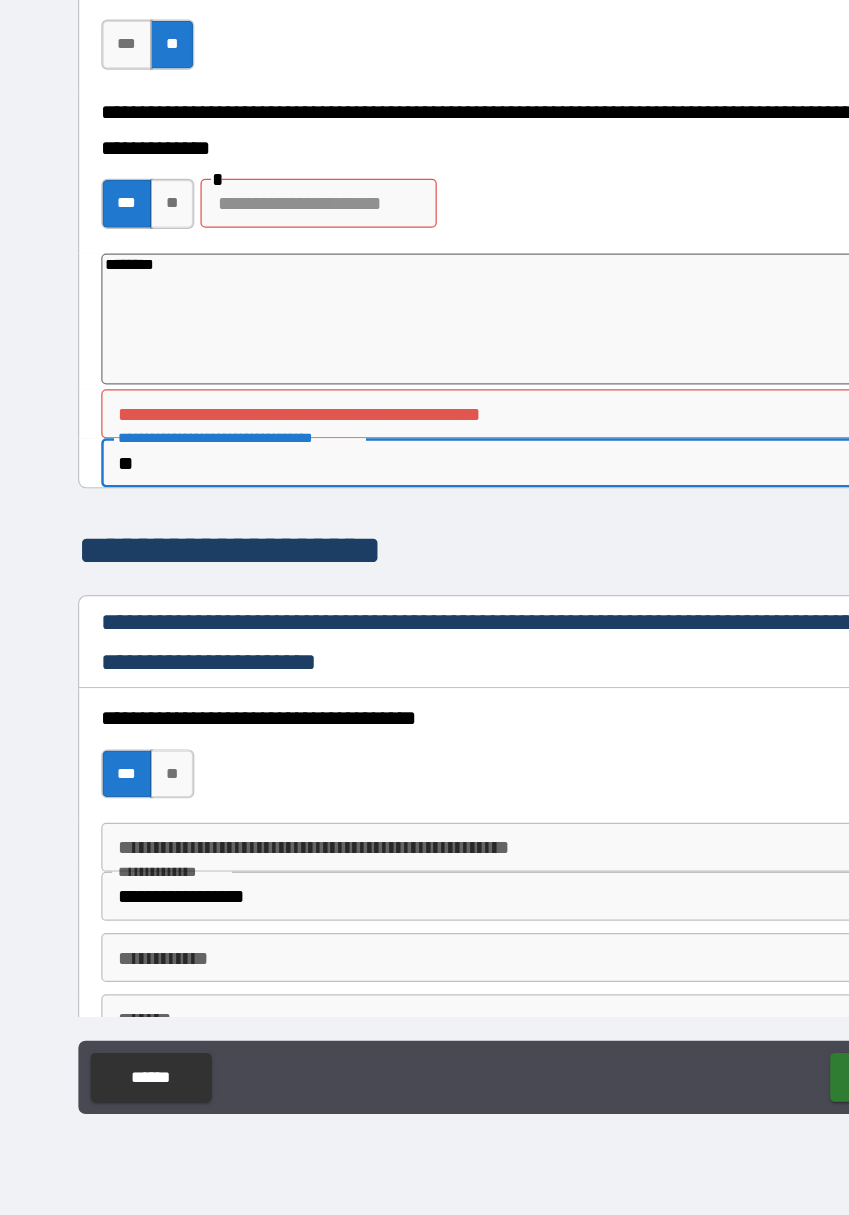 type on "*" 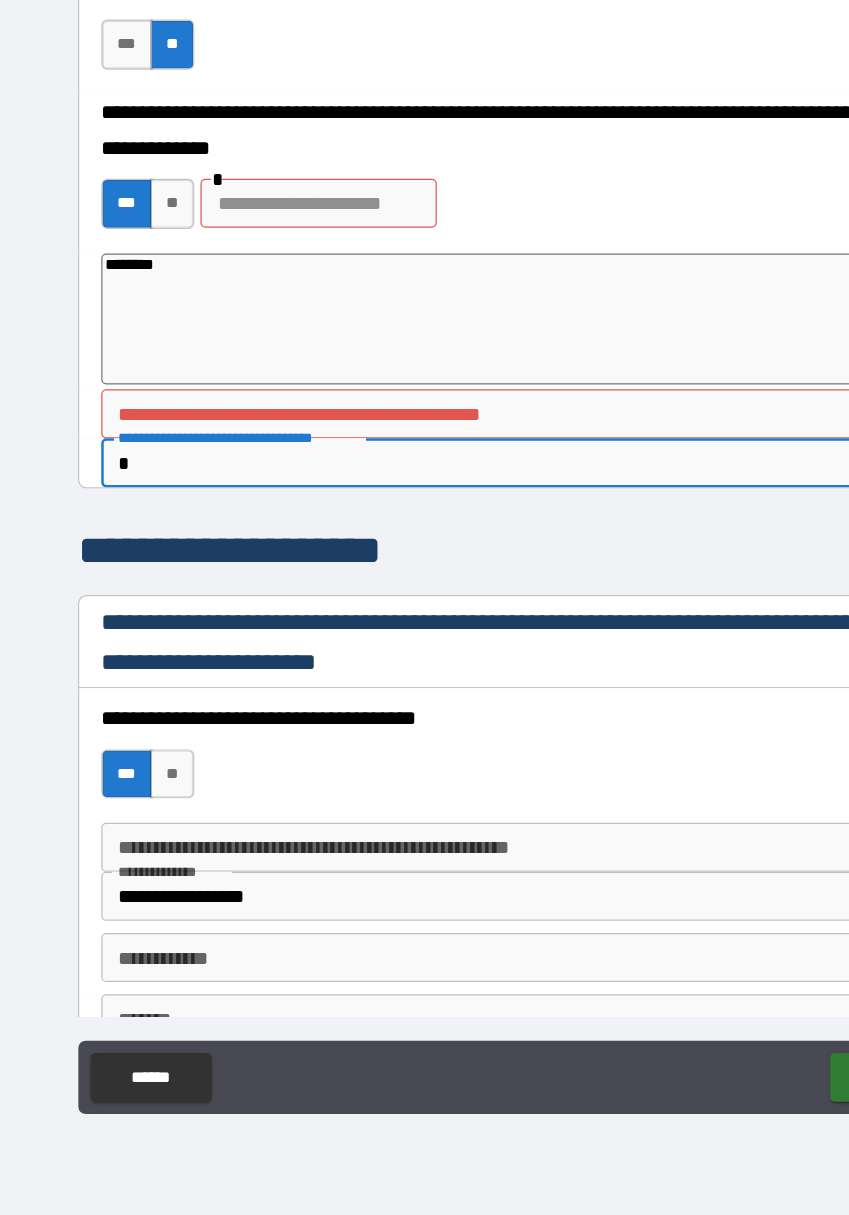 type on "*" 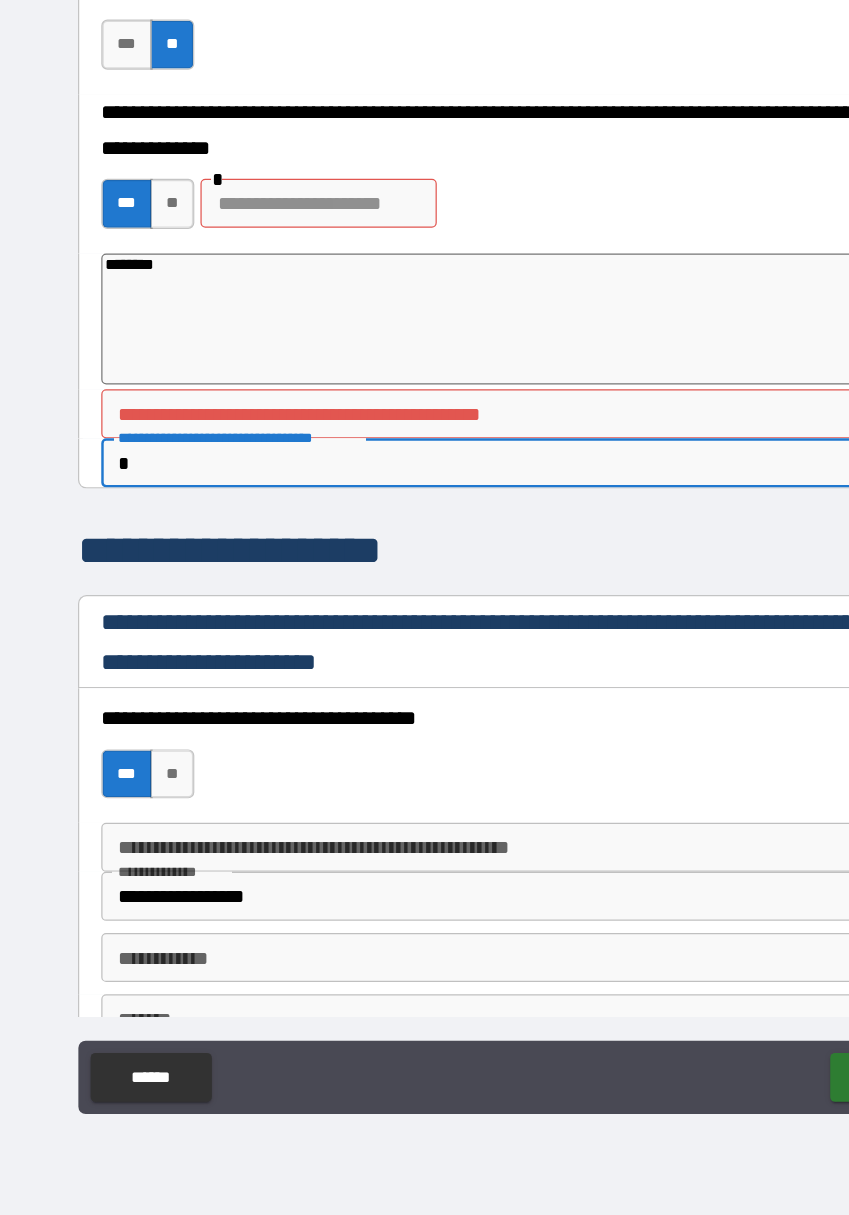 type 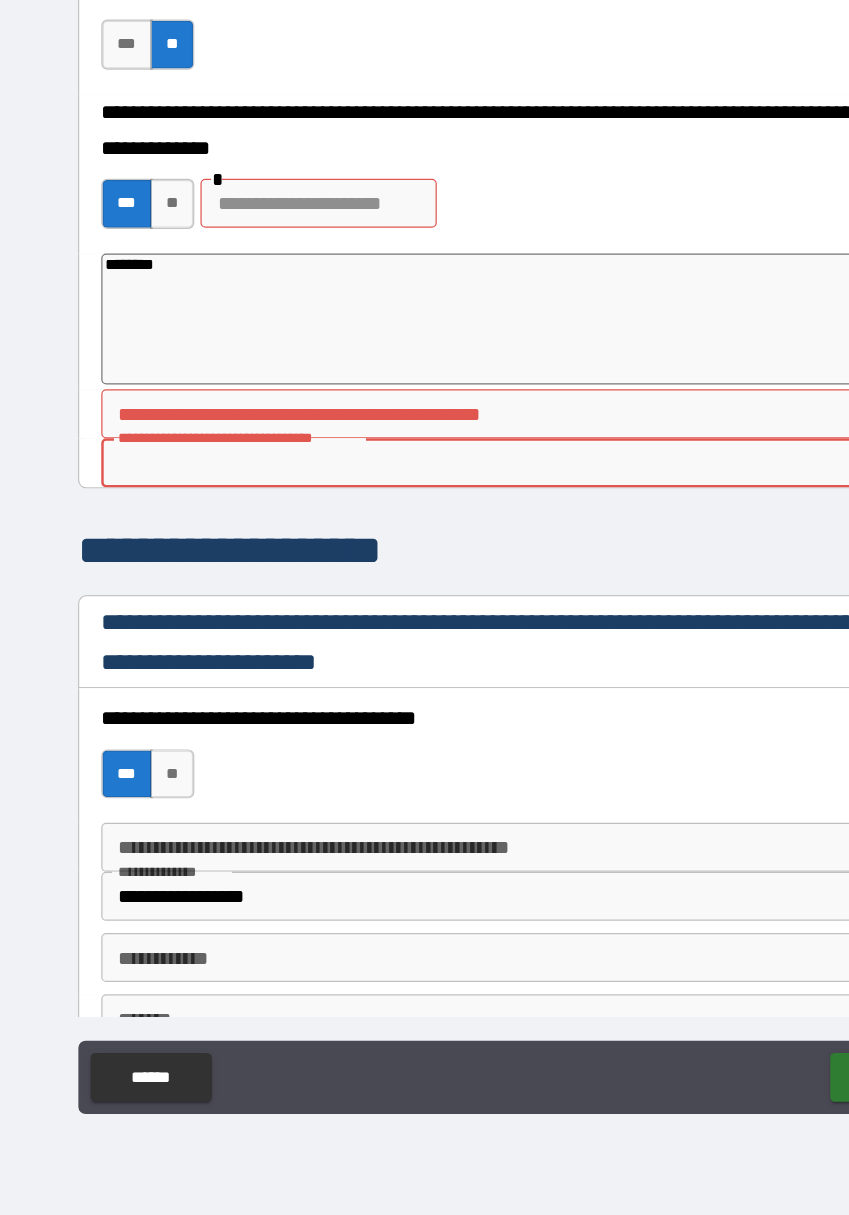 type on "*" 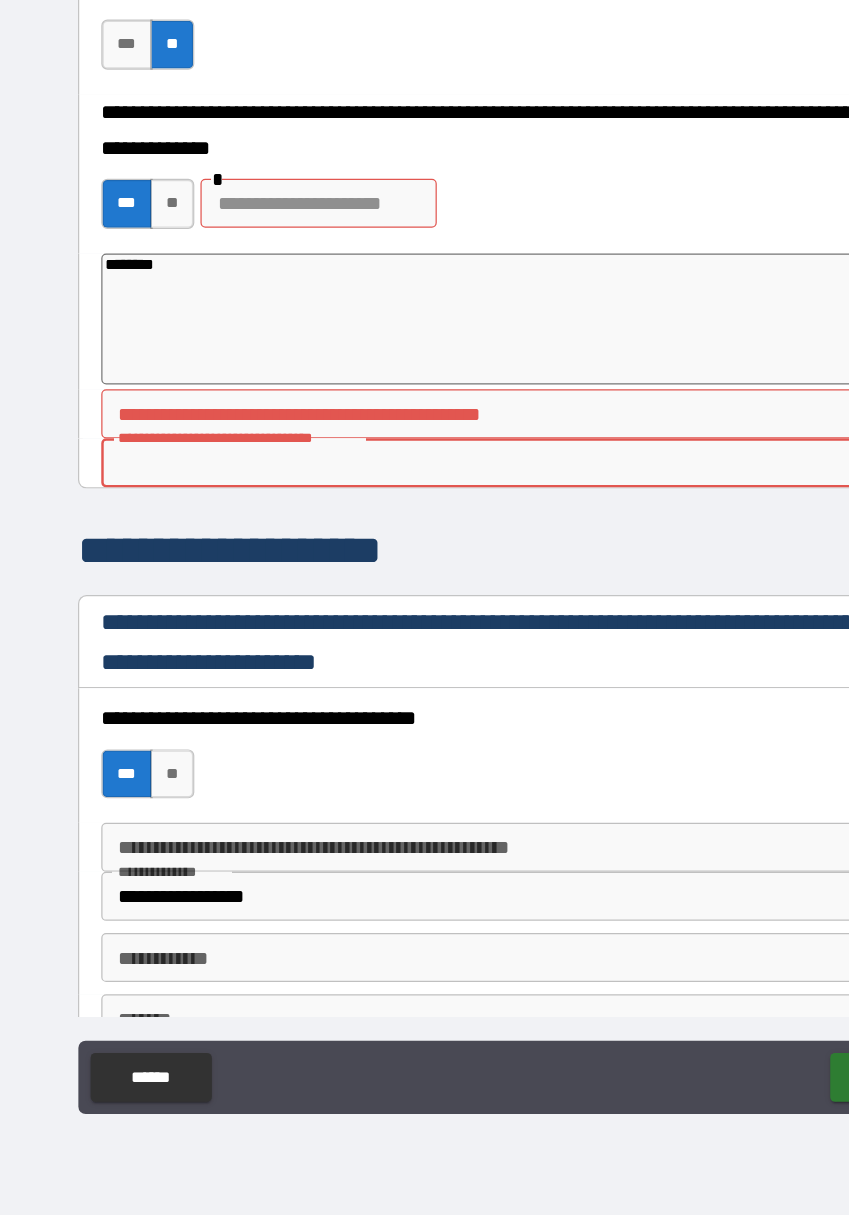 type on "*" 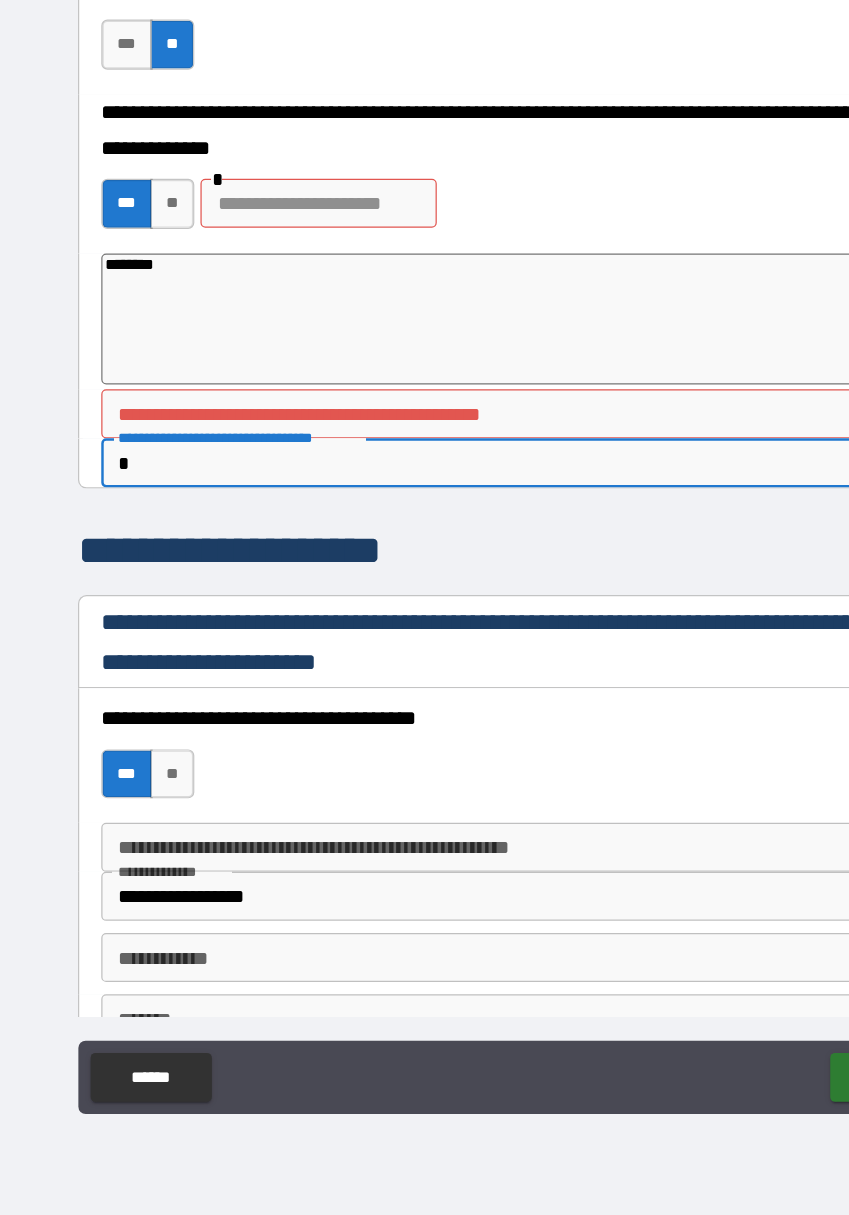 type on "*" 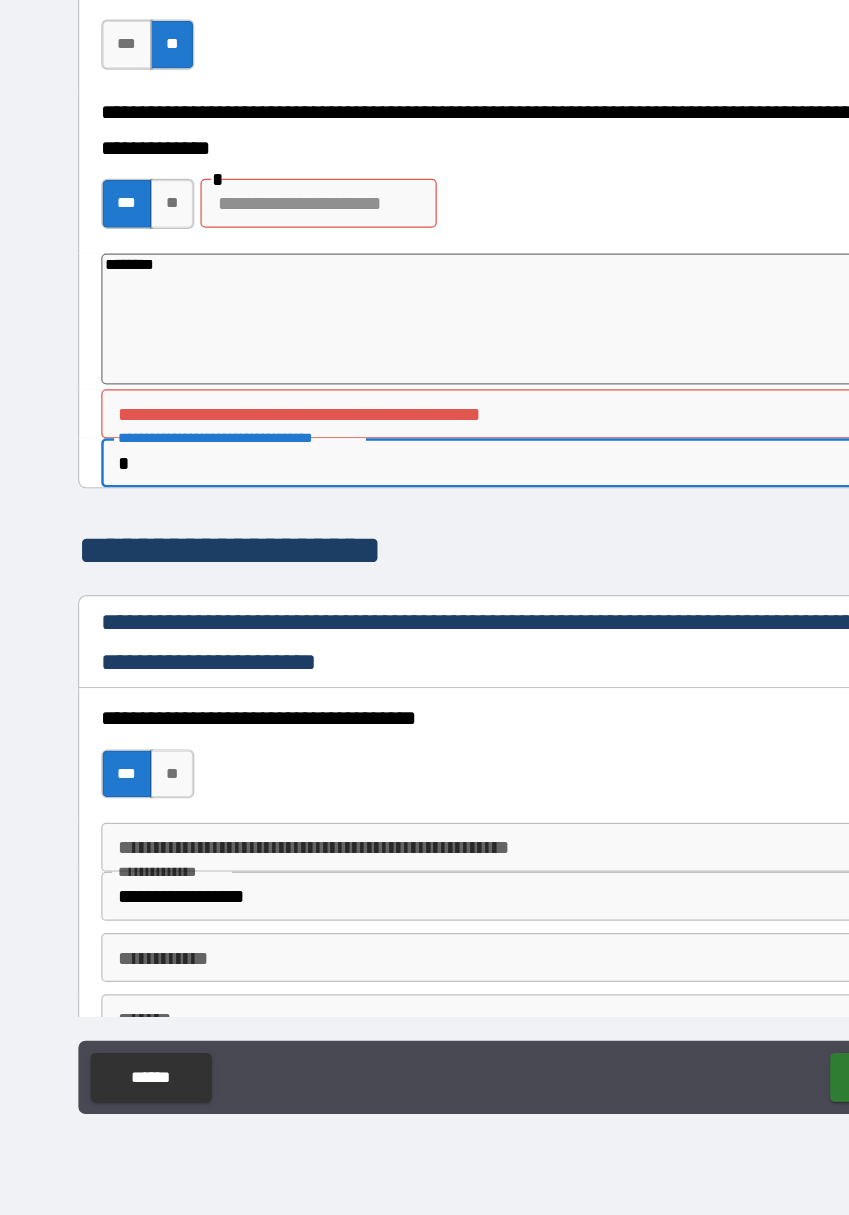 type on "**" 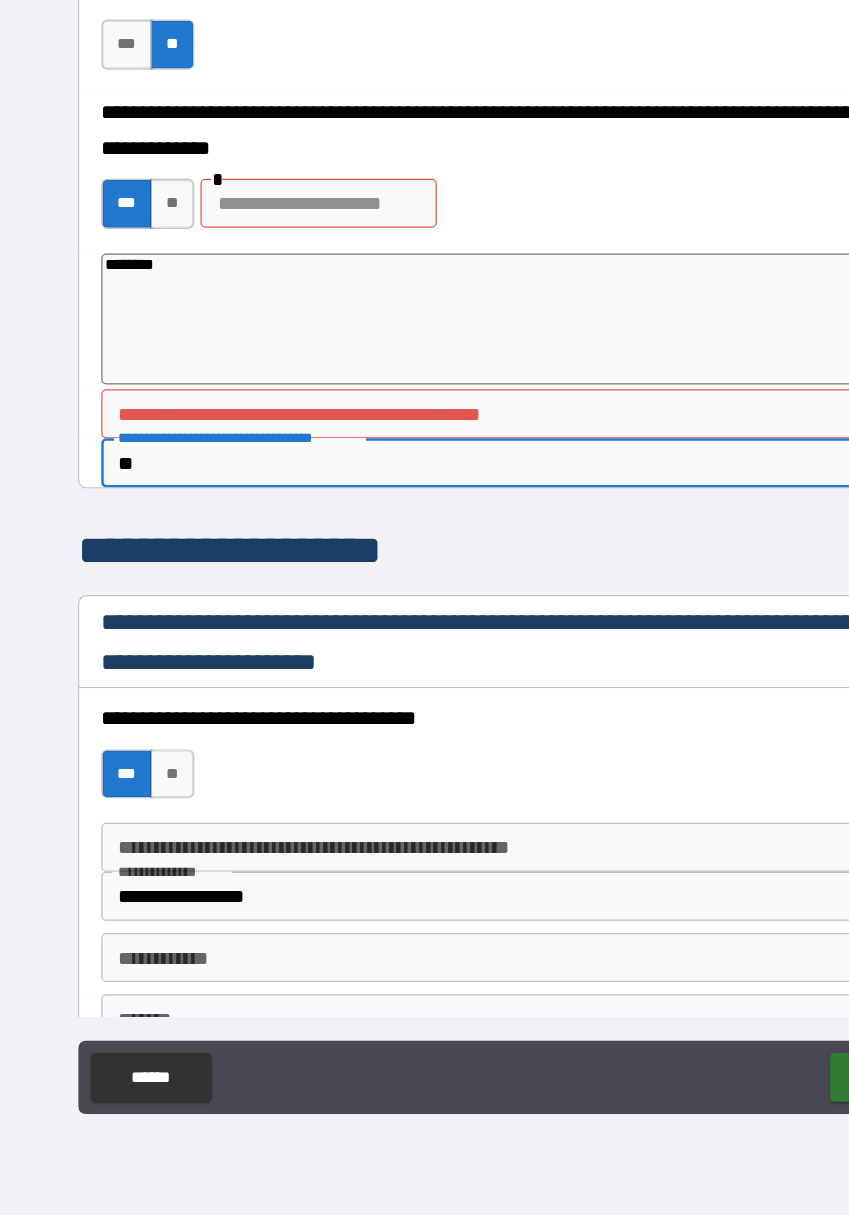type on "*" 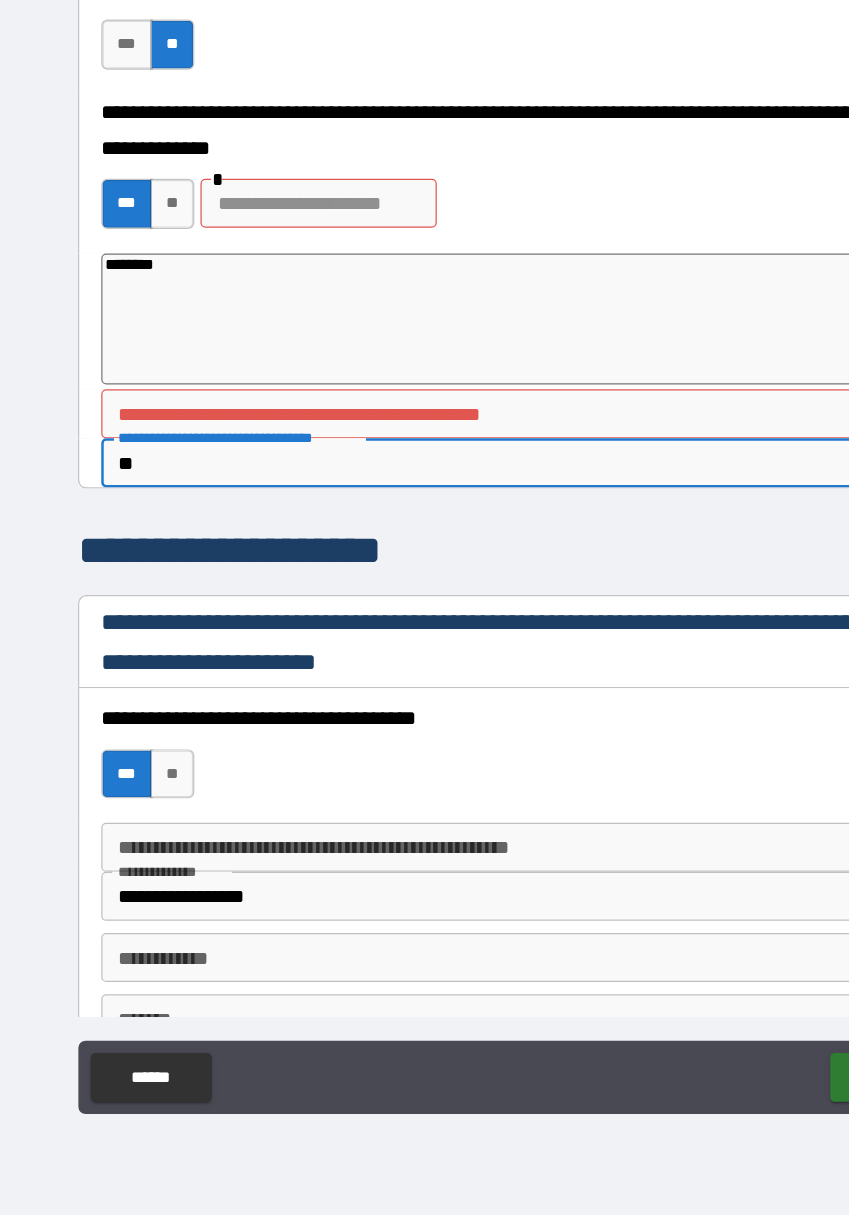 type on "***" 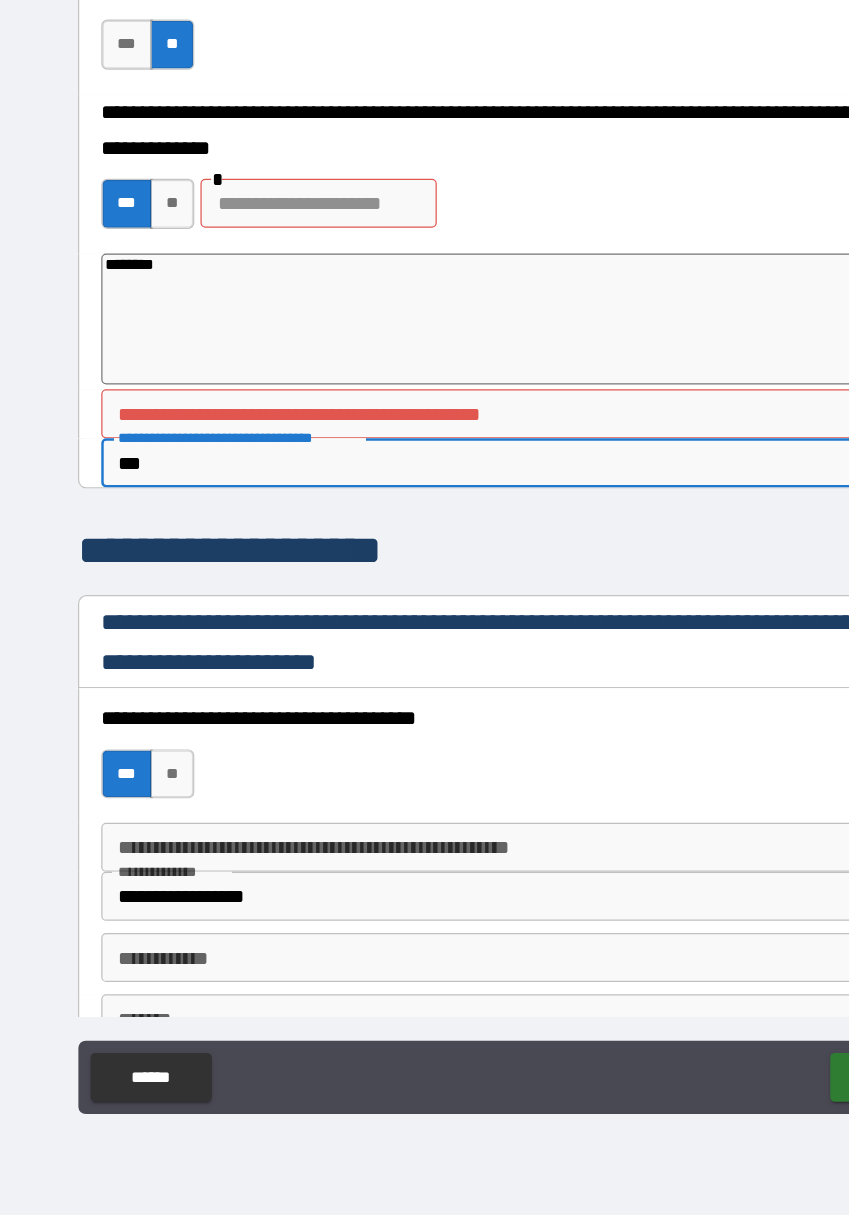 type on "*" 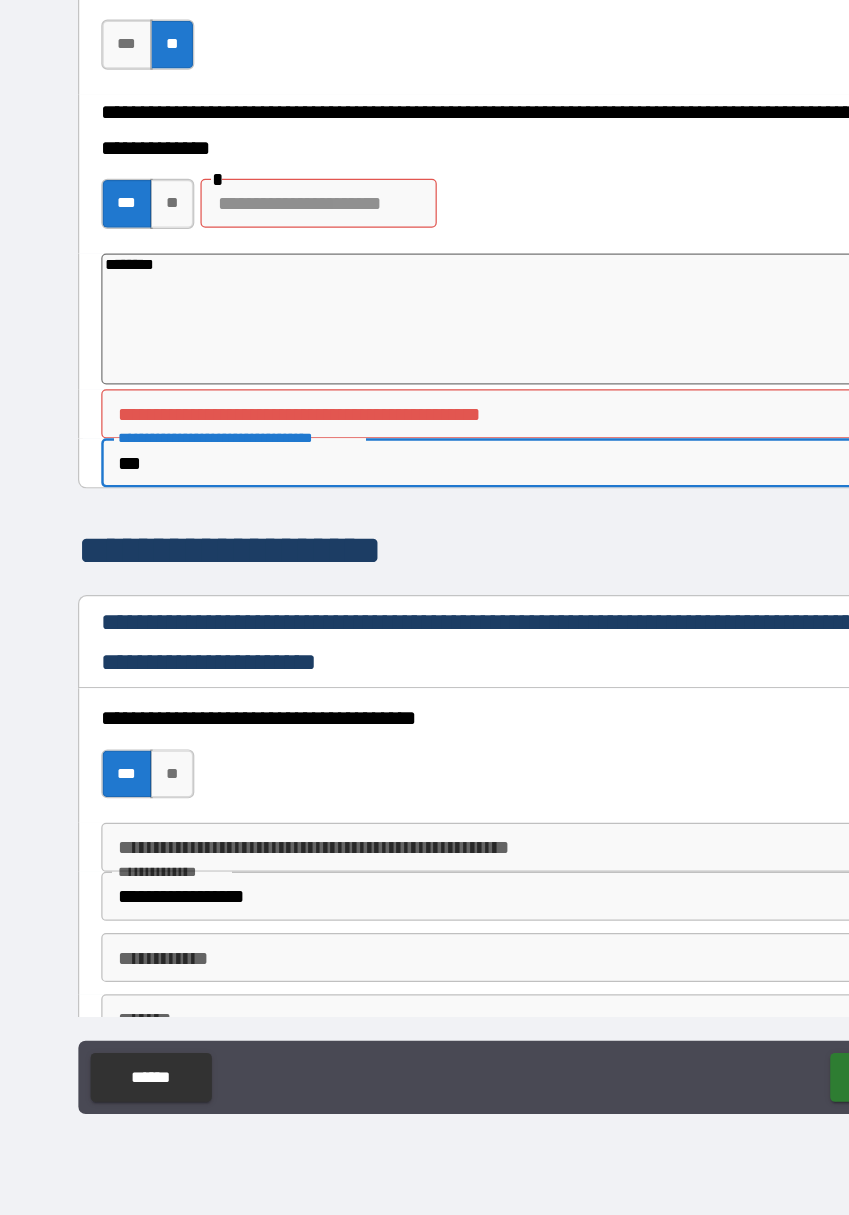 type on "****" 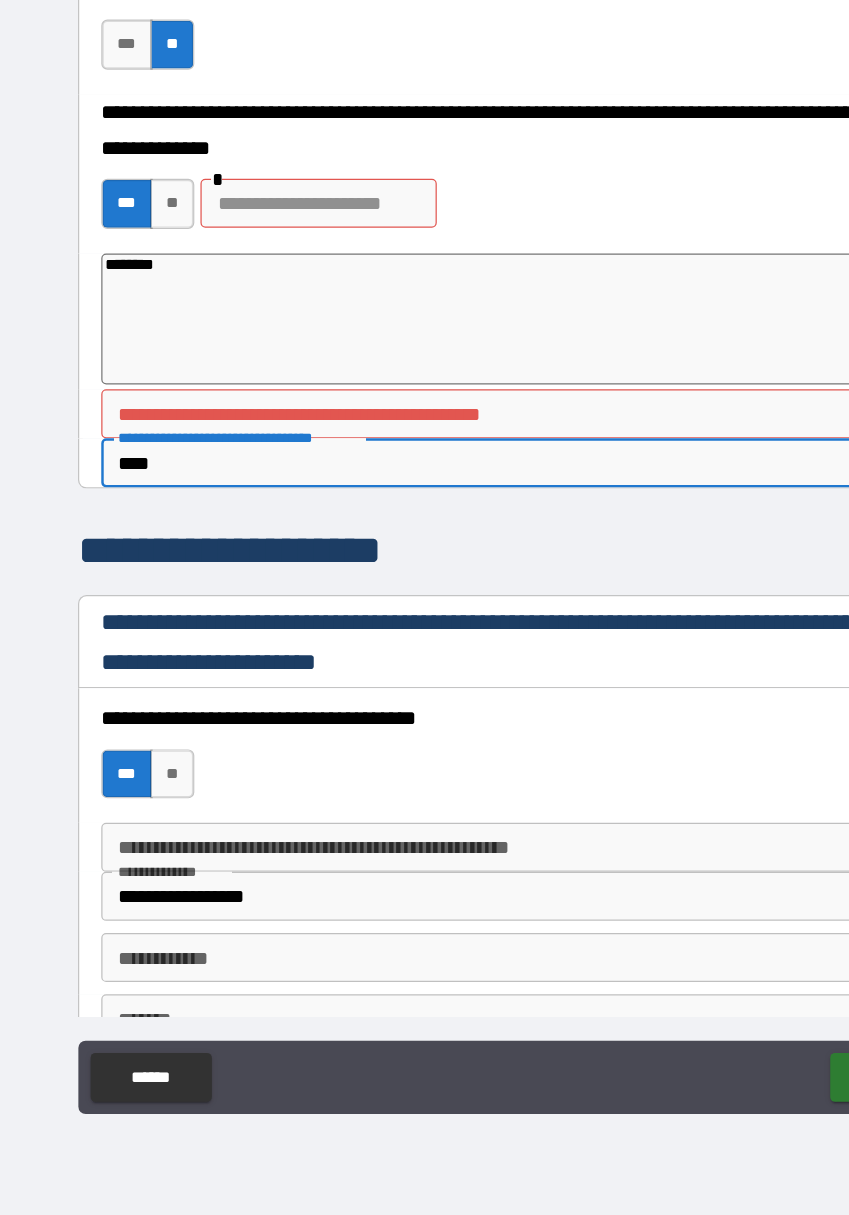 type on "*" 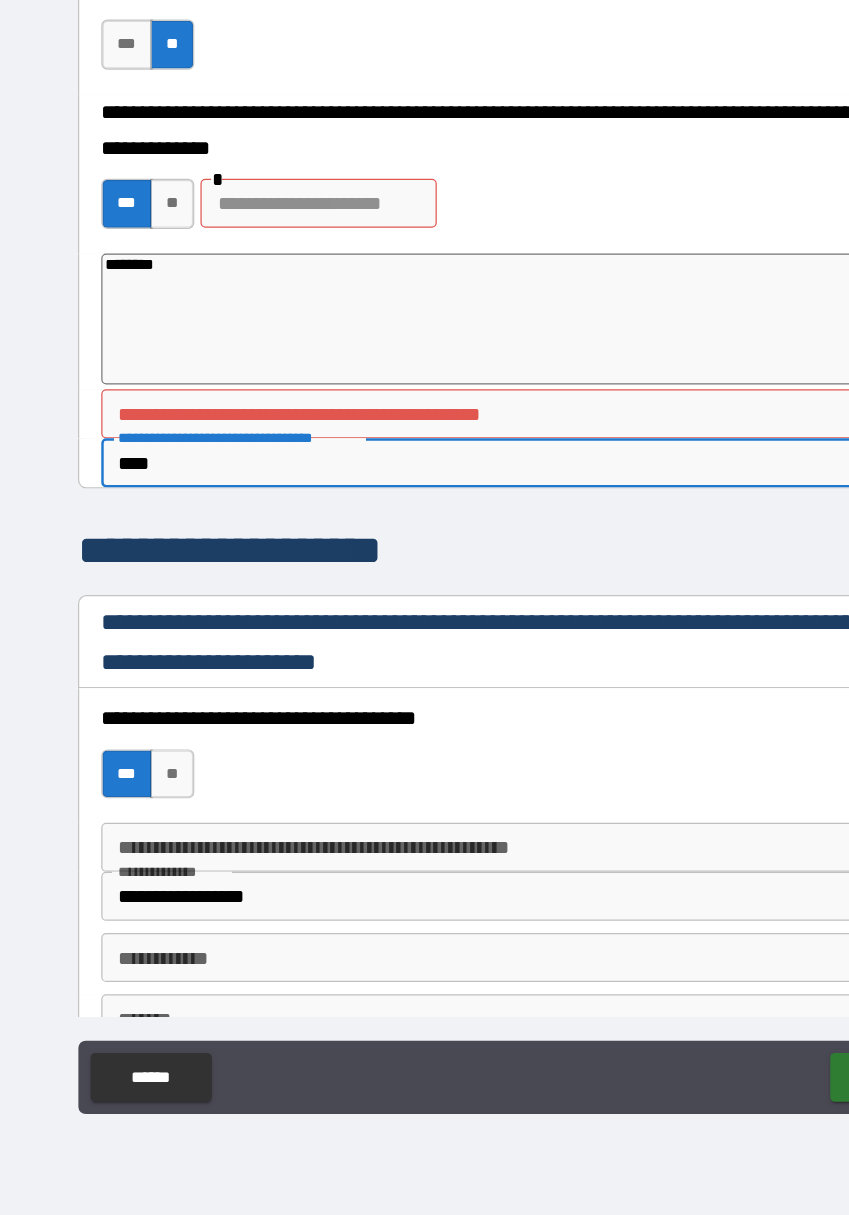 type on "*****" 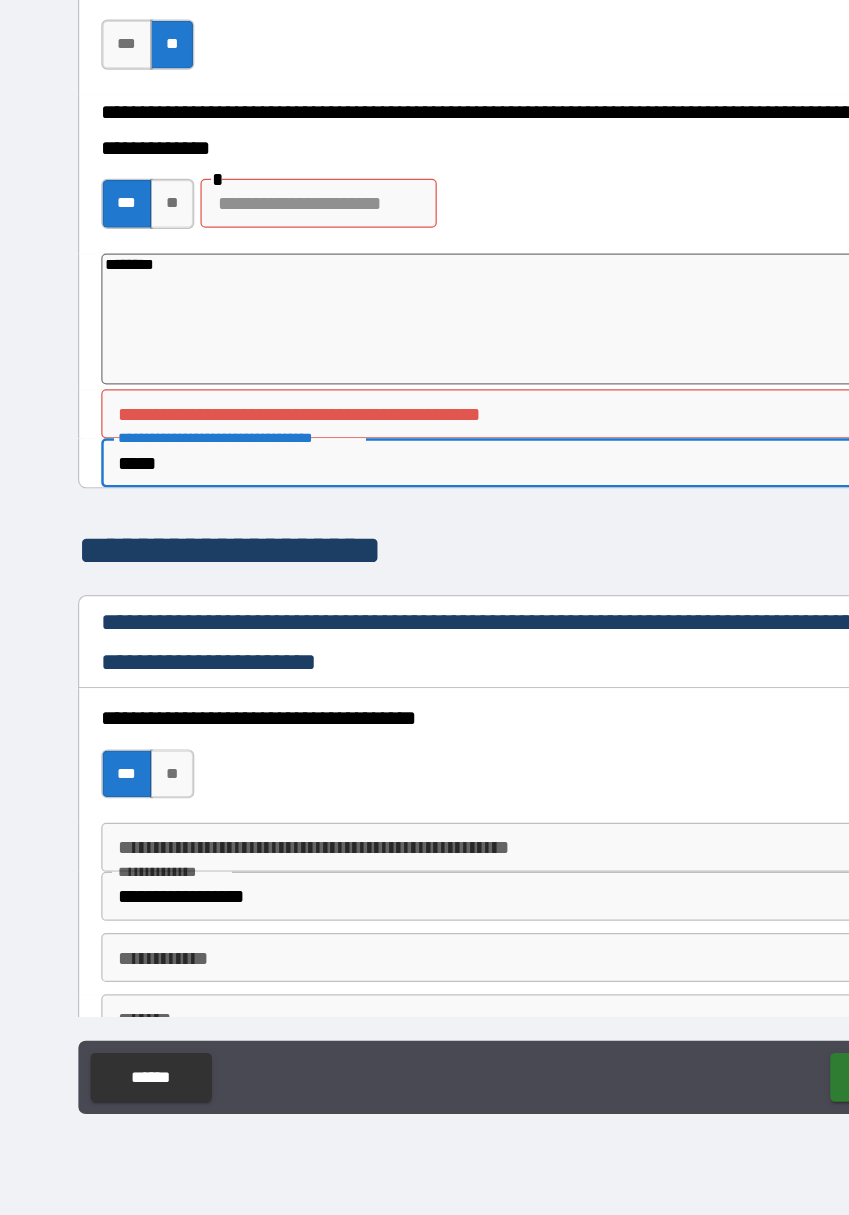 type on "*" 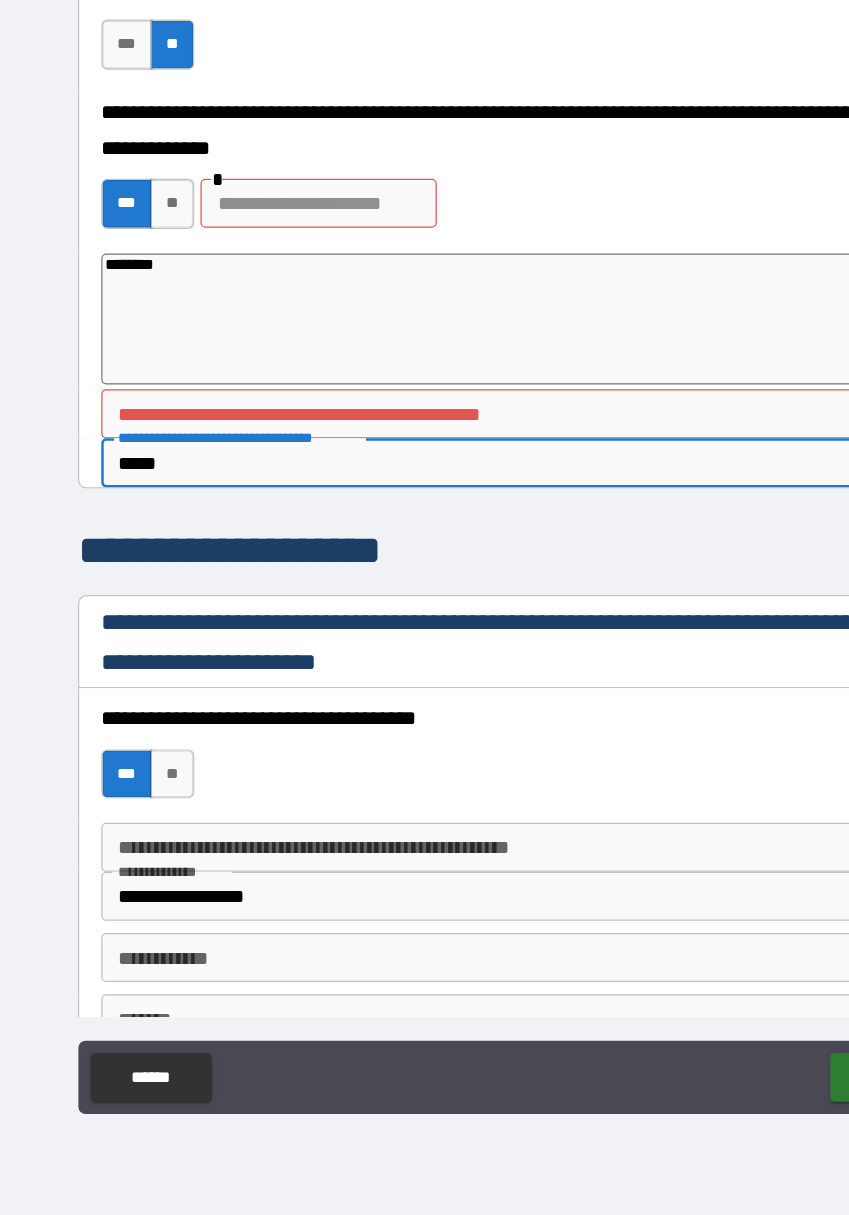 type on "*****" 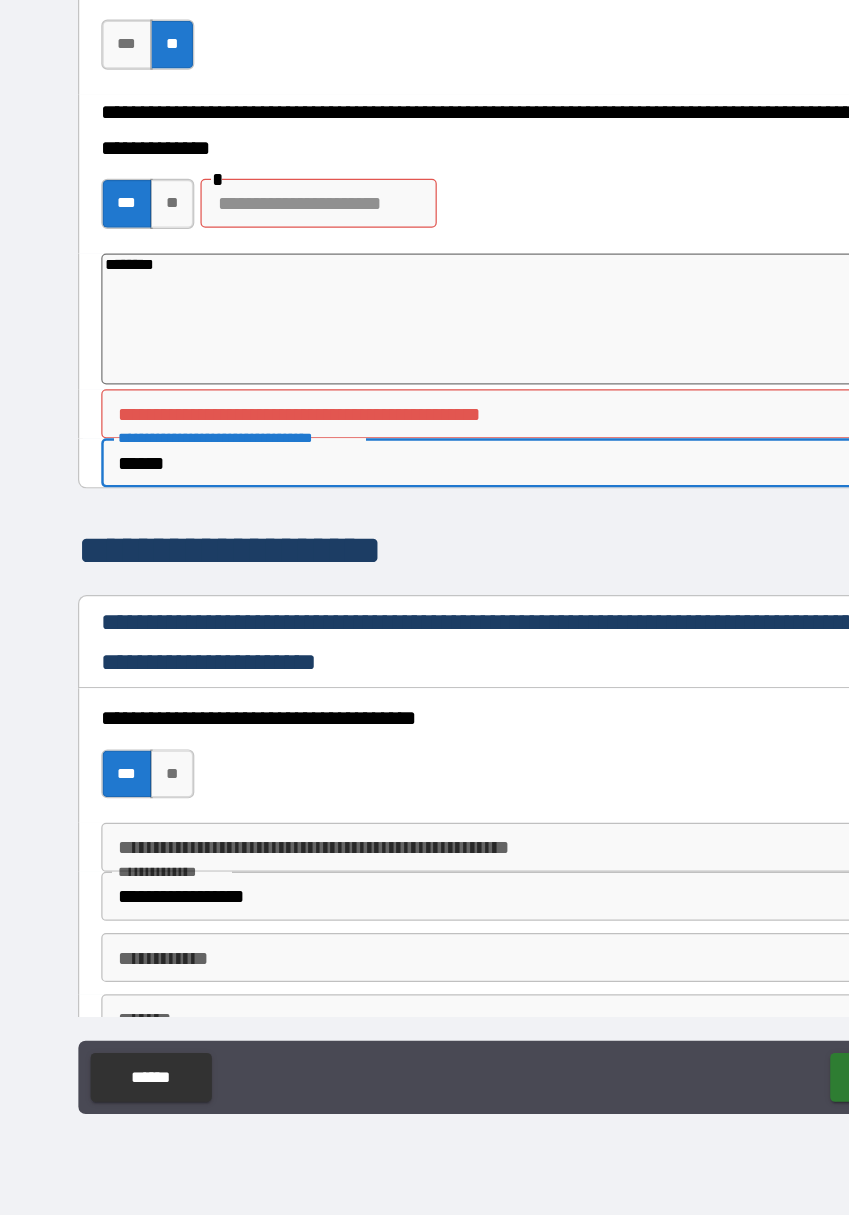 type on "*" 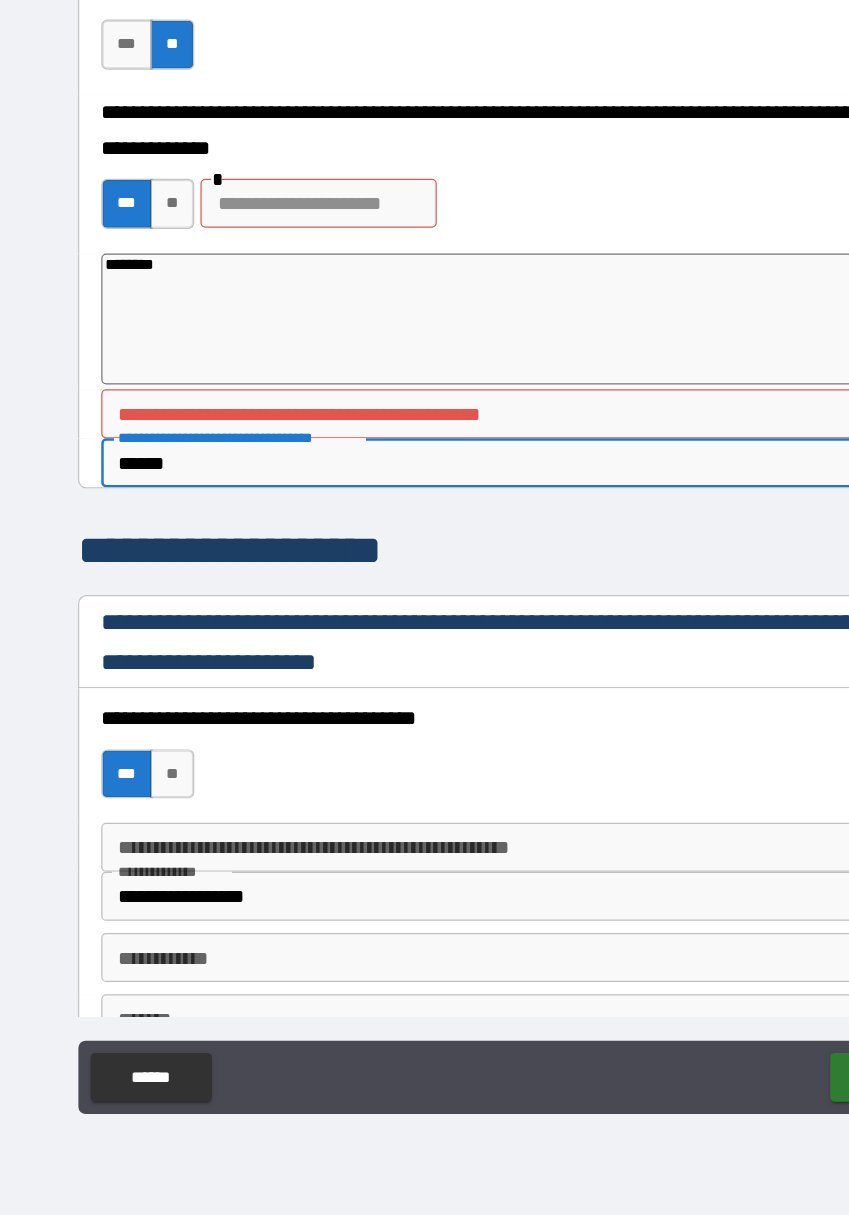 type on "*******" 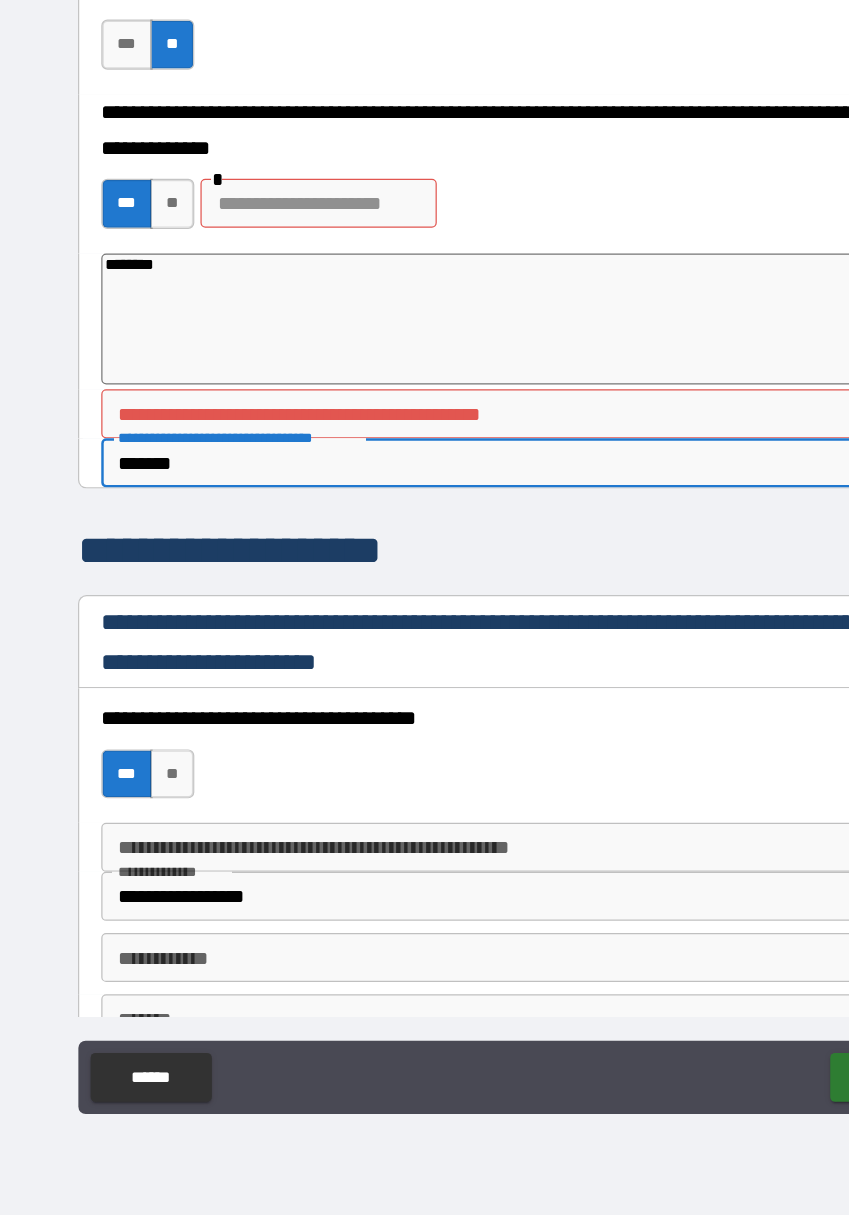 type on "*" 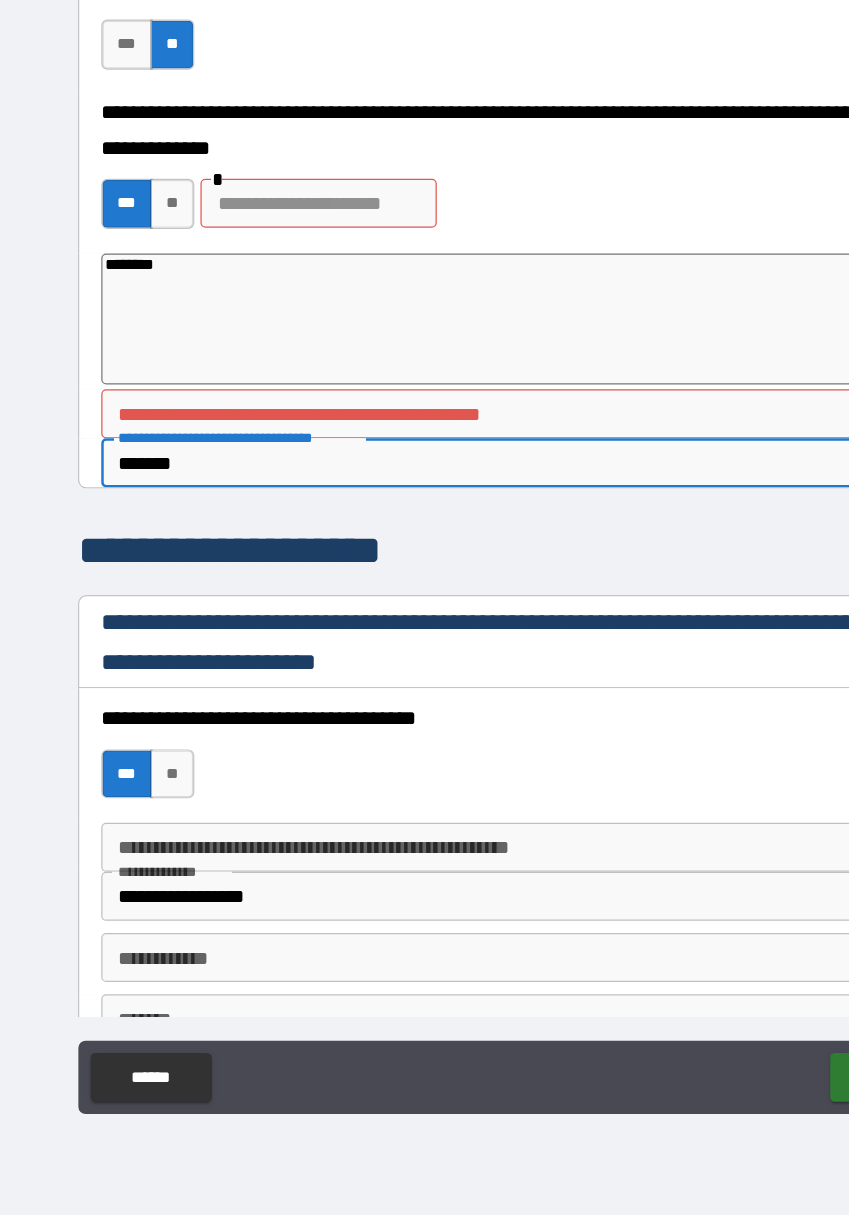 type on "********" 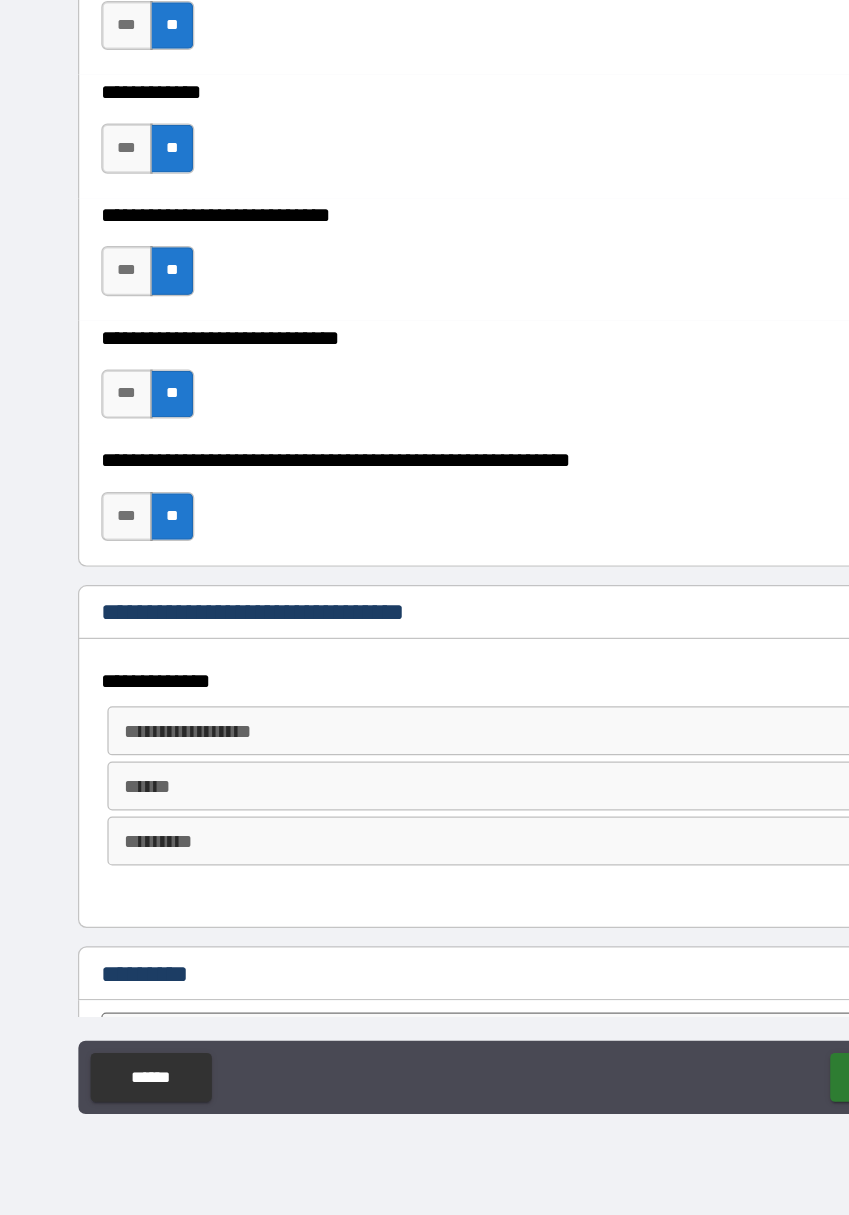 scroll, scrollTop: 11333, scrollLeft: 0, axis: vertical 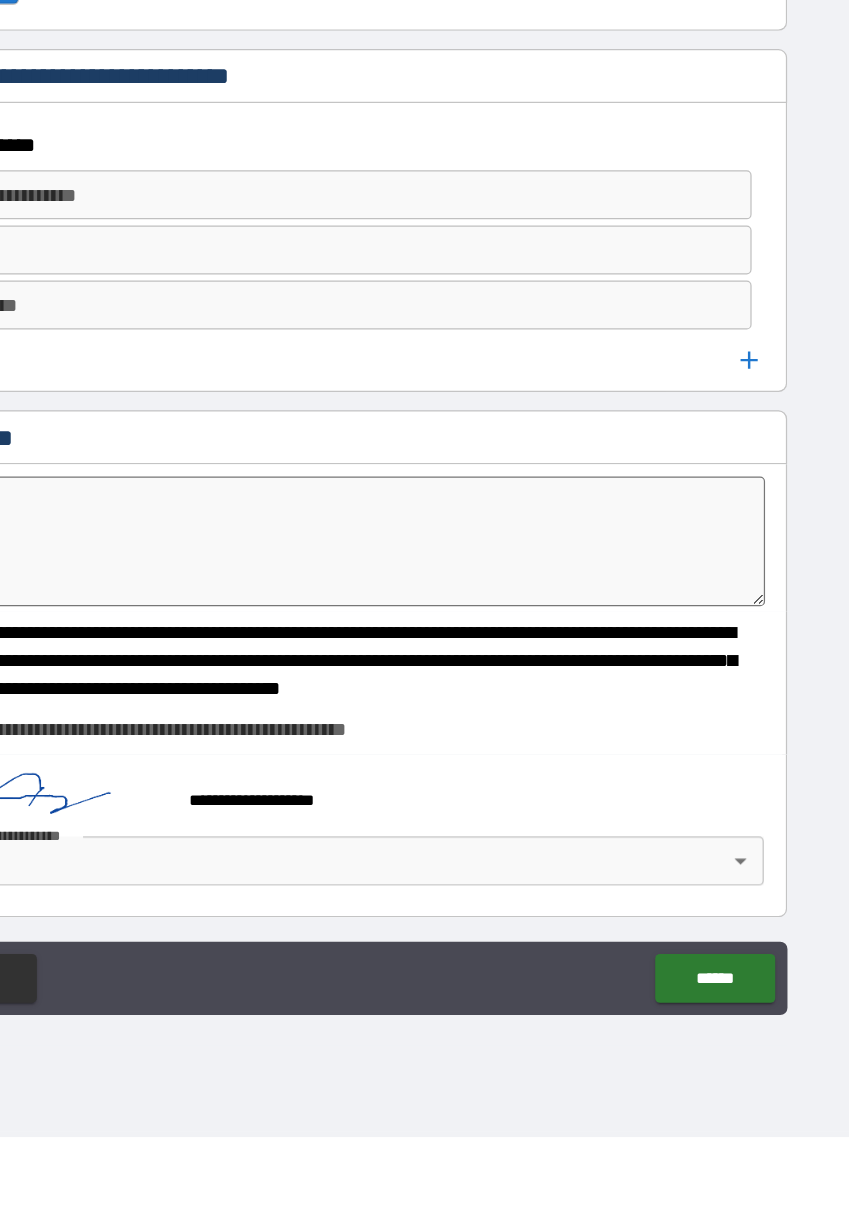 type on "*" 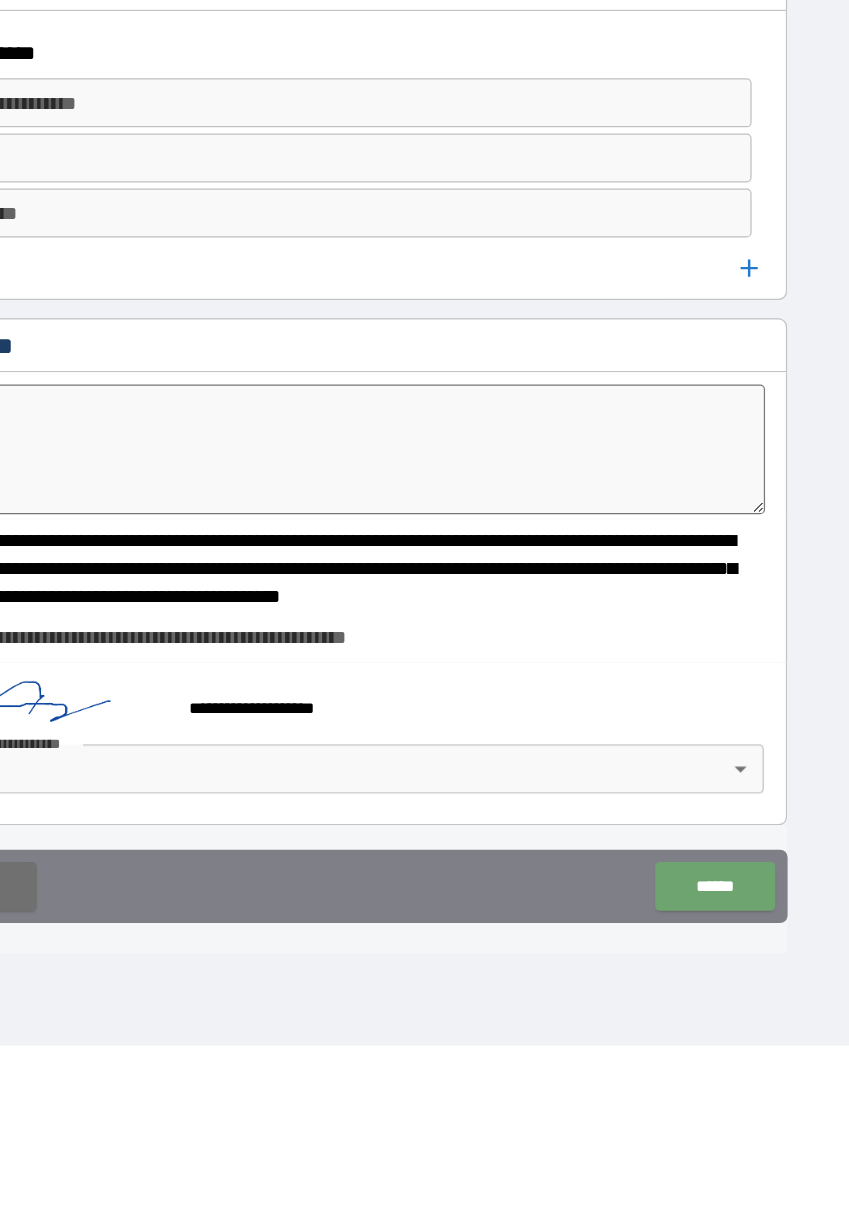 type on "********" 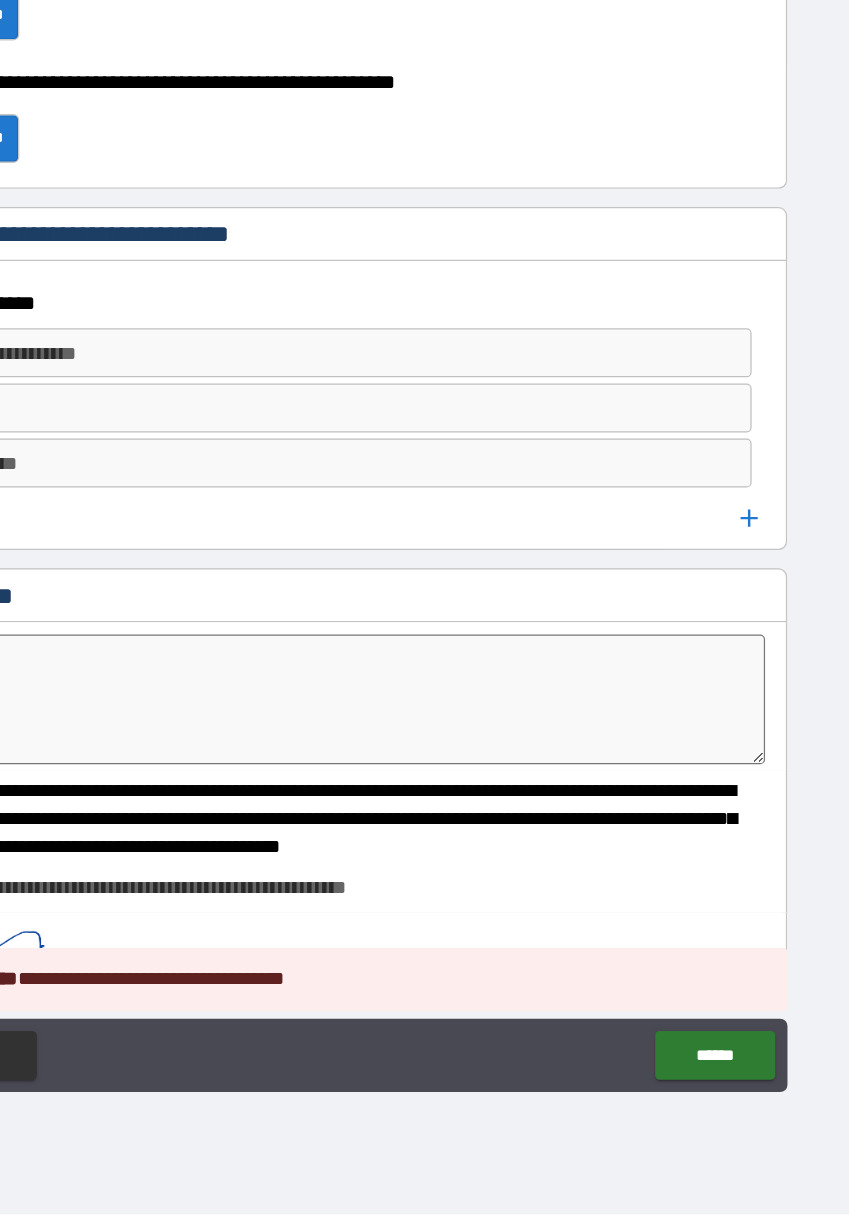 type on "*" 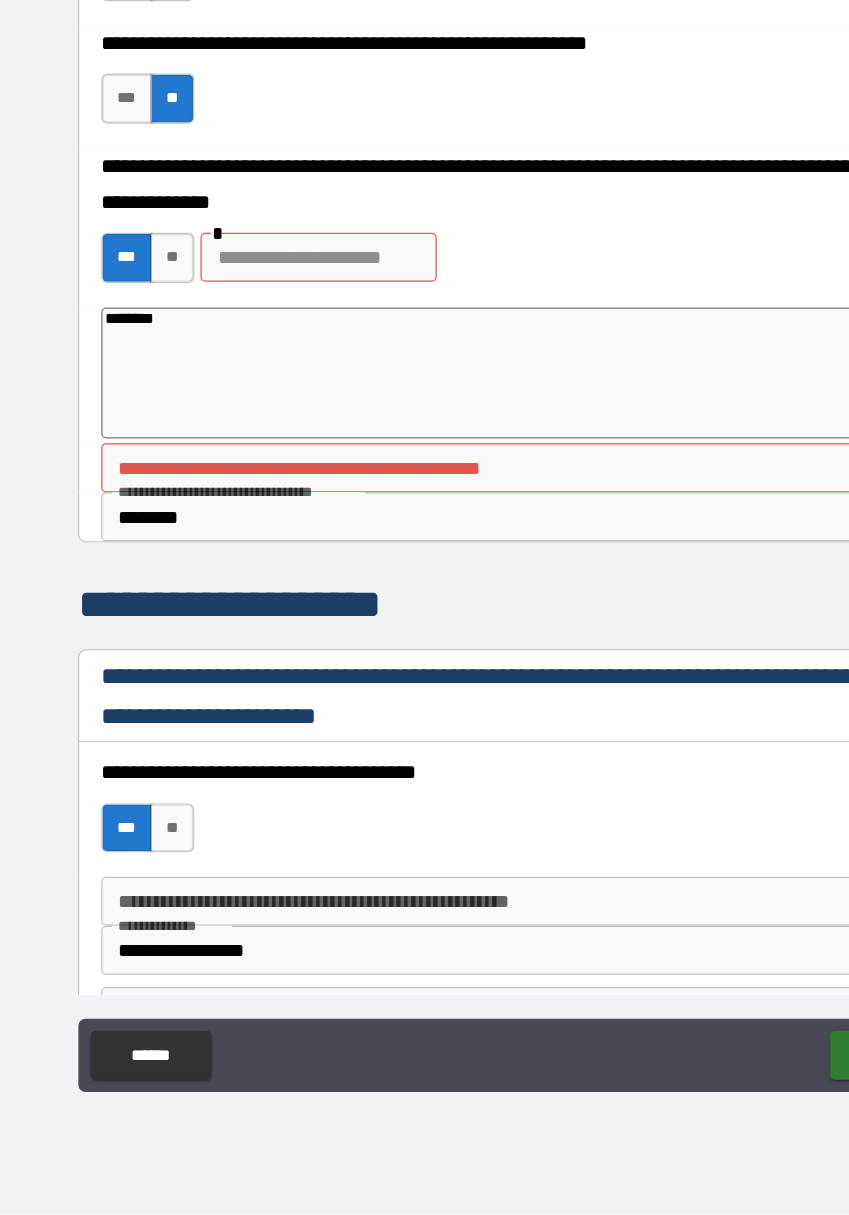 scroll, scrollTop: 2450, scrollLeft: 0, axis: vertical 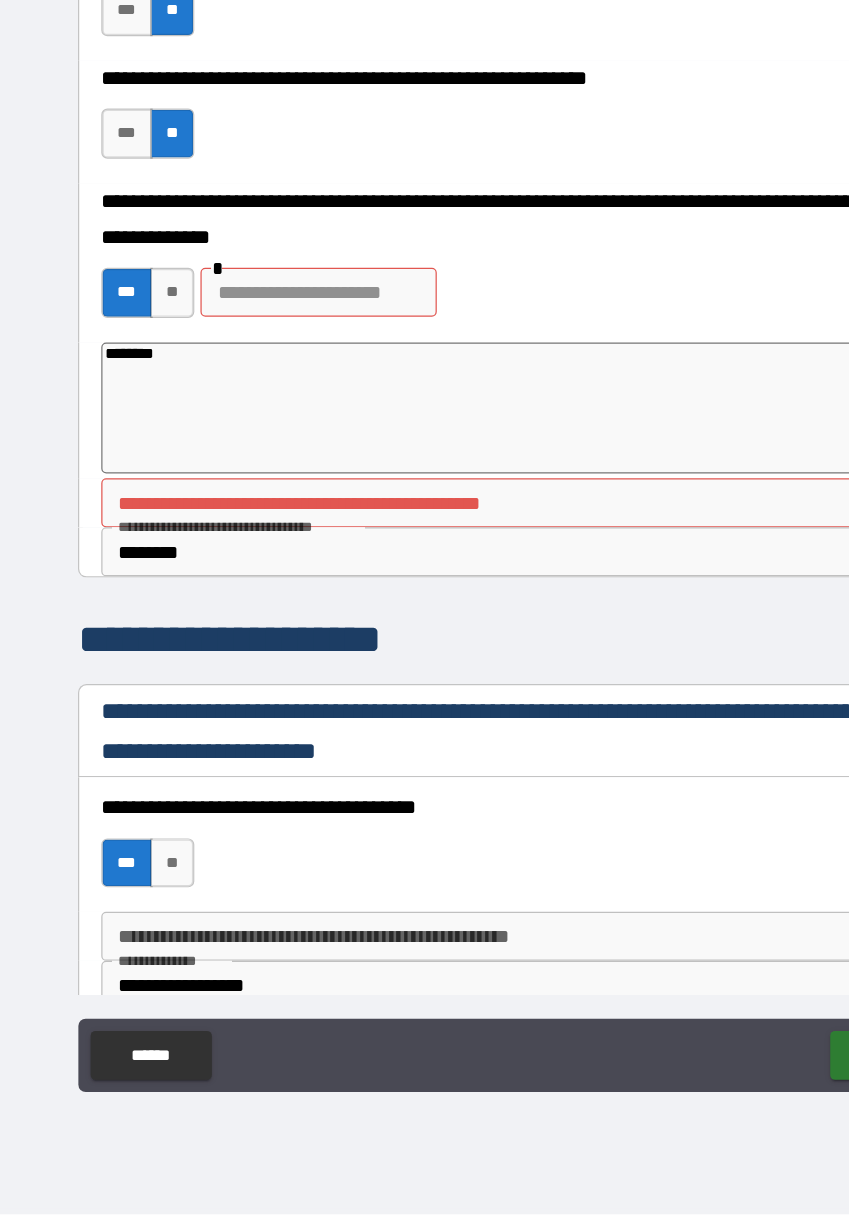 click on "**********" at bounding box center (425, 634) 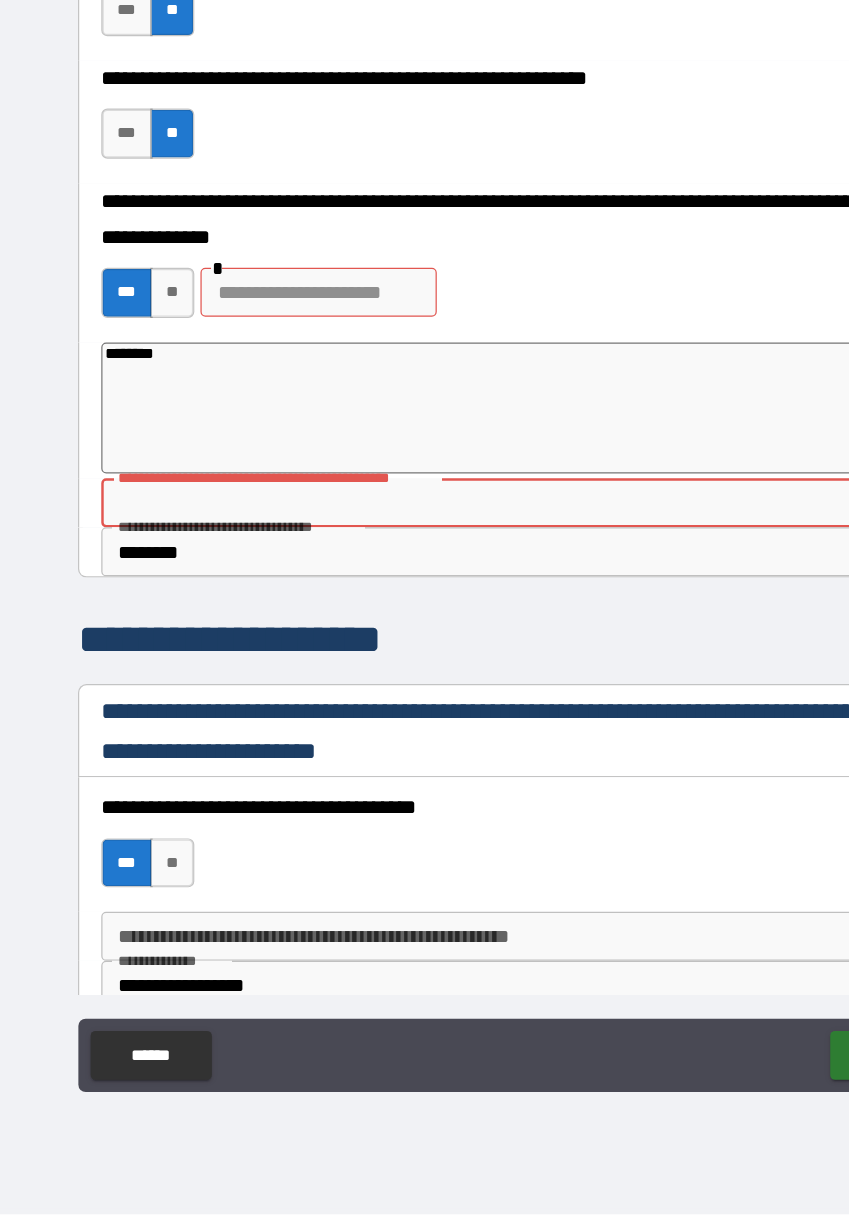 type on "*" 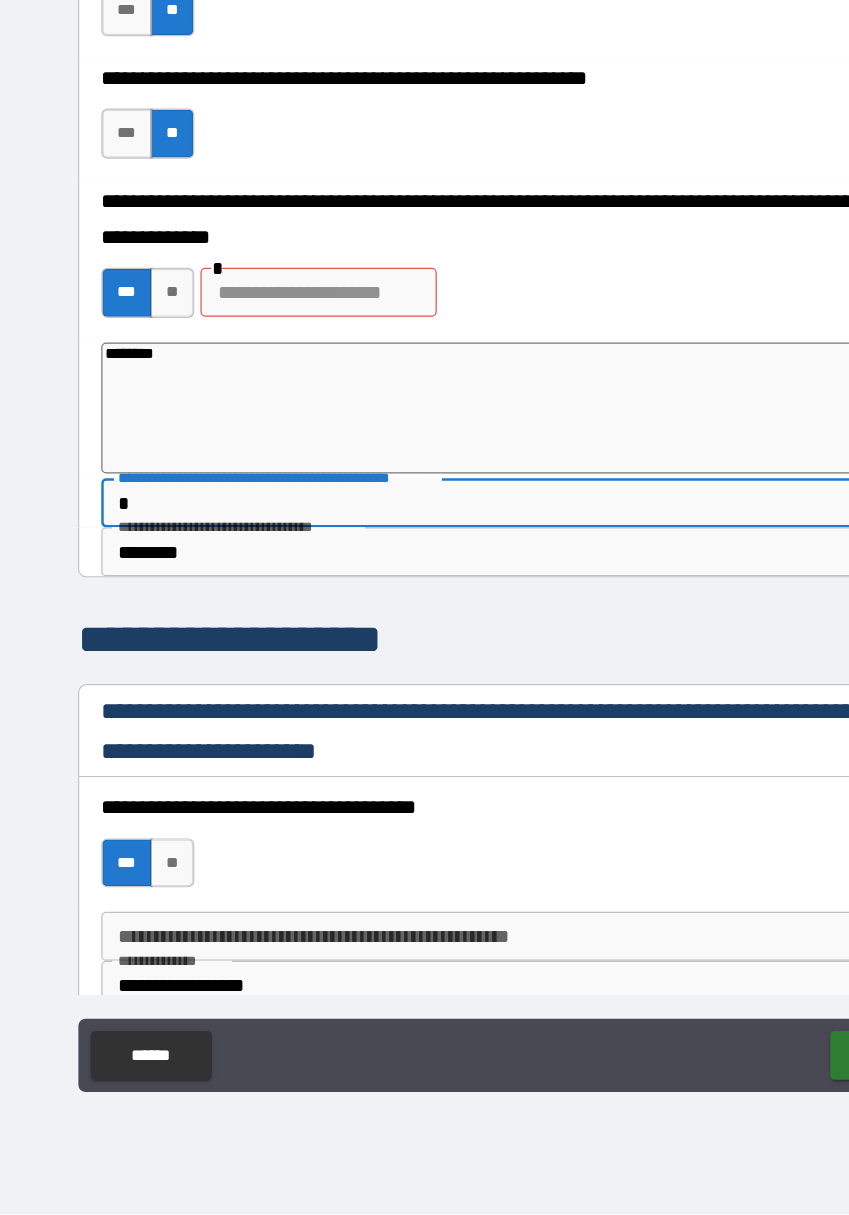 type on "*" 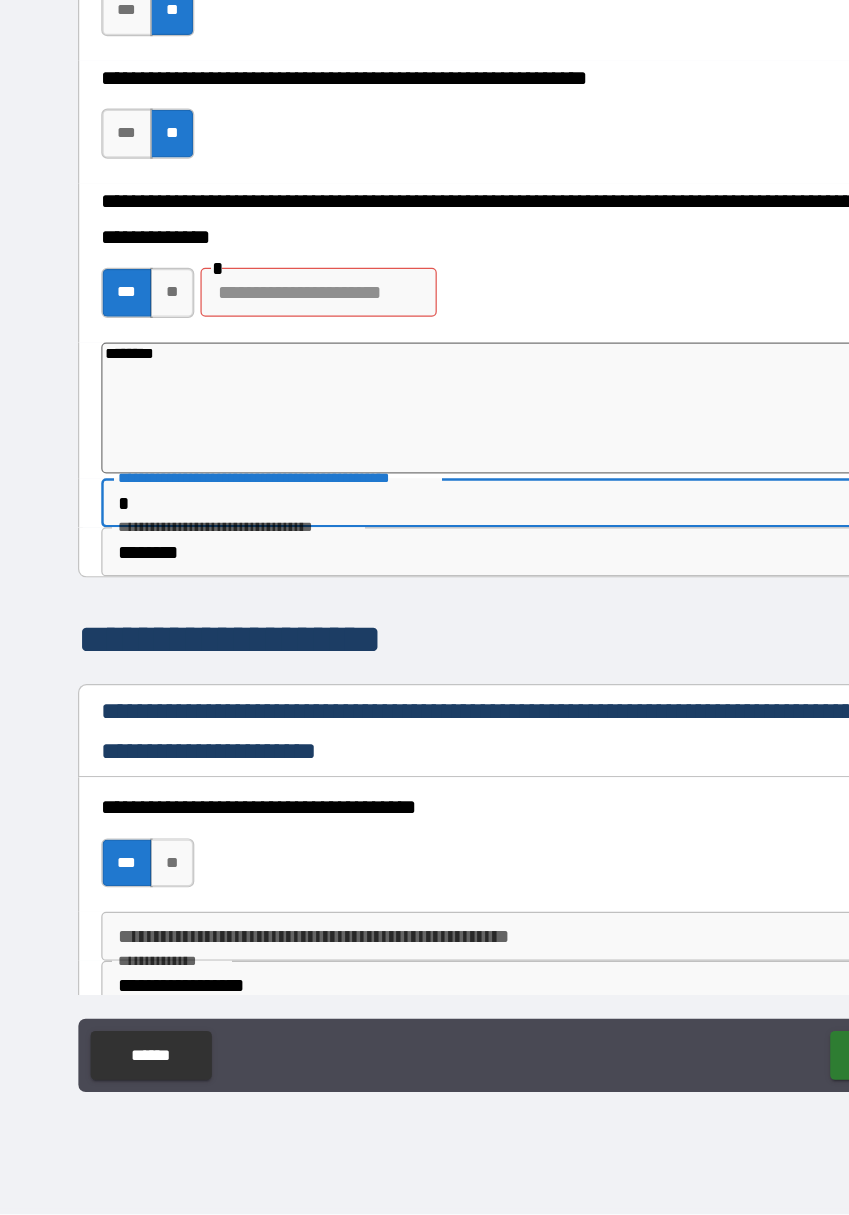 type on "**" 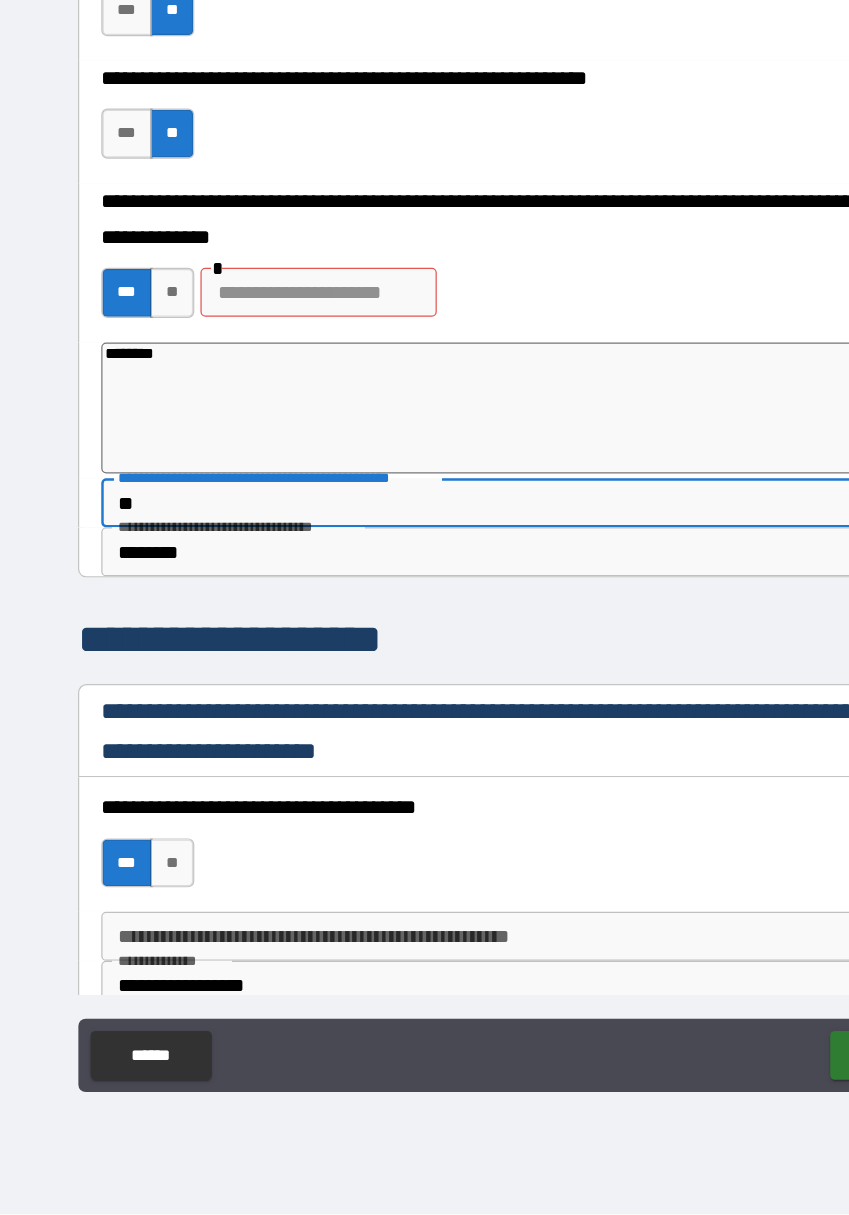type on "*" 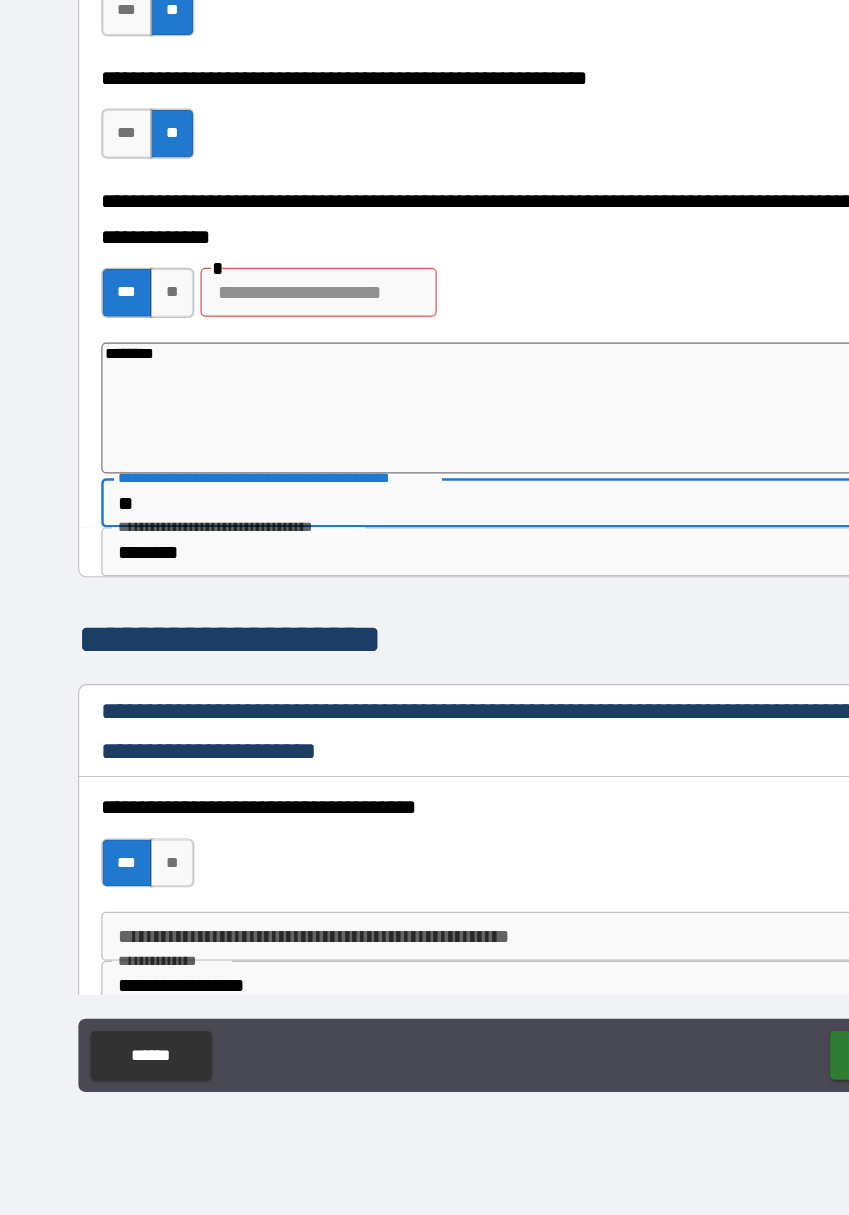 type on "***" 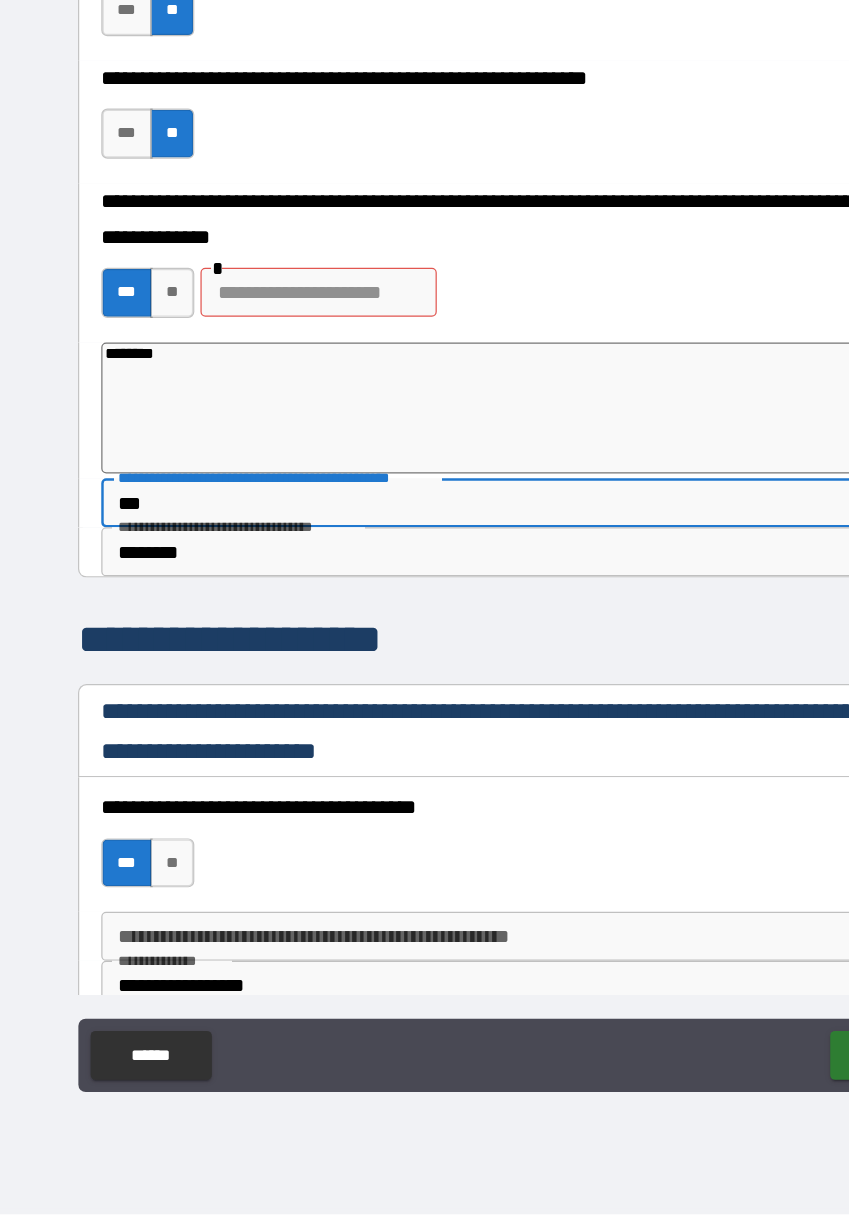 type on "*" 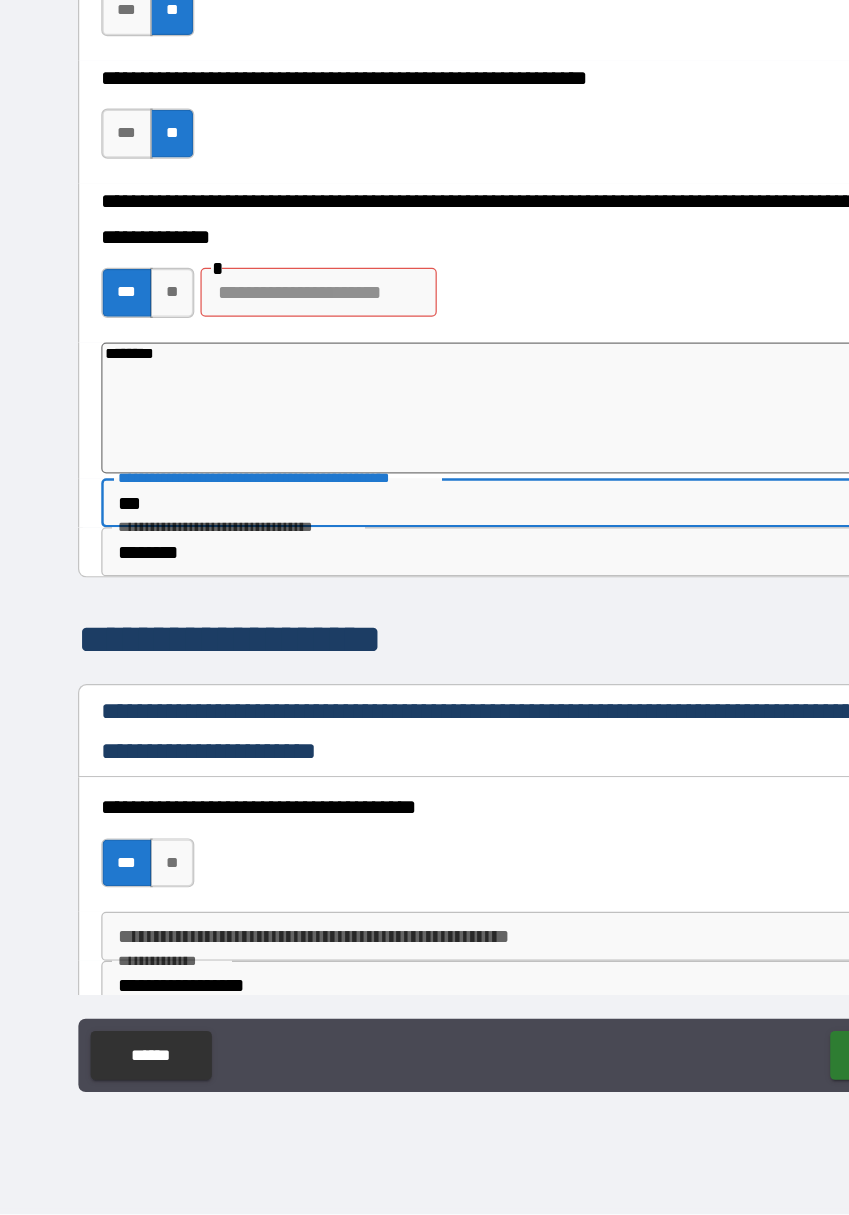 type on "****" 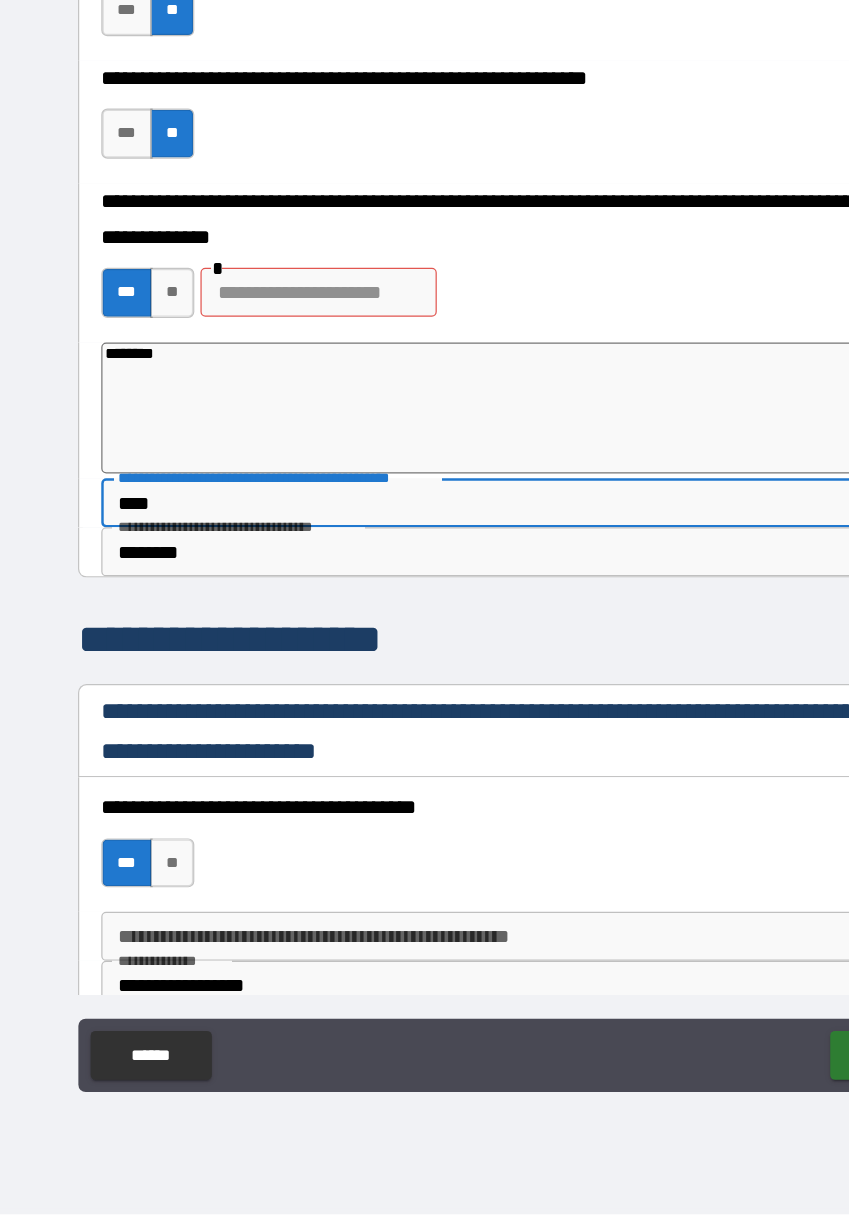 type on "*" 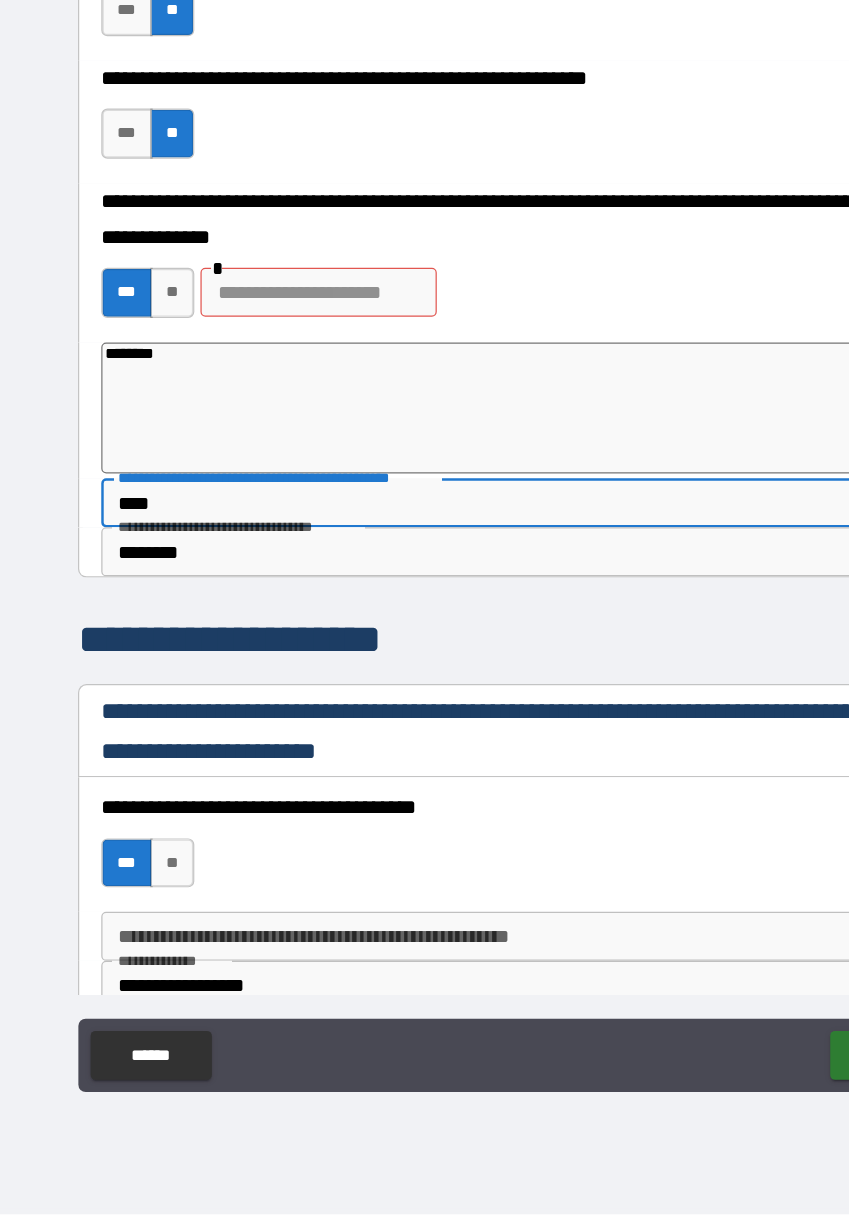 type on "*****" 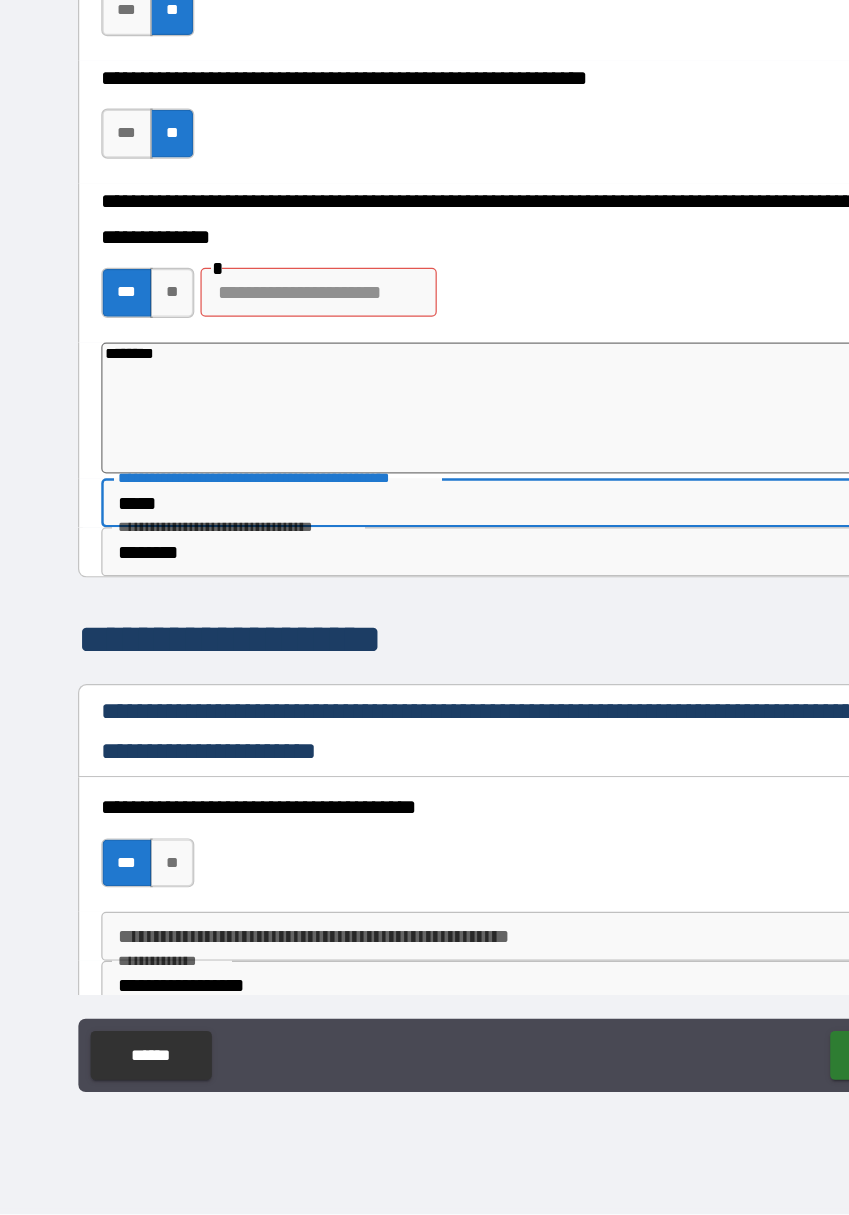 type on "*" 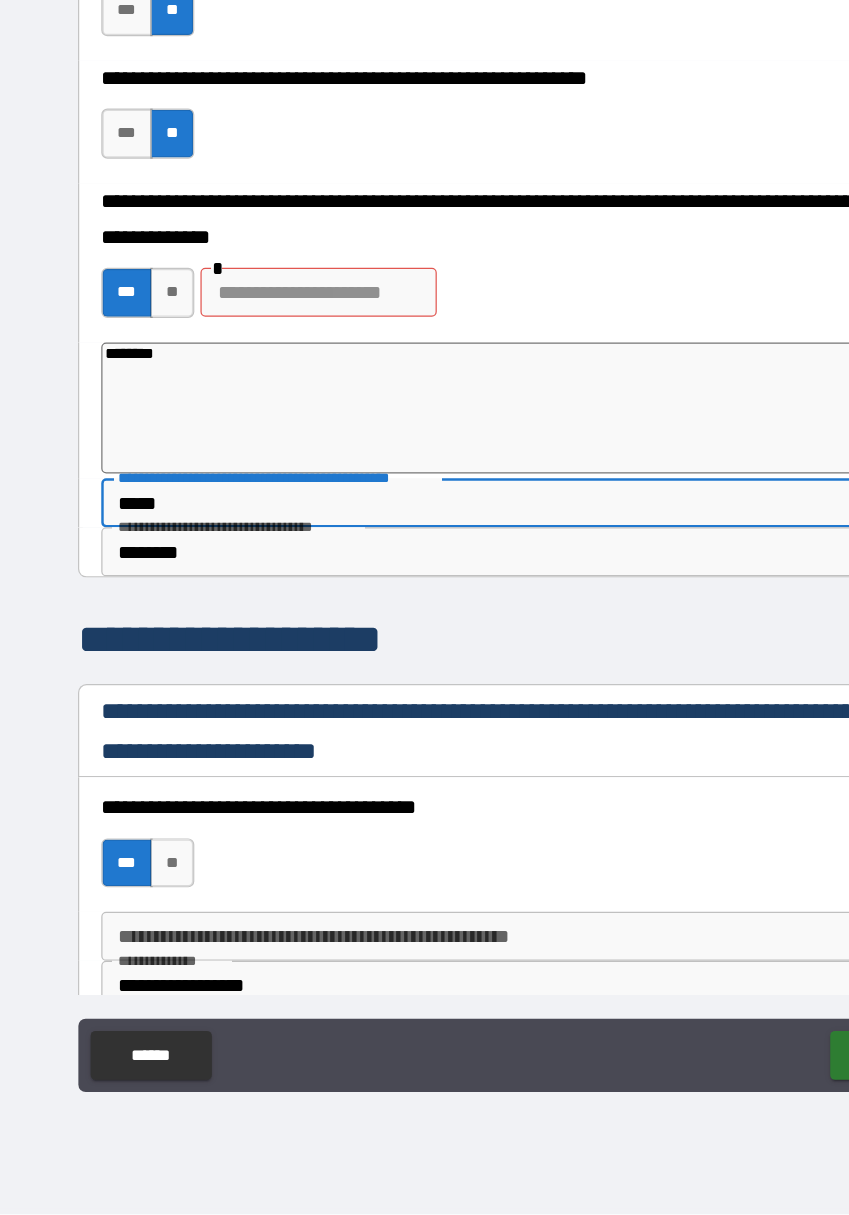 type on "******" 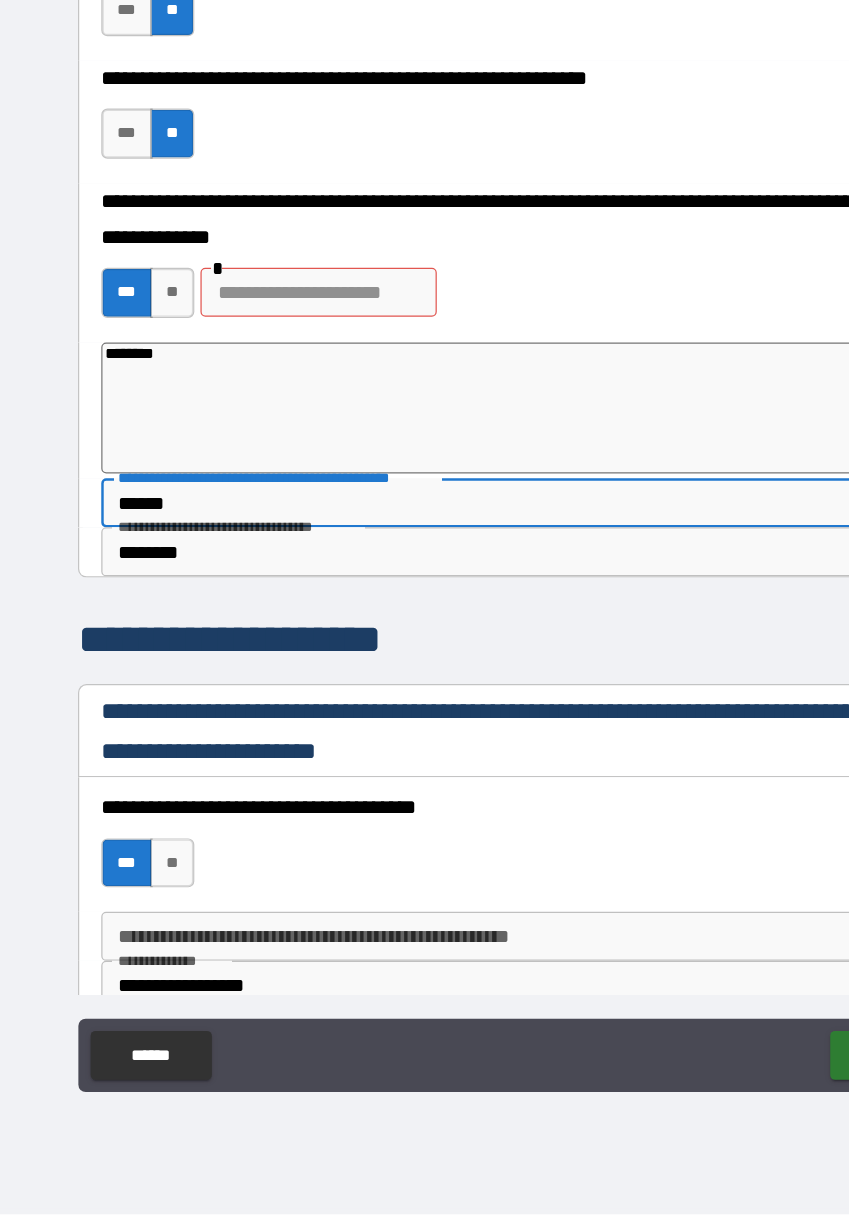 type on "*" 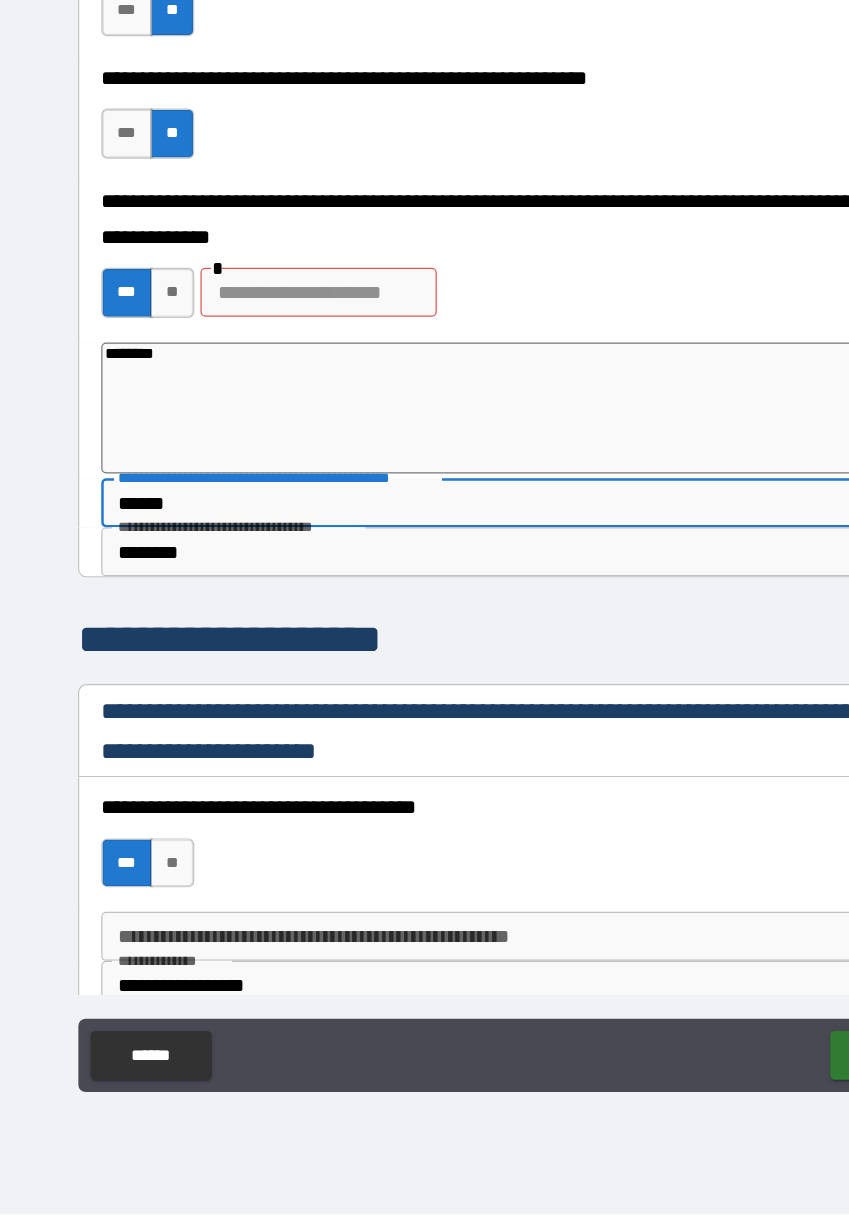 type on "*****" 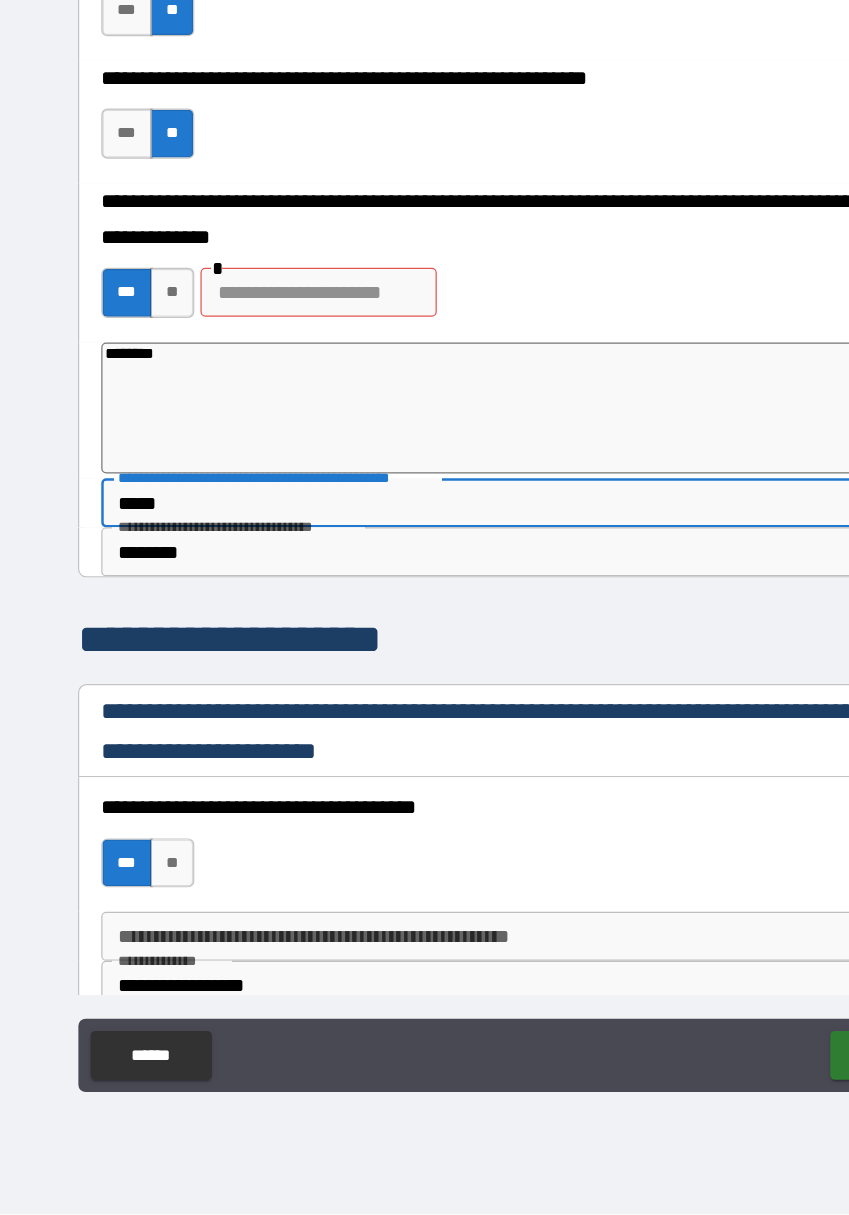 type on "*" 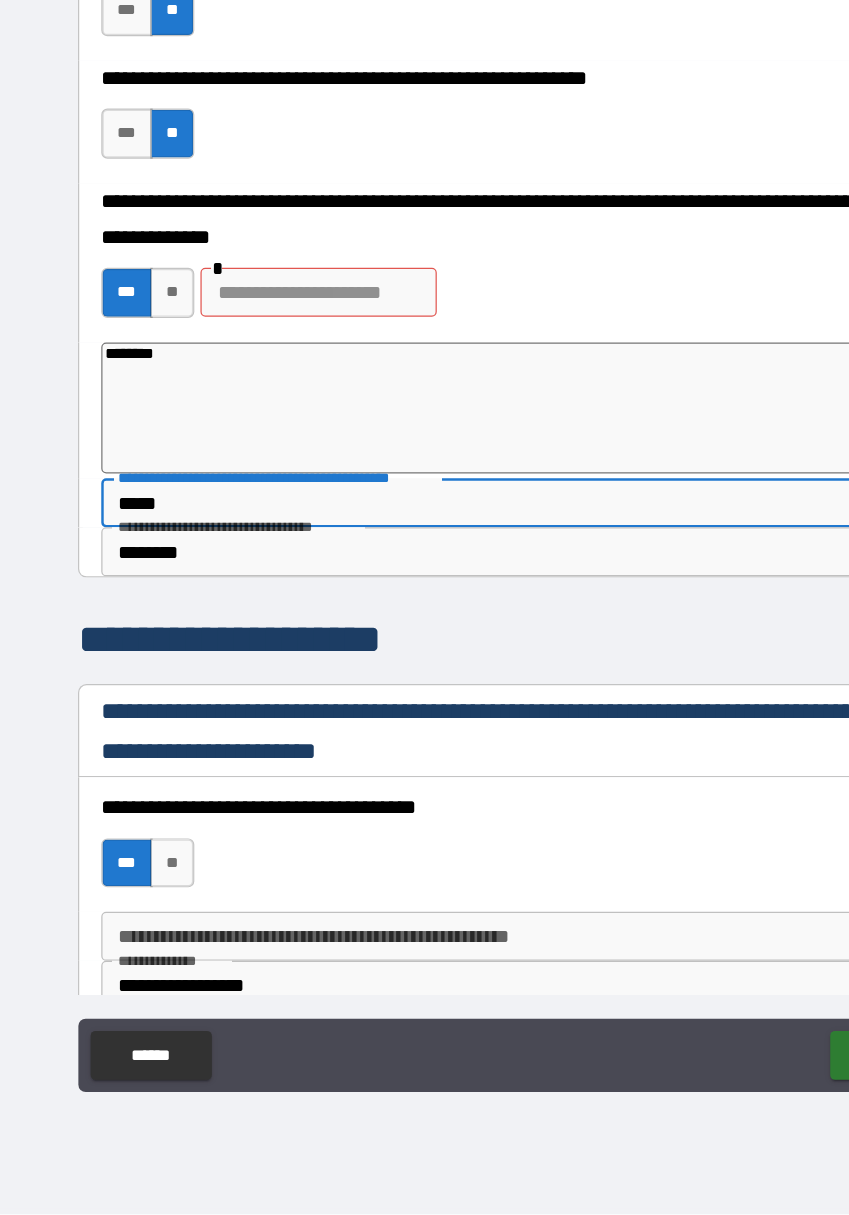 type on "****" 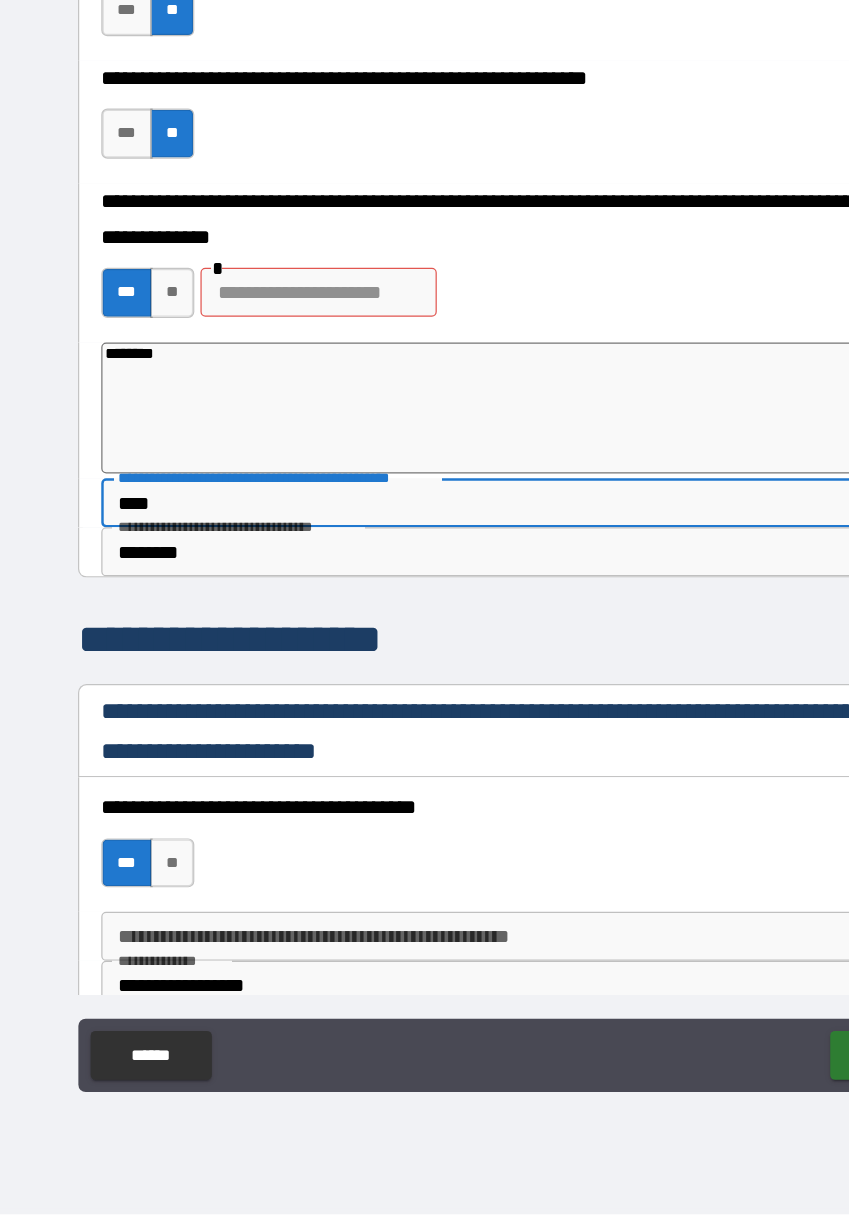 type on "*" 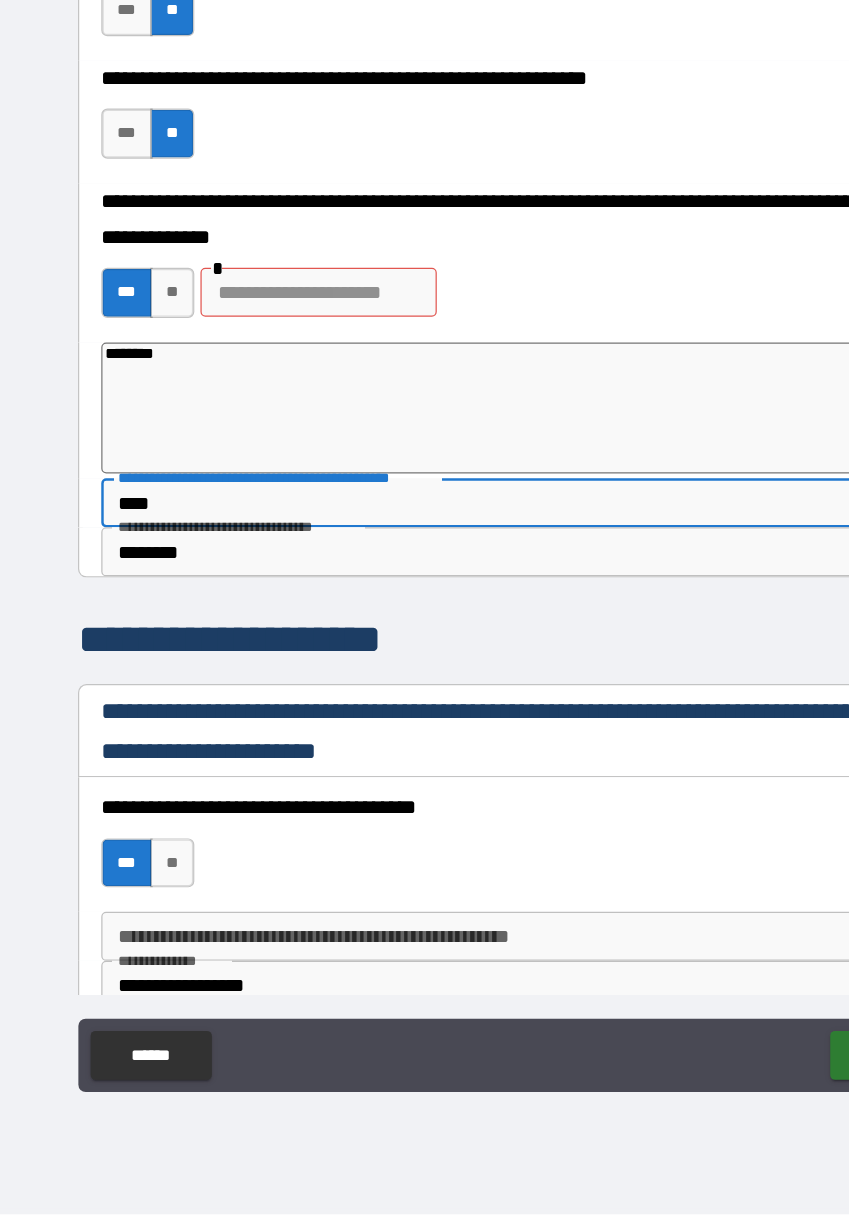 type on "***" 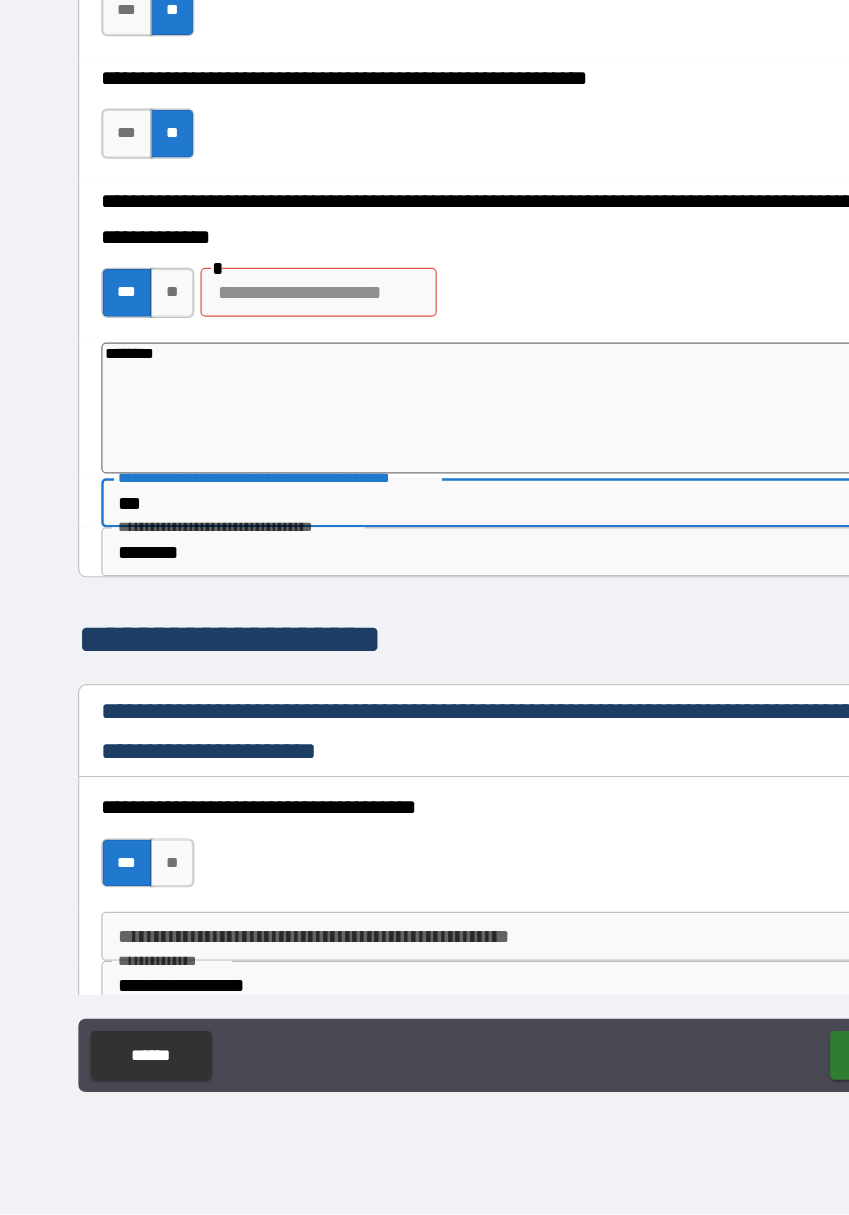type on "*" 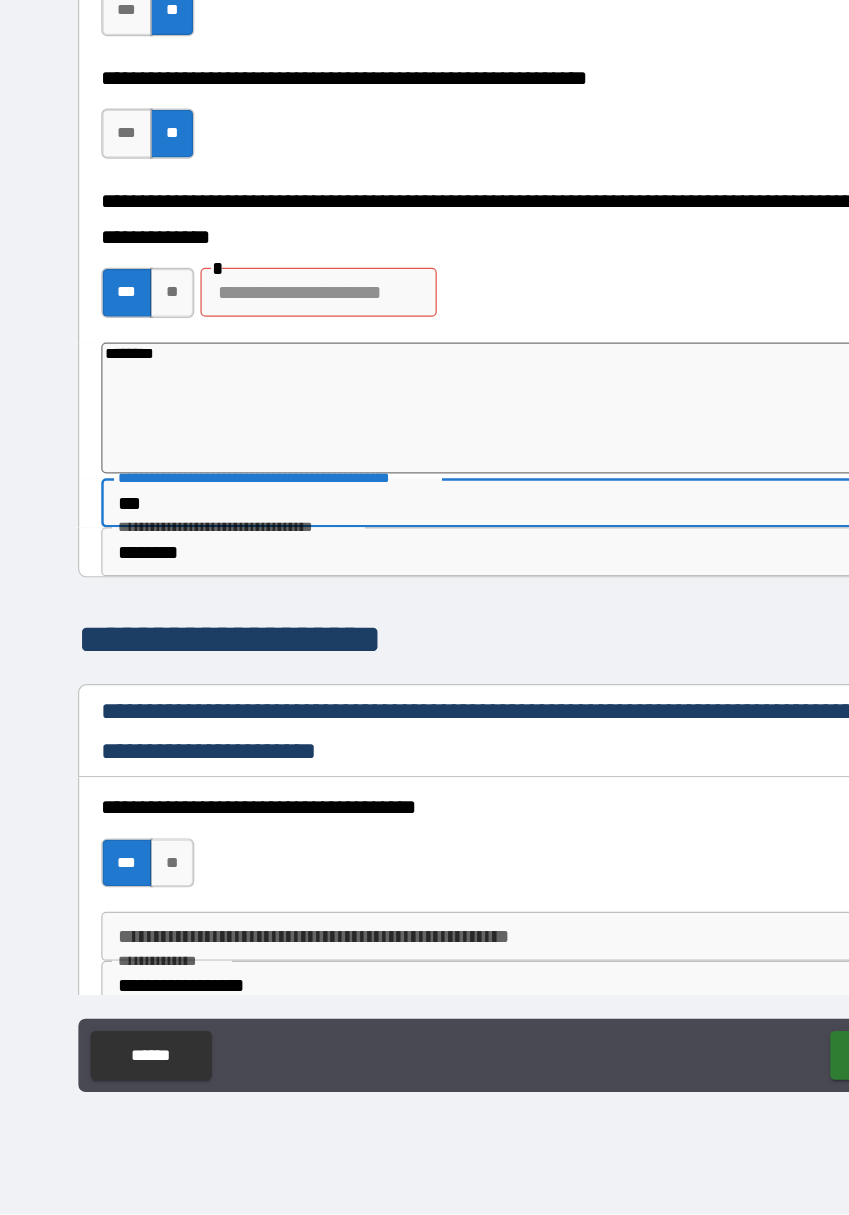 type on "**" 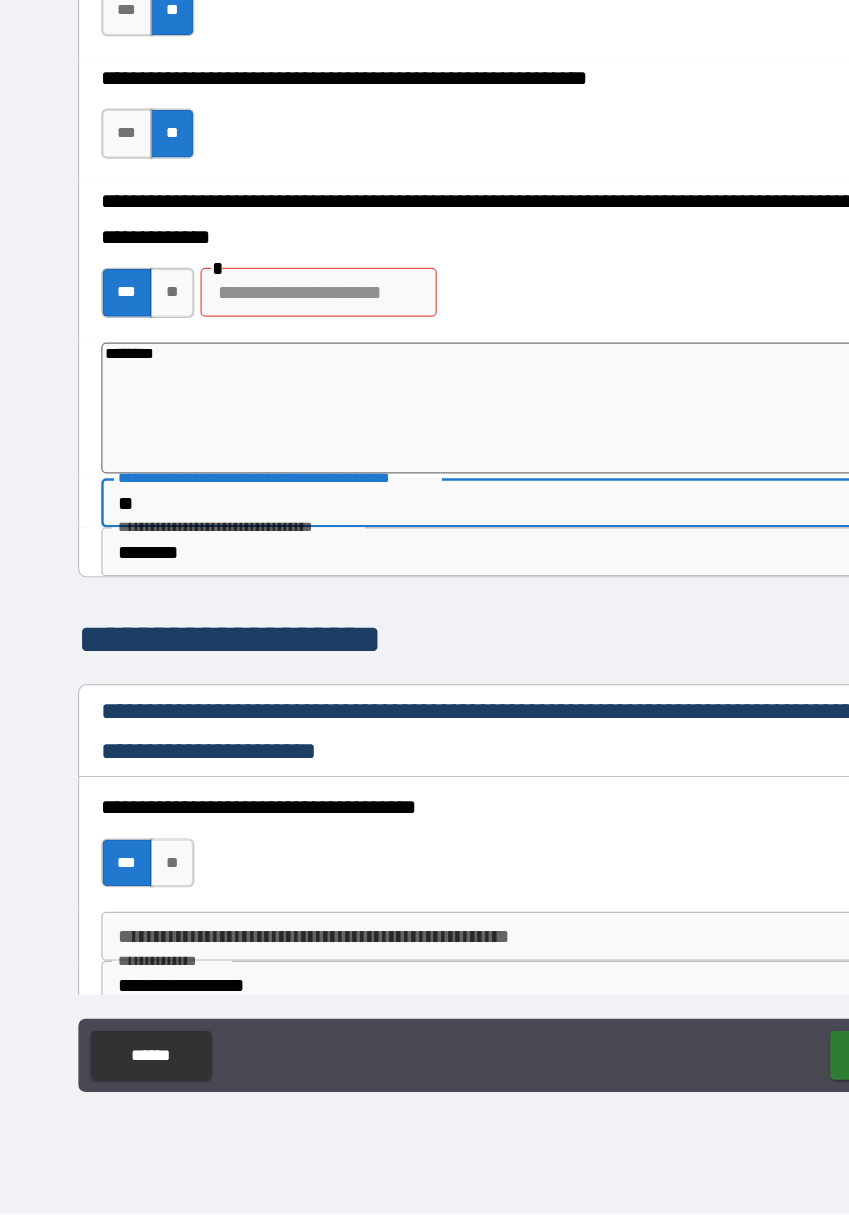 type on "*" 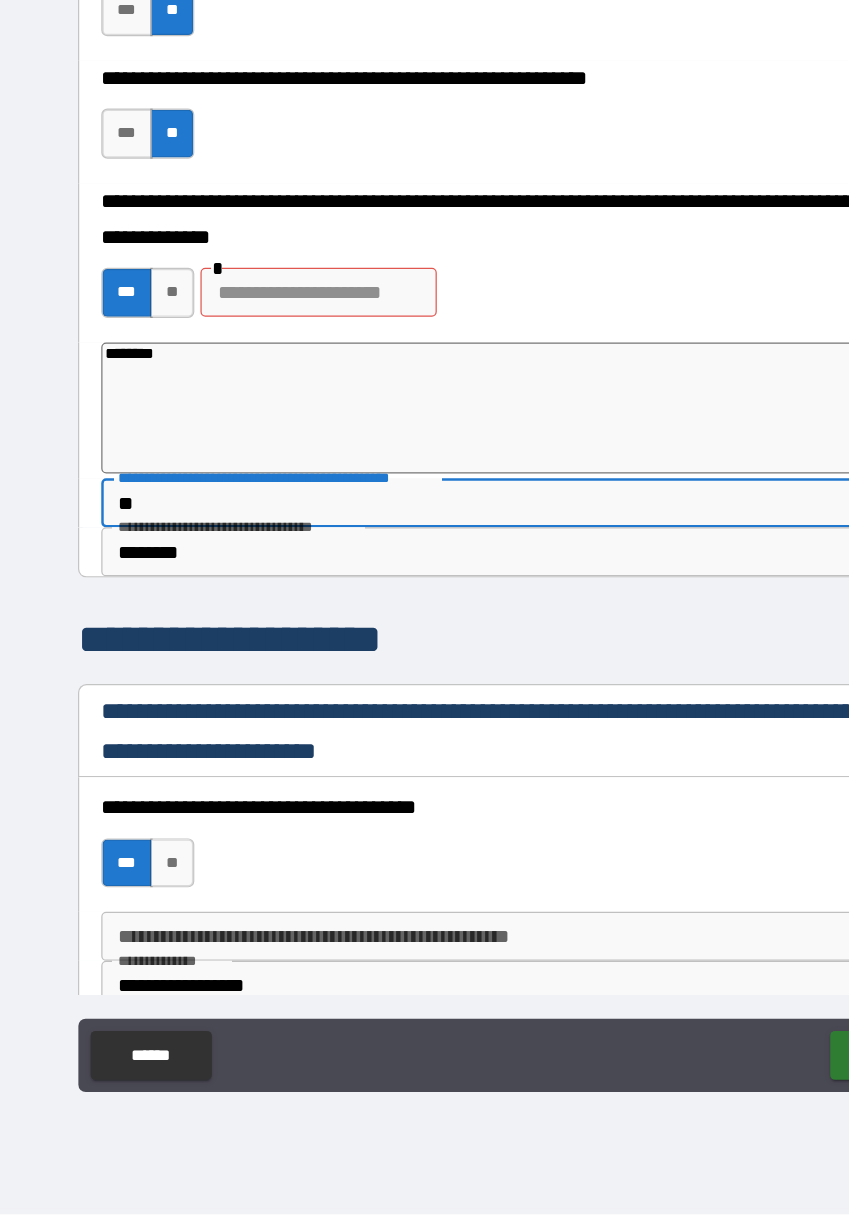 type on "***" 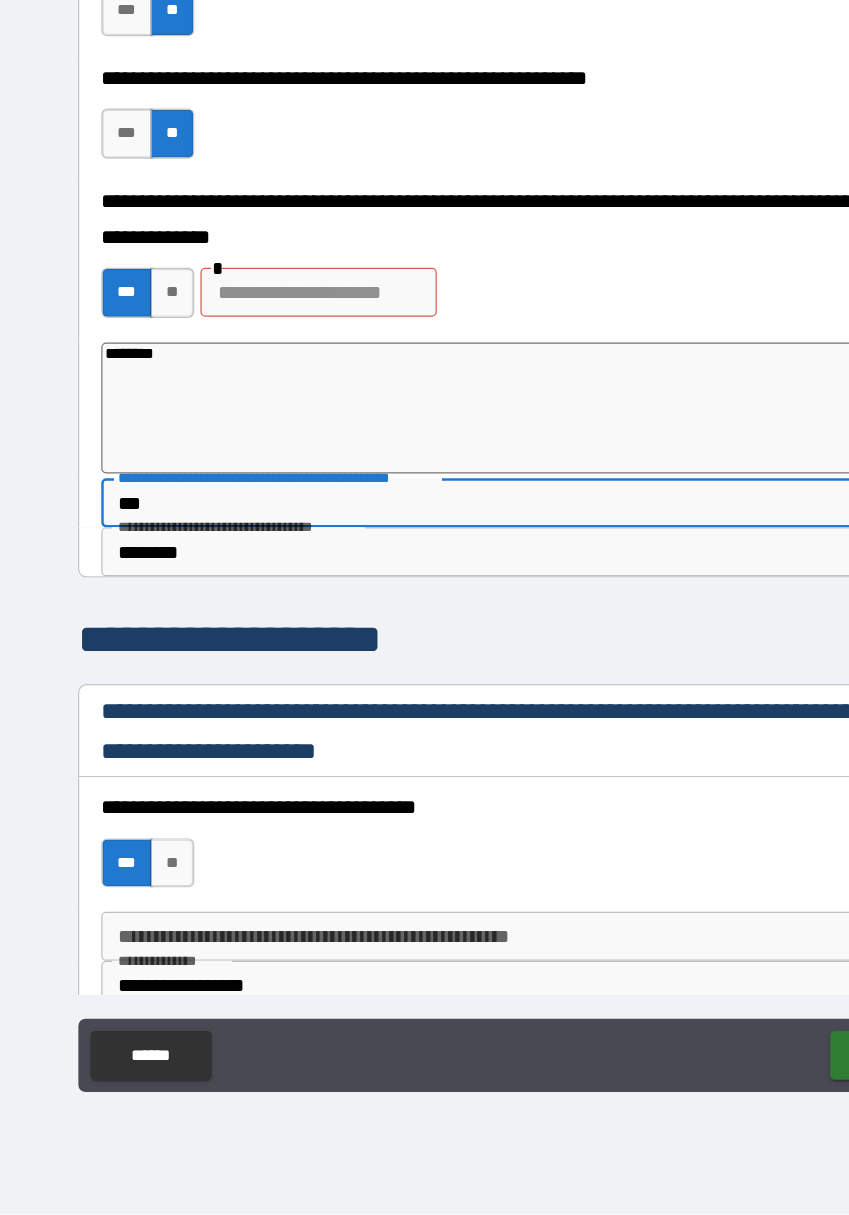 type 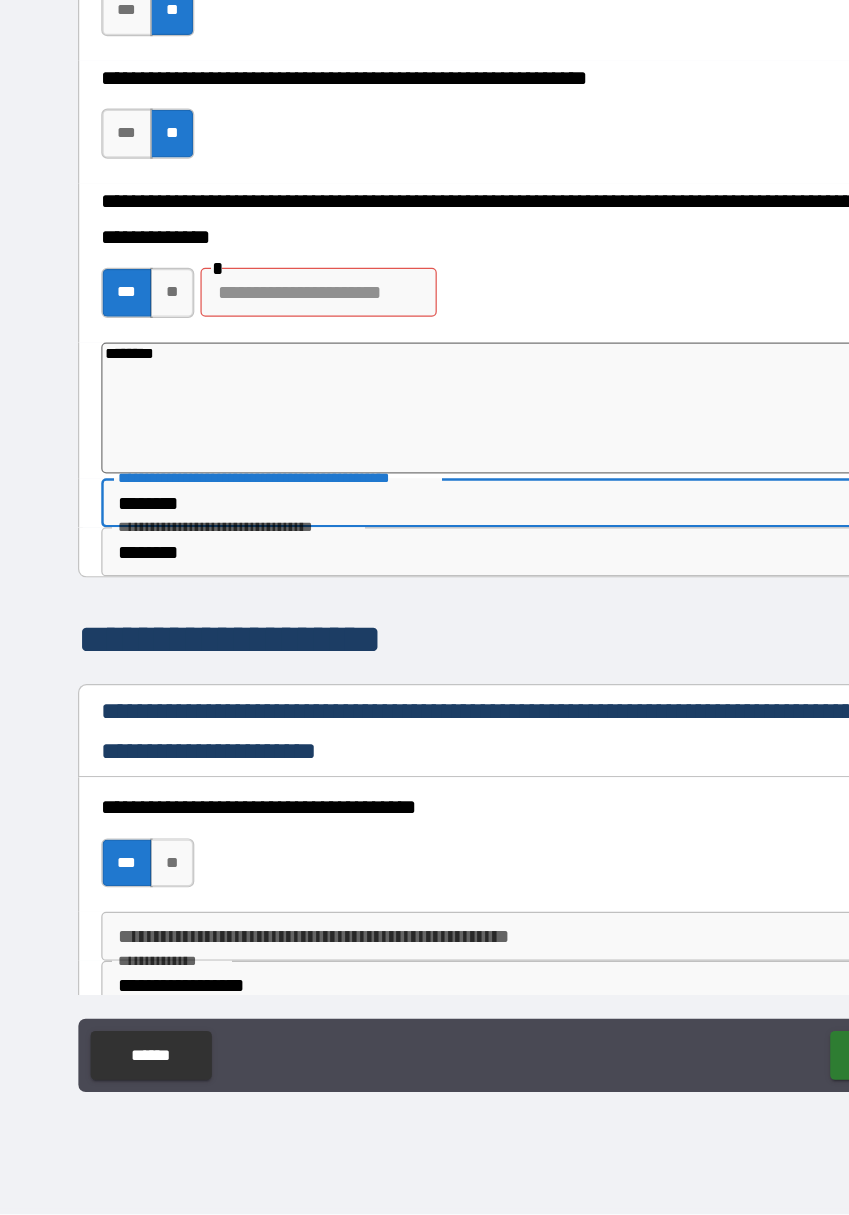 click at bounding box center (260, 462) 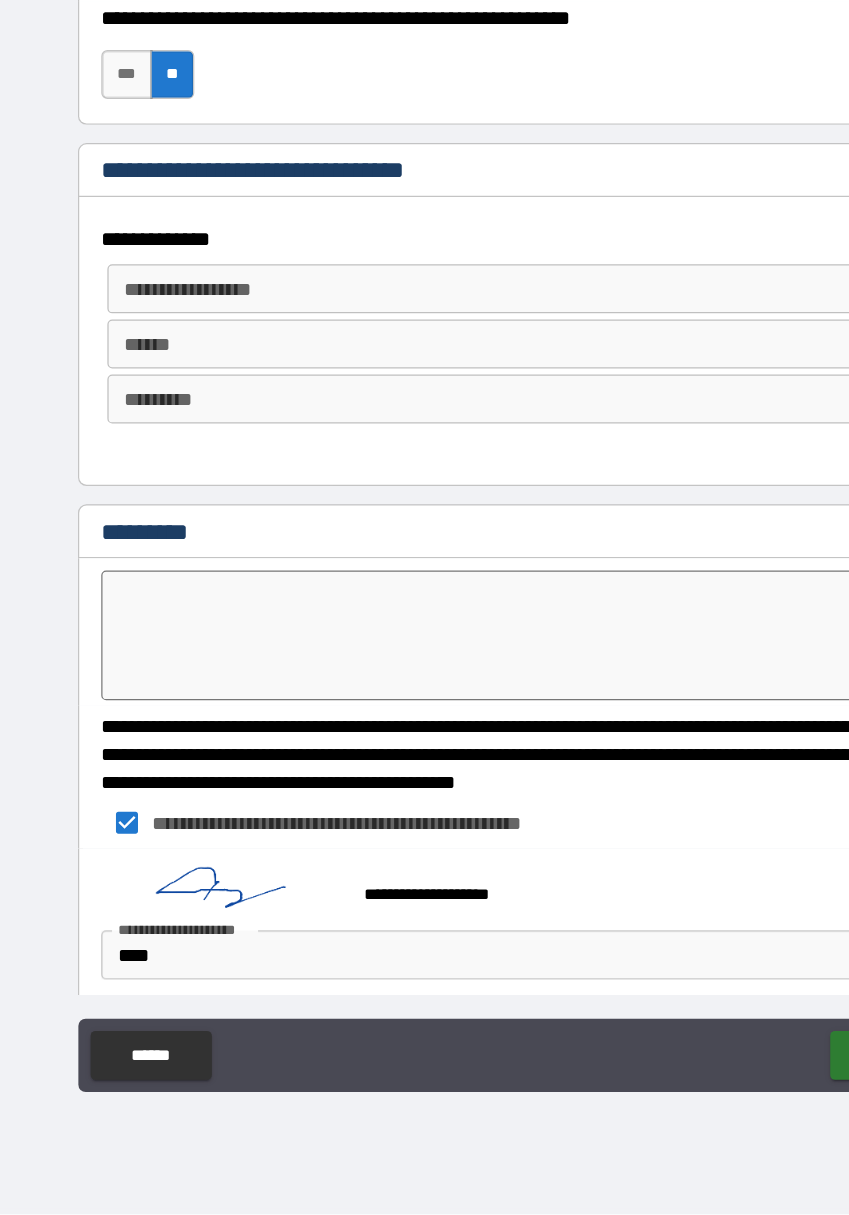 scroll, scrollTop: 11333, scrollLeft: 0, axis: vertical 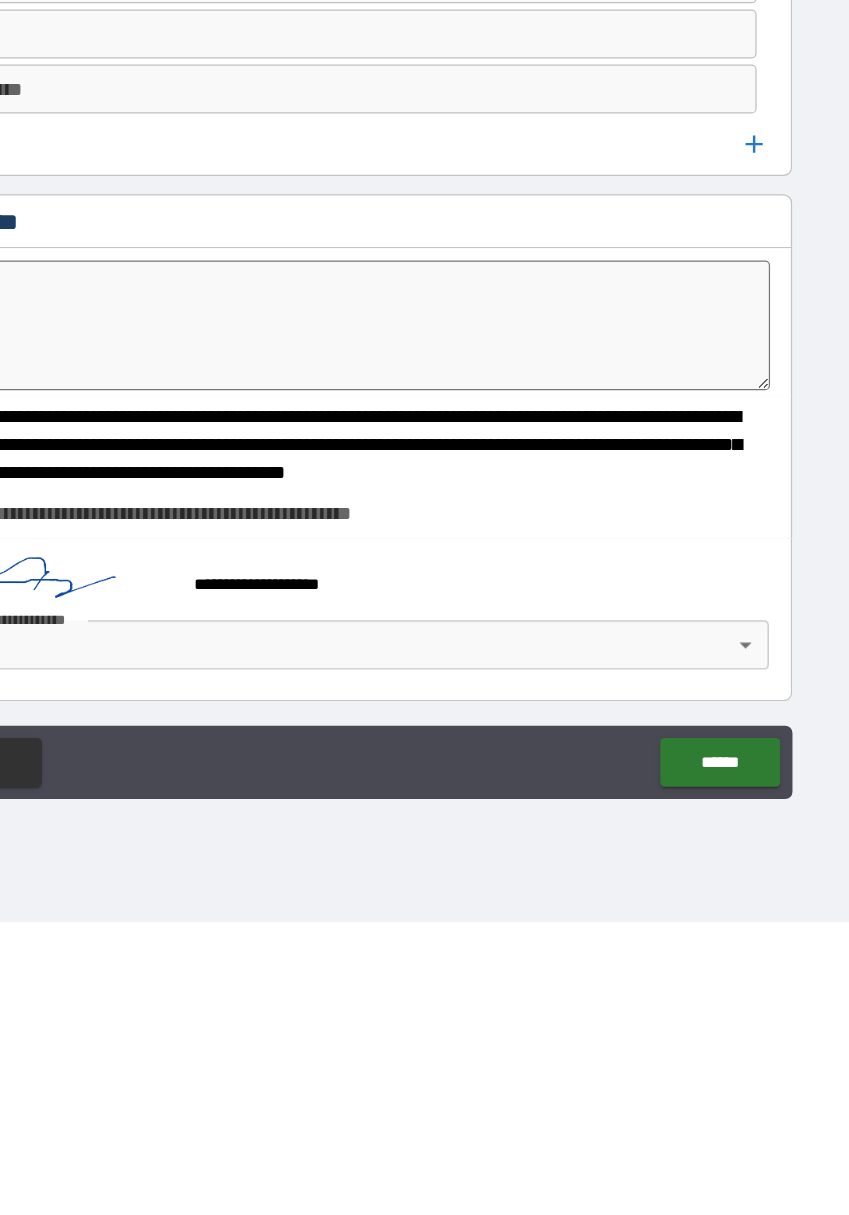 click on "******" at bounding box center [726, 1085] 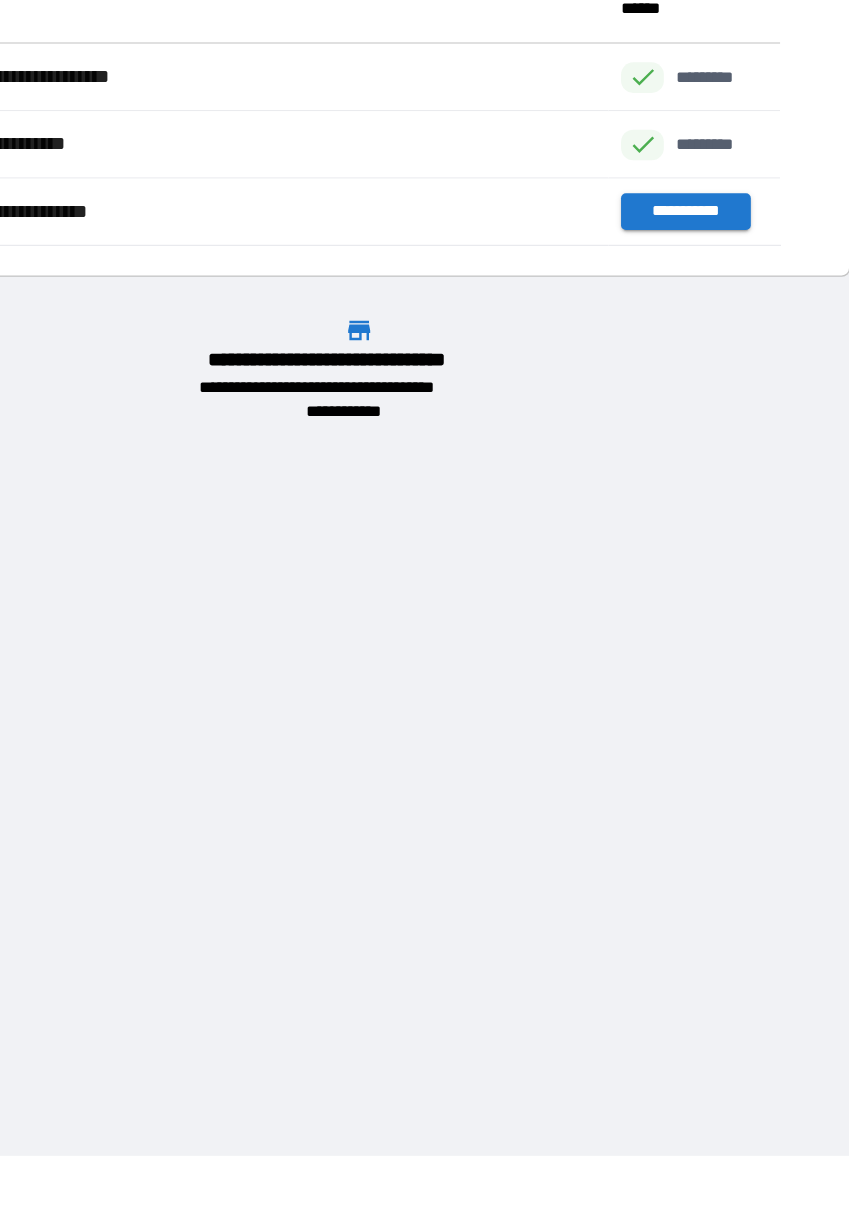 scroll, scrollTop: 221, scrollLeft: 703, axis: both 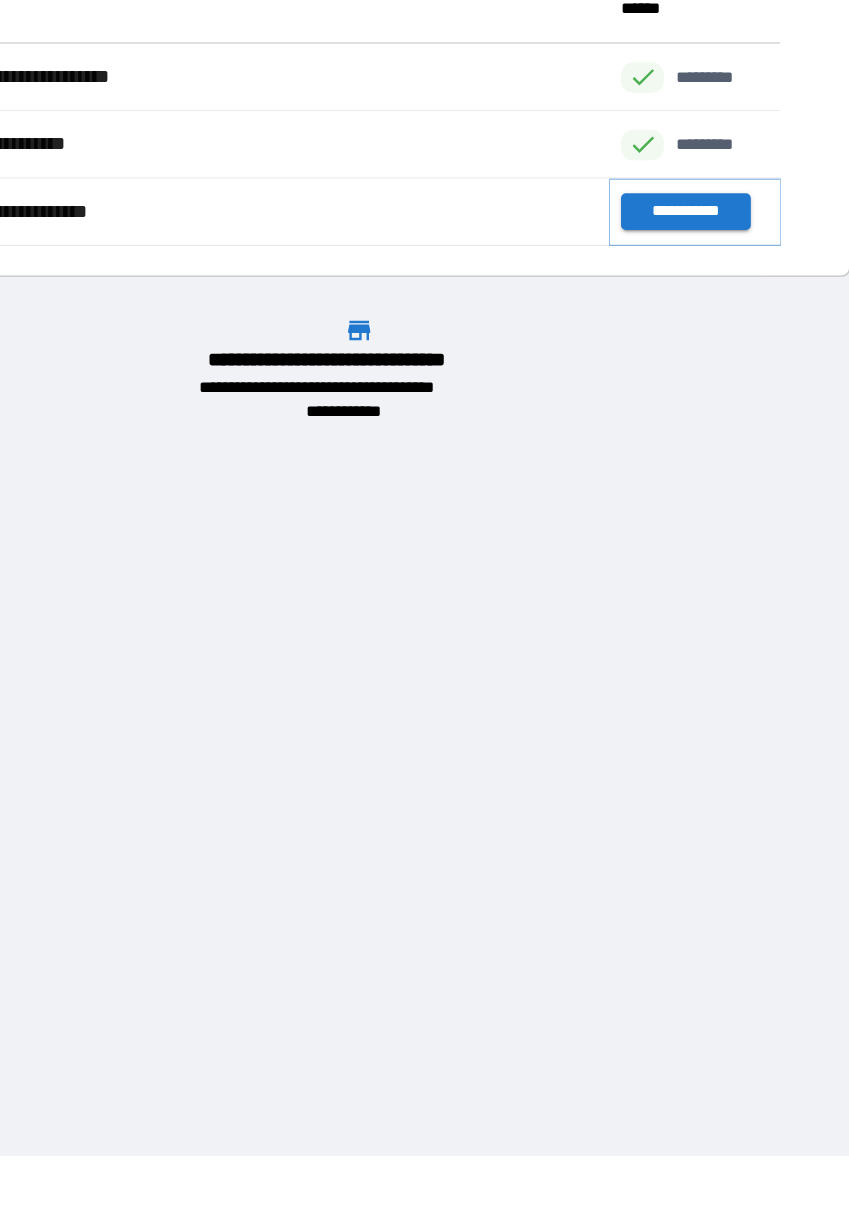 click on "**********" at bounding box center [699, 396] 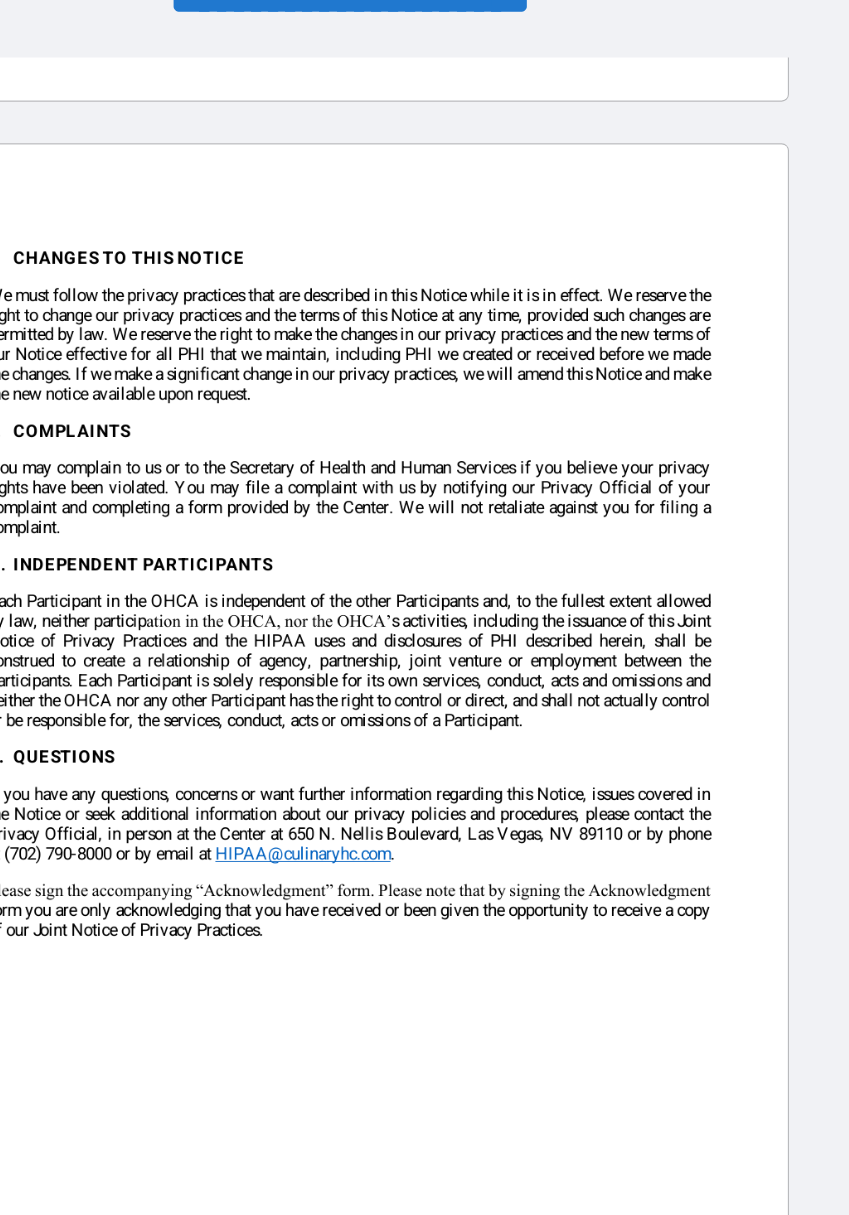 scroll, scrollTop: 5119, scrollLeft: 0, axis: vertical 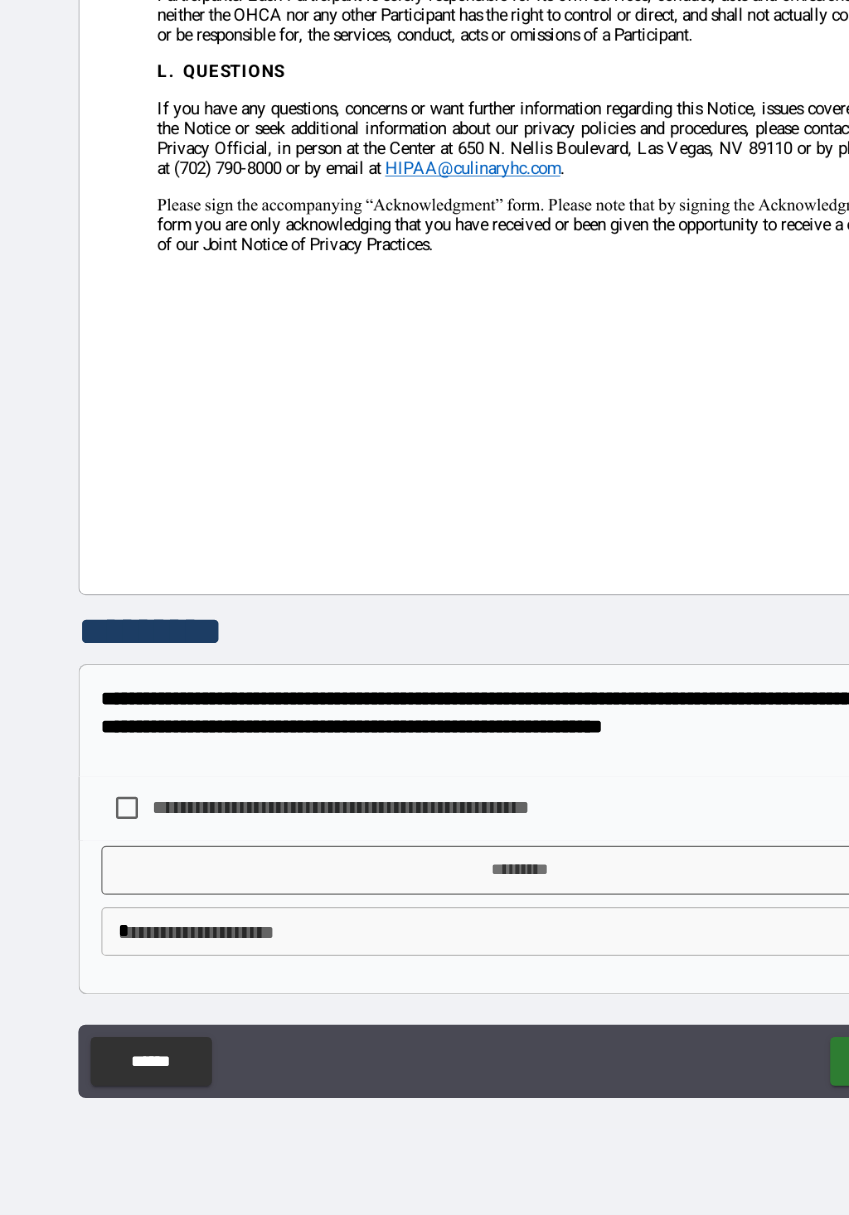 click on "**********" at bounding box center (424, 583) 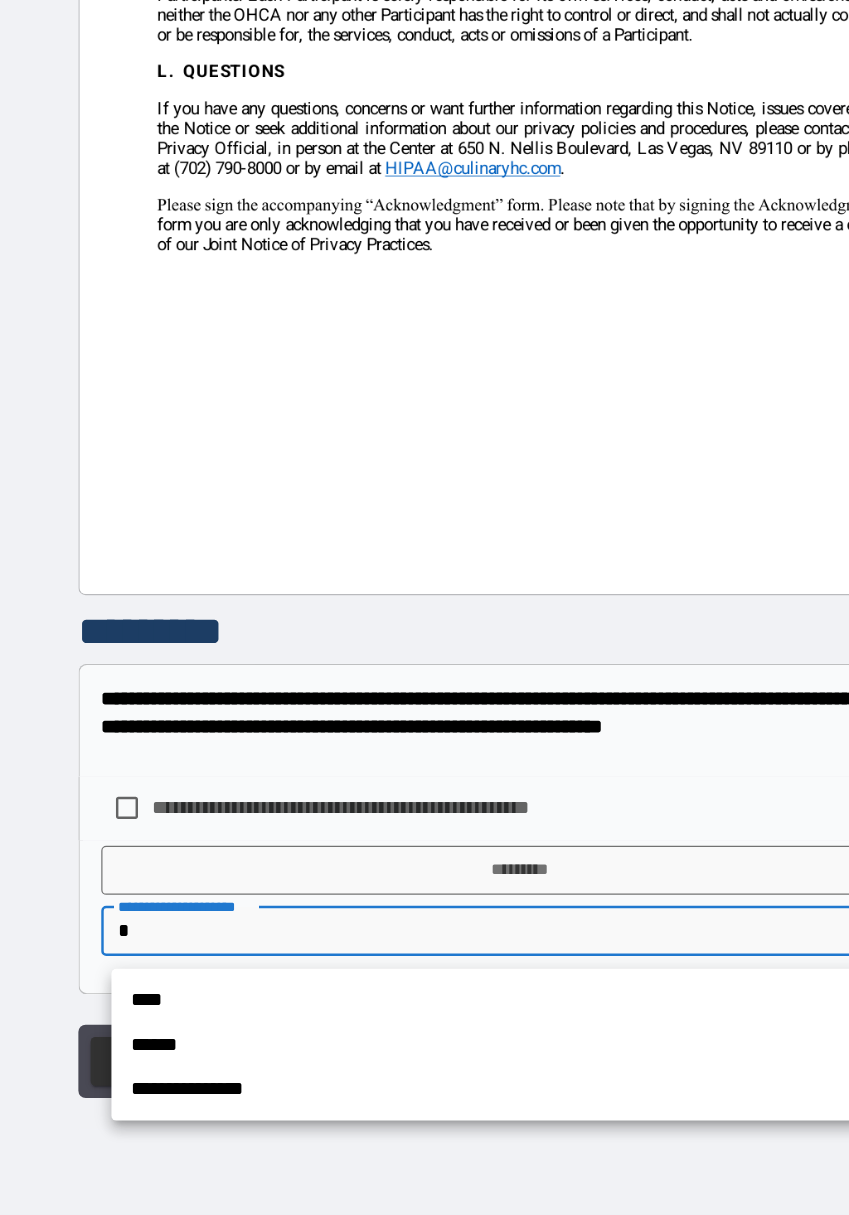 click on "****" at bounding box center [433, 1035] 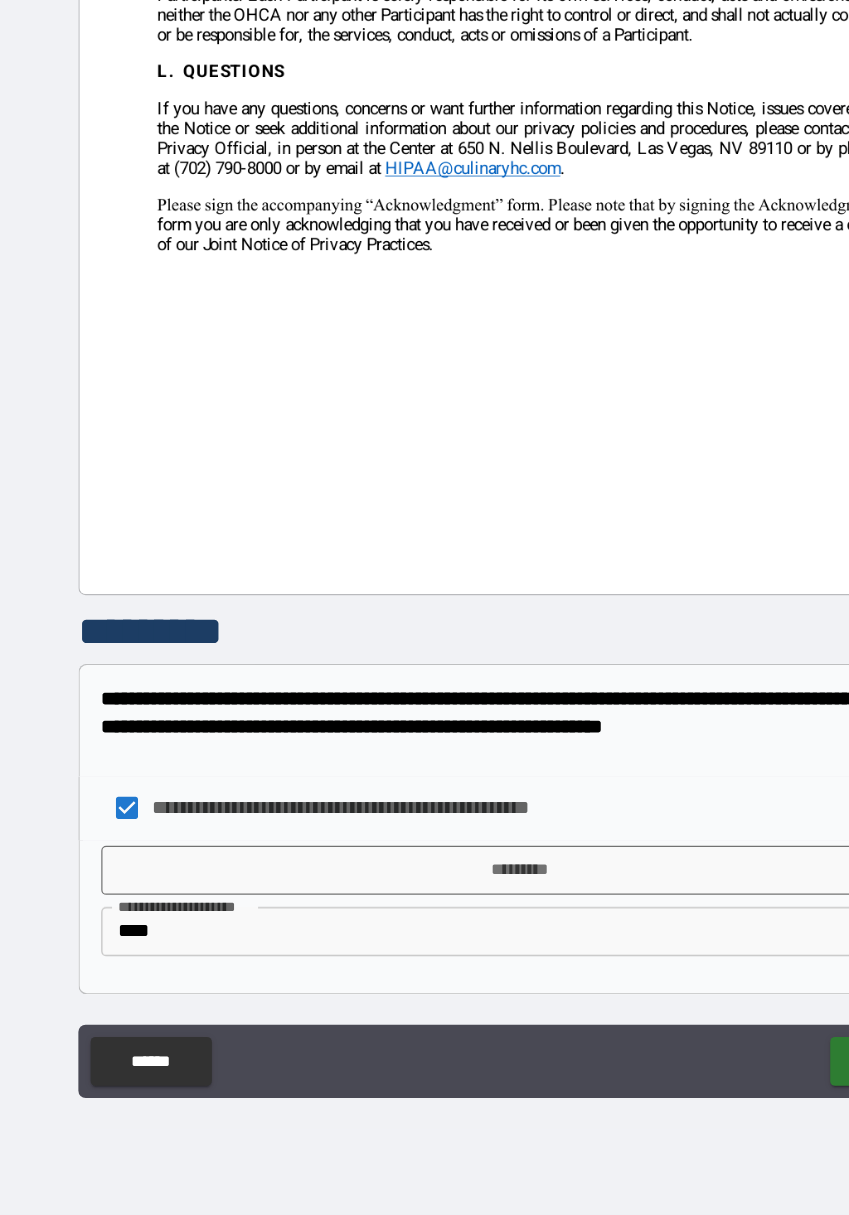 click on "*********" at bounding box center [425, 929] 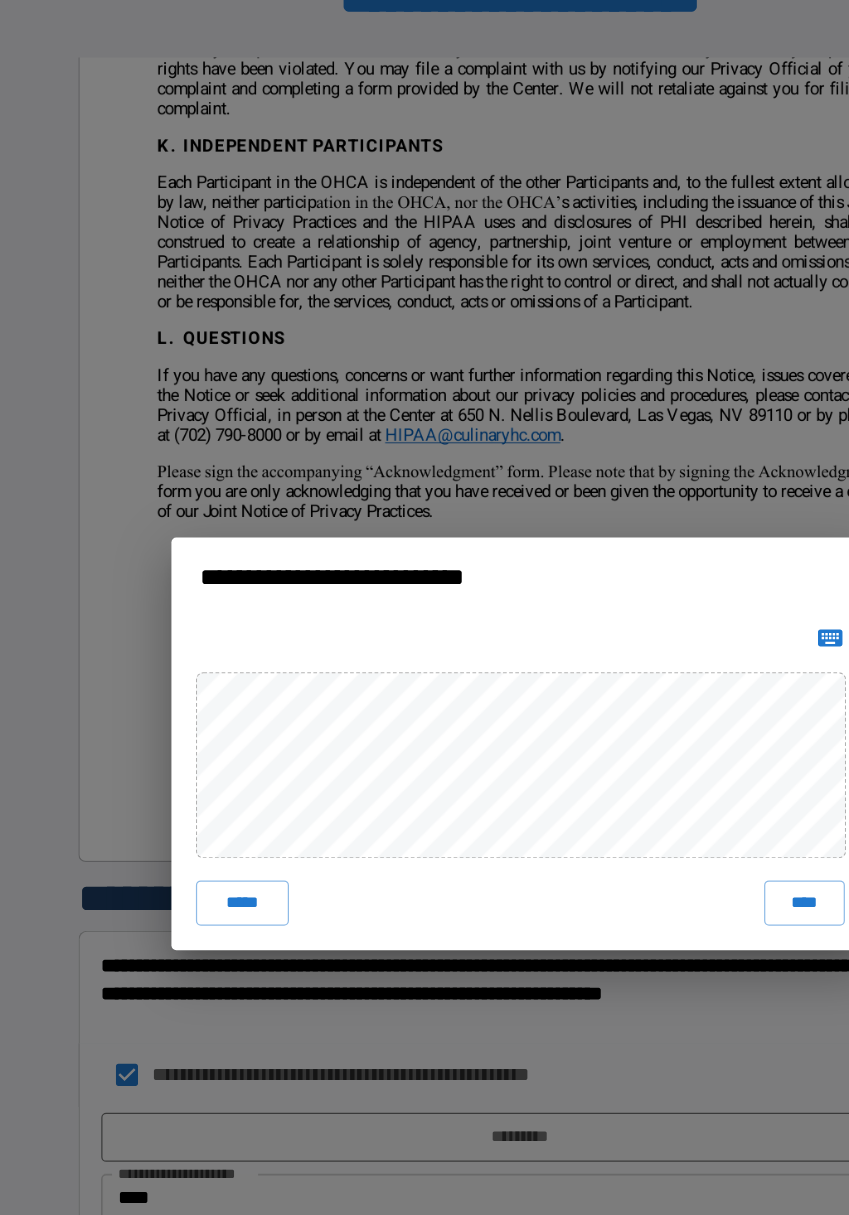 click on "****" at bounding box center (656, 737) 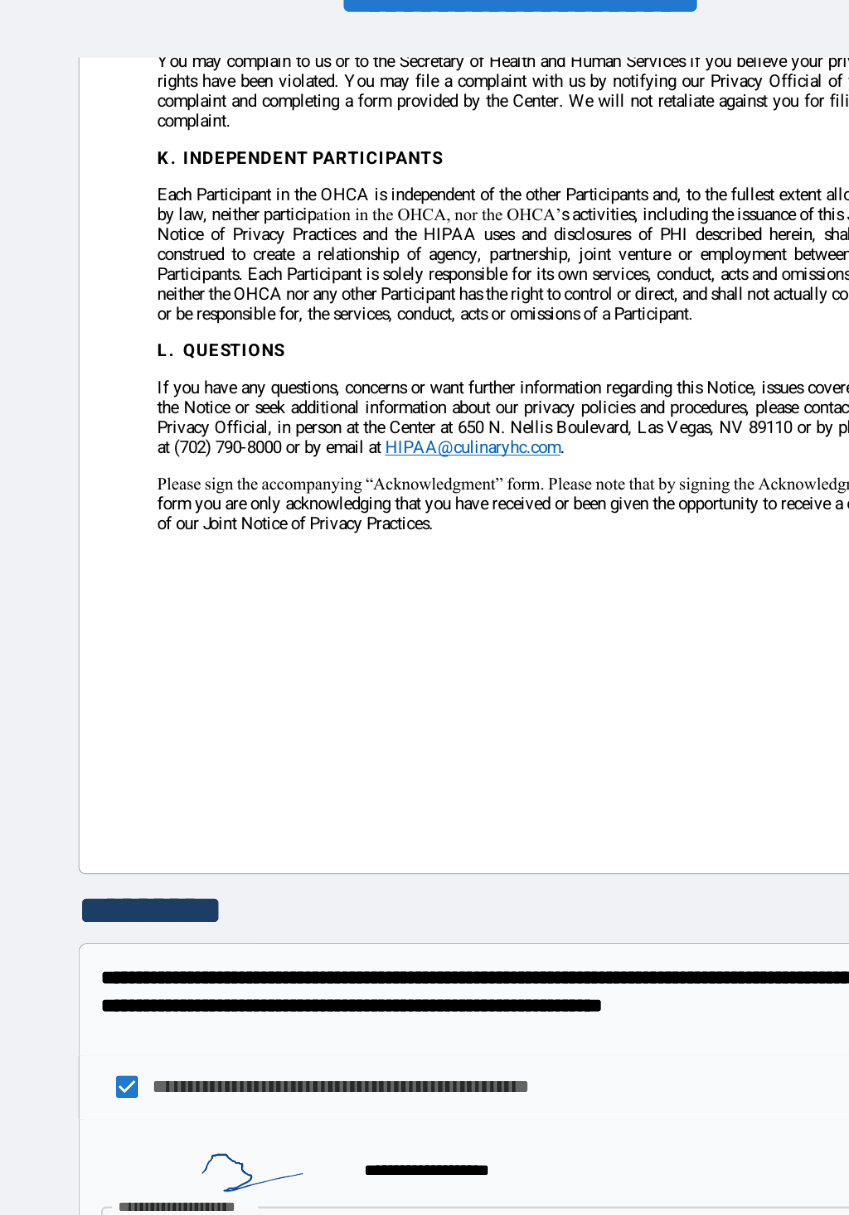 scroll, scrollTop: 5135, scrollLeft: 0, axis: vertical 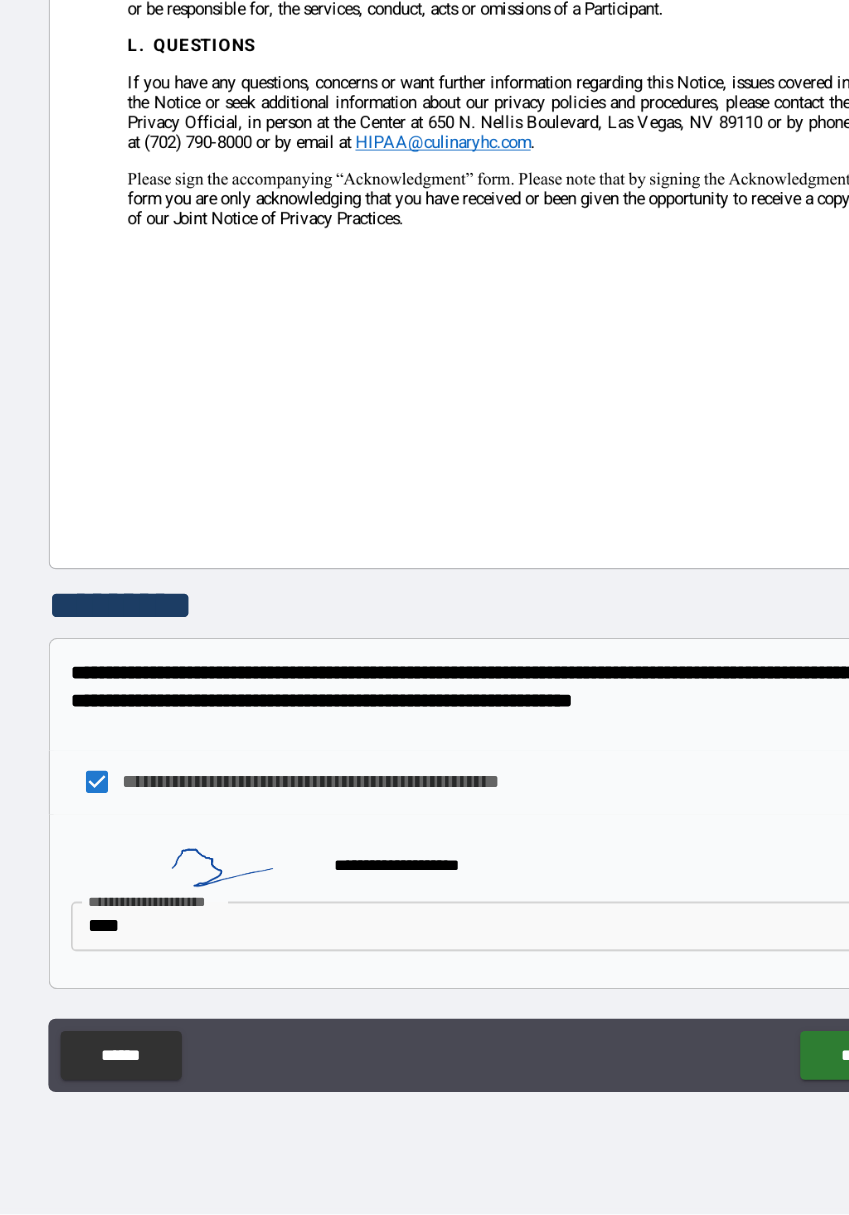 click on "******" at bounding box center [726, 1085] 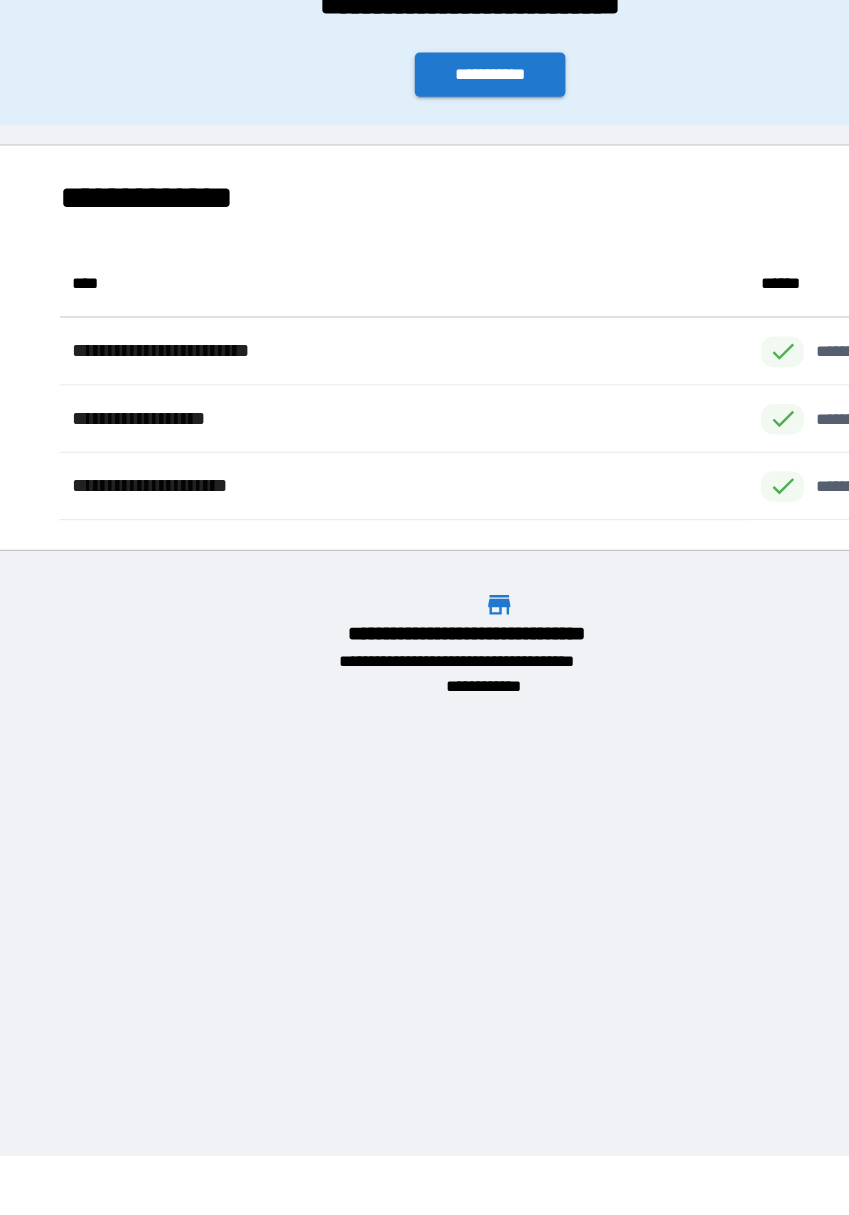 scroll, scrollTop: 1, scrollLeft: 1, axis: both 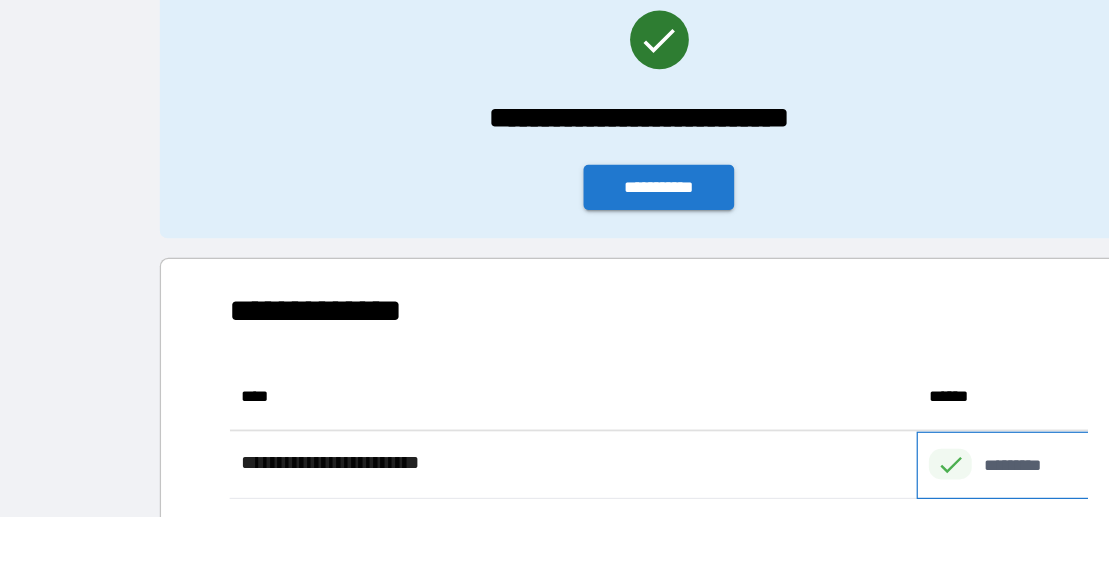click on "*********" at bounding box center [843, 485] 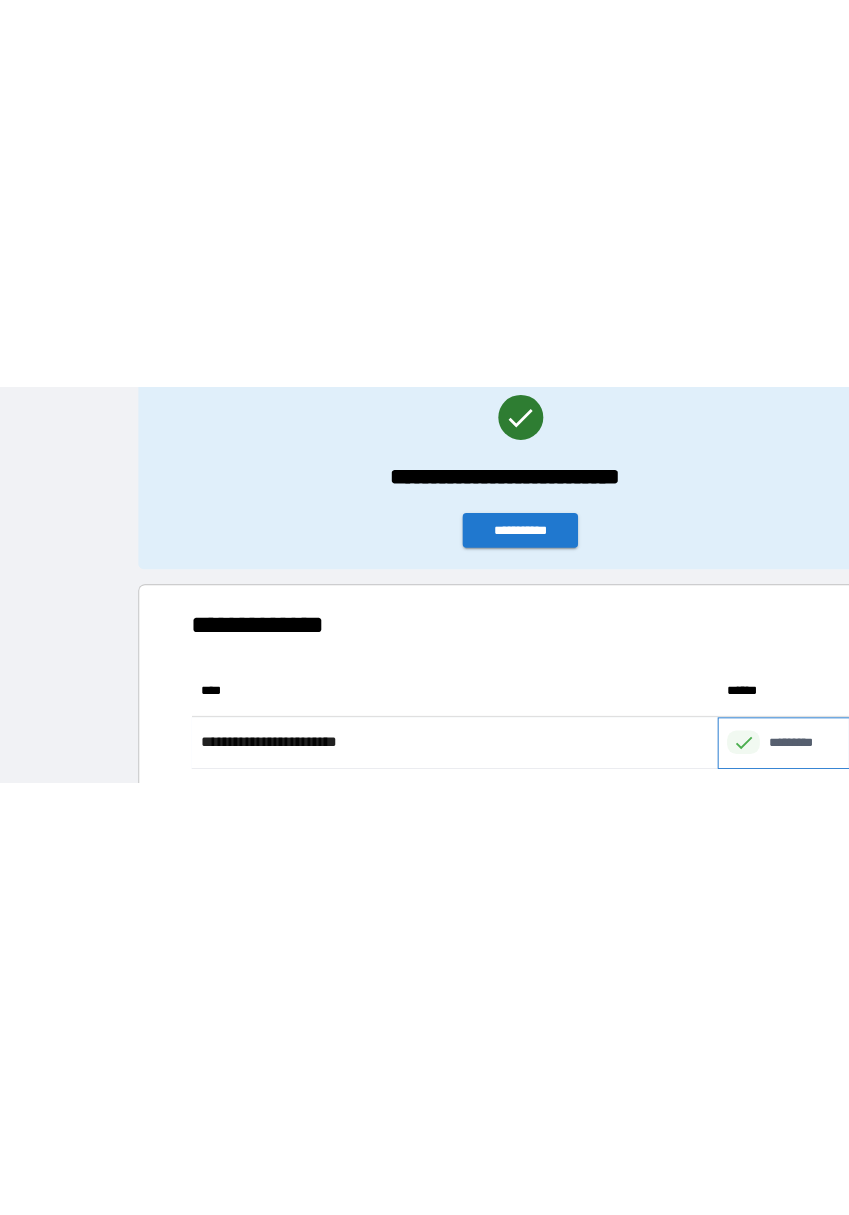 scroll, scrollTop: 48, scrollLeft: 0, axis: vertical 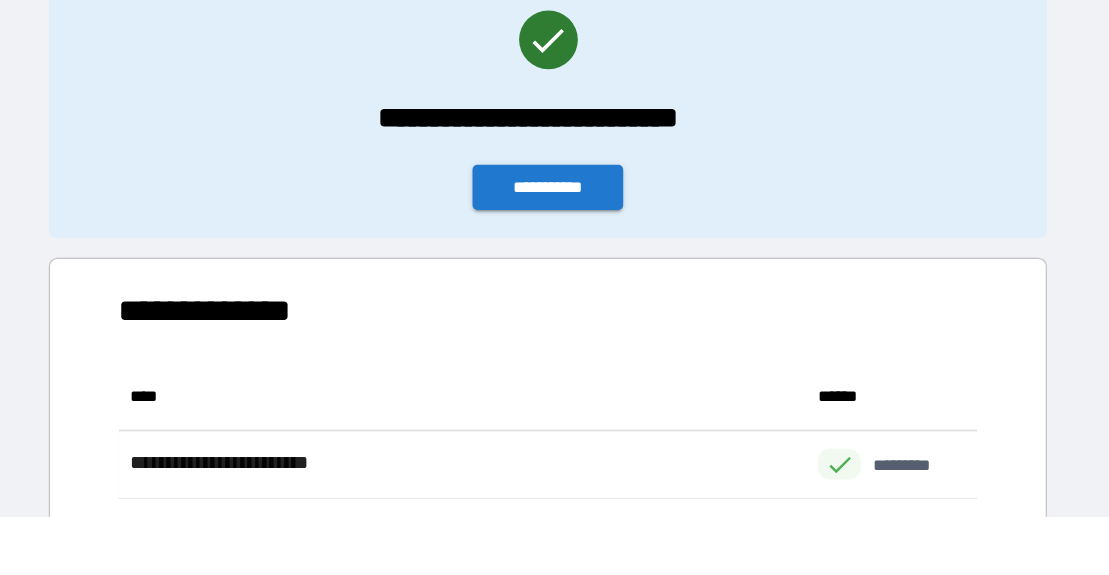 click on "**********" at bounding box center (554, 365) 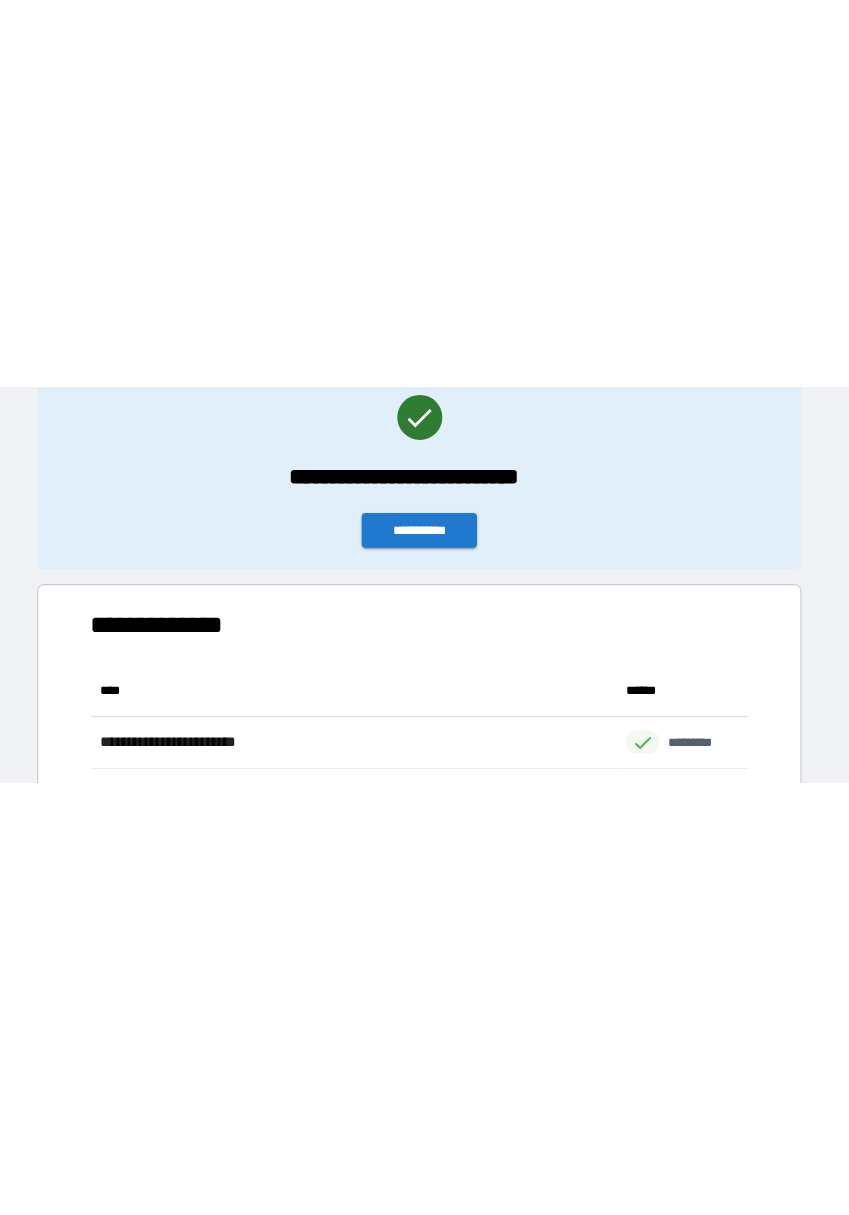 scroll, scrollTop: 48, scrollLeft: 0, axis: vertical 